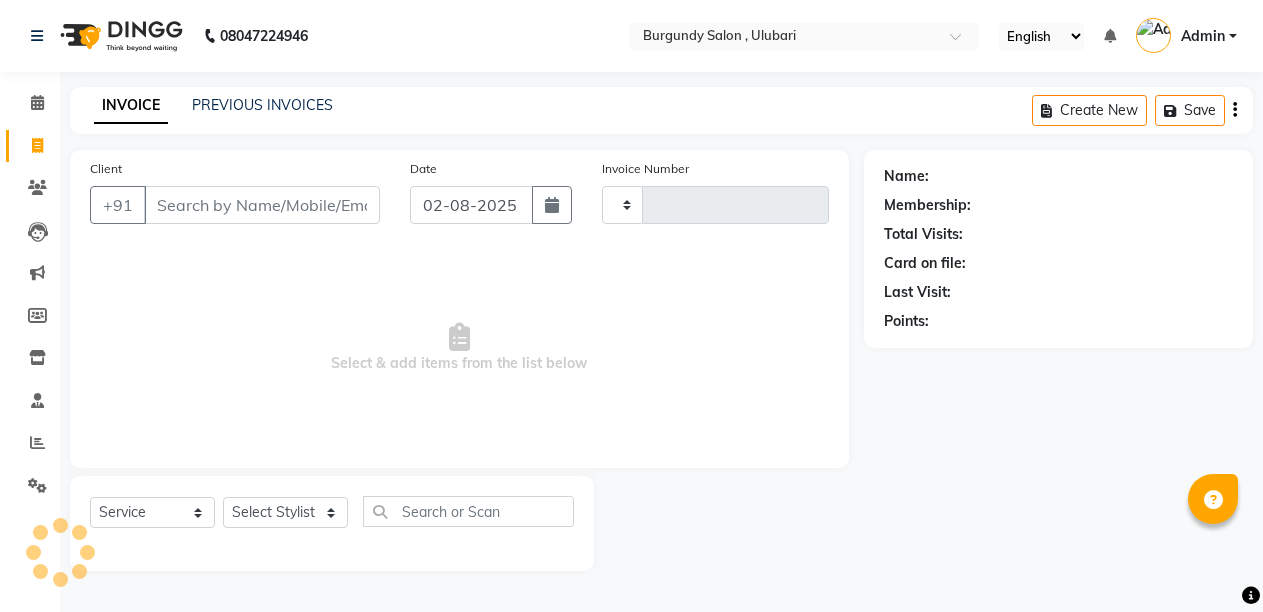 select on "service" 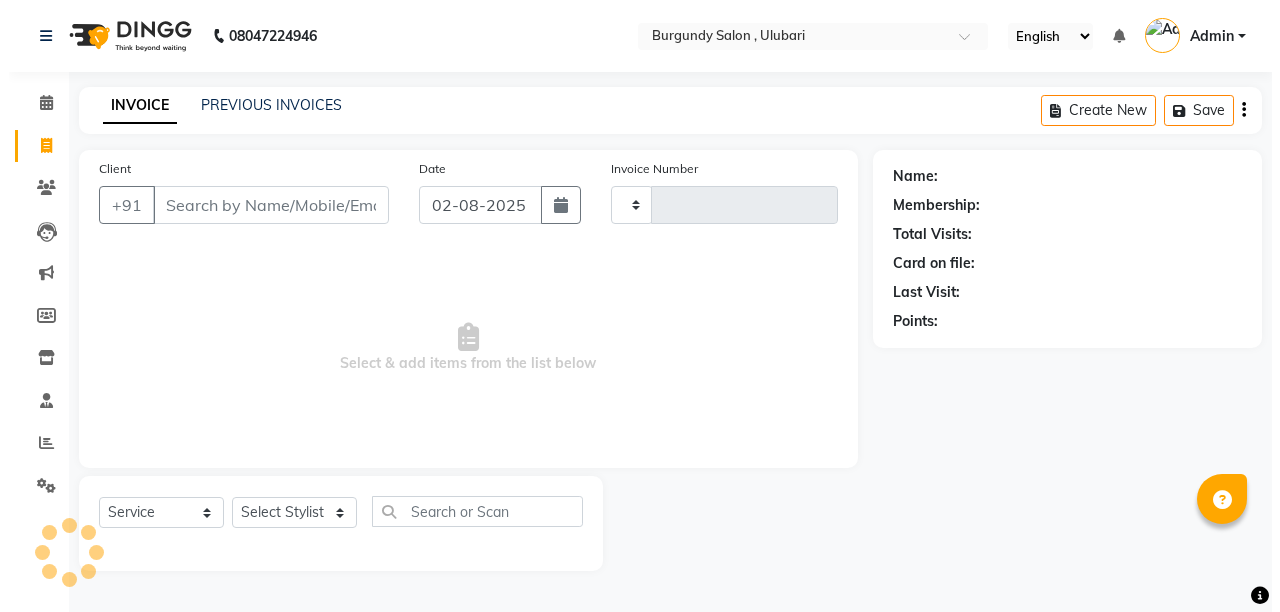 scroll, scrollTop: 0, scrollLeft: 0, axis: both 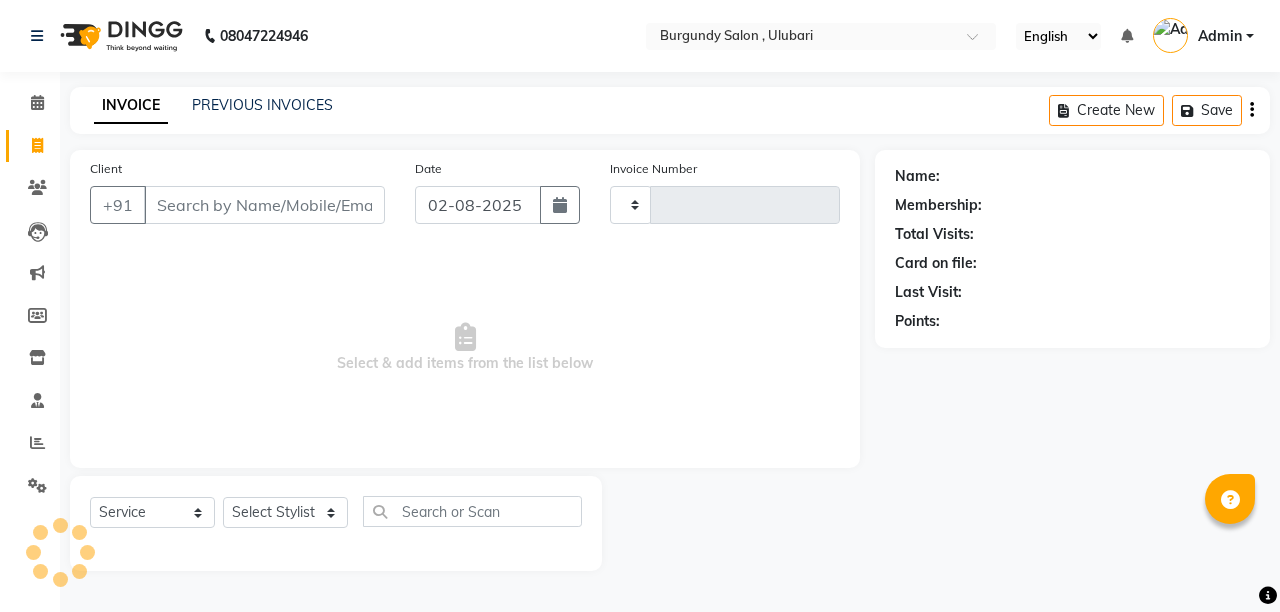 type on "1385" 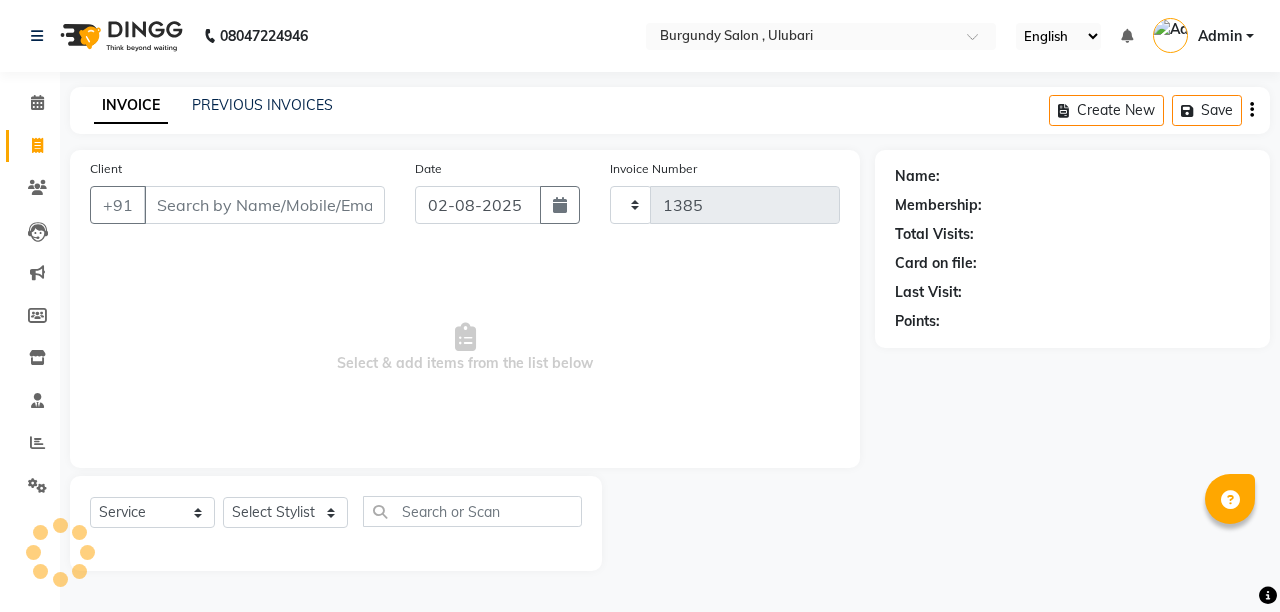 select on "5345" 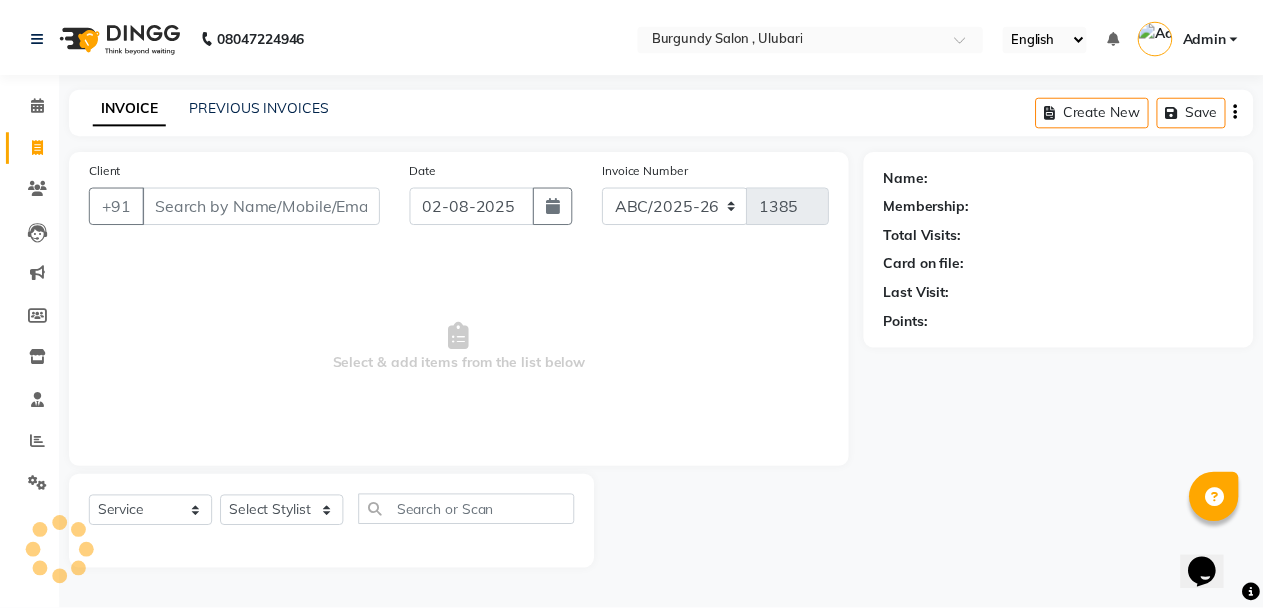 scroll, scrollTop: 0, scrollLeft: 0, axis: both 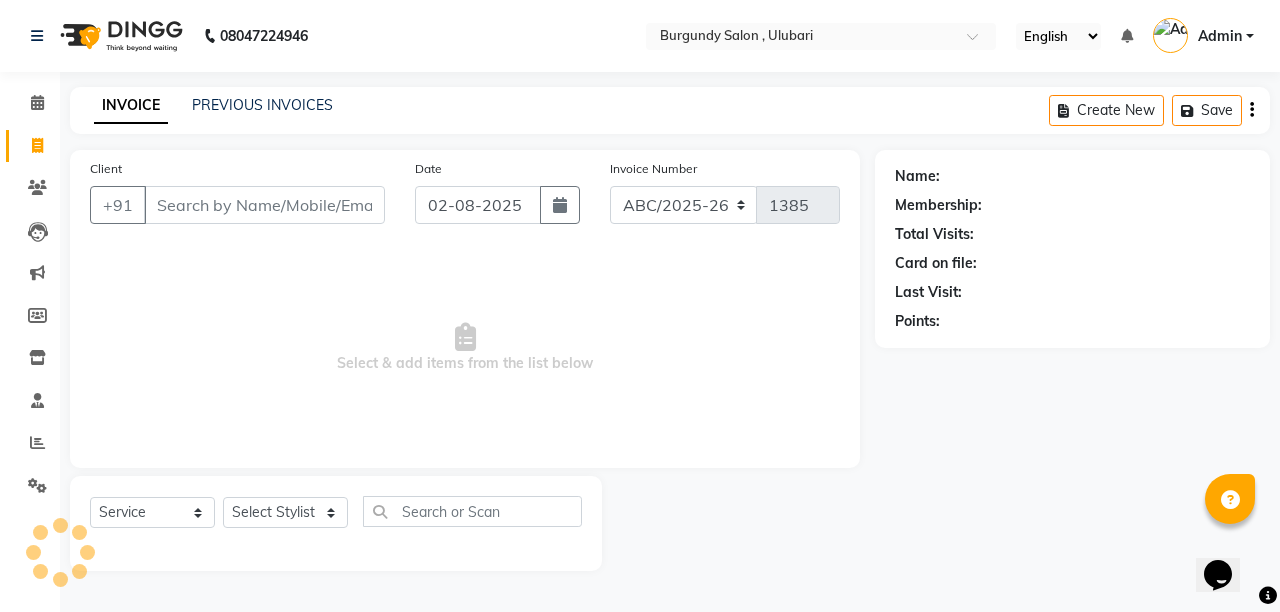 click on "Client" at bounding box center [264, 205] 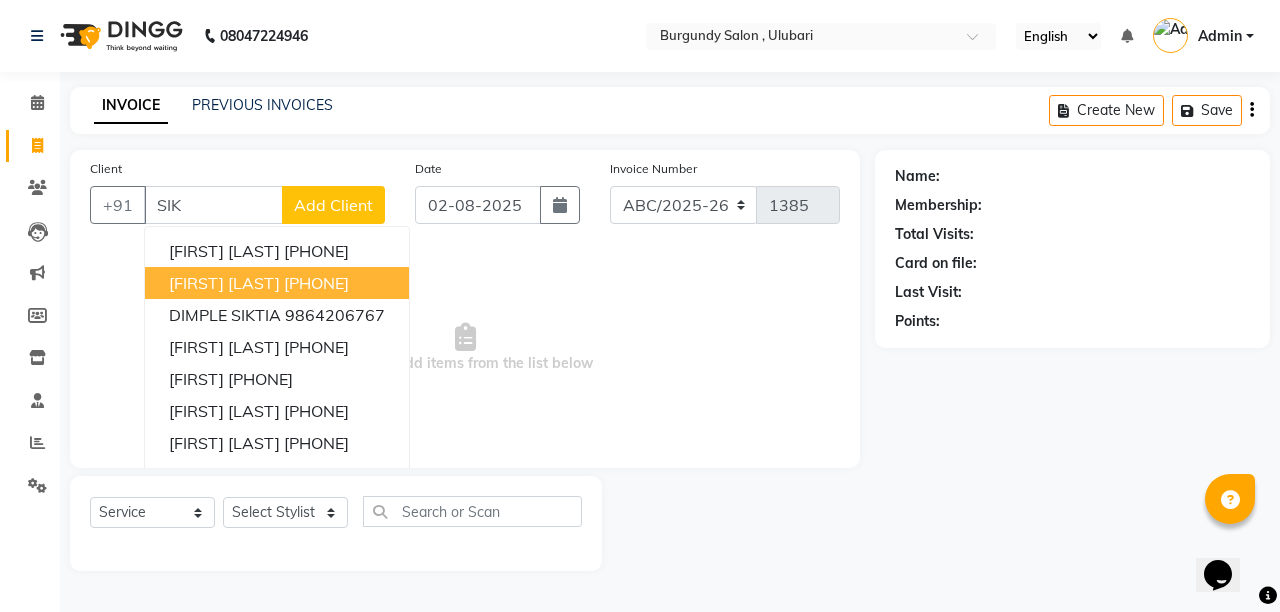 click on "[FIRST] [LAST]" at bounding box center (224, 283) 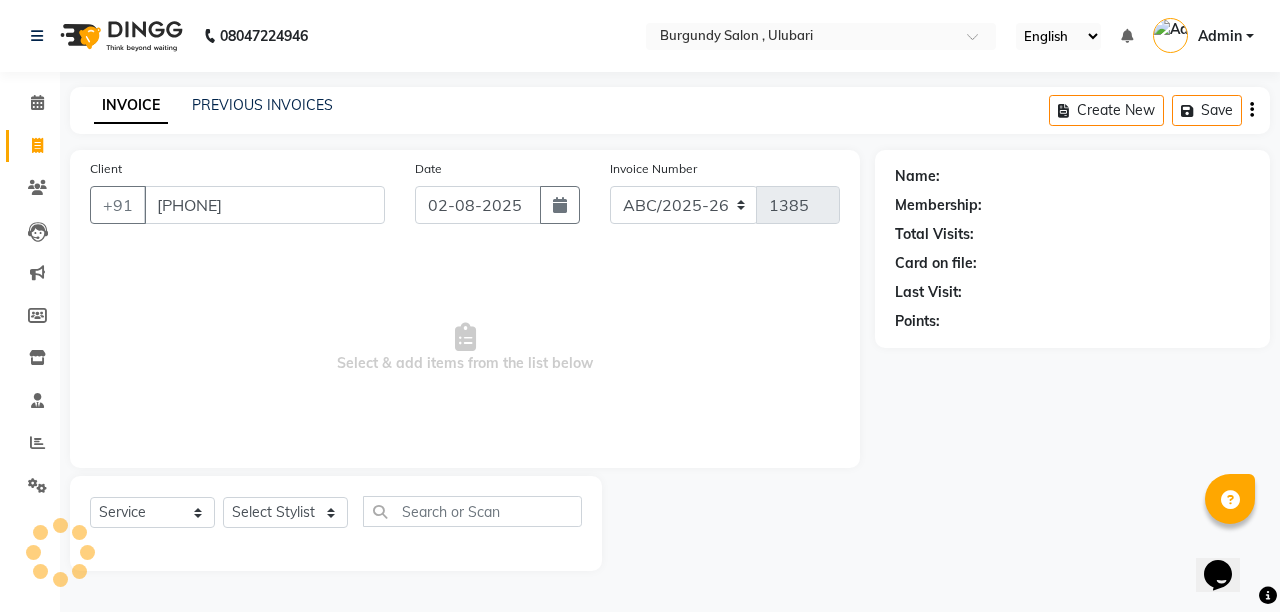 type on "[PHONE]" 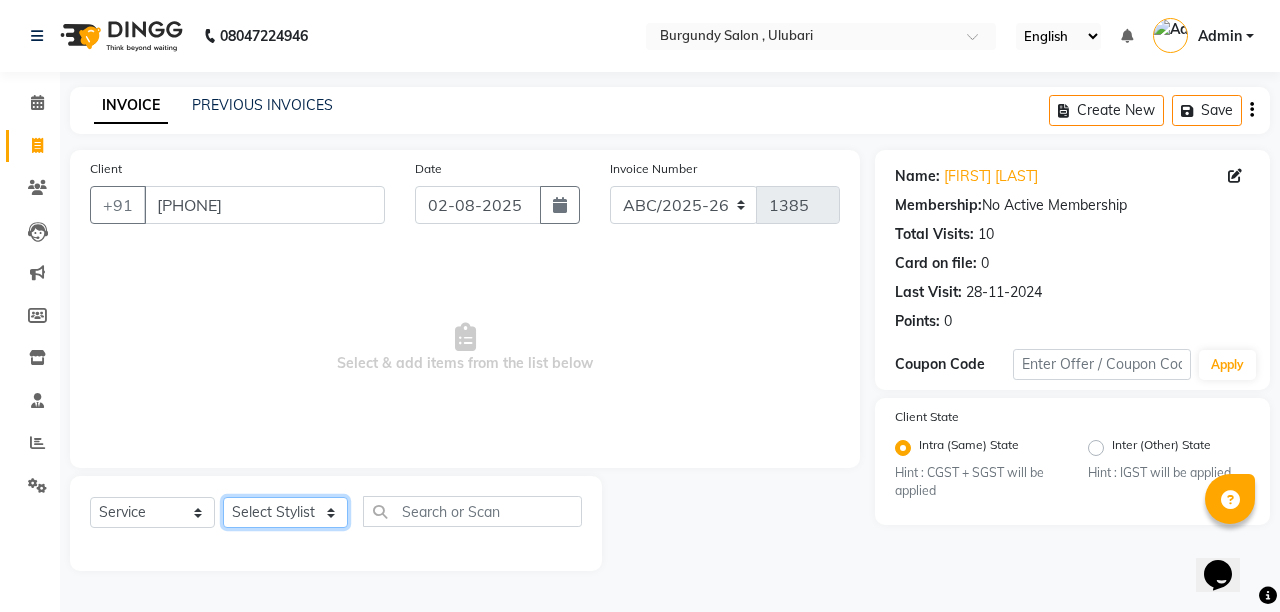 click on "Select Stylist ANIL  ANJANA BARSHA DEEPSHIKHA  DHON DAS DHON / NITUMONI EDWARD EDWARD/ LAXMI JOSHU JUNMONI KASHIF LAXI / ANJANA LAXMI LITTLE MAAM MINTUL MITALI NEETU RANA NITUMONI NITUMONI/POJA/ LAXMI NITUMONI / SAGARIKA NITUMONI/ SAGRIKA PRAKASH PUJAA Rubi RUBI / LAXMI SAGARIKA  SAGARIKA / RUBI SAHIL SAHIL / DHON SAHIL / EDWARD SAHIL/ JOSHU SAHIL/JOSHU/PRAKASH/ RUBI SAHIL/NITUMONI/ MITALI SAHIL/ RUBI SHABIR SHADHAB SIMA KALITA SONALI DEKA SOPEM staff 1 staff 1 TANU" 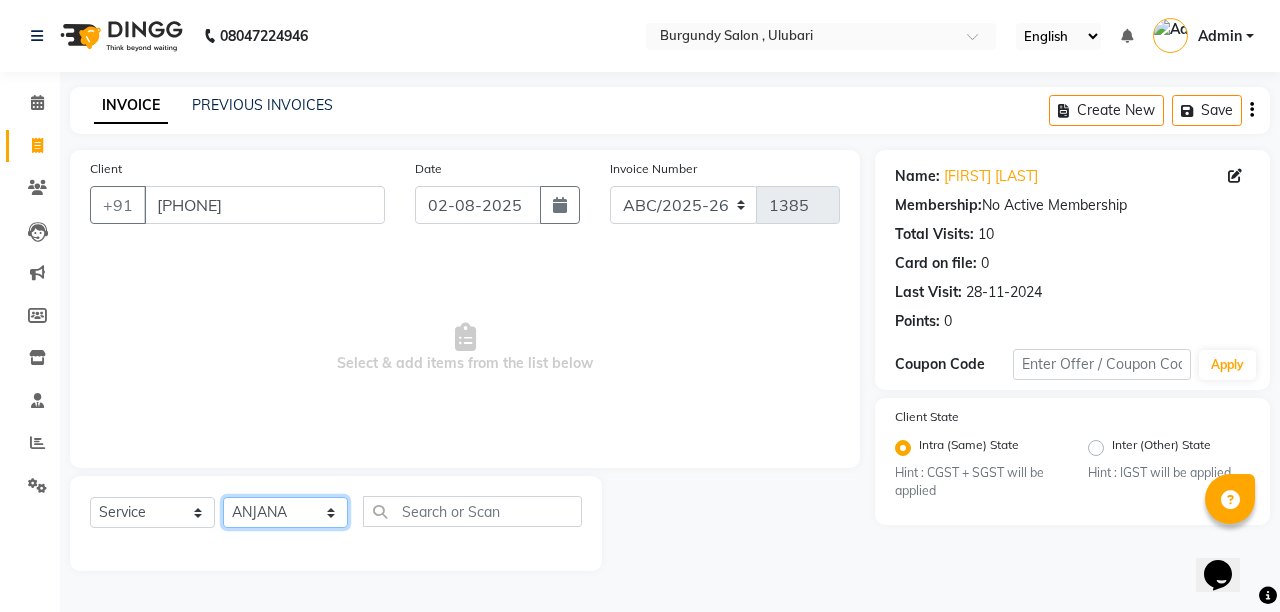 click on "Select Stylist ANIL  ANJANA BARSHA DEEPSHIKHA  DHON DAS DHON / NITUMONI EDWARD EDWARD/ LAXMI JOSHU JUNMONI KASHIF LAXI / ANJANA LAXMI LITTLE MAAM MINTUL MITALI NEETU RANA NITUMONI NITUMONI/POJA/ LAXMI NITUMONI / SAGARIKA NITUMONI/ SAGRIKA PRAKASH PUJAA Rubi RUBI / LAXMI SAGARIKA  SAGARIKA / RUBI SAHIL SAHIL / DHON SAHIL / EDWARD SAHIL/ JOSHU SAHIL/JOSHU/PRAKASH/ RUBI SAHIL/NITUMONI/ MITALI SAHIL/ RUBI SHABIR SHADHAB SIMA KALITA SONALI DEKA SOPEM staff 1 staff 1 TANU" 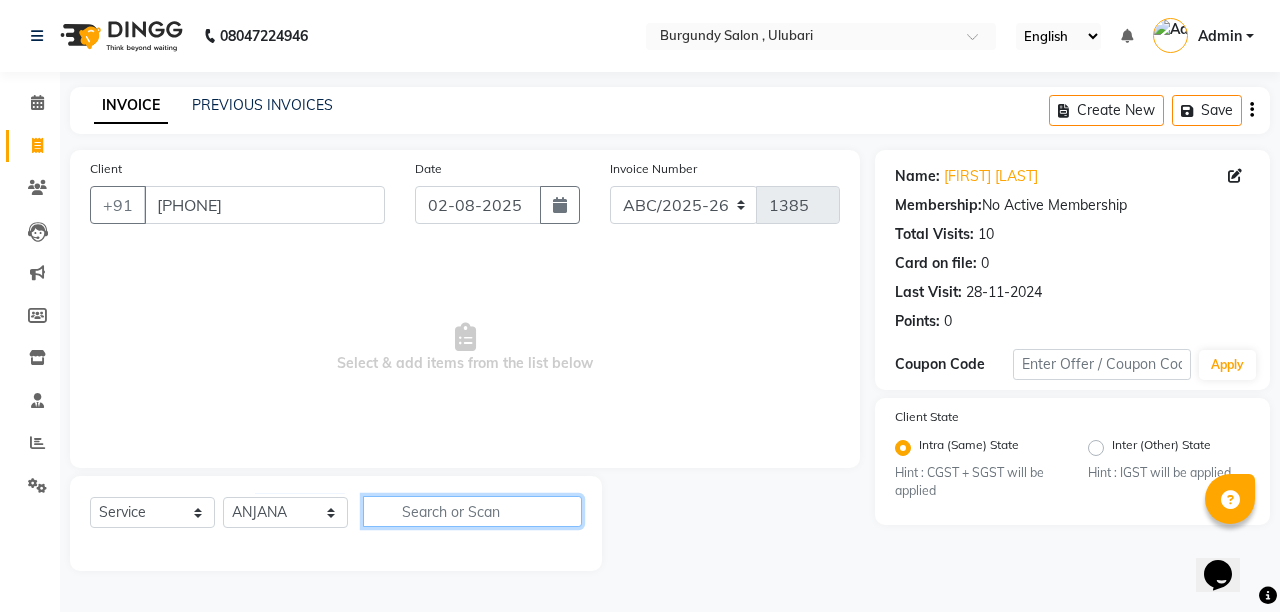click 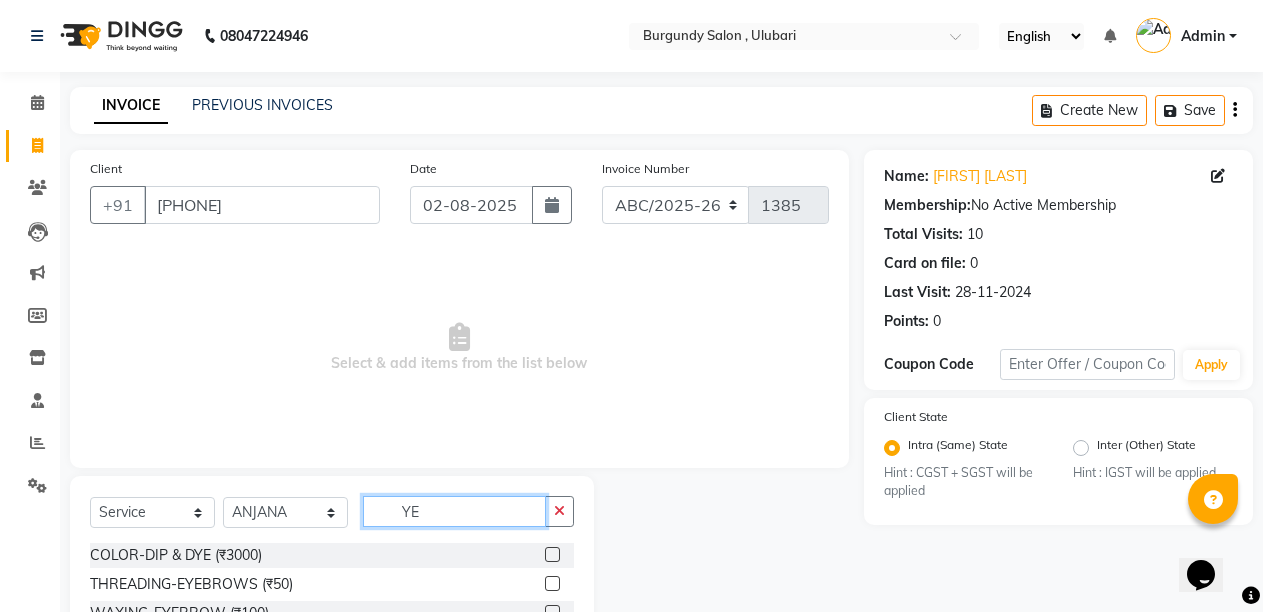 click on "YE" 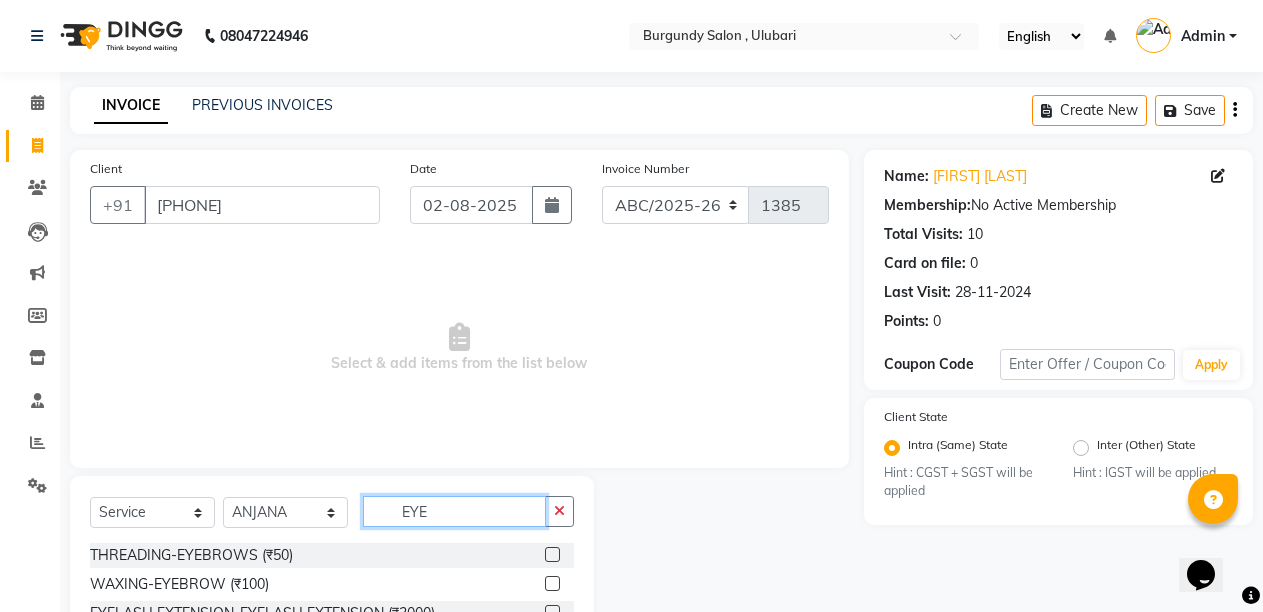 type on "EYE" 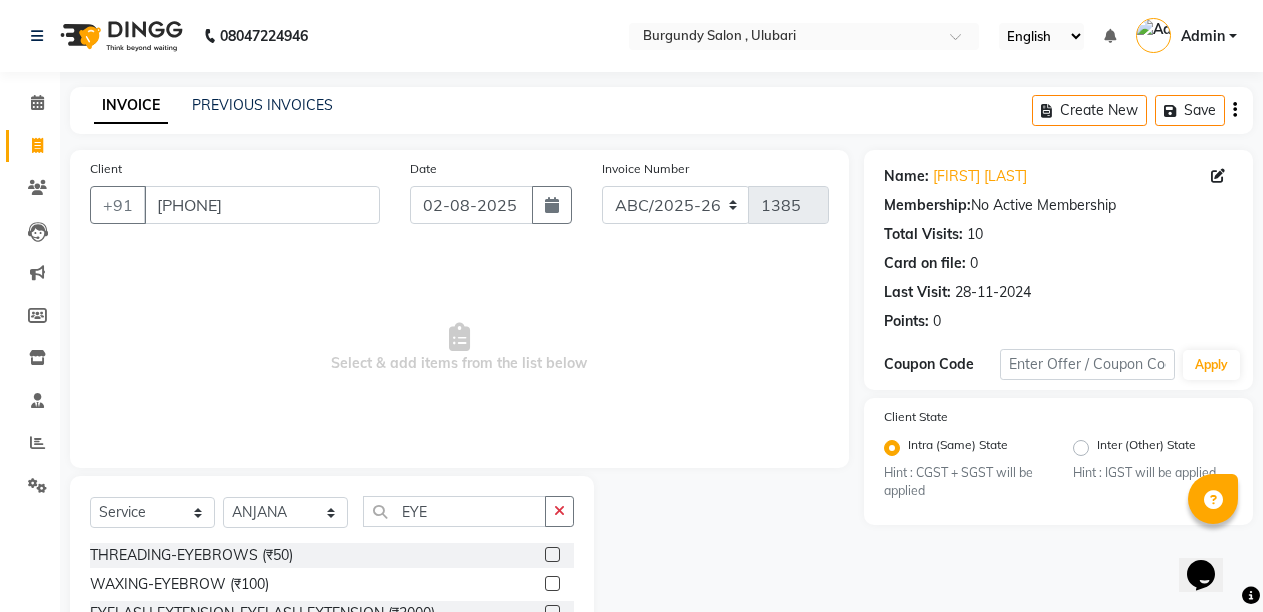 drag, startPoint x: 537, startPoint y: 555, endPoint x: 452, endPoint y: 500, distance: 101.24229 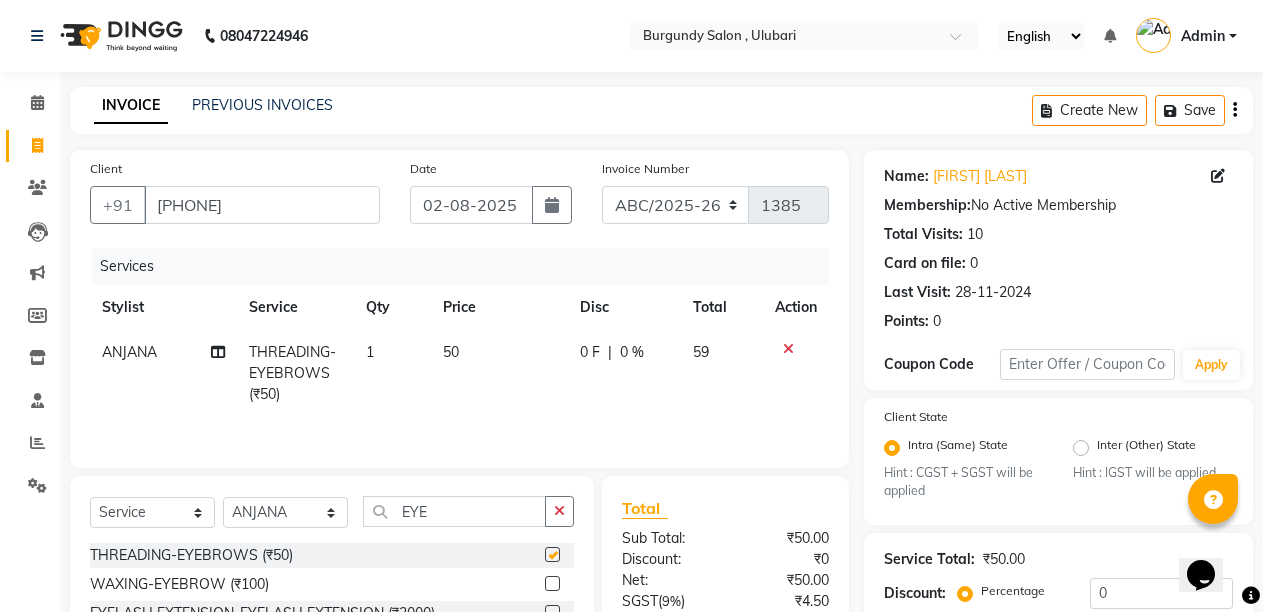 checkbox on "false" 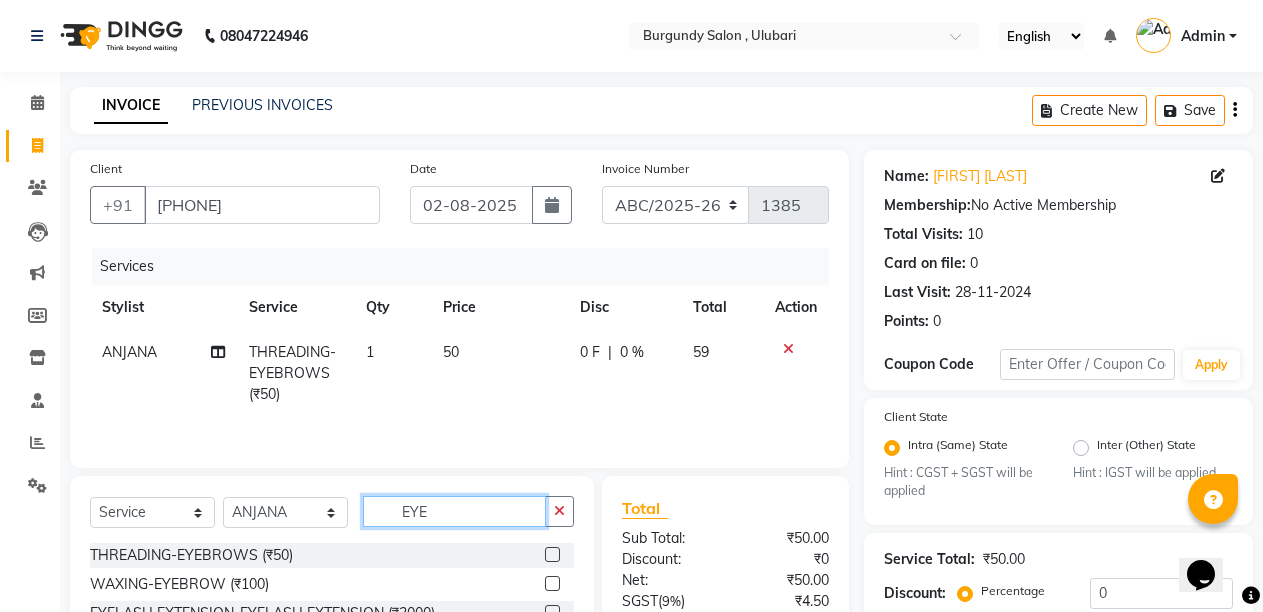 click on "EYE" 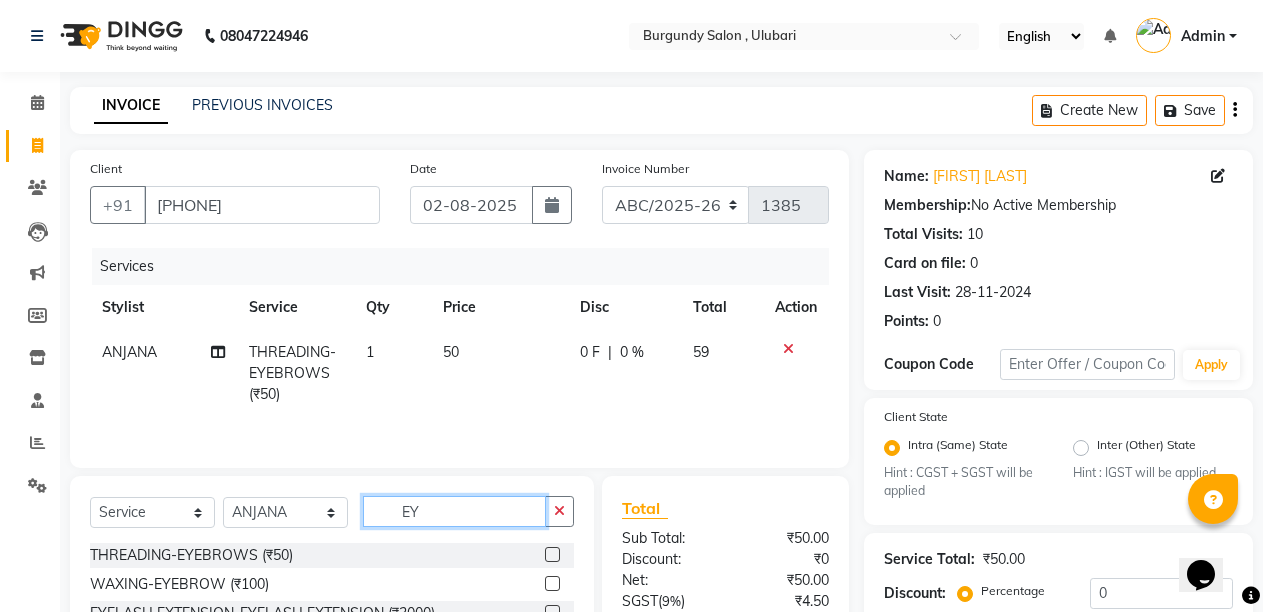 type on "E" 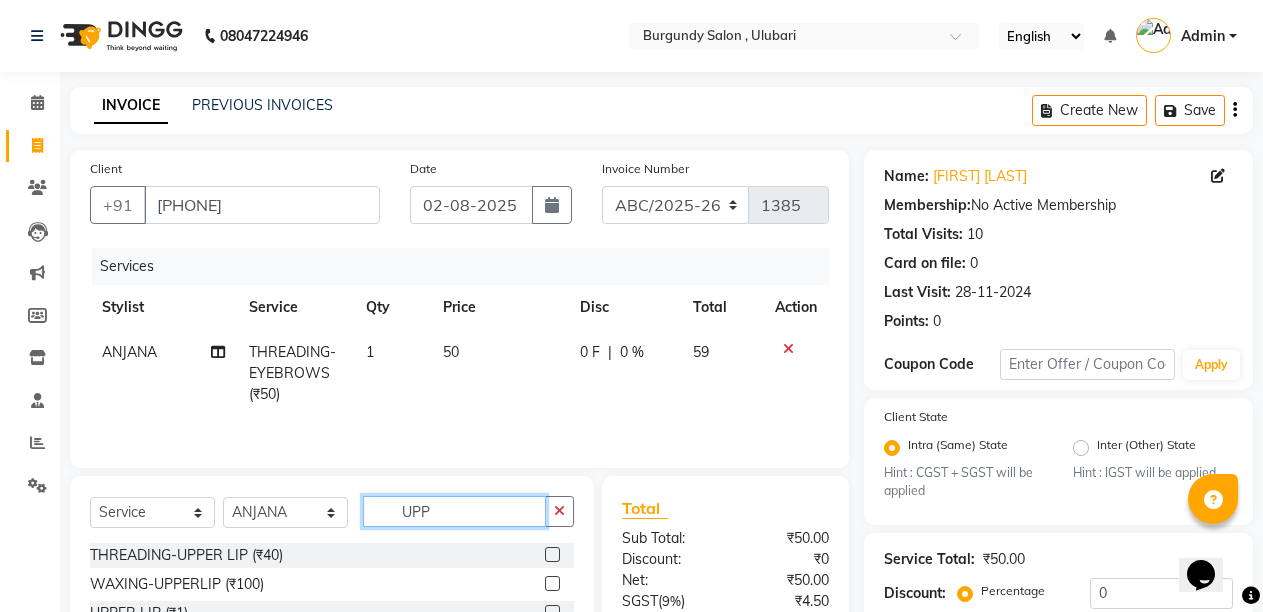 type on "UPP" 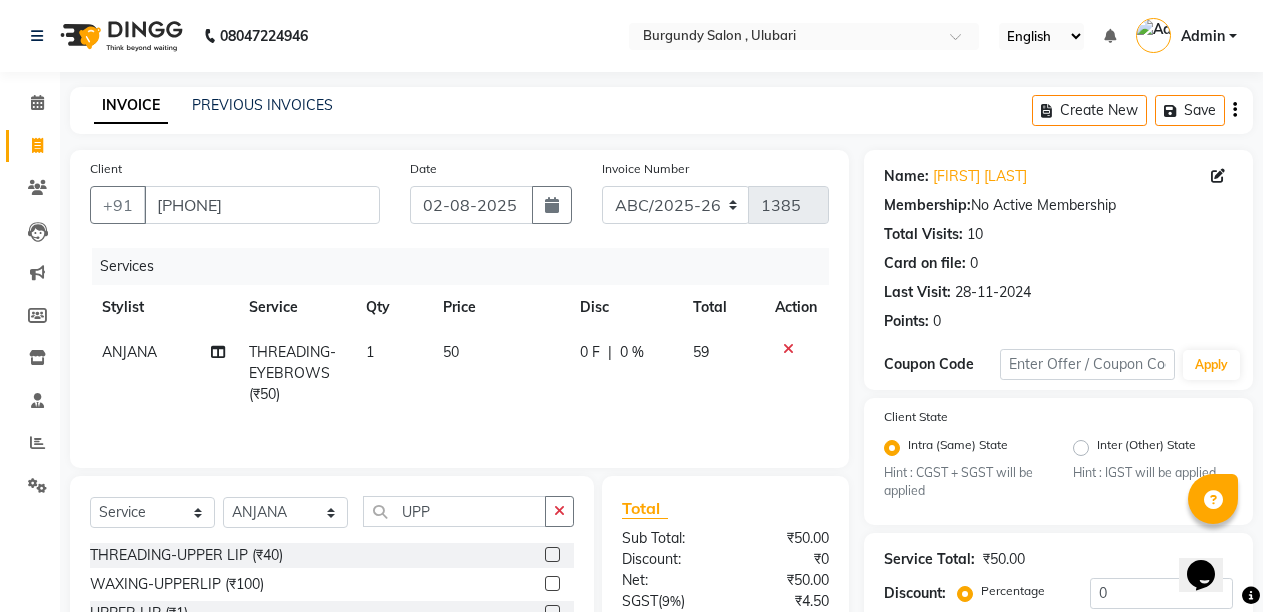click 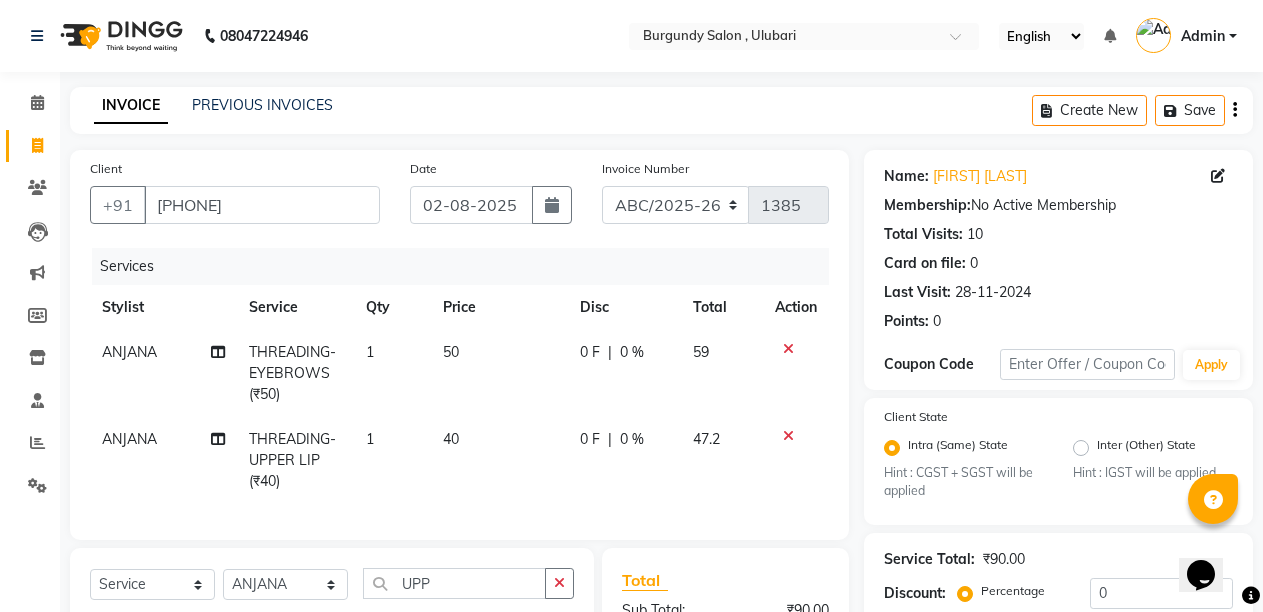 checkbox on "false" 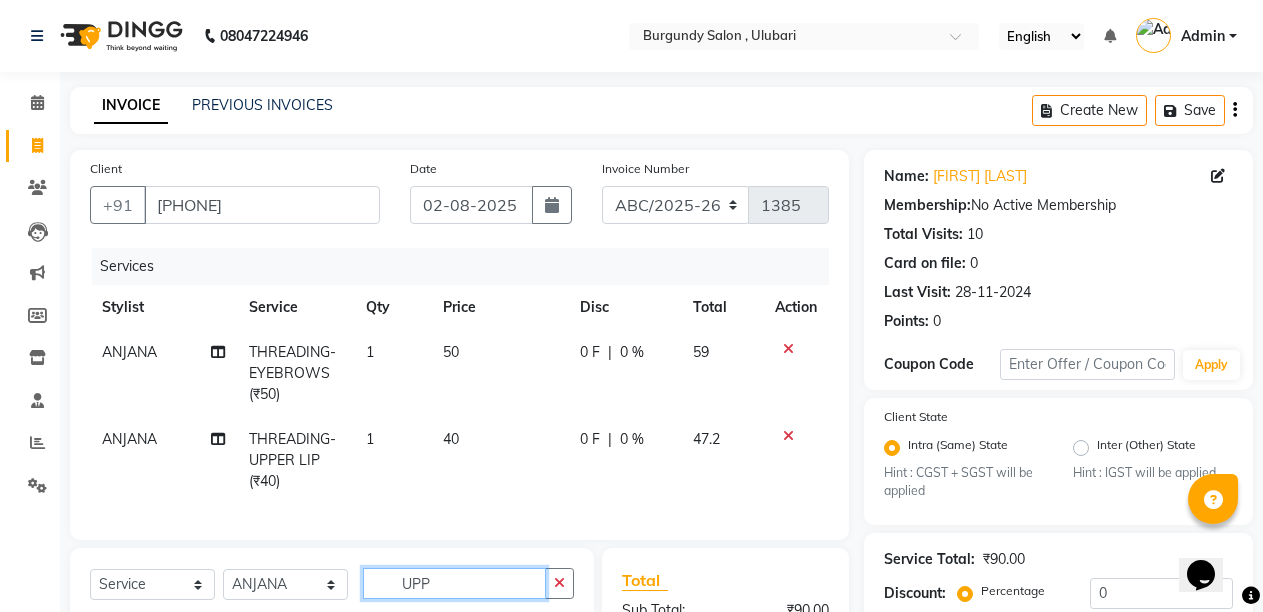 click on "UPP" 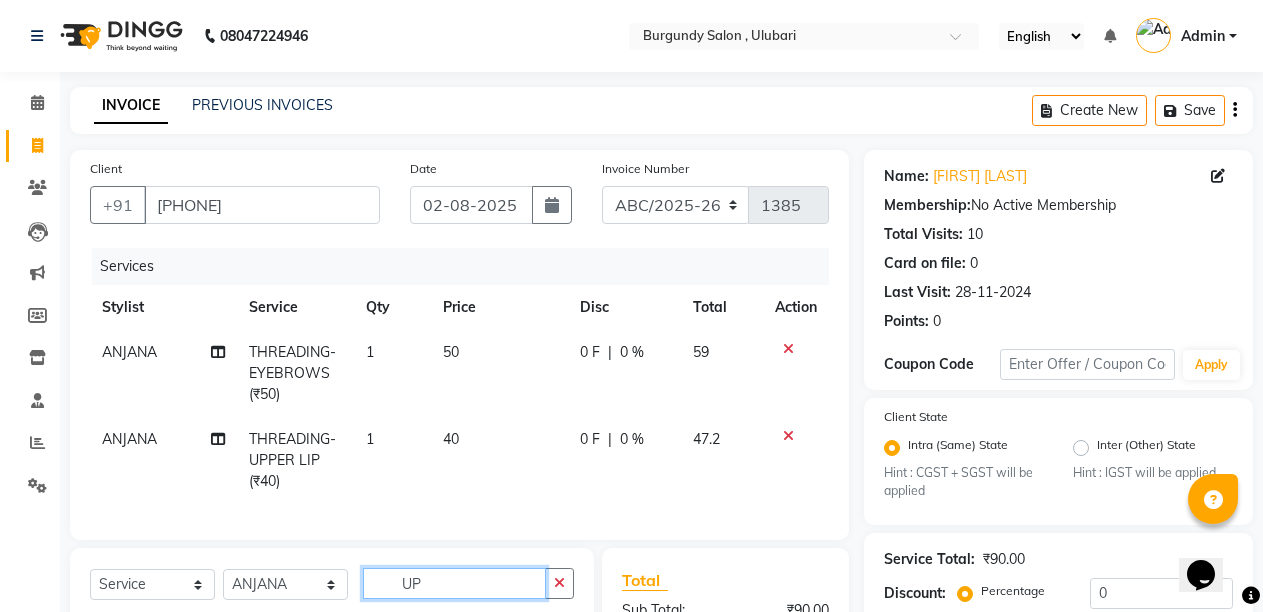 type on "U" 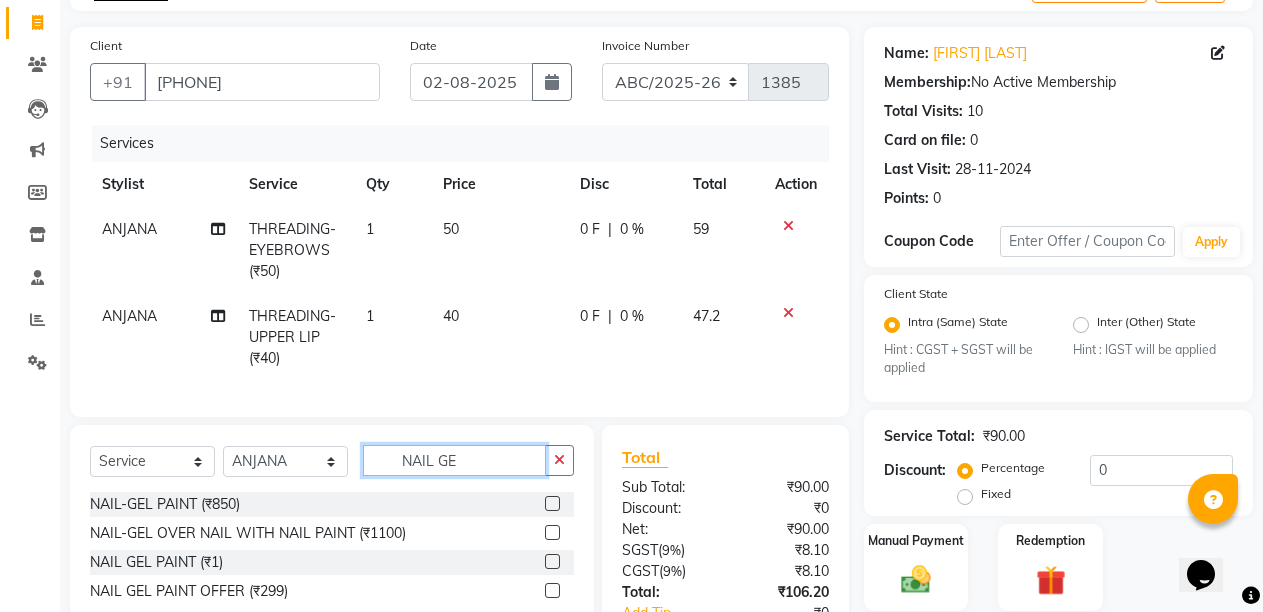 scroll, scrollTop: 25, scrollLeft: 0, axis: vertical 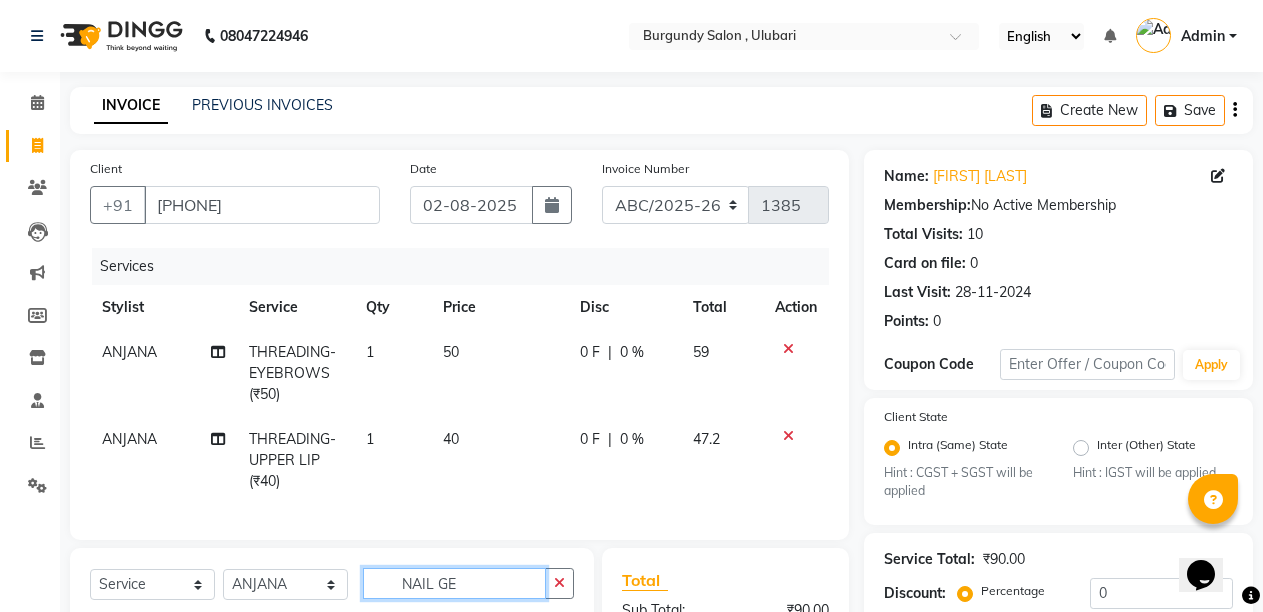 type on "NAIL GE" 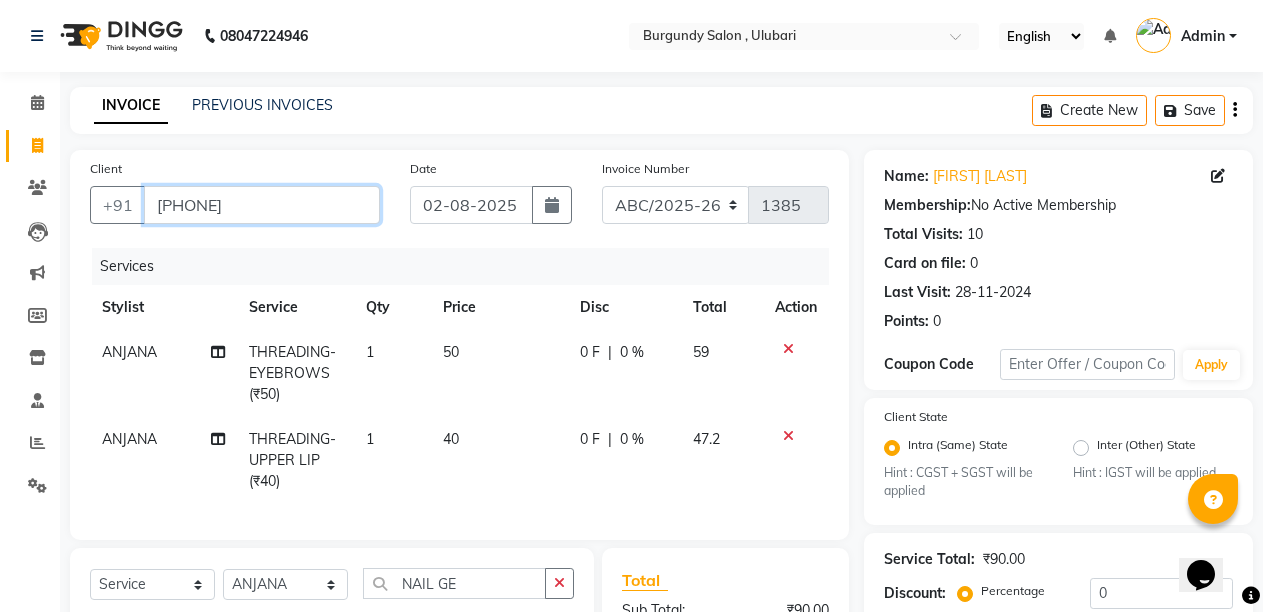 click on "[PHONE]" at bounding box center [262, 205] 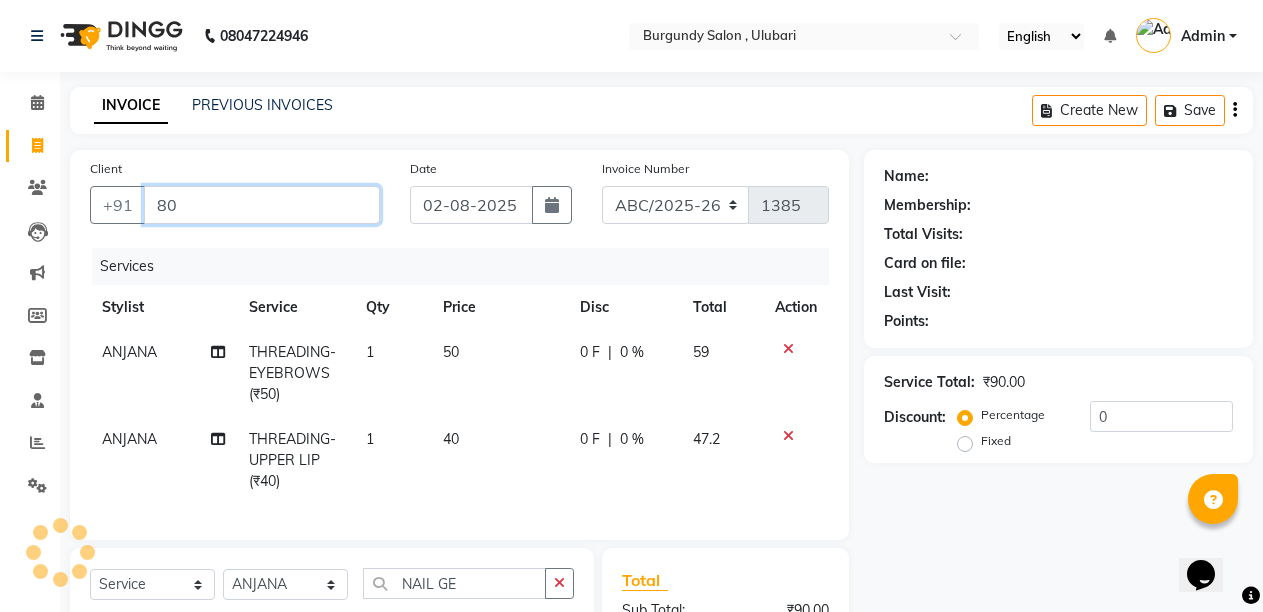 type on "8" 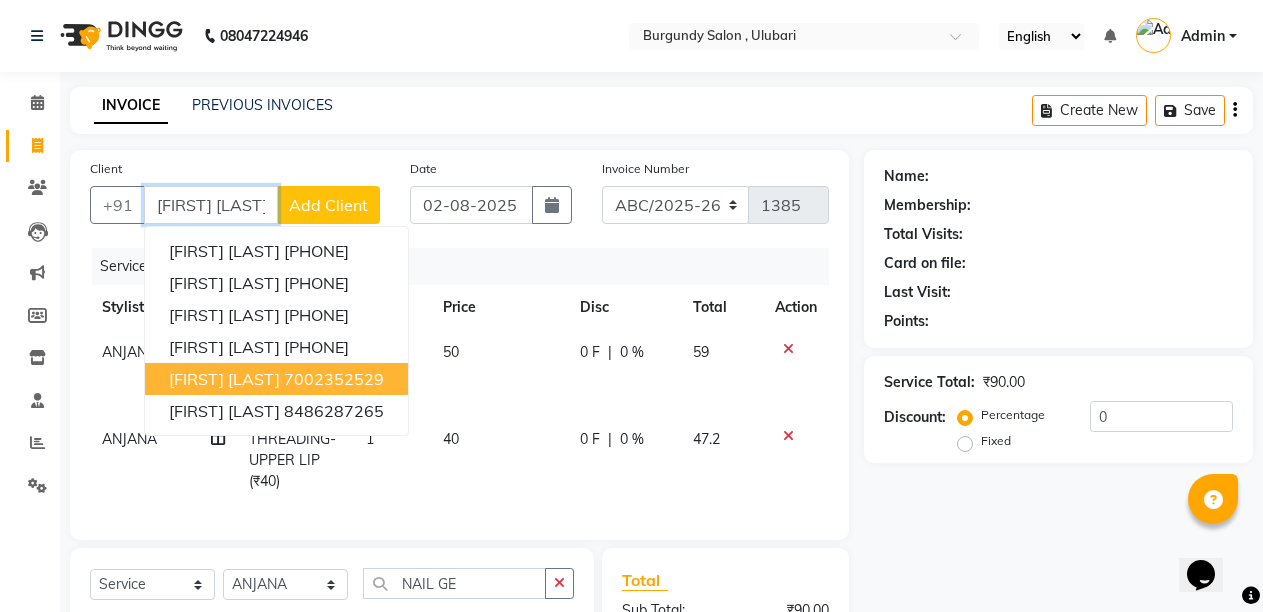 click on "7002352529" at bounding box center (334, 379) 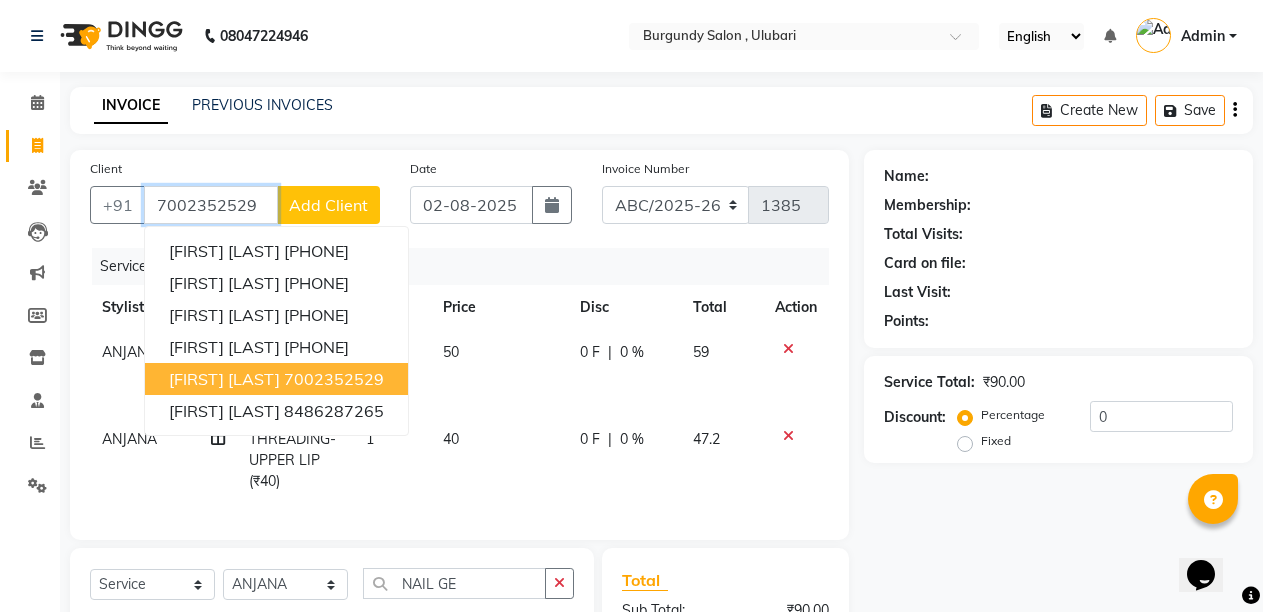 type on "7002352529" 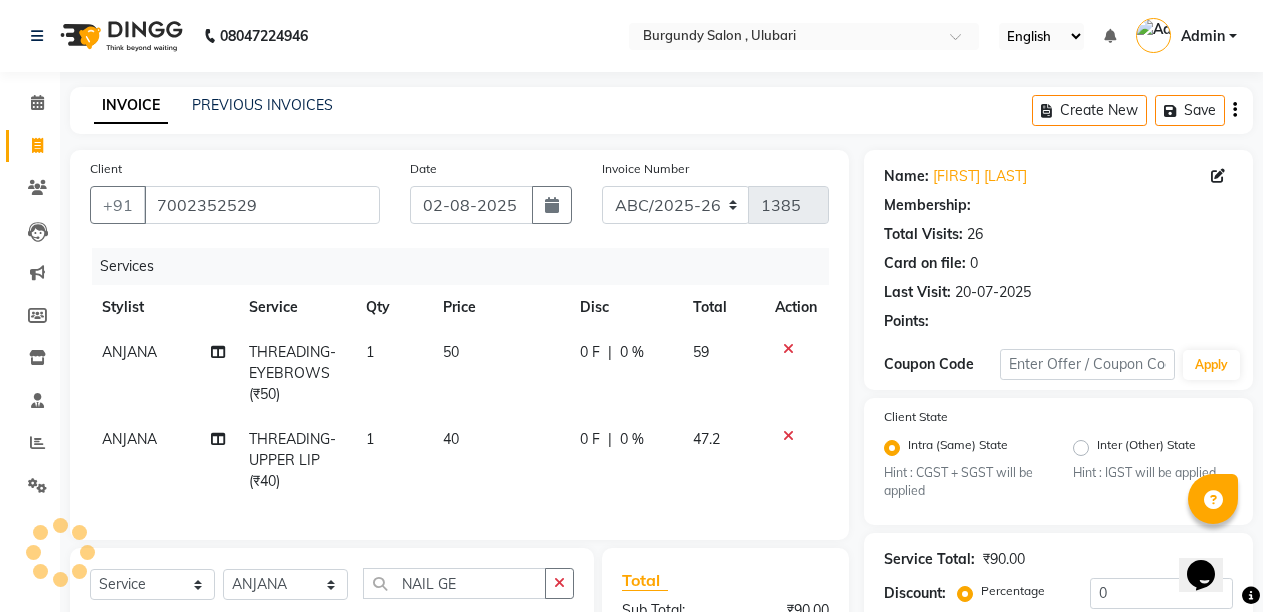 select on "1: Object" 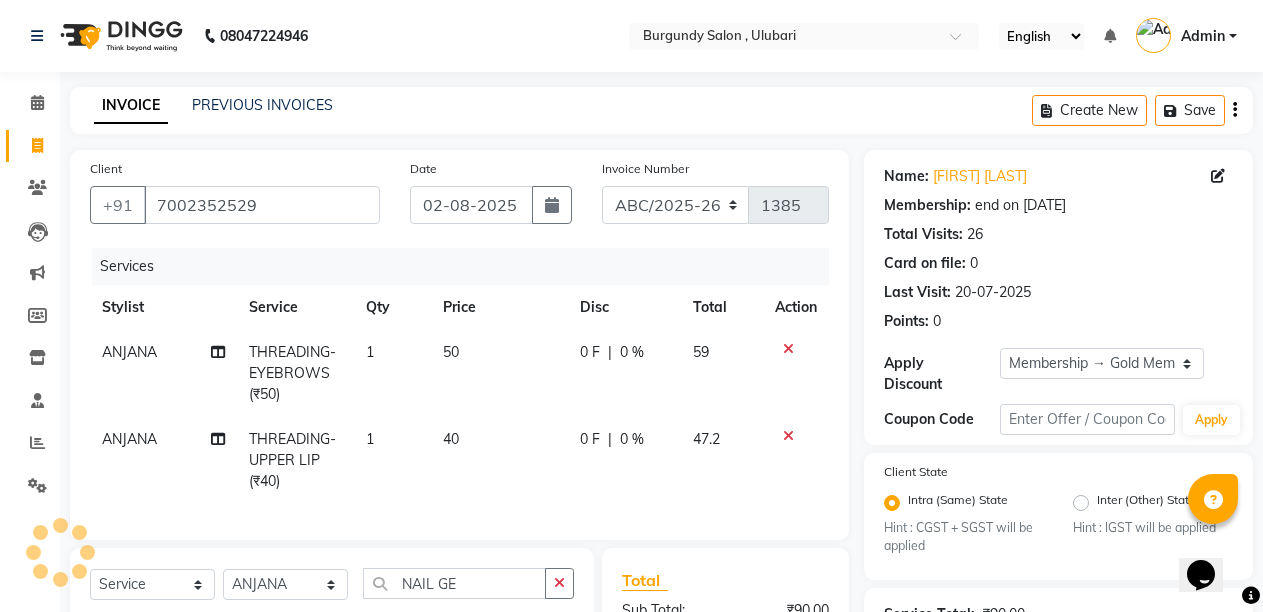 type 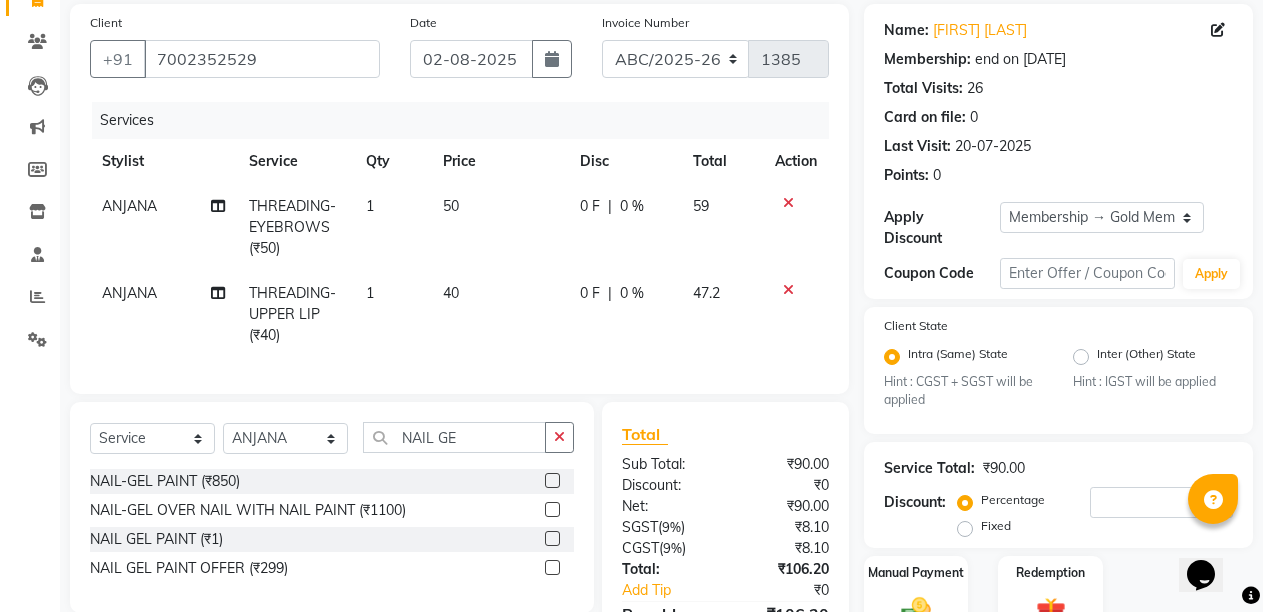 scroll, scrollTop: 162, scrollLeft: 0, axis: vertical 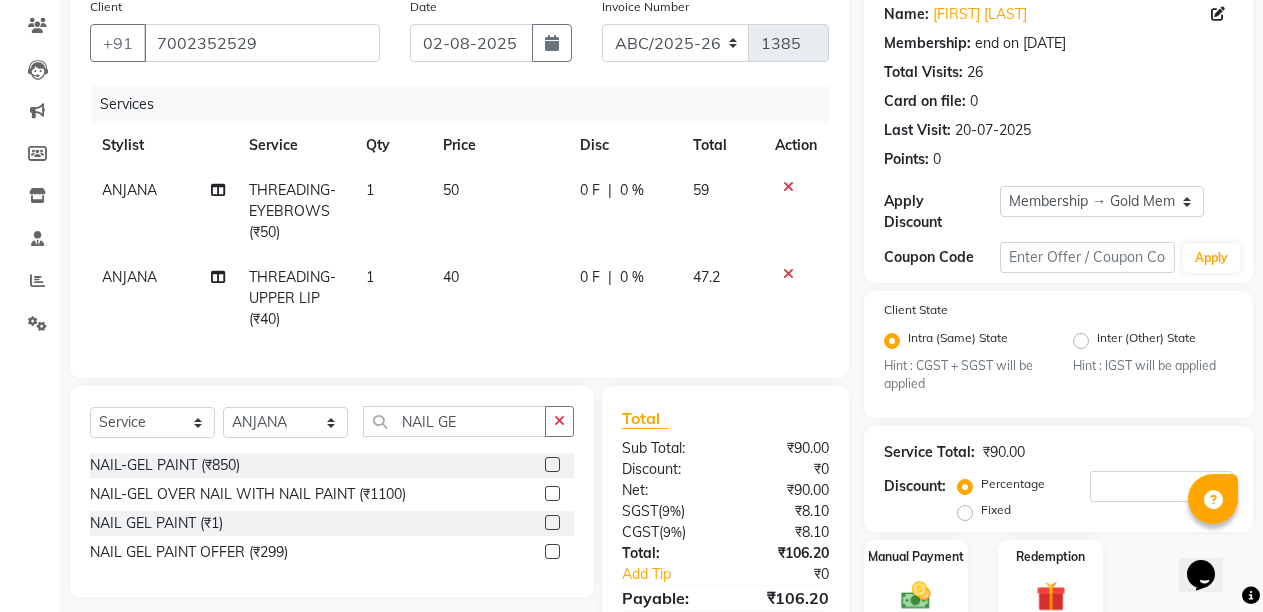 click 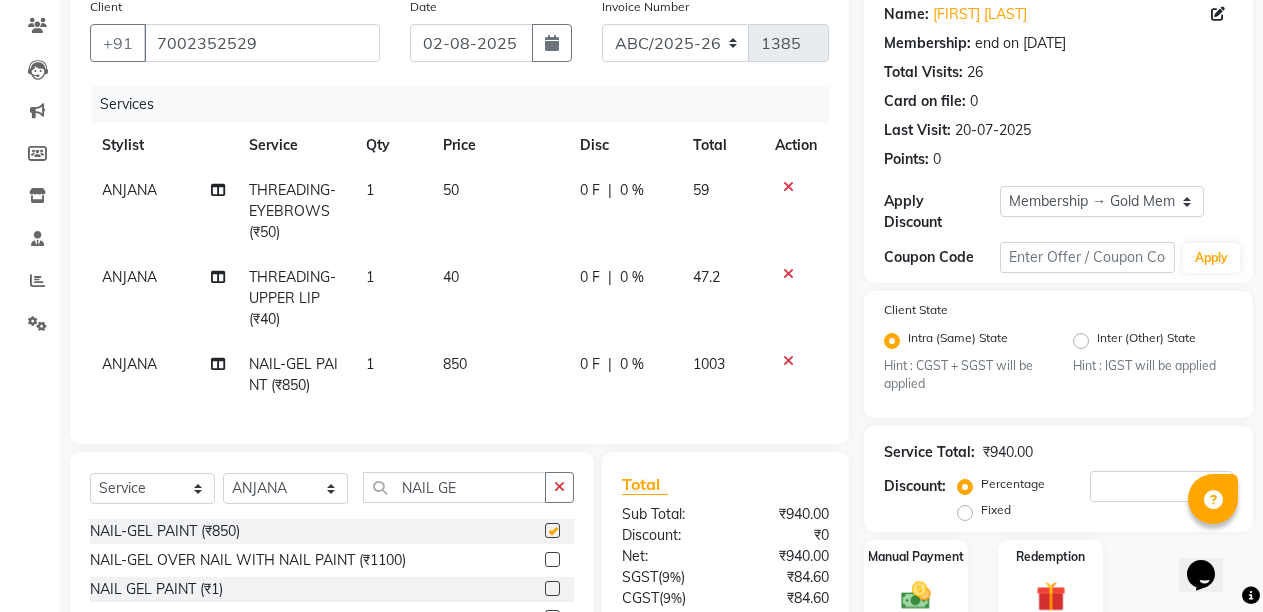 checkbox on "false" 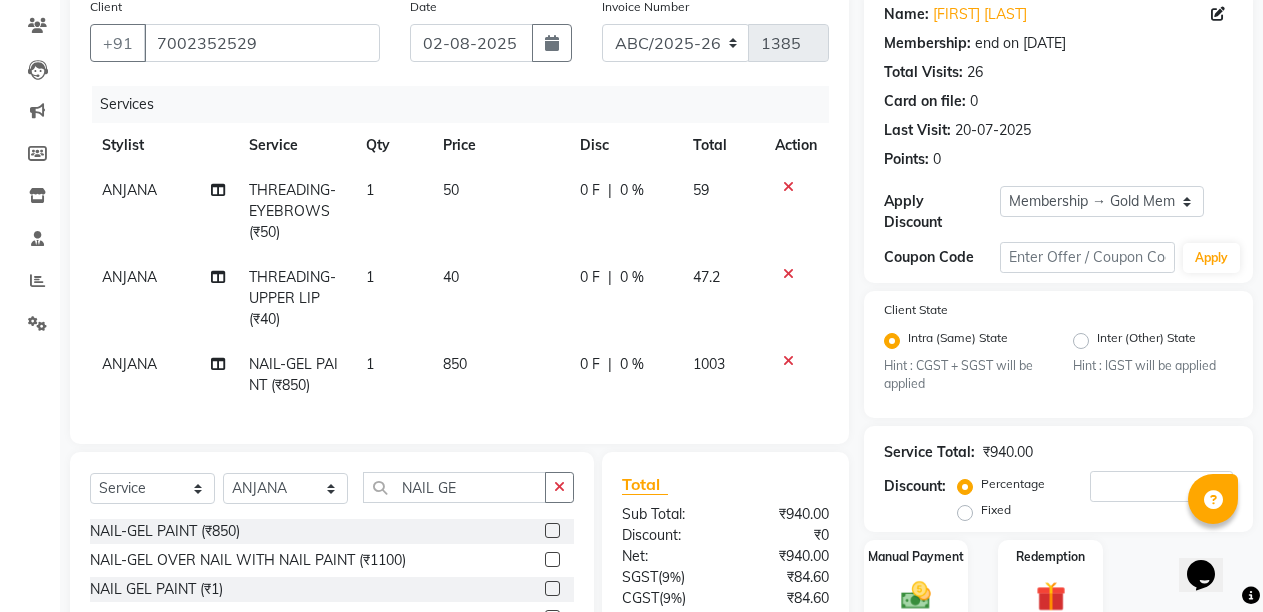 drag, startPoint x: 463, startPoint y: 361, endPoint x: 491, endPoint y: 363, distance: 28.071337 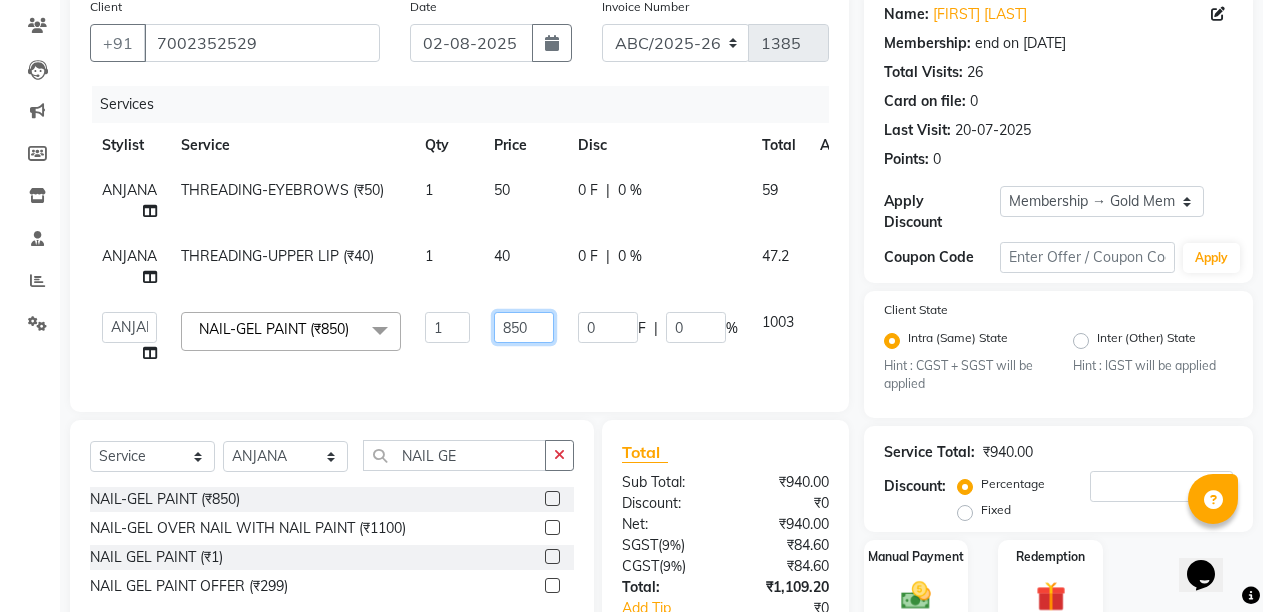 click on "850" 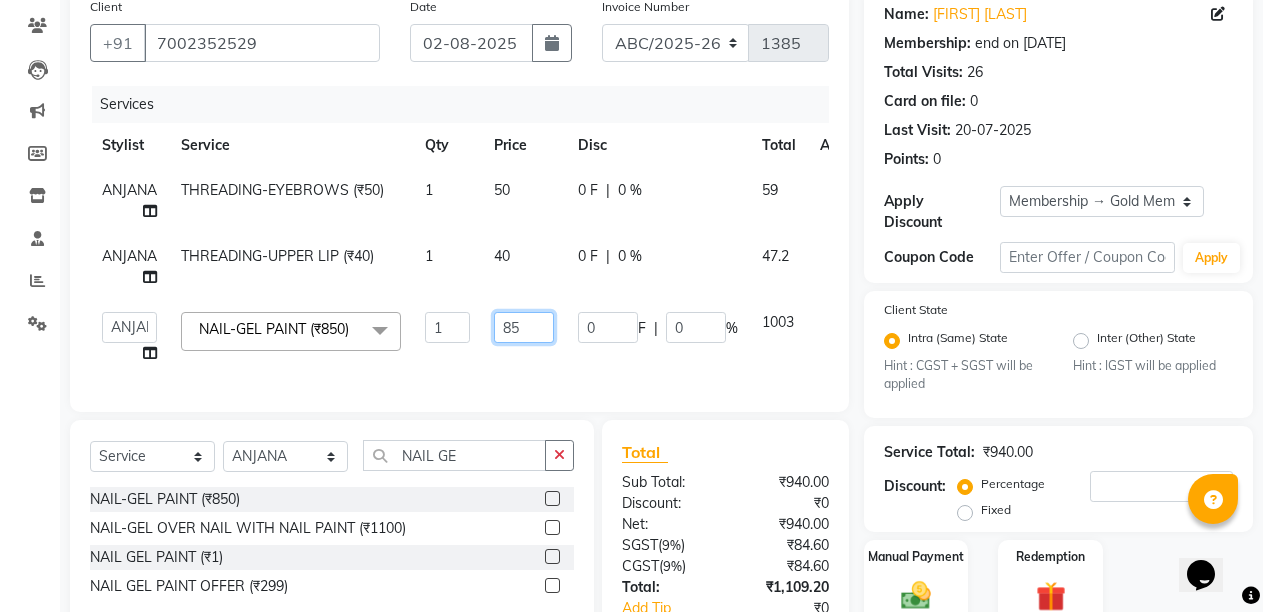 type on "8" 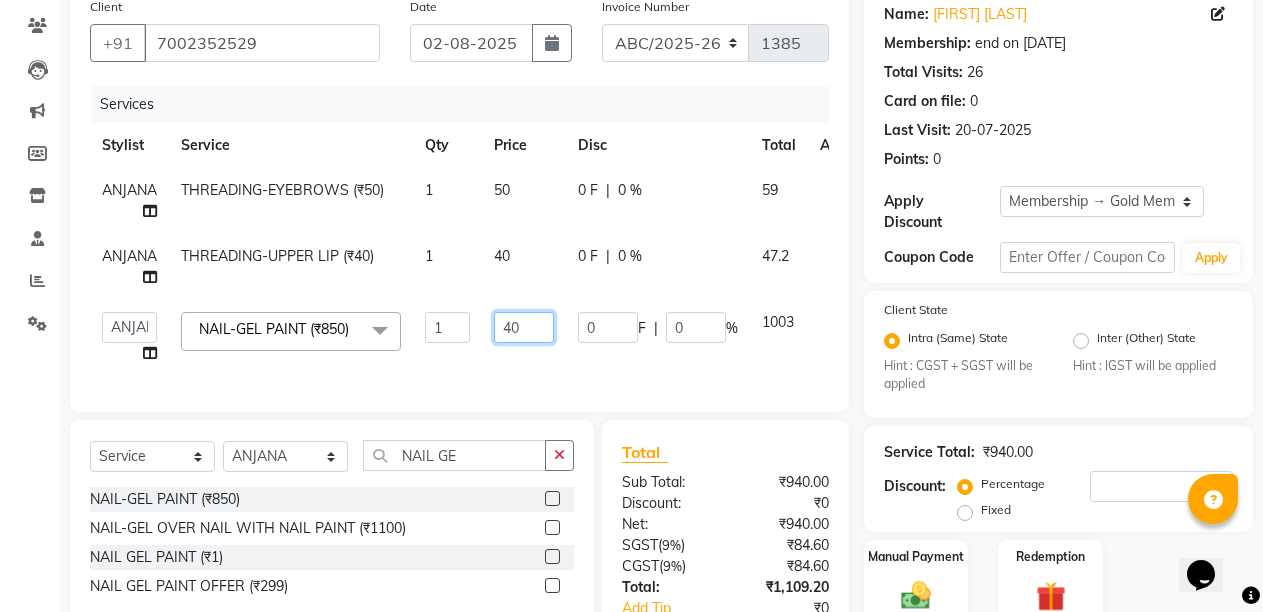 type on "400" 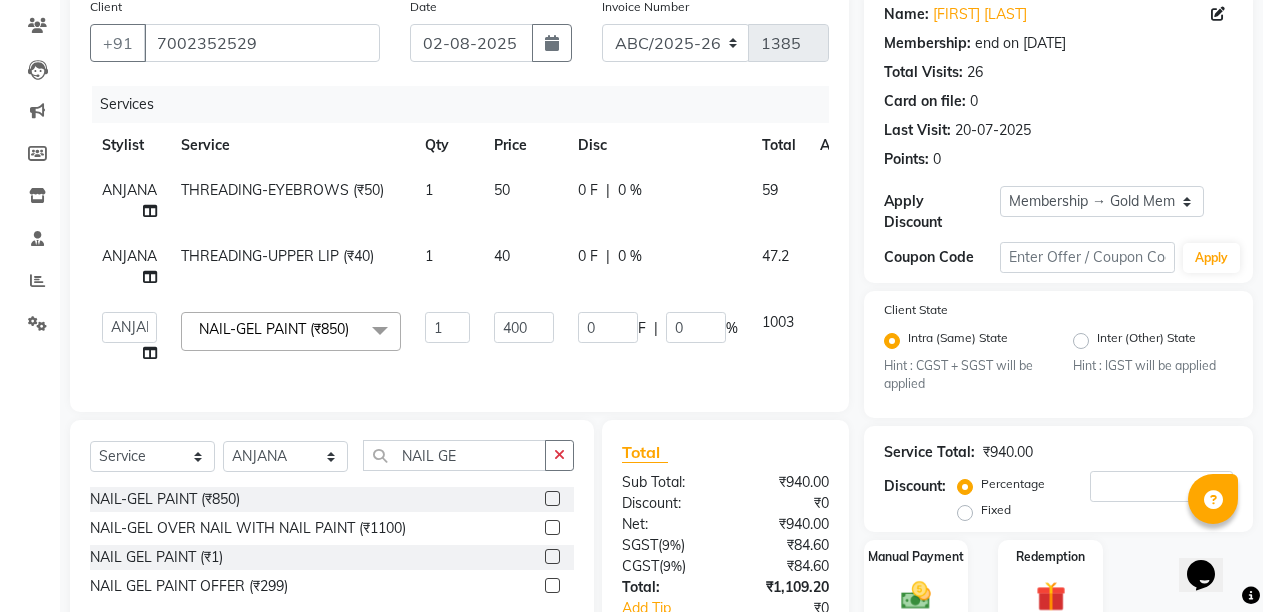 click on "400" 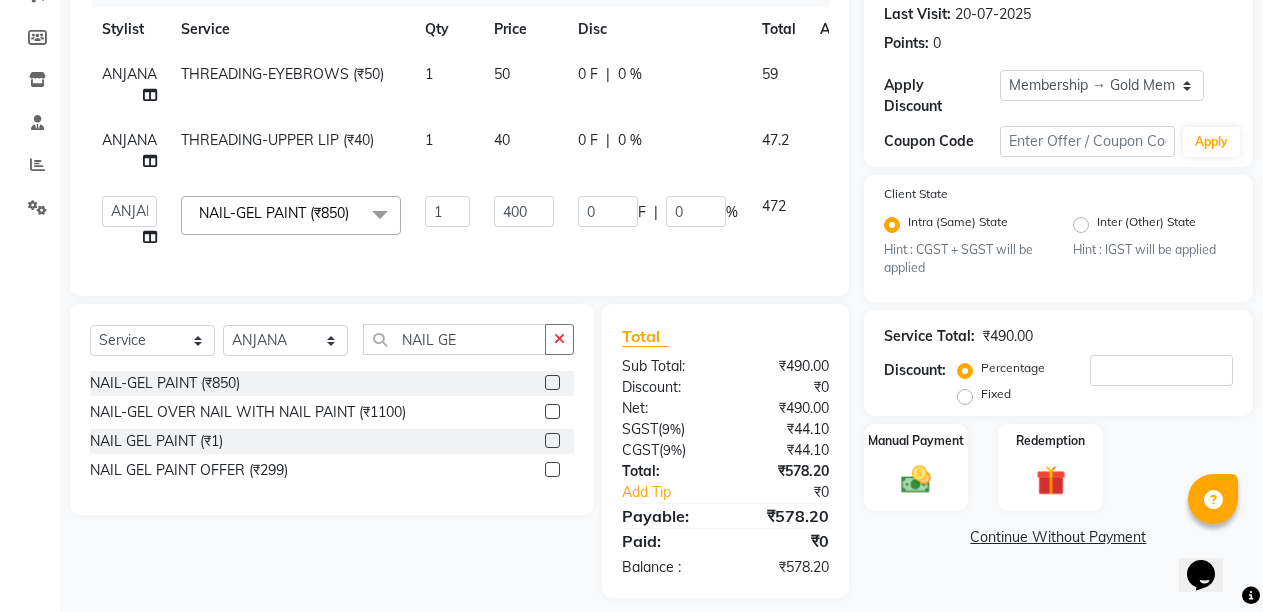 scroll, scrollTop: 311, scrollLeft: 0, axis: vertical 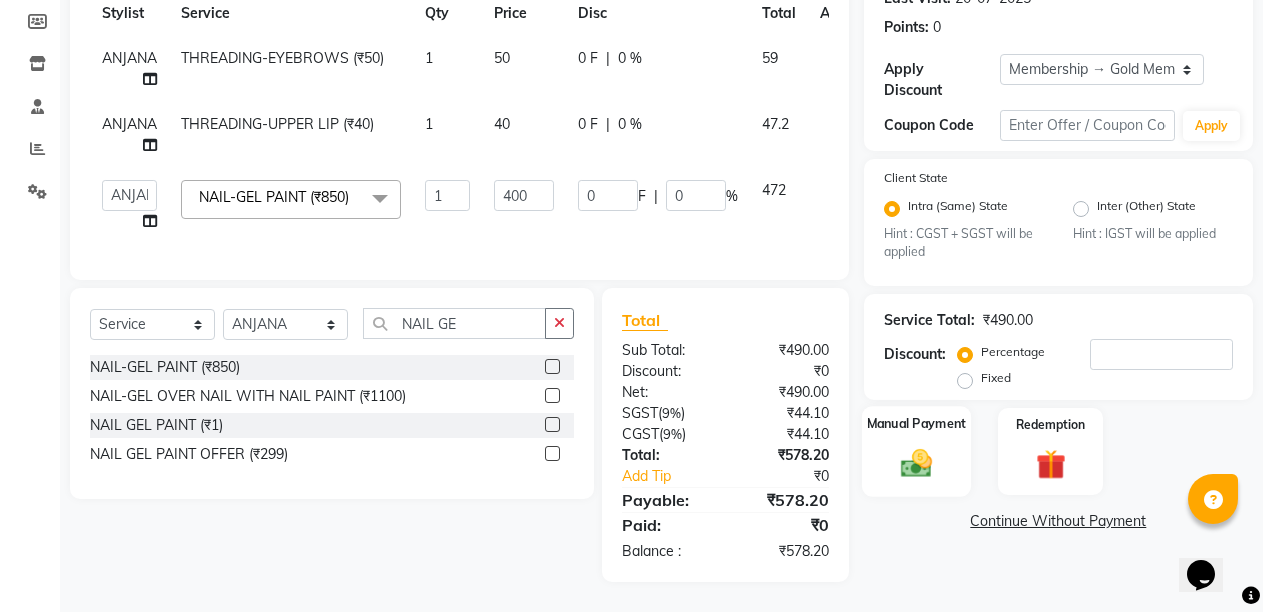 click on "Manual Payment" 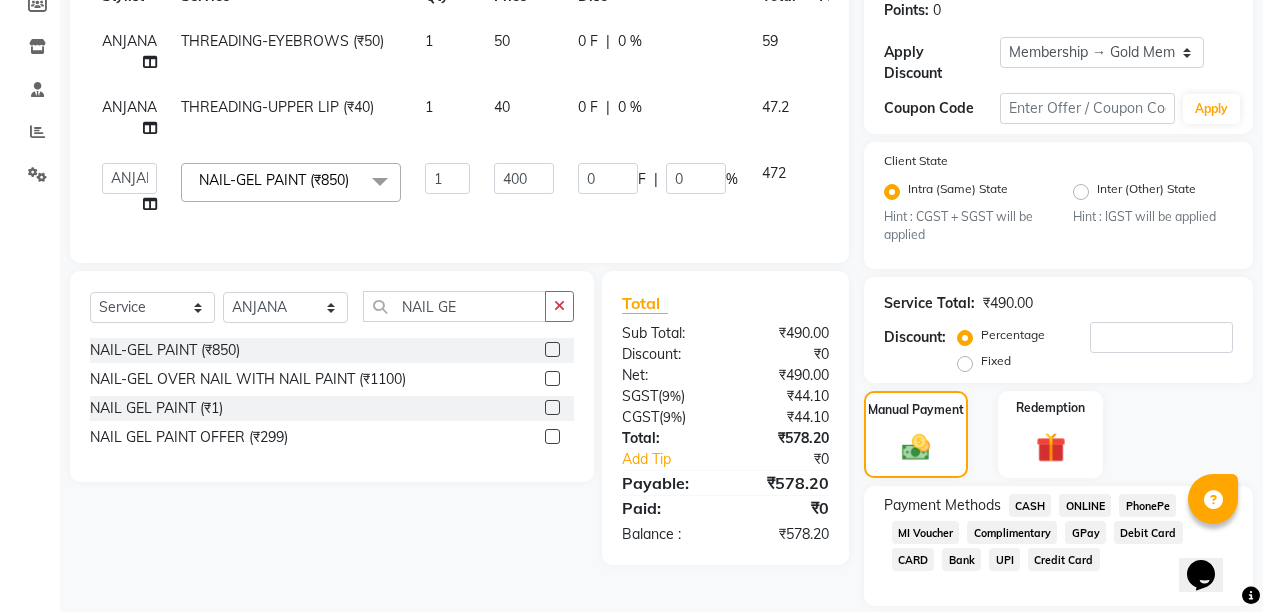 click on "CASH" 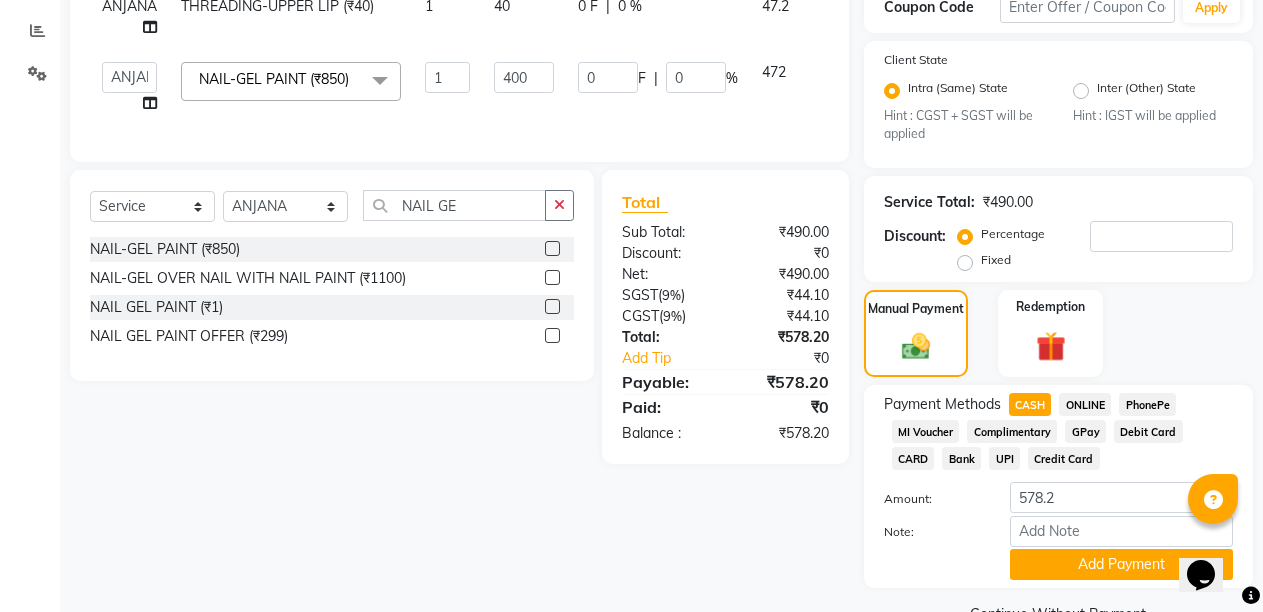 scroll, scrollTop: 454, scrollLeft: 0, axis: vertical 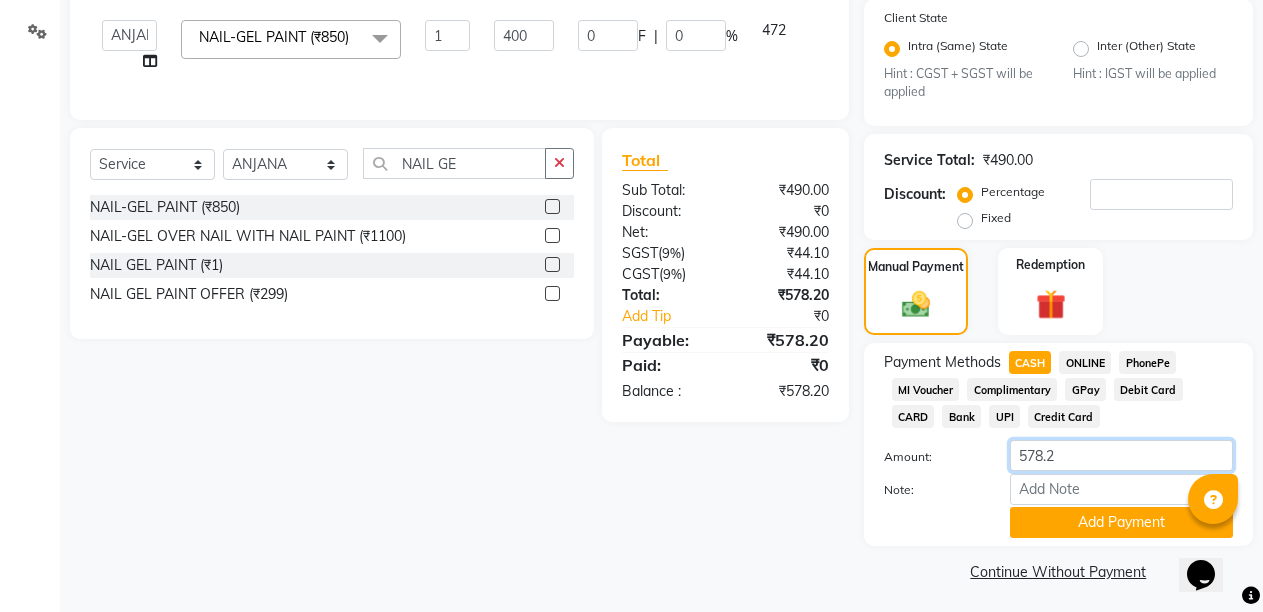 click on "578.2" 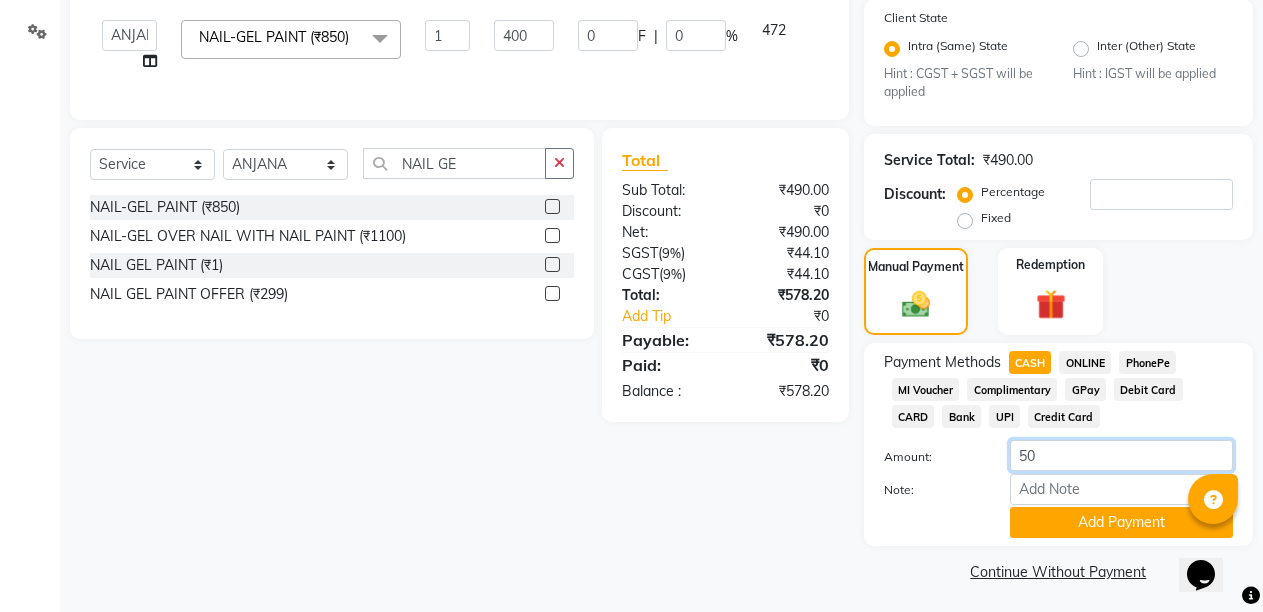 type on "500" 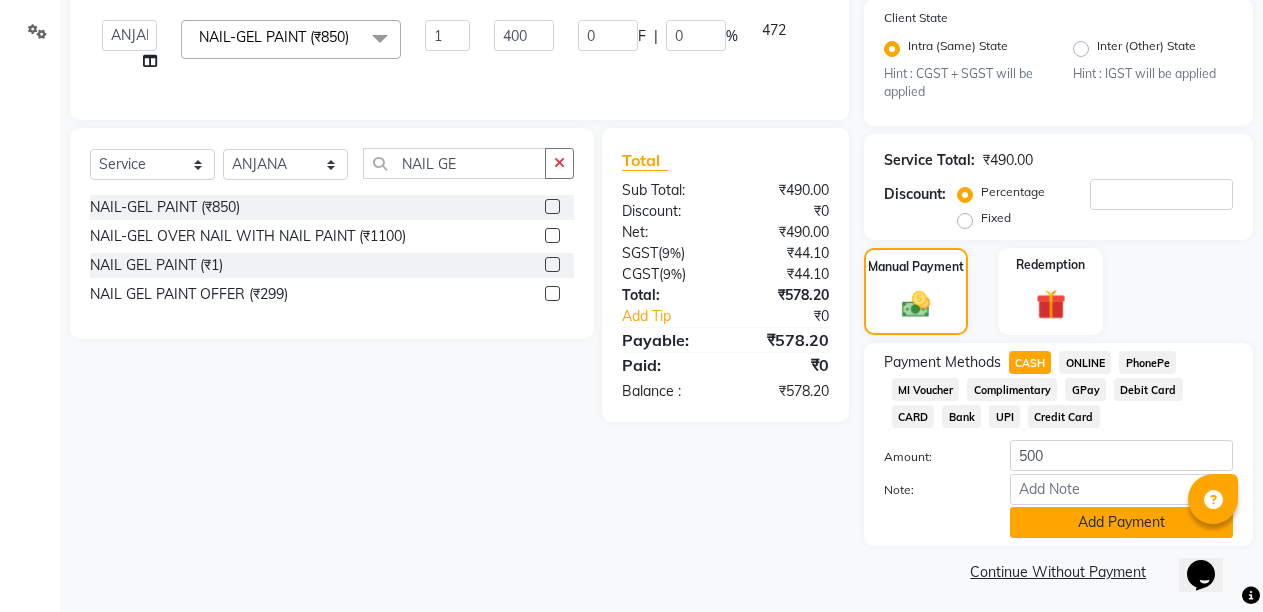 click on "Add Payment" 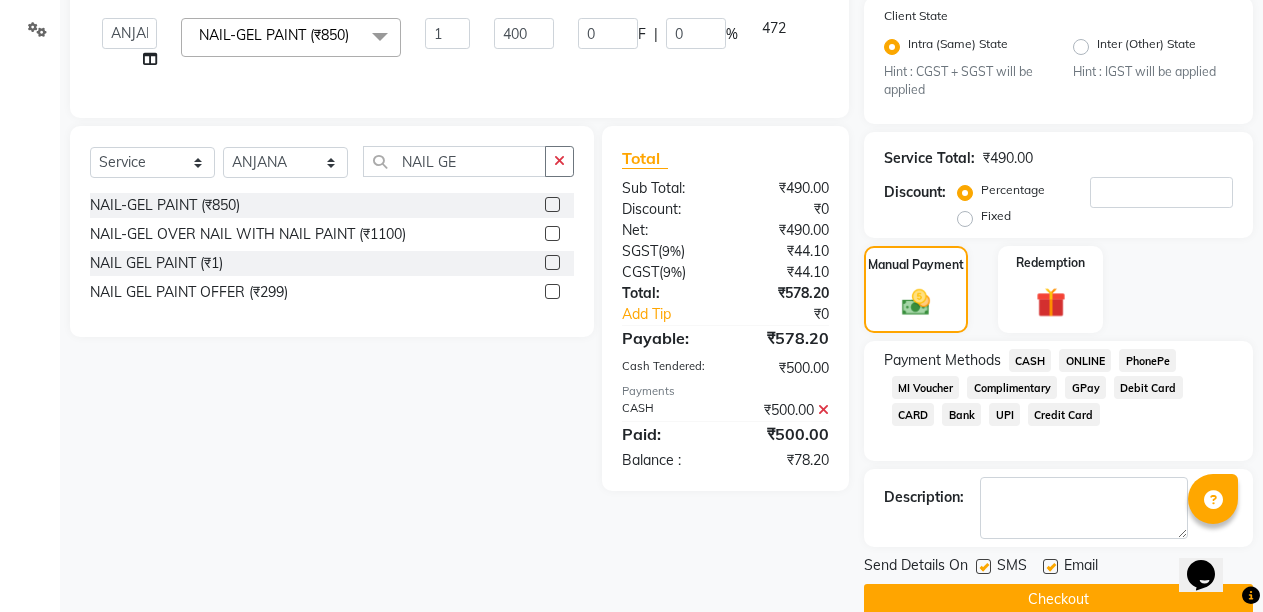scroll, scrollTop: 486, scrollLeft: 0, axis: vertical 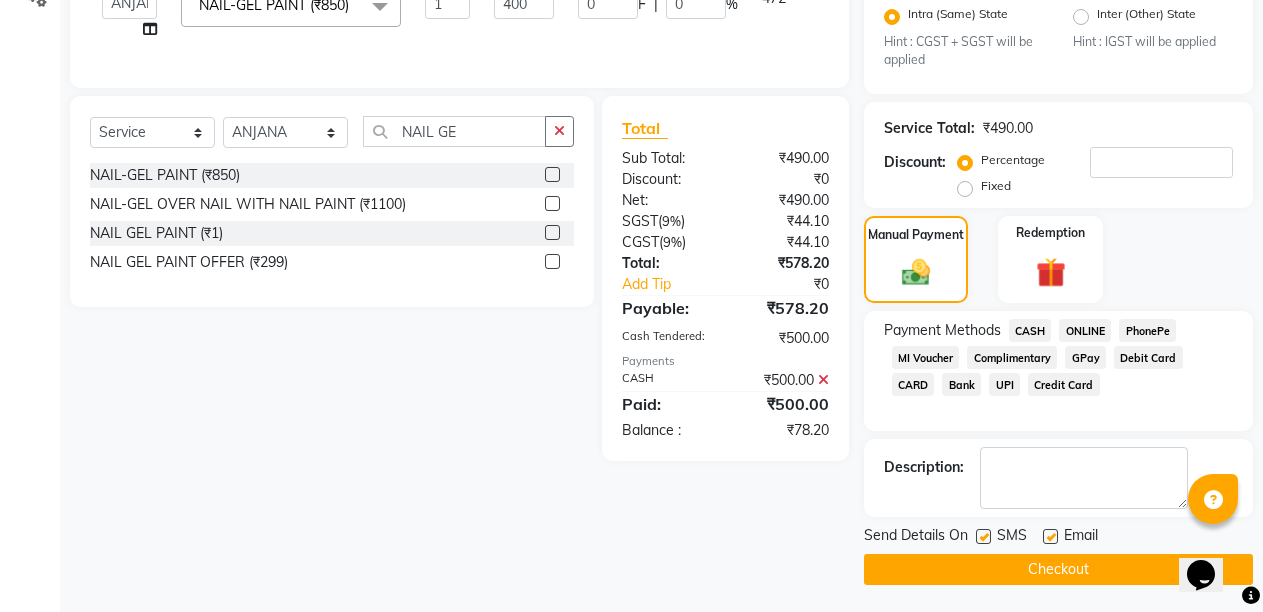 click 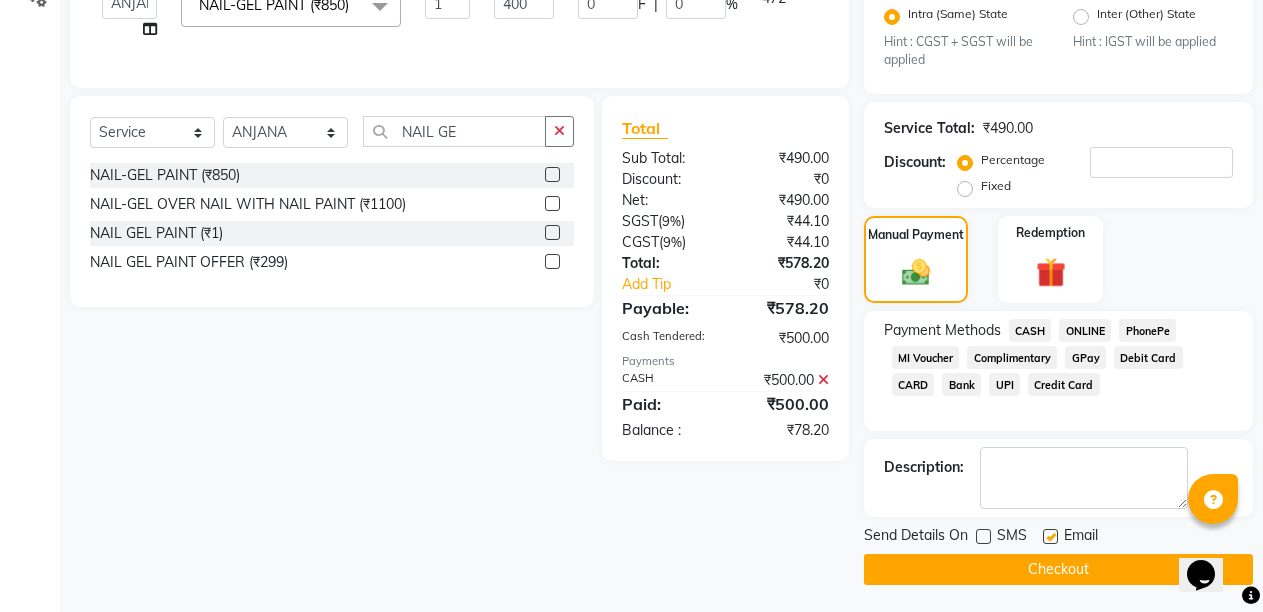 click 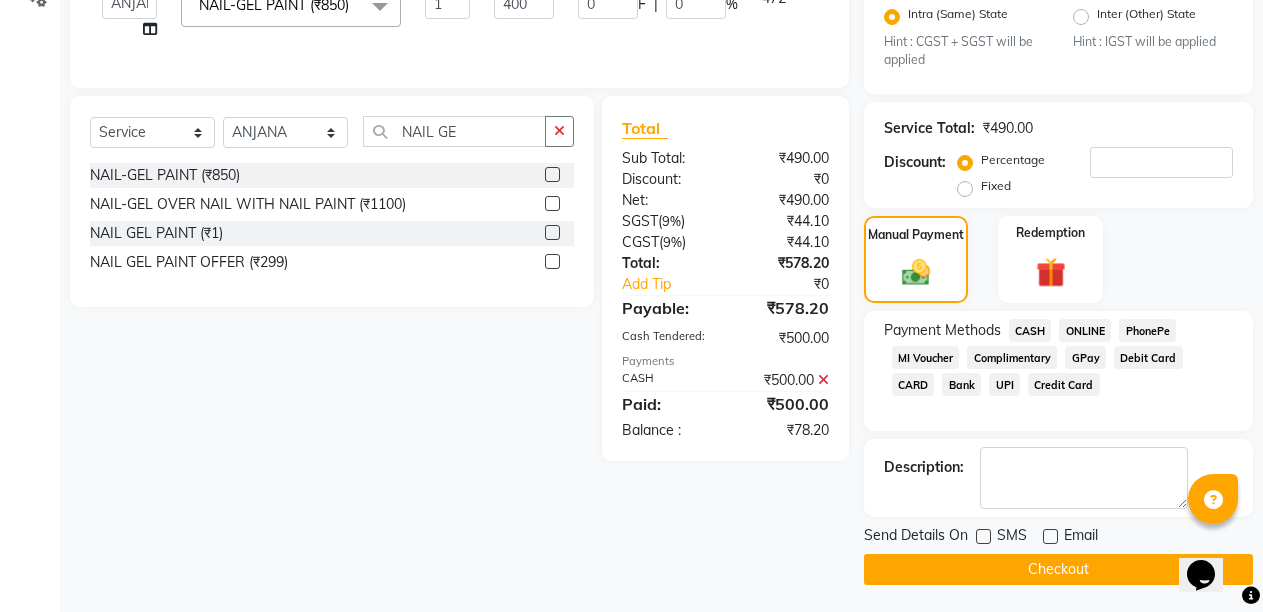 click on "Checkout" 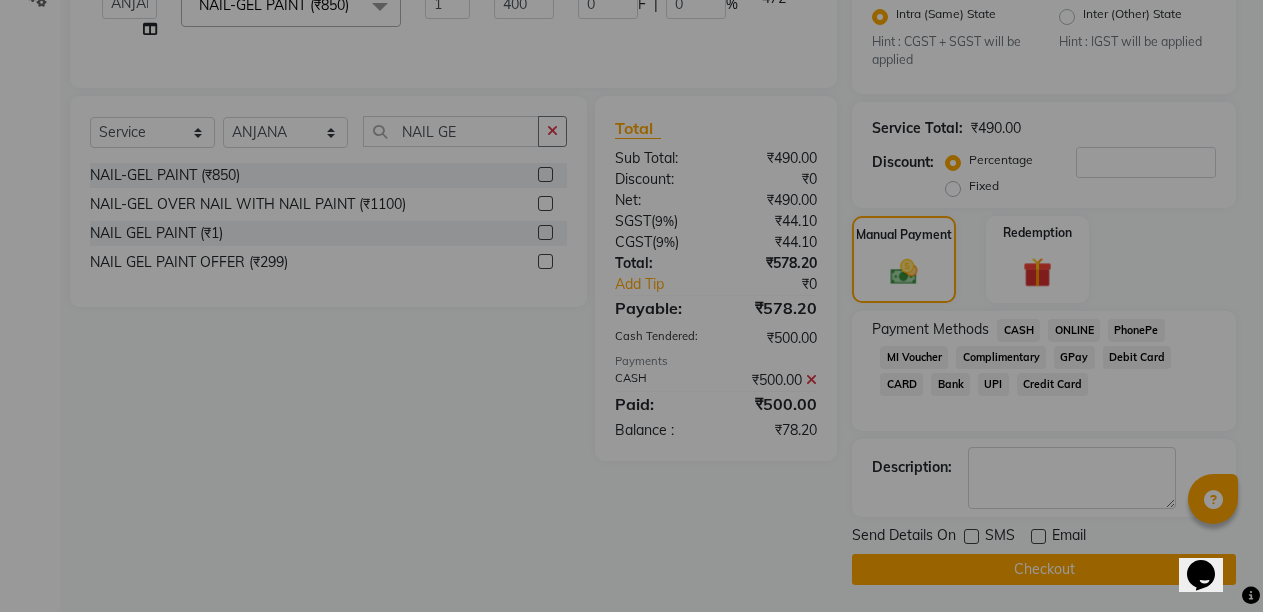 checkbox on "false" 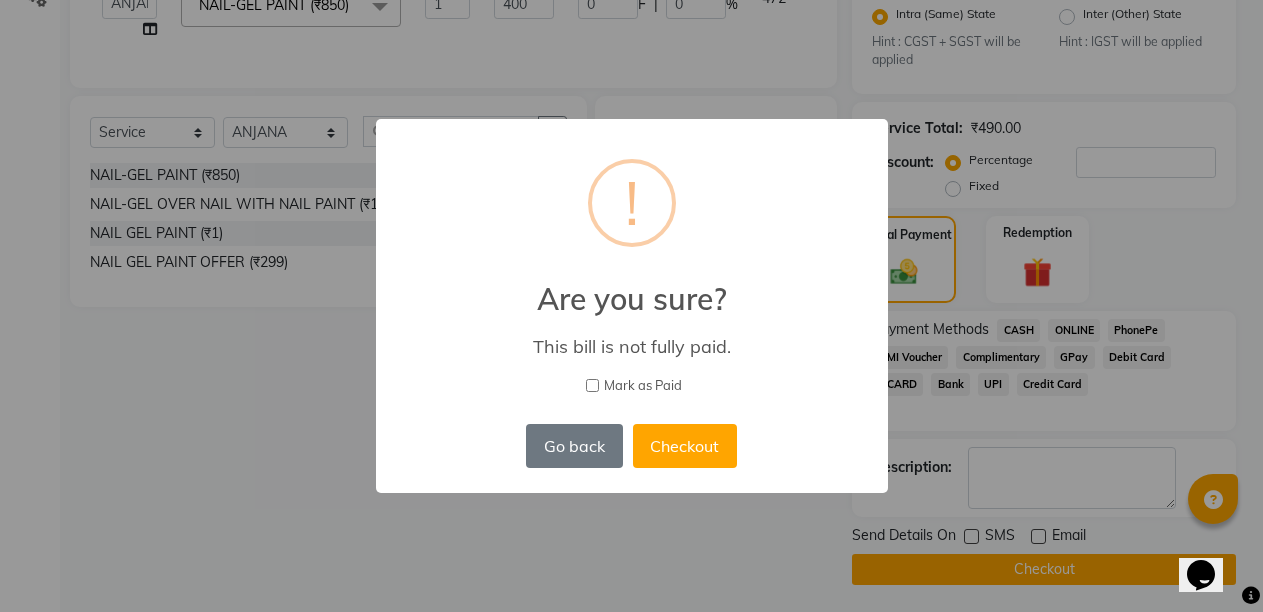 scroll, scrollTop: 474, scrollLeft: 0, axis: vertical 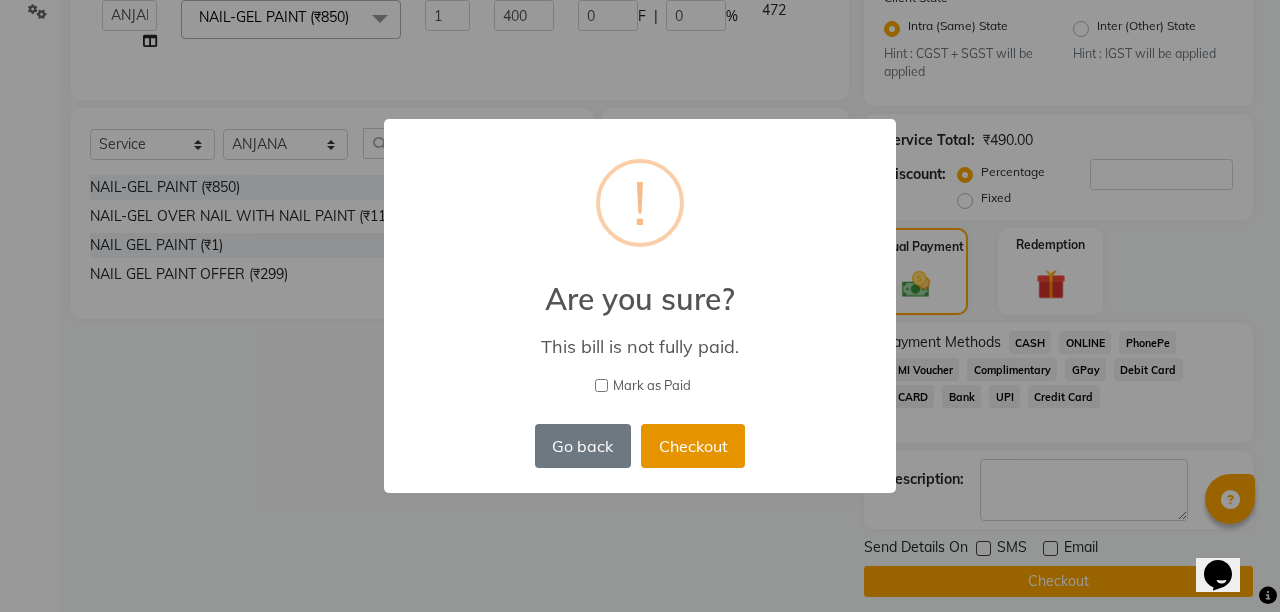click on "Checkout" at bounding box center (693, 446) 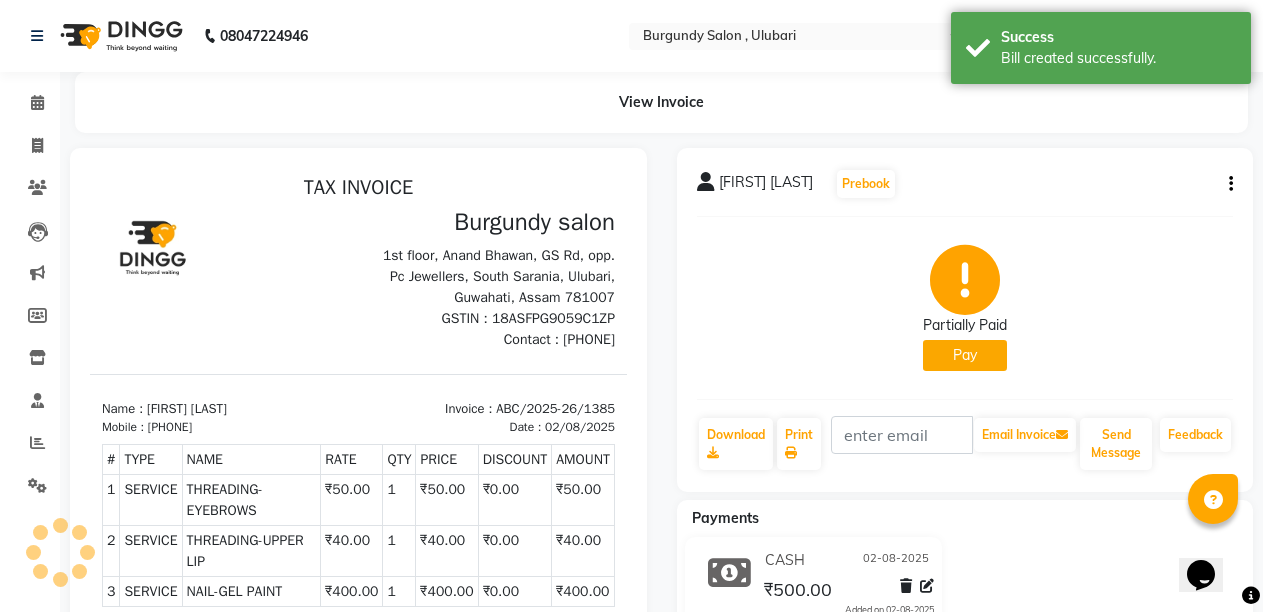 scroll, scrollTop: 0, scrollLeft: 0, axis: both 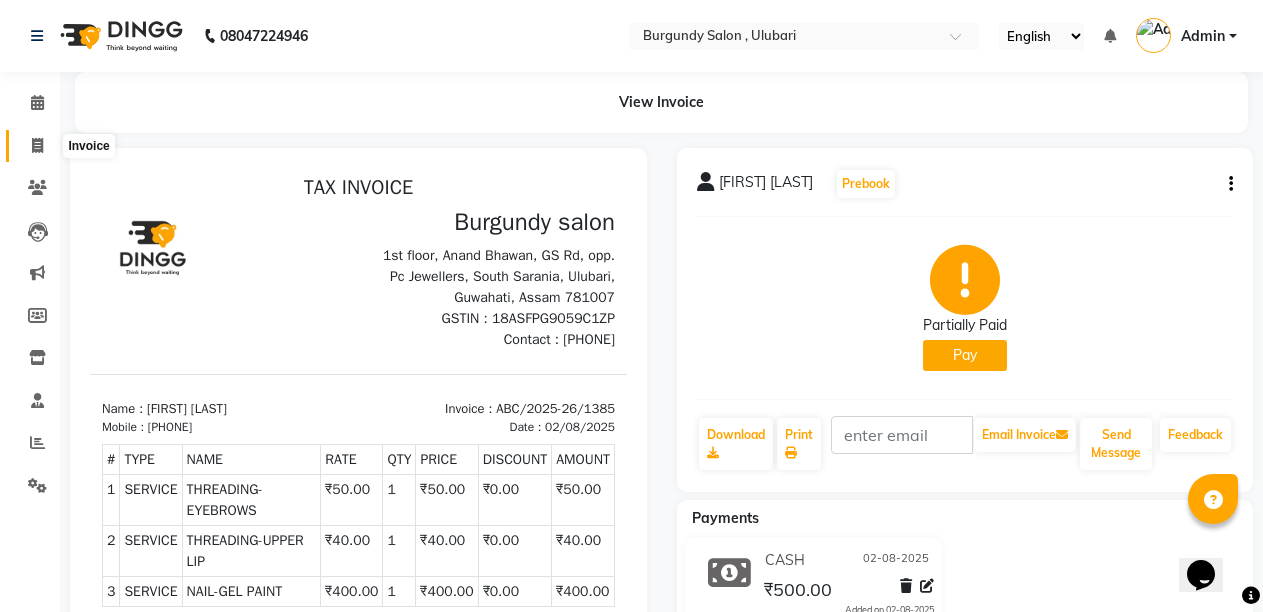 click 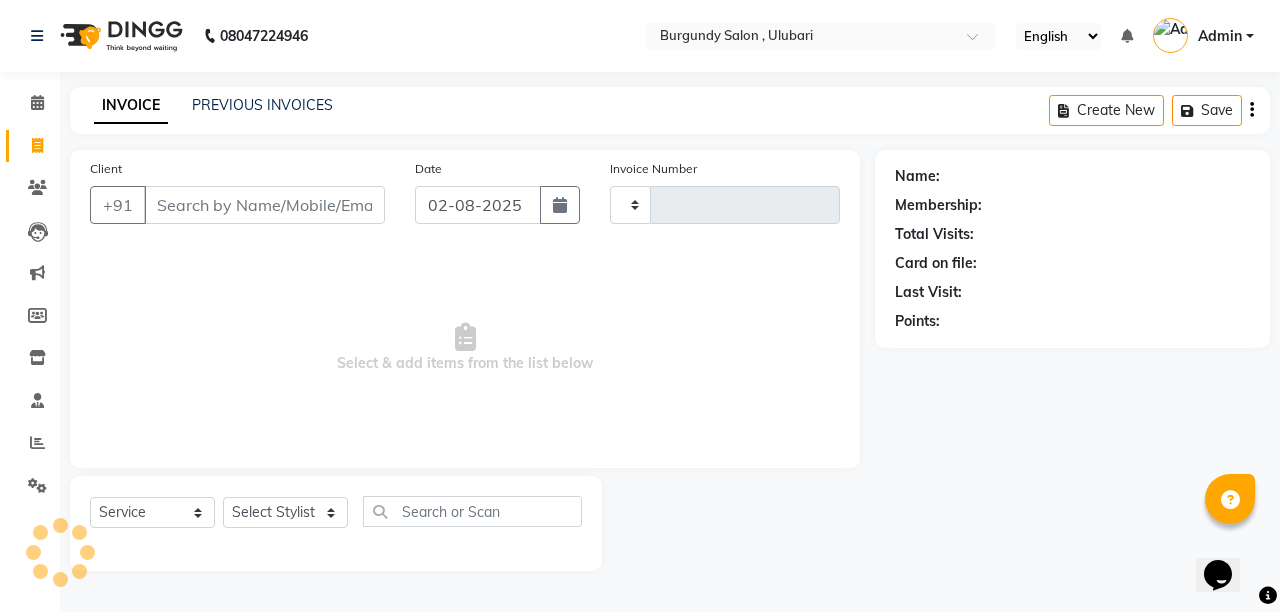 drag, startPoint x: 31, startPoint y: 141, endPoint x: 46, endPoint y: 140, distance: 15.033297 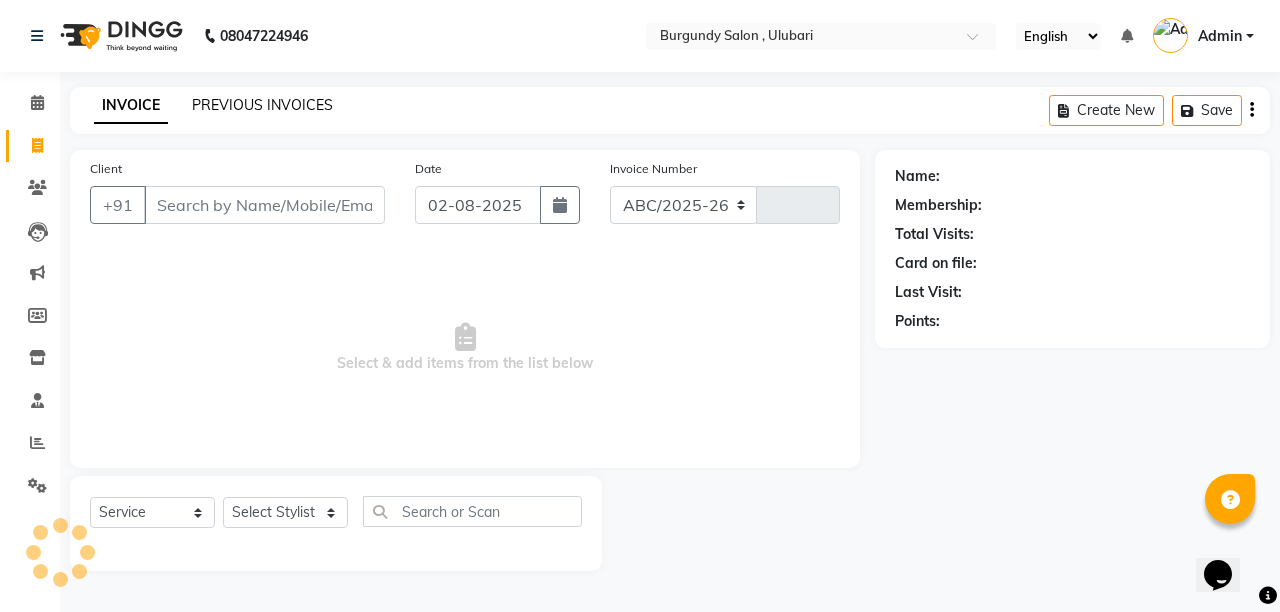 select on "5345" 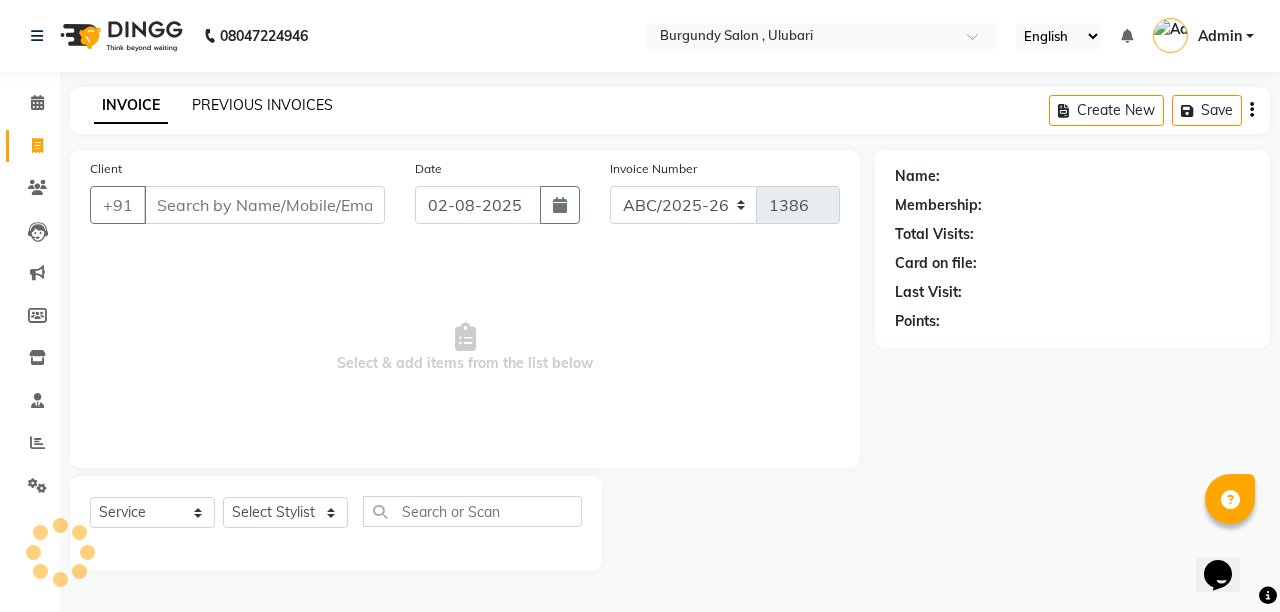 click on "PREVIOUS INVOICES" 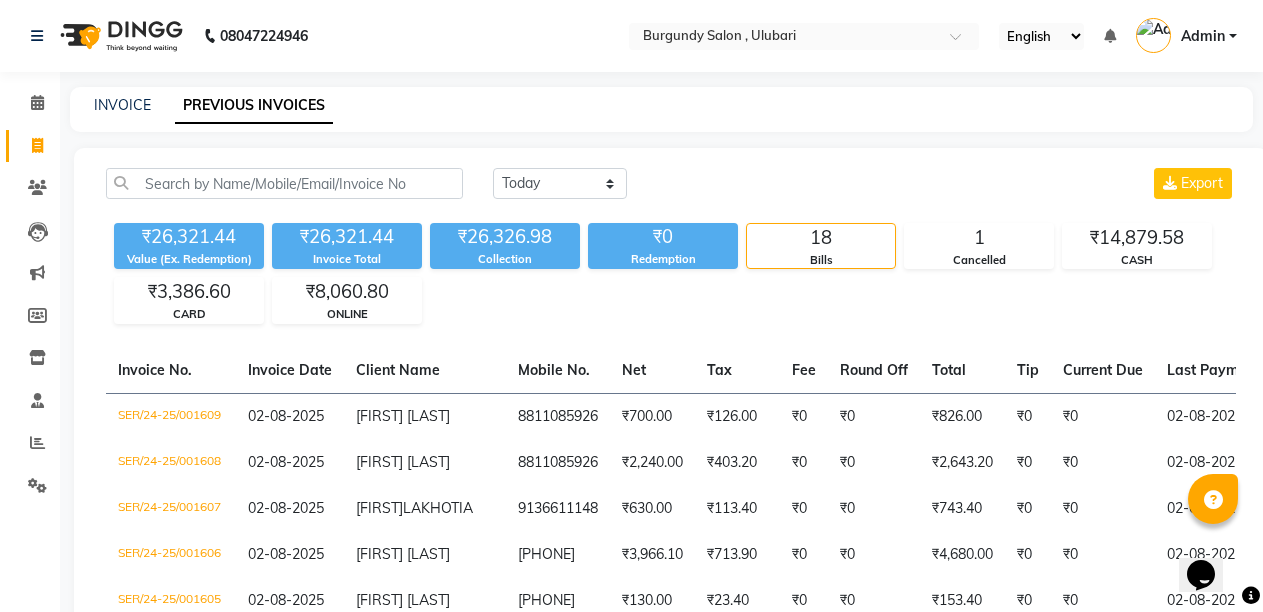 click on "INVOICE PREVIOUS INVOICES Today Yesterday Custom Range Export ₹26,321.44 Value (Ex. Redemption) ₹26,321.44 Invoice Total ₹26,326.98 Collection ₹0 Redemption 18 Bills 1 Cancelled ₹14,879.58 CASH ₹3,386.60 CARD ₹8,060.80 ONLINE Invoice No. Invoice Date Client Name Mobile No. Net Tax Fee Round Off Total Tip Current Due Last Payment Date Payment Amount Payment Methods Cancel Reason Status SER/24-25/001609 02-08-2025 [FIRST] [LAST] [PHONE] ₹700.00 ₹126.00 ₹0 ₹0 ₹826.00 ₹0 ₹0 02-08-2025 ₹826.00 ONLINE - PAID SER/24-25/001608 02-08-2025 [FIRST] [LAST] [PHONE] ₹2,240.00 ₹403.20 ₹0 ₹0 ₹2,643.20 ₹0 ₹0 02-08-2025 ₹2,643.20 CARD - PAID SER/24-25/001607 02-08-2025 [FIRST] [LAST] [PHONE] ₹630.00 ₹113.40 ₹0 ₹0 ₹743.40 ₹0 ₹0 02-08-2025 ₹743.40 CARD - PAID SER/24-25/001606 02-08-2025 [FIRST] [LAST] [PHONE] ₹3,966.10 ₹713.90 ₹0 ₹0 ₹4,680.00 ₹0 ₹0 02-08-2025 ₹4,680.00 ONLINE - PAID" 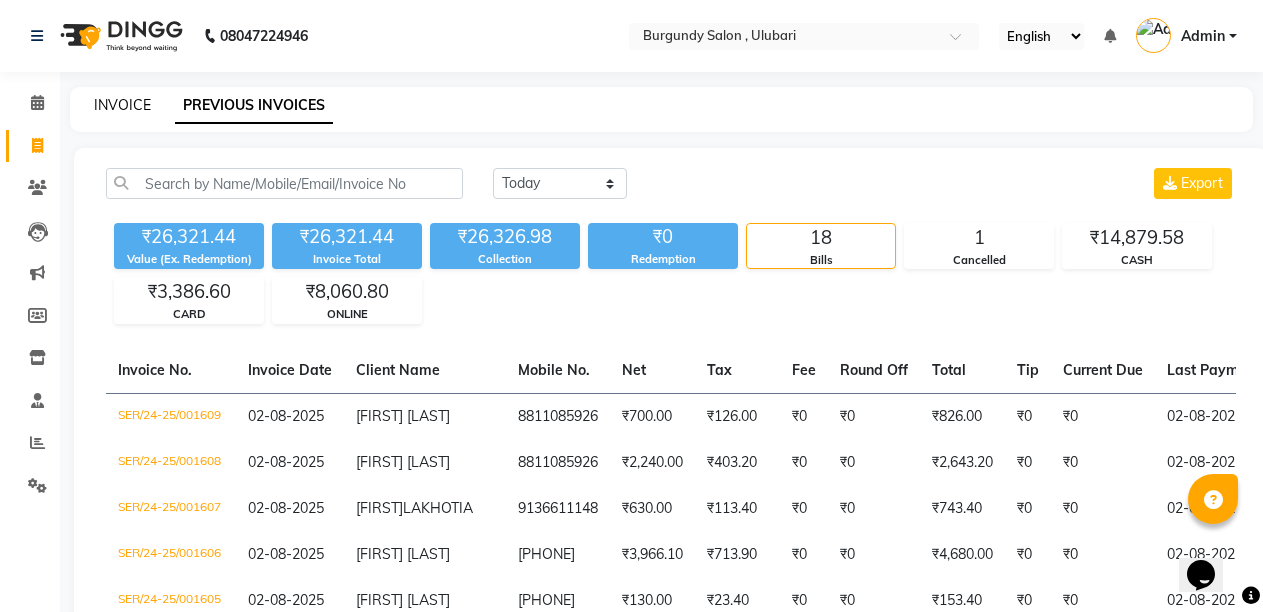 click on "INVOICE" 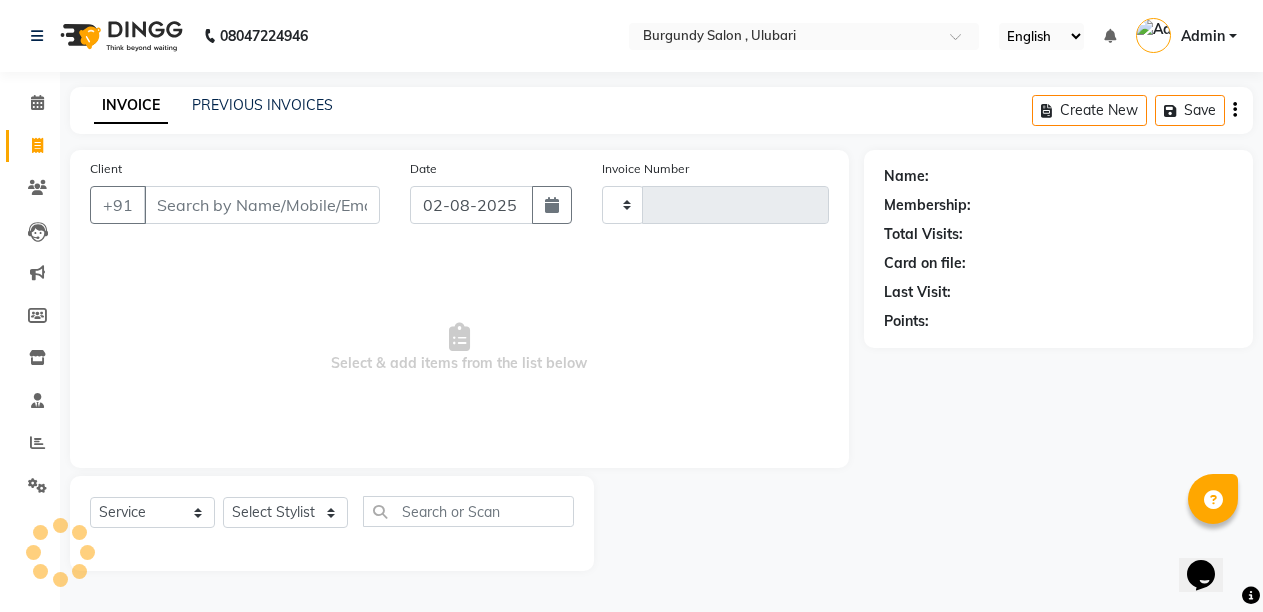type on "1386" 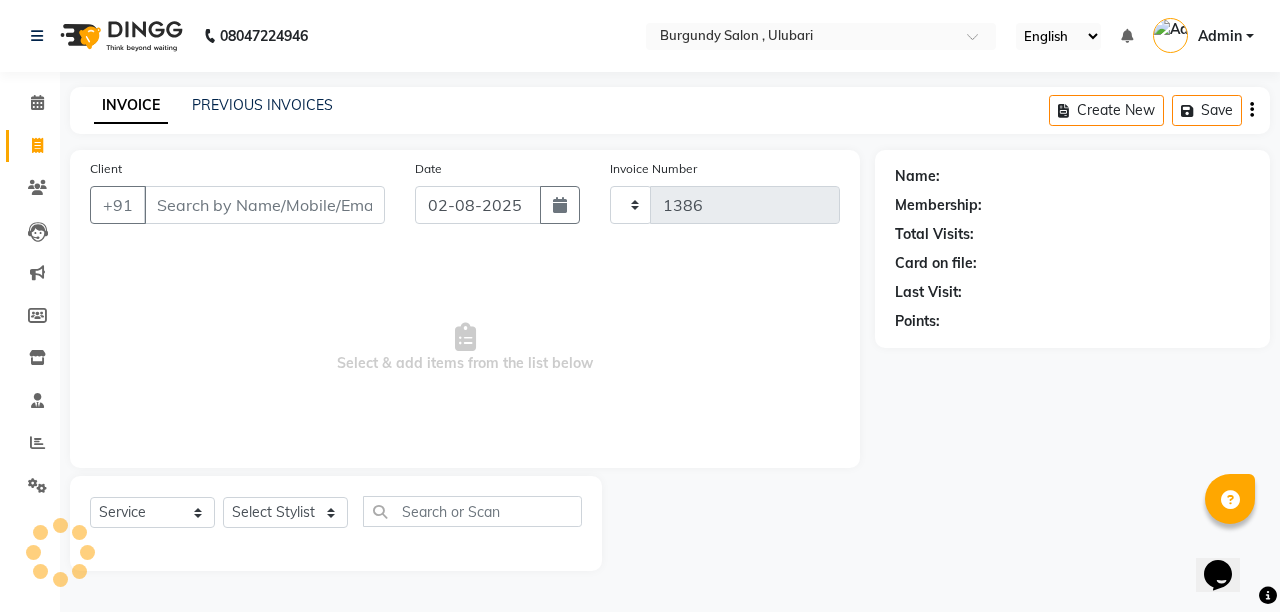 select on "5345" 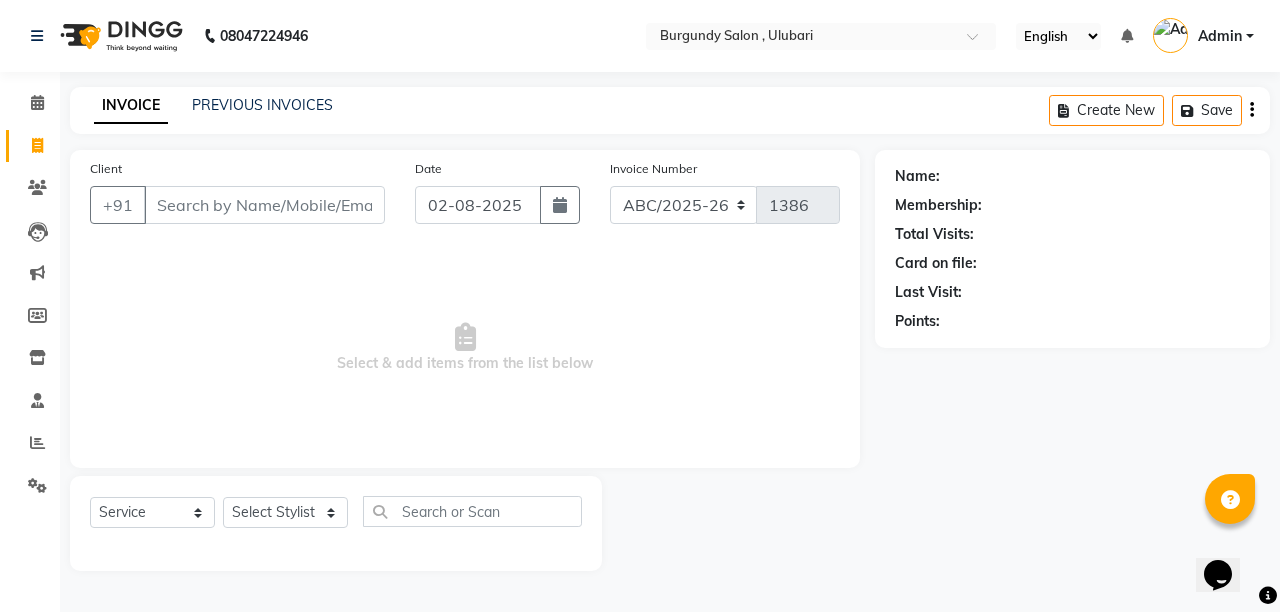 click on "Client" at bounding box center [264, 205] 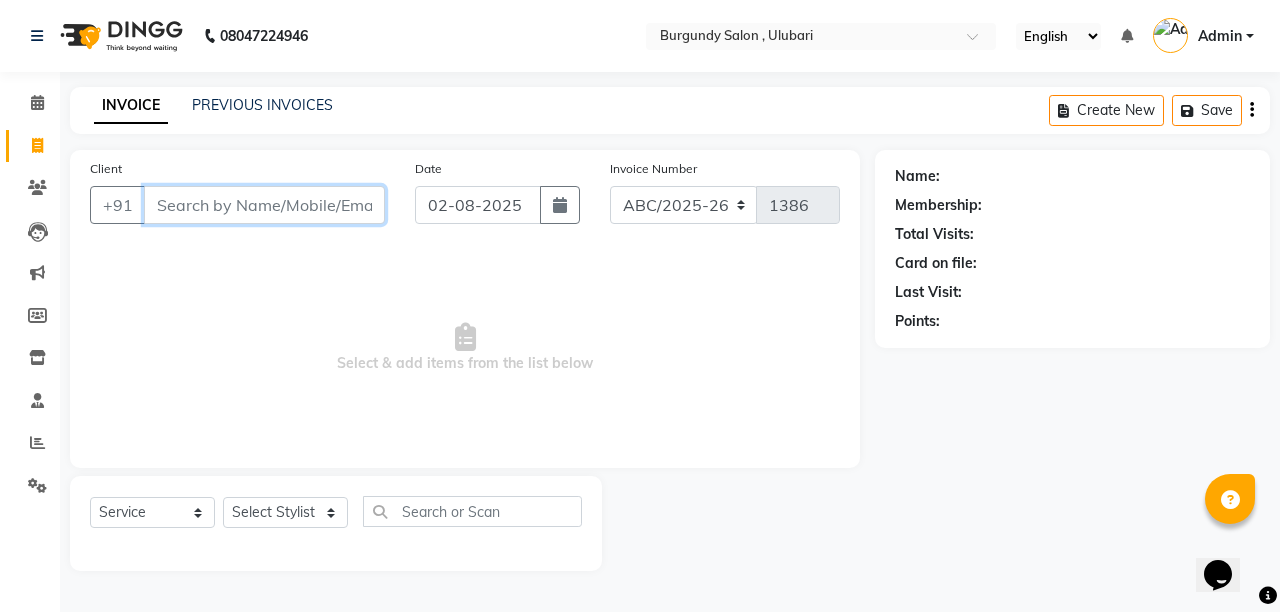 click on "Client" at bounding box center (264, 205) 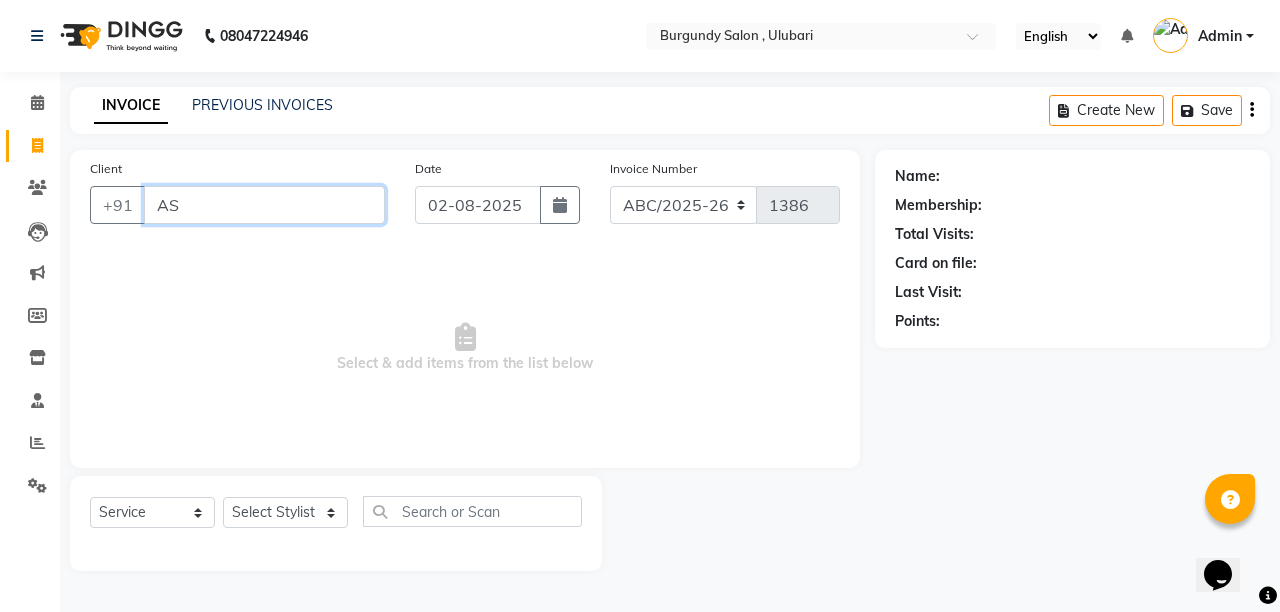 type on "A" 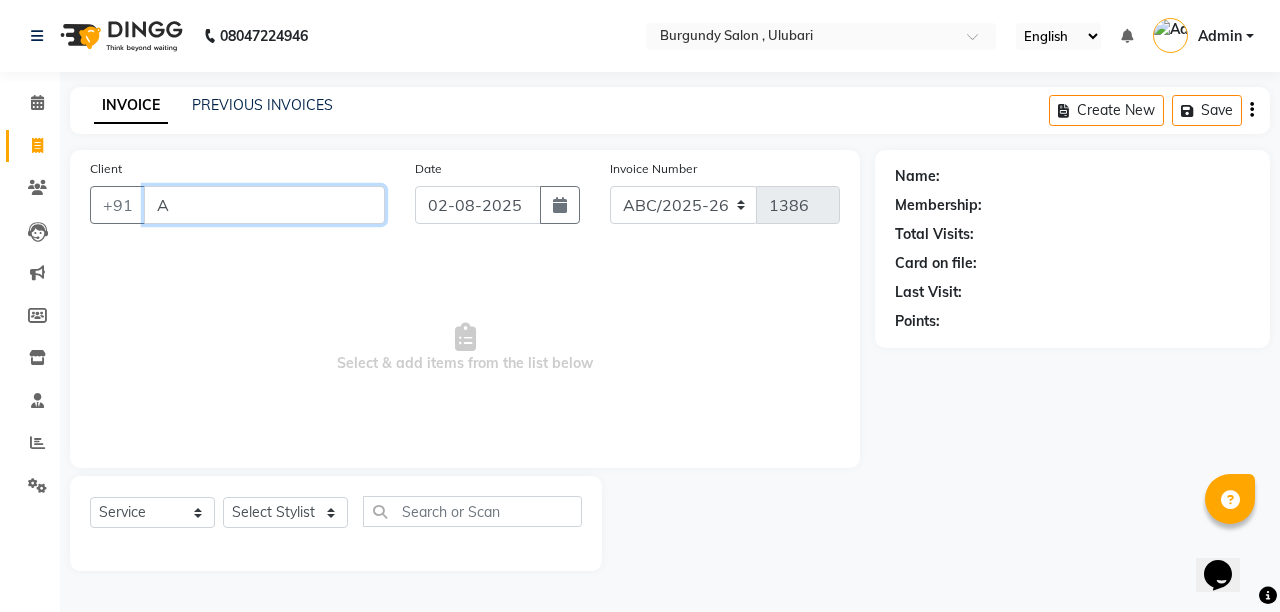 type 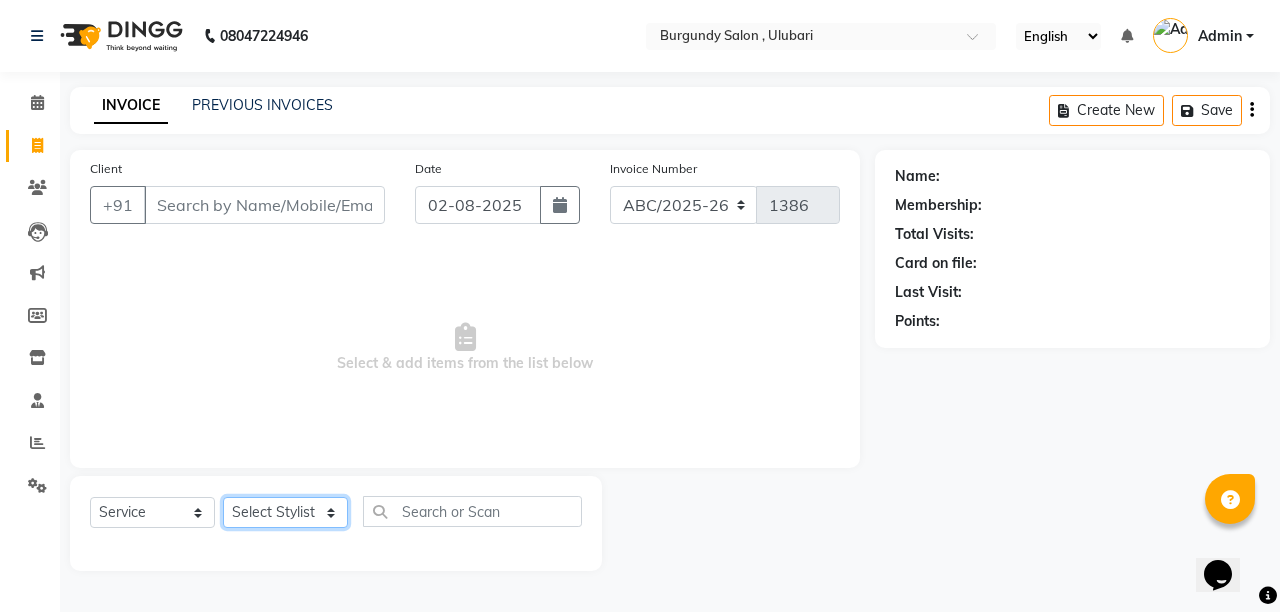 click on "Select Stylist ANIL  ANJANA BARSHA DEEPSHIKHA  DHON DAS DHON / NITUMONI EDWARD EDWARD/ LAXMI JOSHU JUNMONI KASHIF LAXI / ANJANA LAXMI LITTLE MAAM MINTUL MITALI NEETU RANA NITUMONI NITUMONI/POJA/ LAXMI NITUMONI / SAGARIKA NITUMONI/ SAGRIKA PRAKASH PUJAA Rubi RUBI / LAXMI SAGARIKA  SAGARIKA / RUBI SAHIL SAHIL / DHON SAHIL / EDWARD SAHIL/ JOSHU SAHIL/JOSHU/PRAKASH/ RUBI SAHIL/NITUMONI/ MITALI SAHIL/ RUBI SHABIR SHADHAB SIMA KALITA SONALI DEKA SOPEM staff 1 staff 1 TANU" 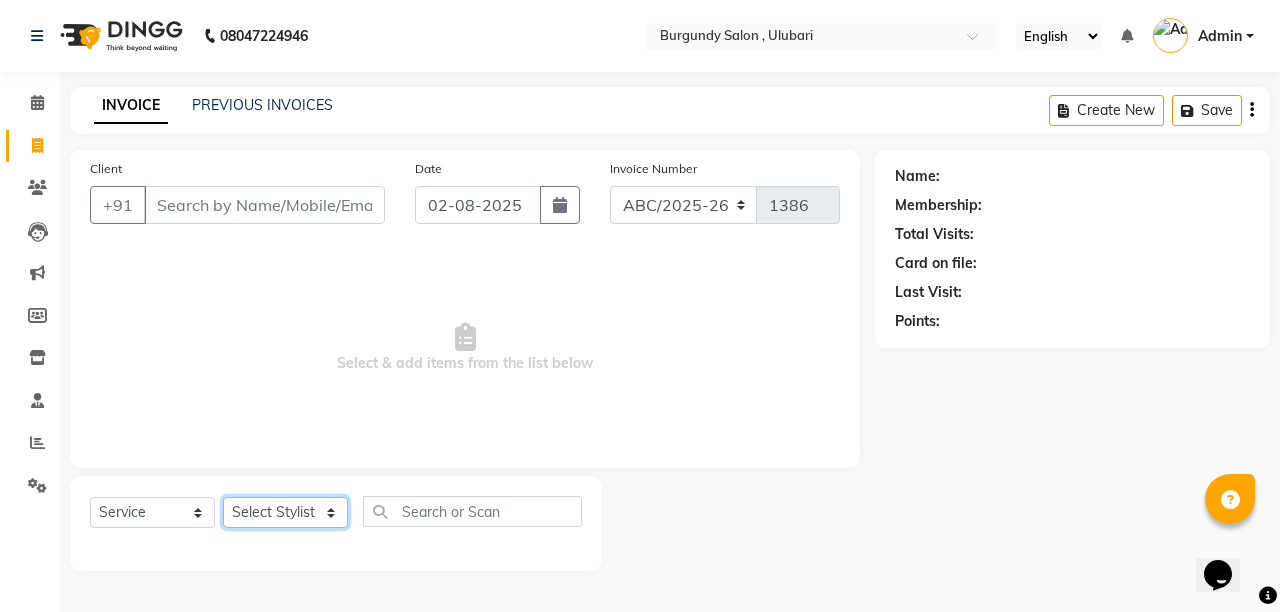 select on "80179" 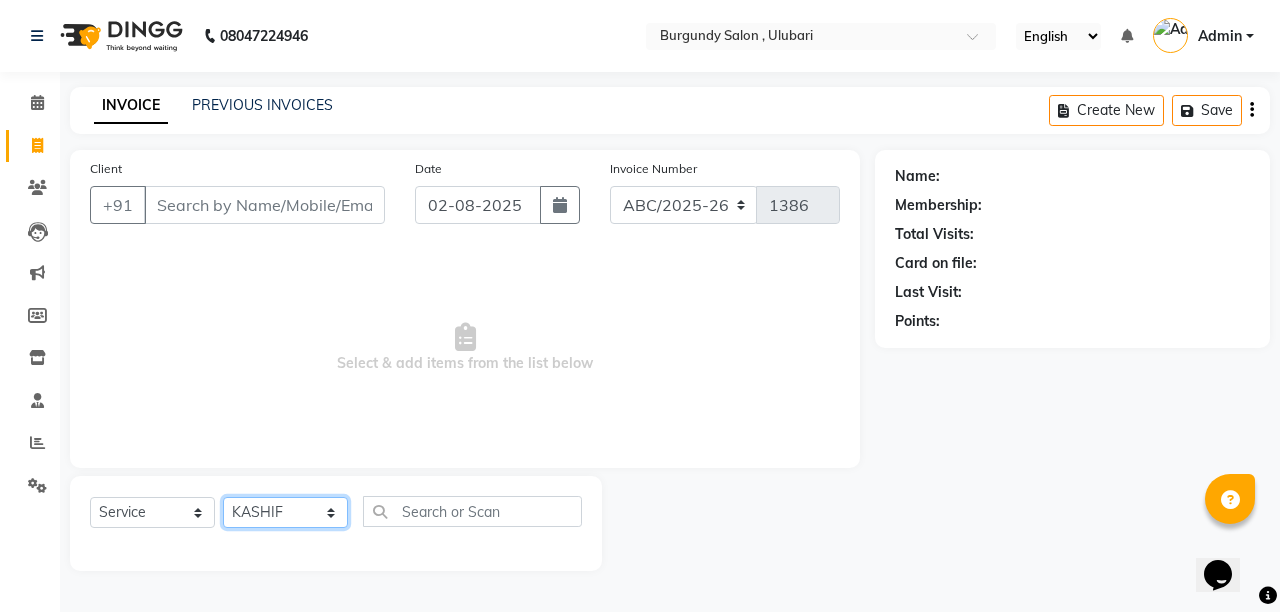 click on "Select Stylist ANIL  ANJANA BARSHA DEEPSHIKHA  DHON DAS DHON / NITUMONI EDWARD EDWARD/ LAXMI JOSHU JUNMONI KASHIF LAXI / ANJANA LAXMI LITTLE MAAM MINTUL MITALI NEETU RANA NITUMONI NITUMONI/POJA/ LAXMI NITUMONI / SAGARIKA NITUMONI/ SAGRIKA PRAKASH PUJAA Rubi RUBI / LAXMI SAGARIKA  SAGARIKA / RUBI SAHIL SAHIL / DHON SAHIL / EDWARD SAHIL/ JOSHU SAHIL/JOSHU/PRAKASH/ RUBI SAHIL/NITUMONI/ MITALI SAHIL/ RUBI SHABIR SHADHAB SIMA KALITA SONALI DEKA SOPEM staff 1 staff 1 TANU" 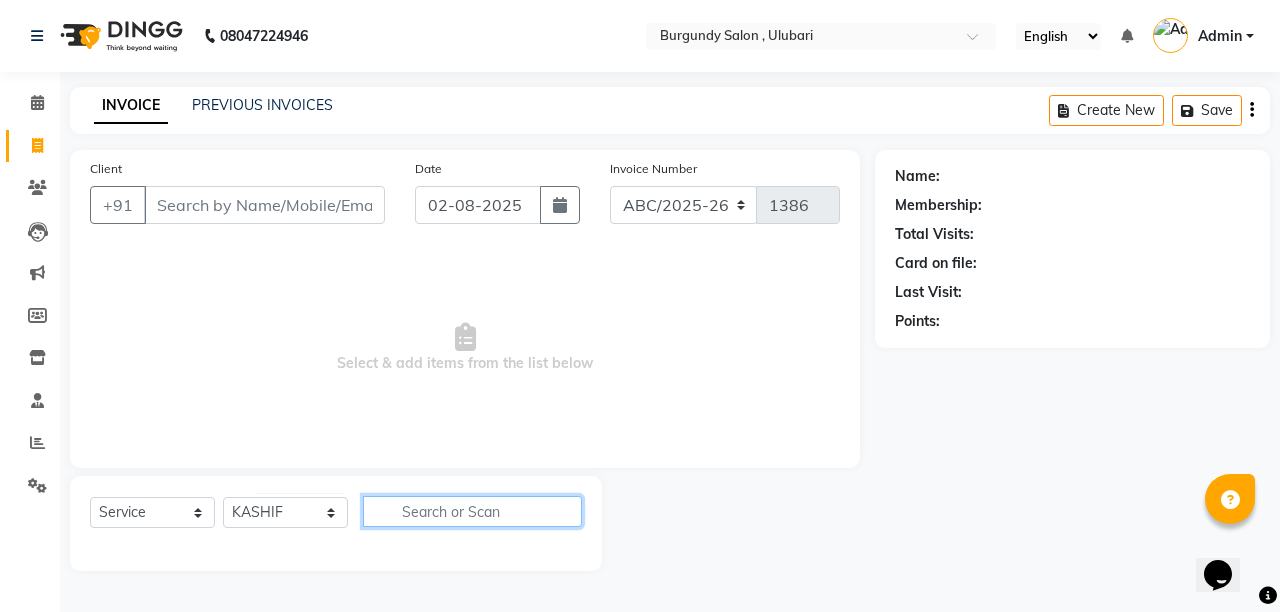click 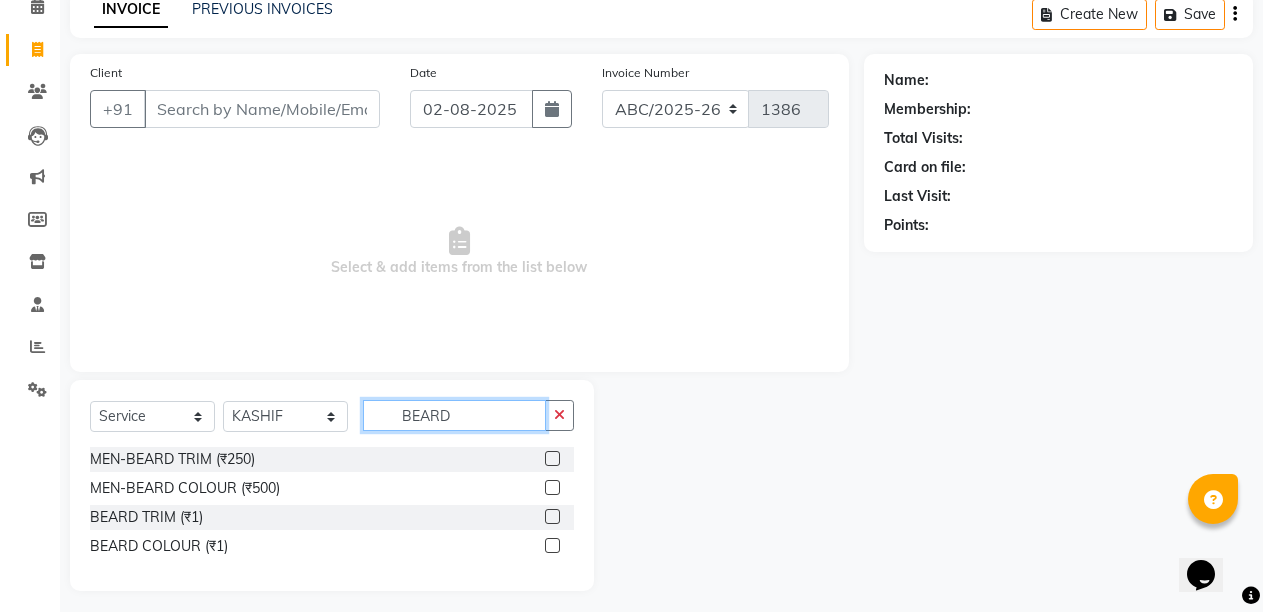 scroll, scrollTop: 105, scrollLeft: 0, axis: vertical 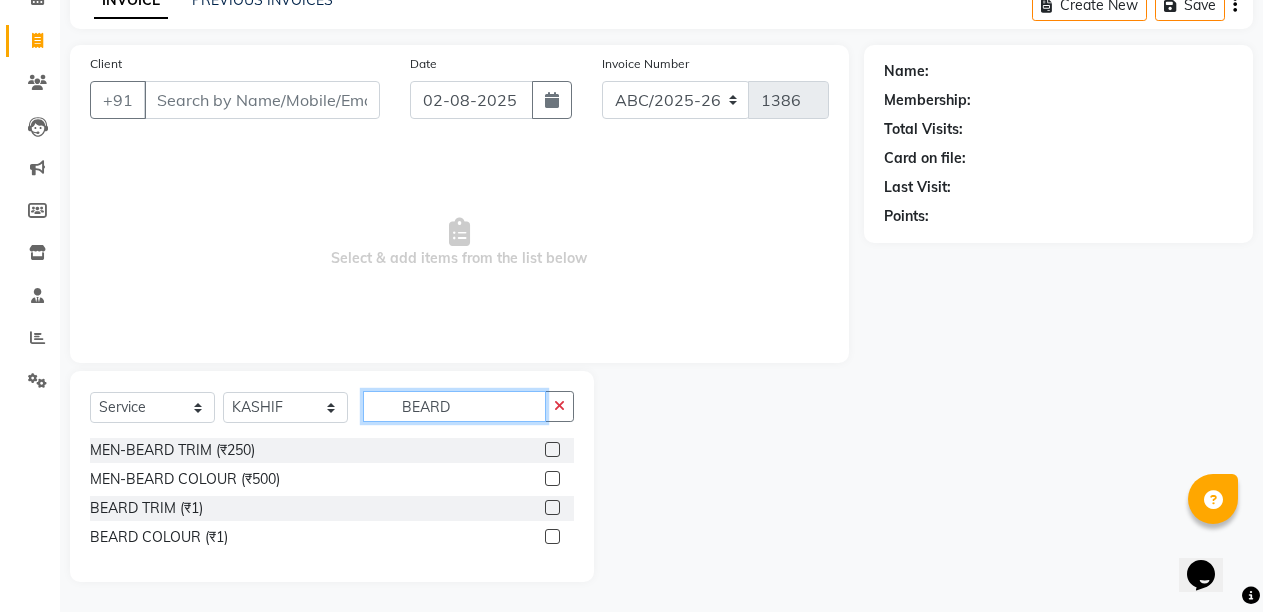 type on "BEARD" 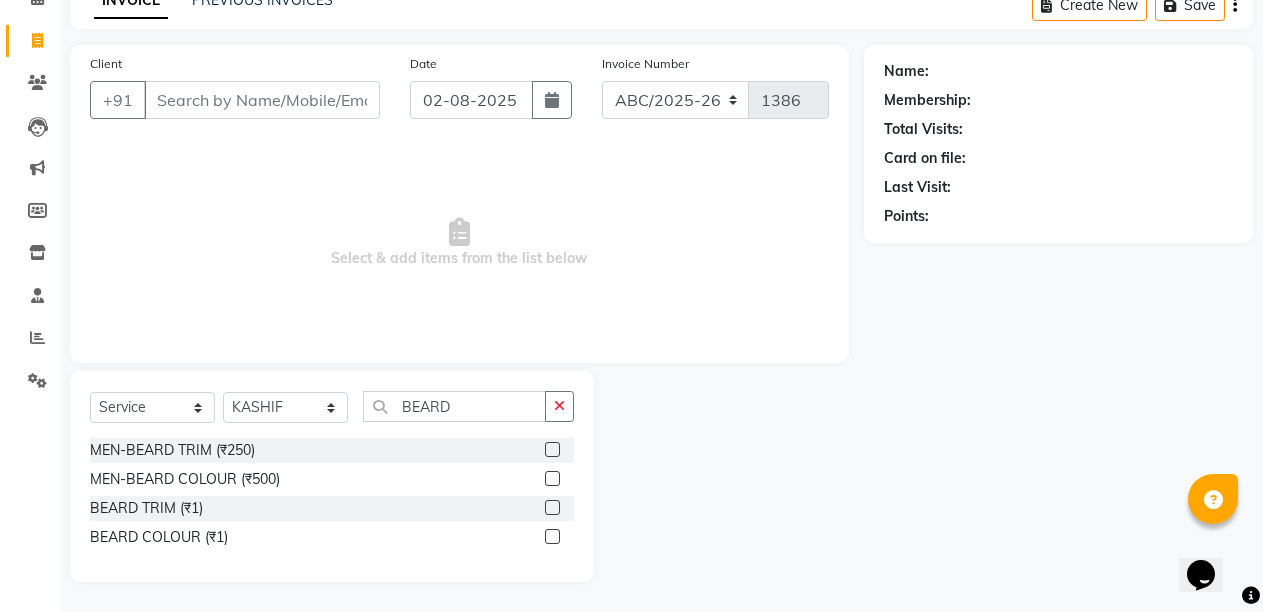 click 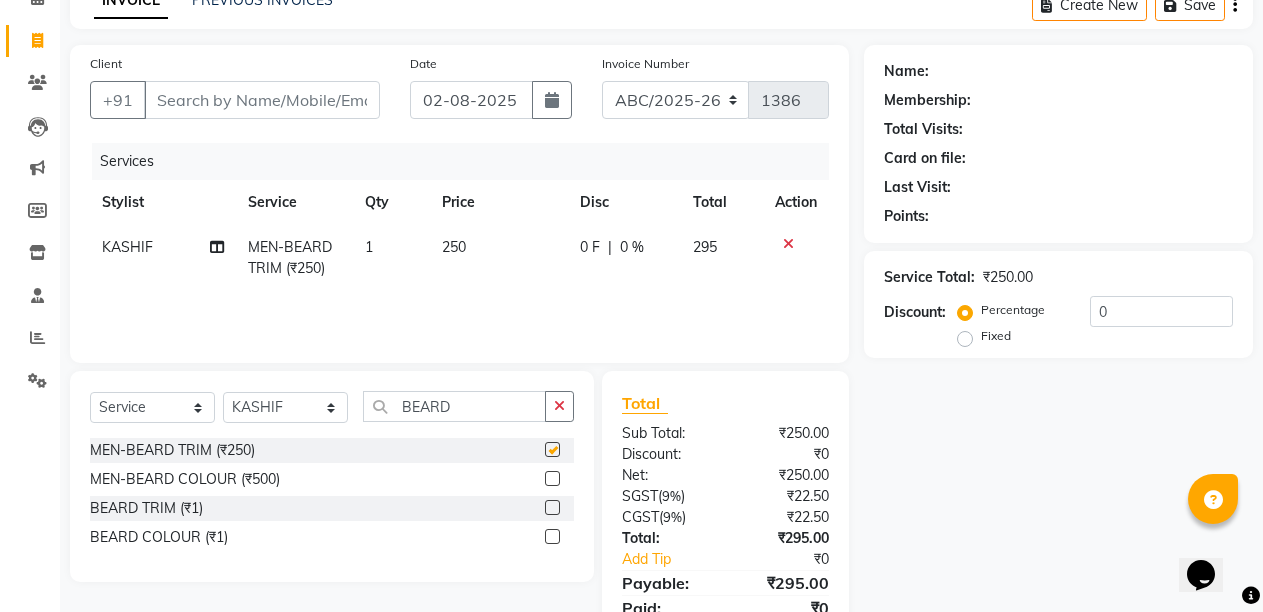 checkbox on "false" 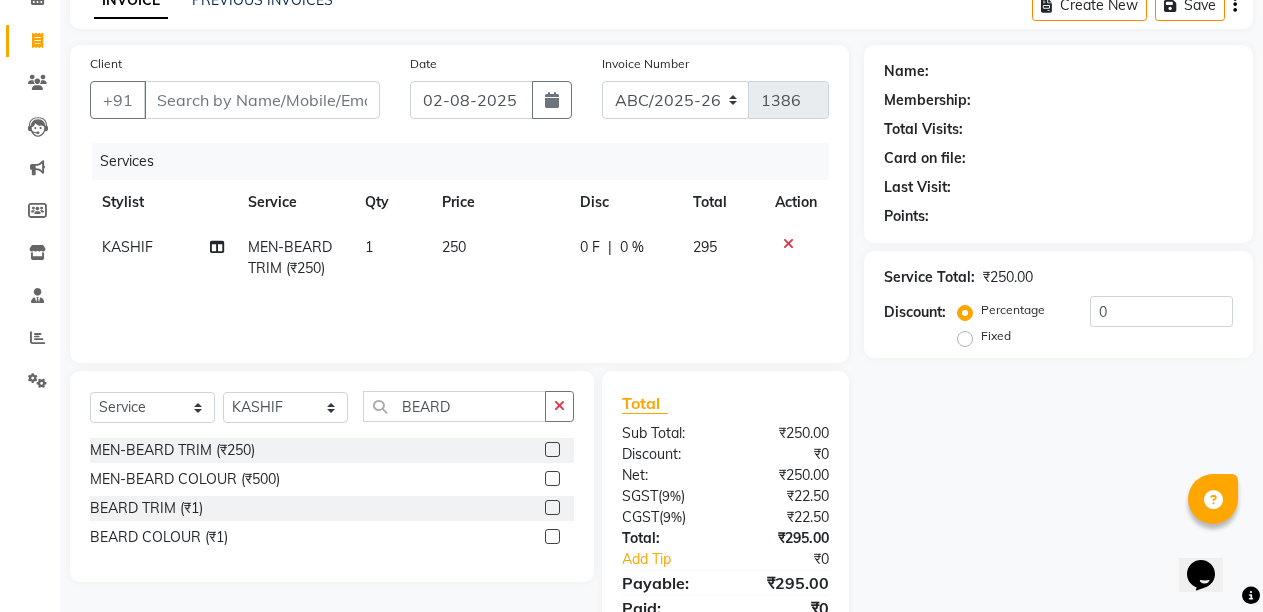 click on "250" 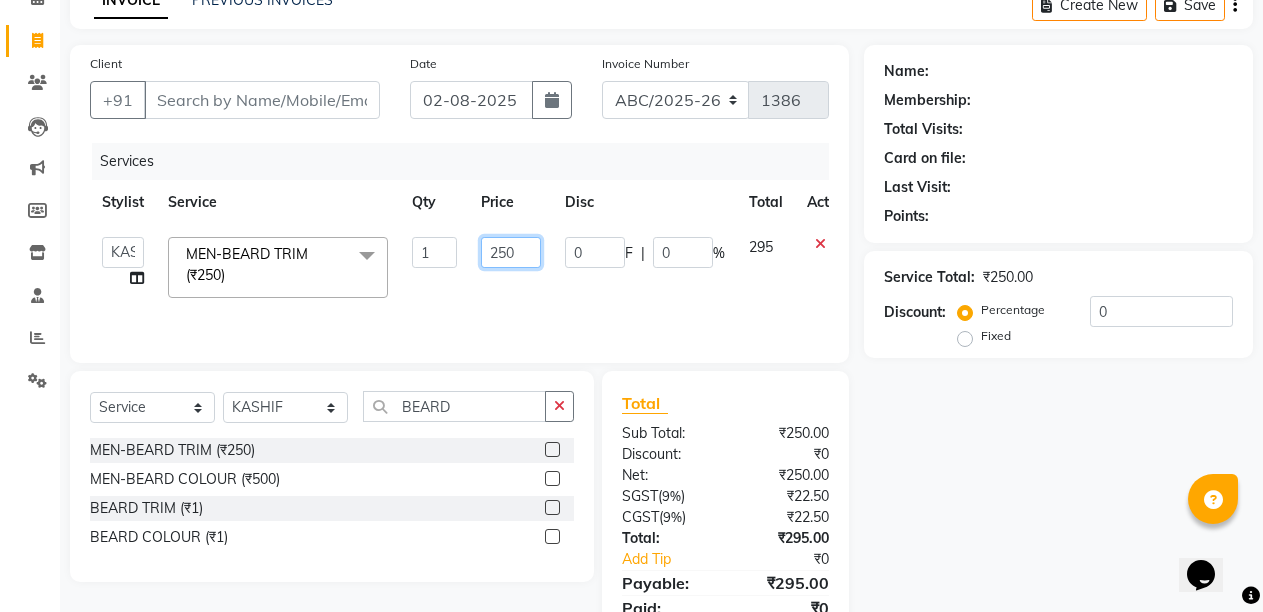 click on "250" 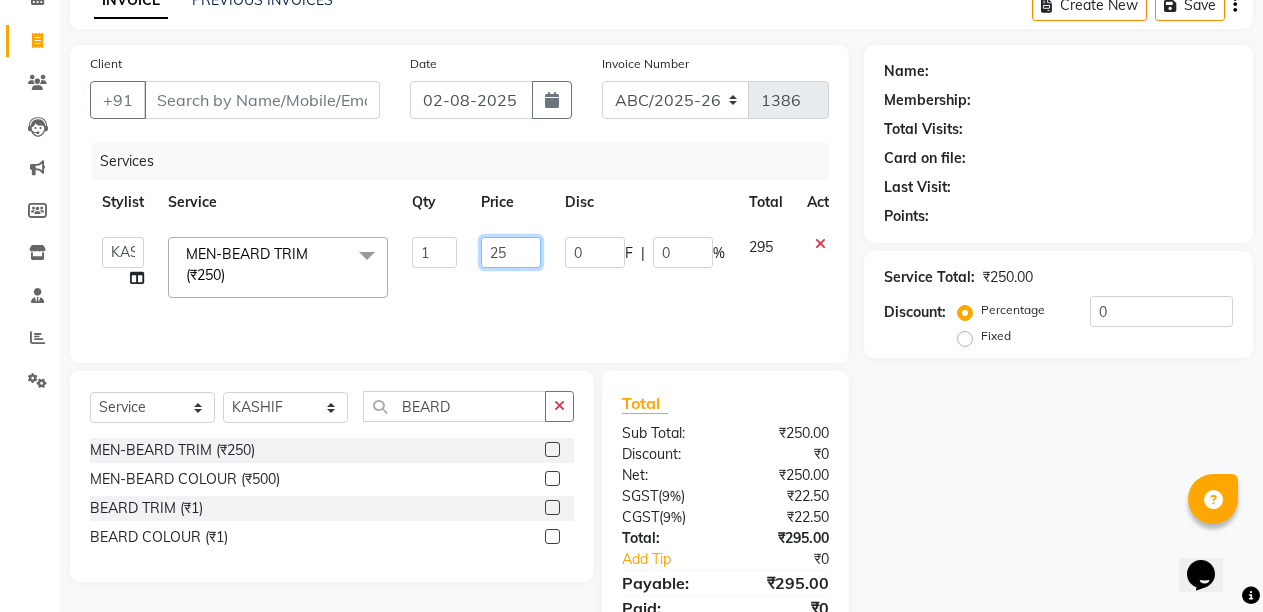 type on "2" 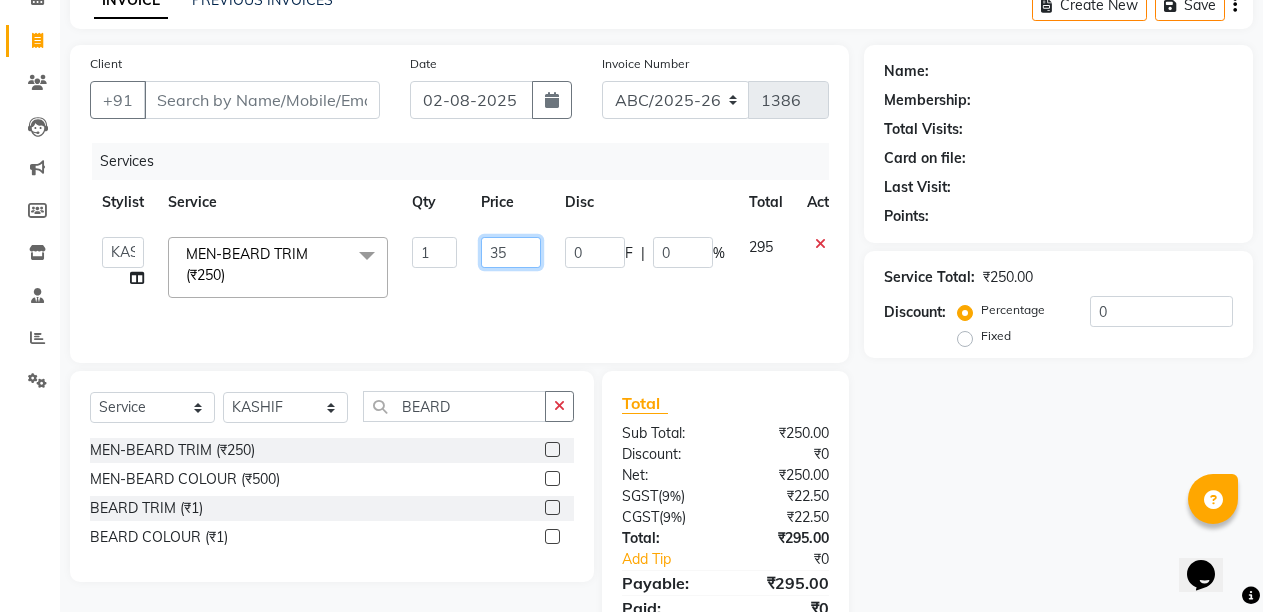 type on "350" 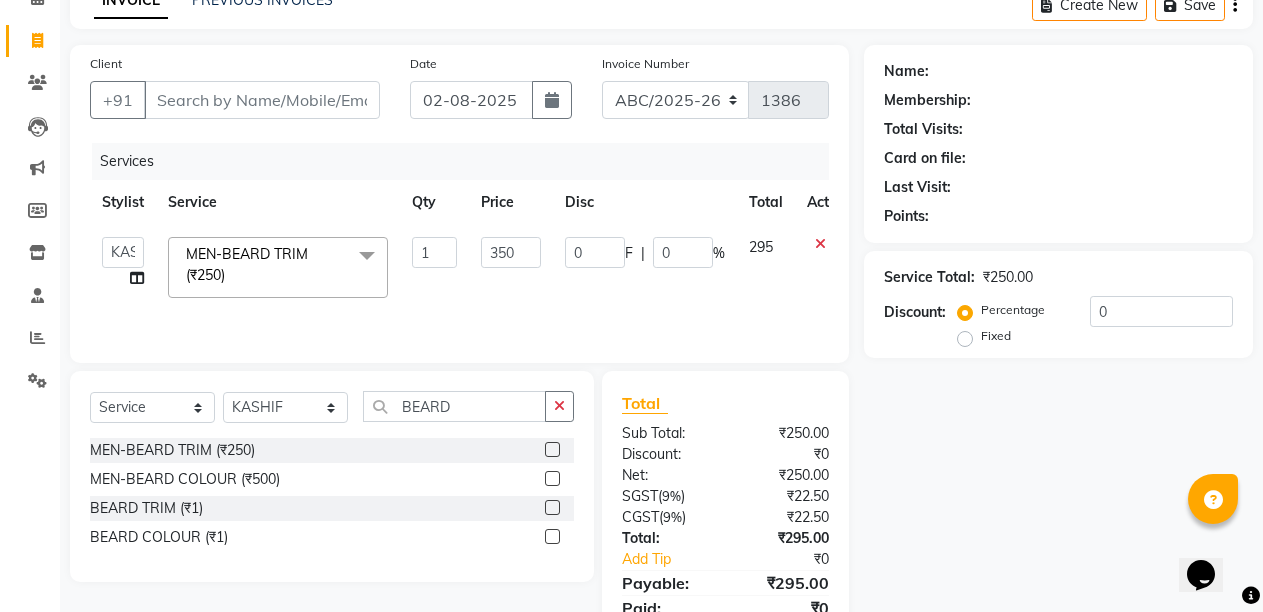 click on "Client +91" 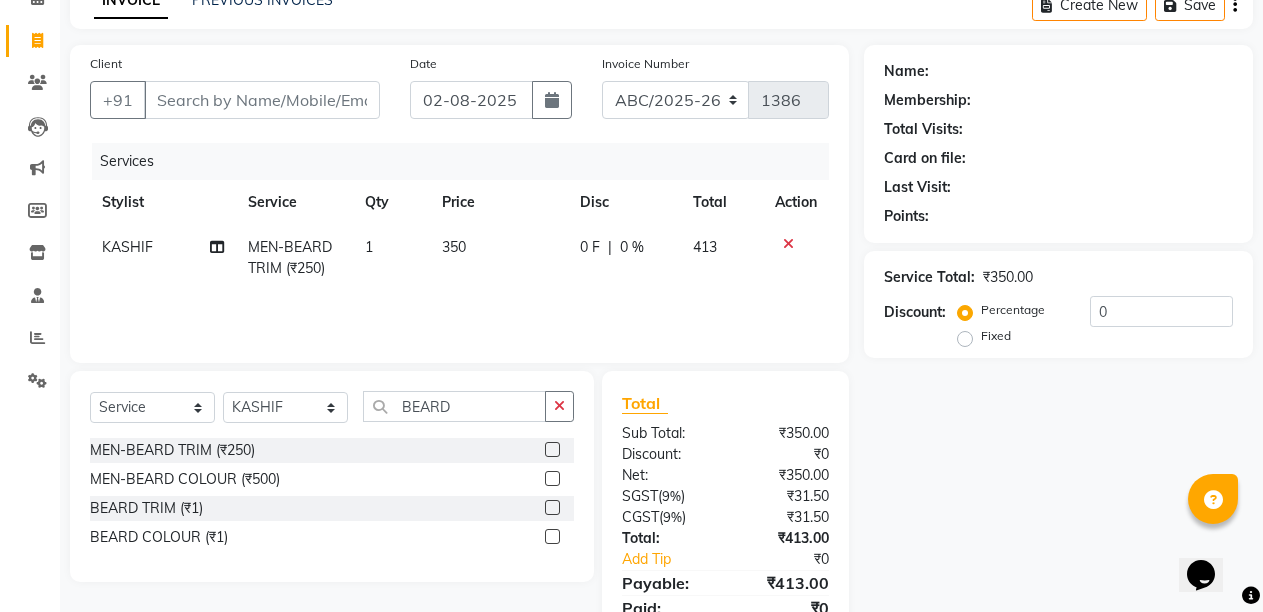 click on "Client +91" 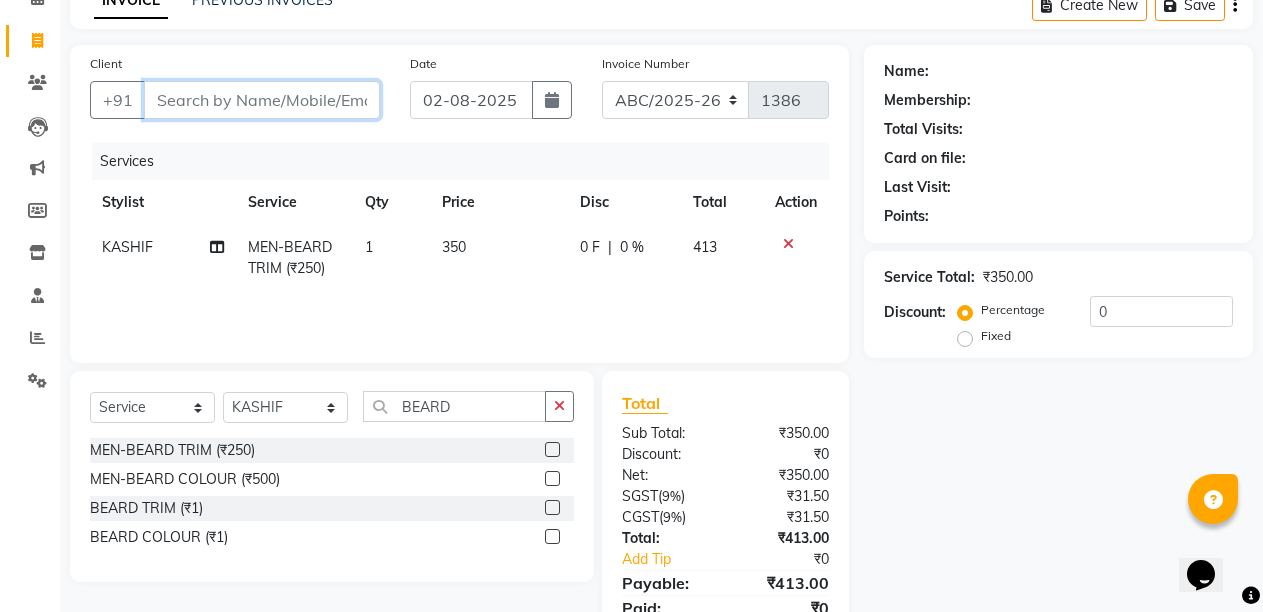 click on "Client" at bounding box center (262, 100) 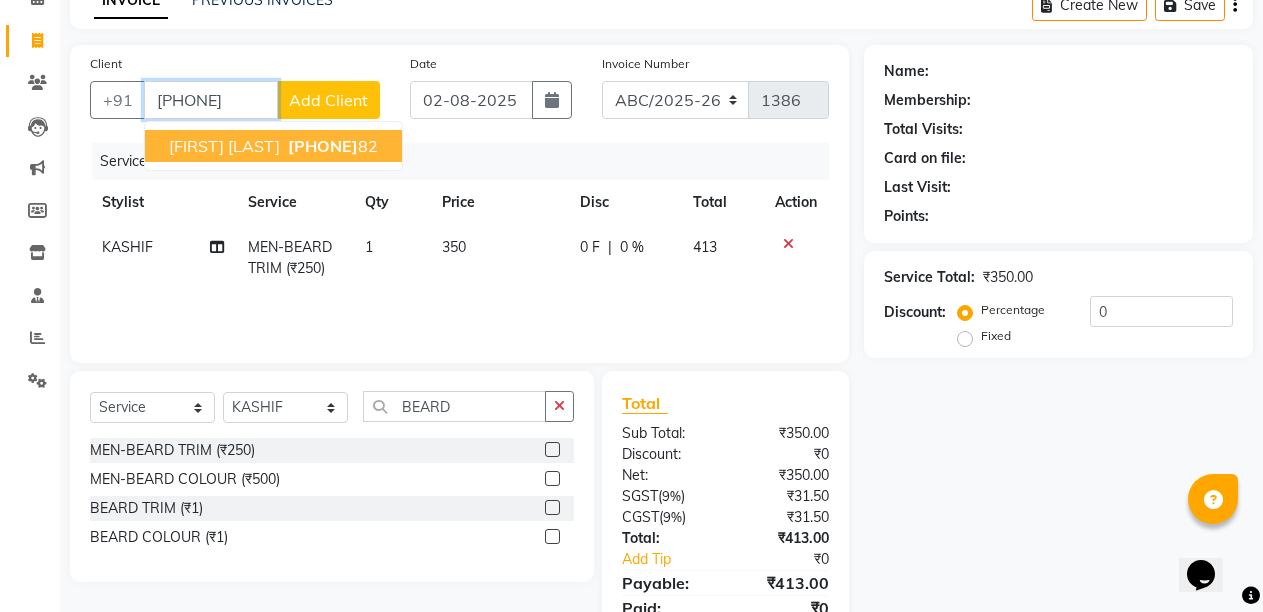 click on "[PHONE]" at bounding box center (331, 146) 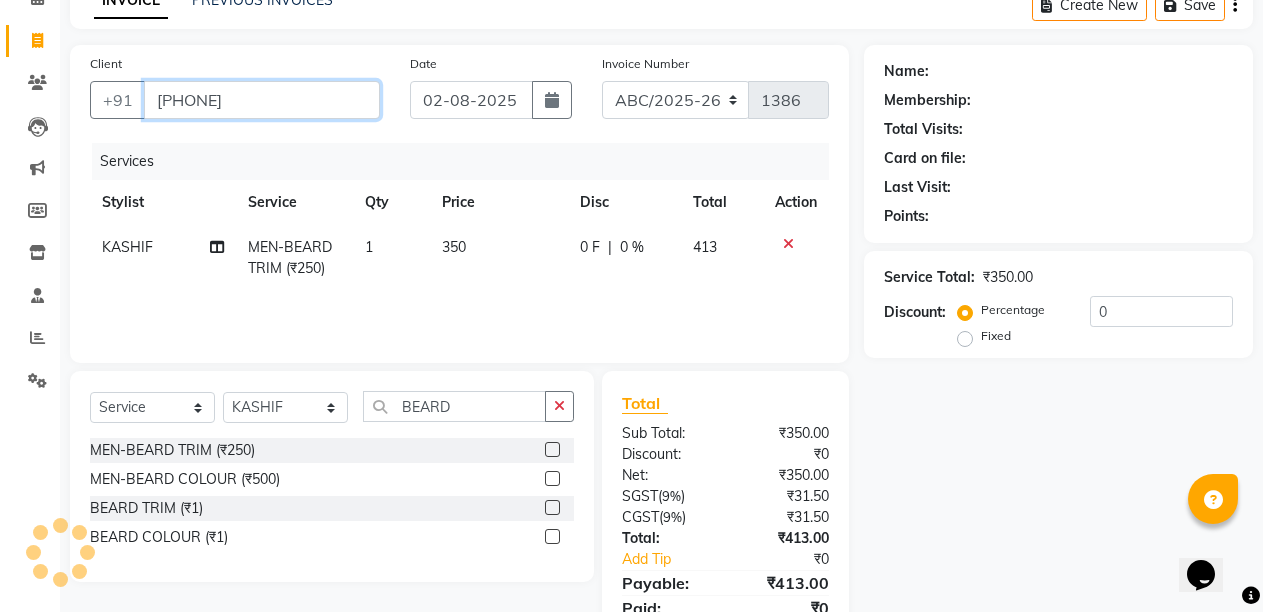 type on "[PHONE]" 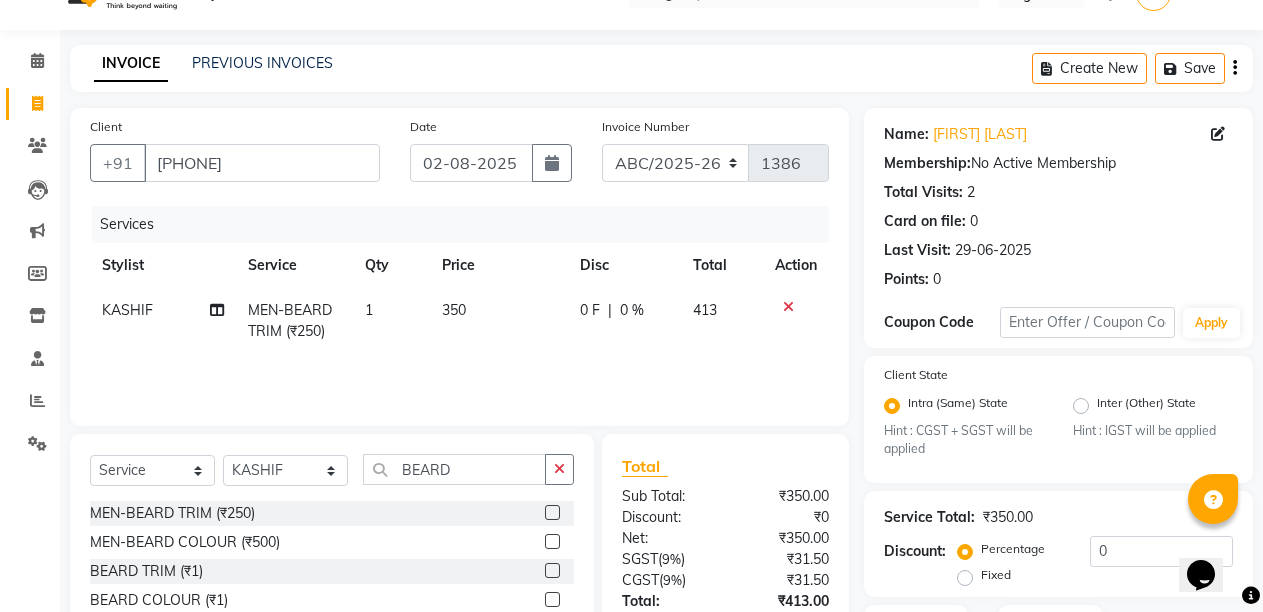 scroll, scrollTop: 25, scrollLeft: 0, axis: vertical 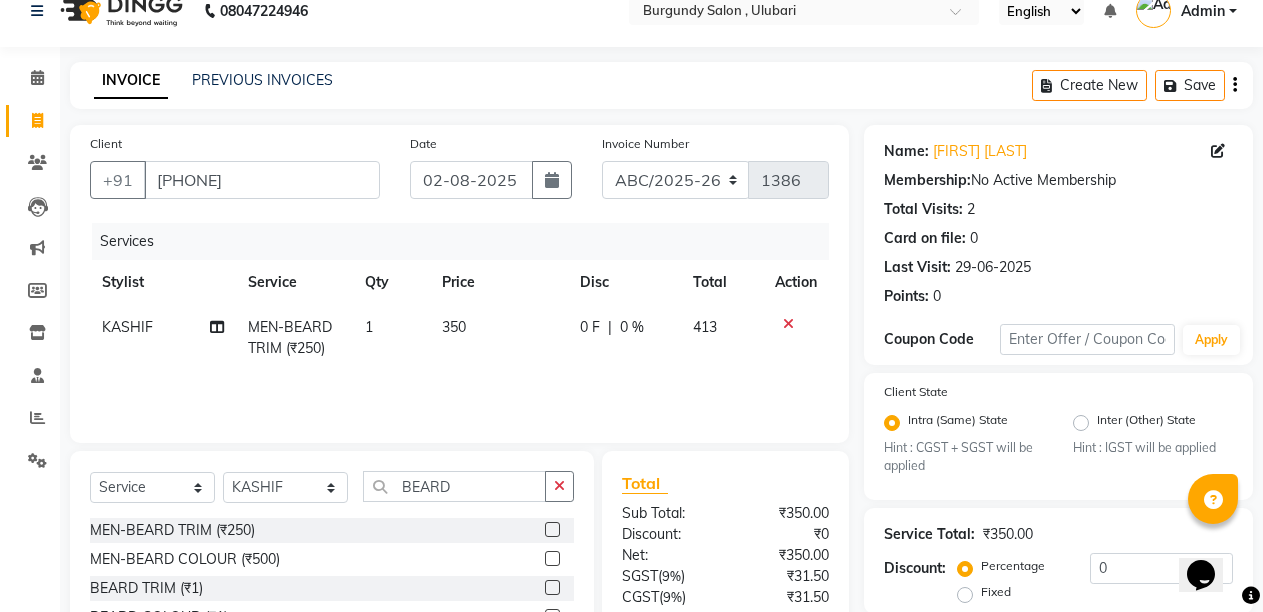 click on "350" 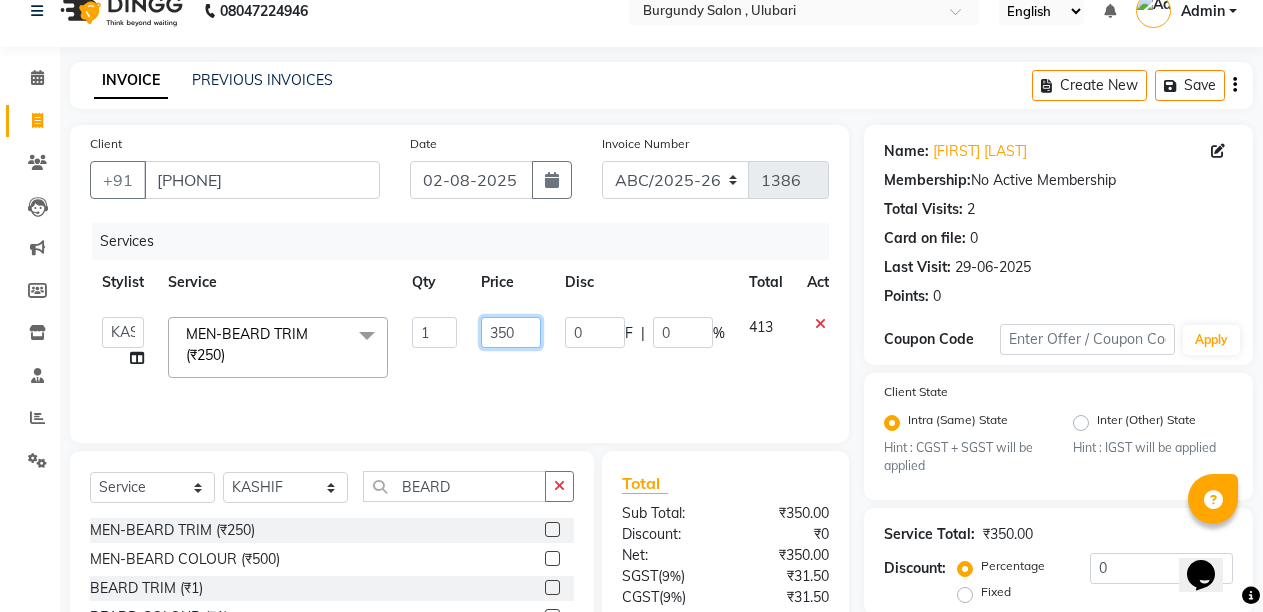click on "350" 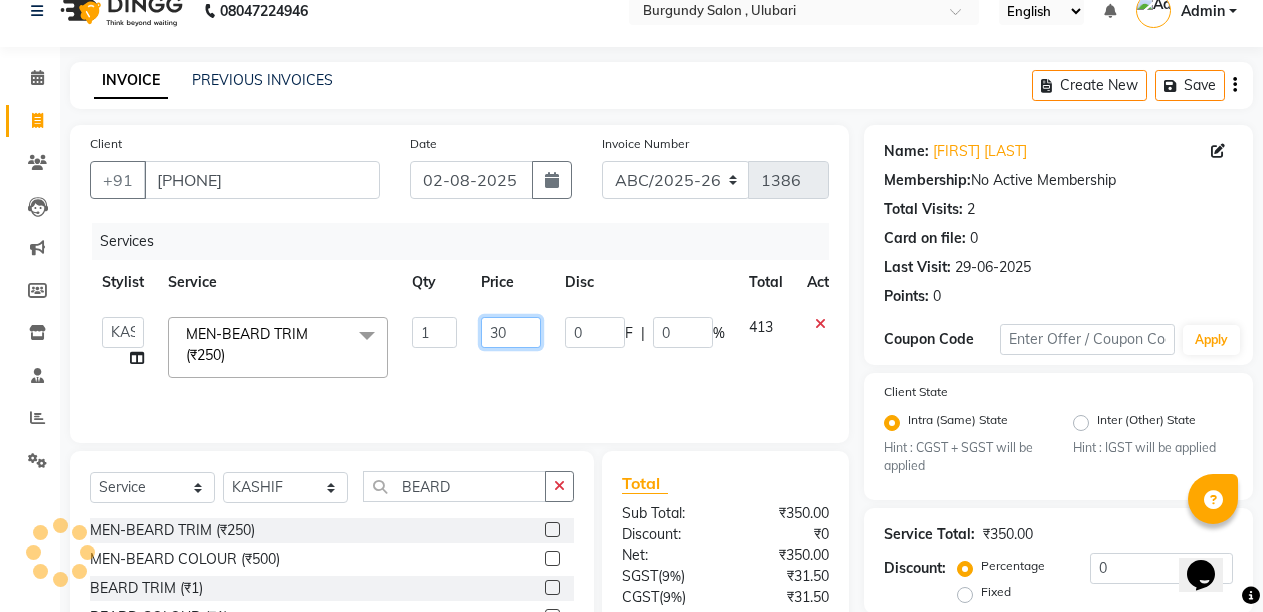 type on "300" 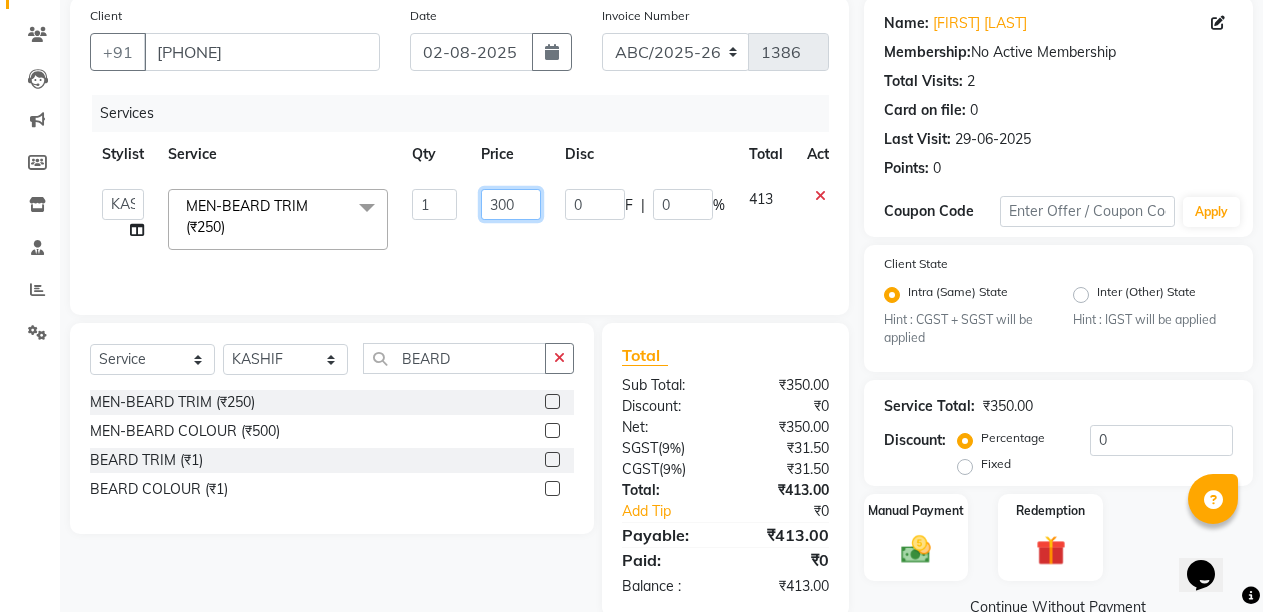 scroll, scrollTop: 193, scrollLeft: 0, axis: vertical 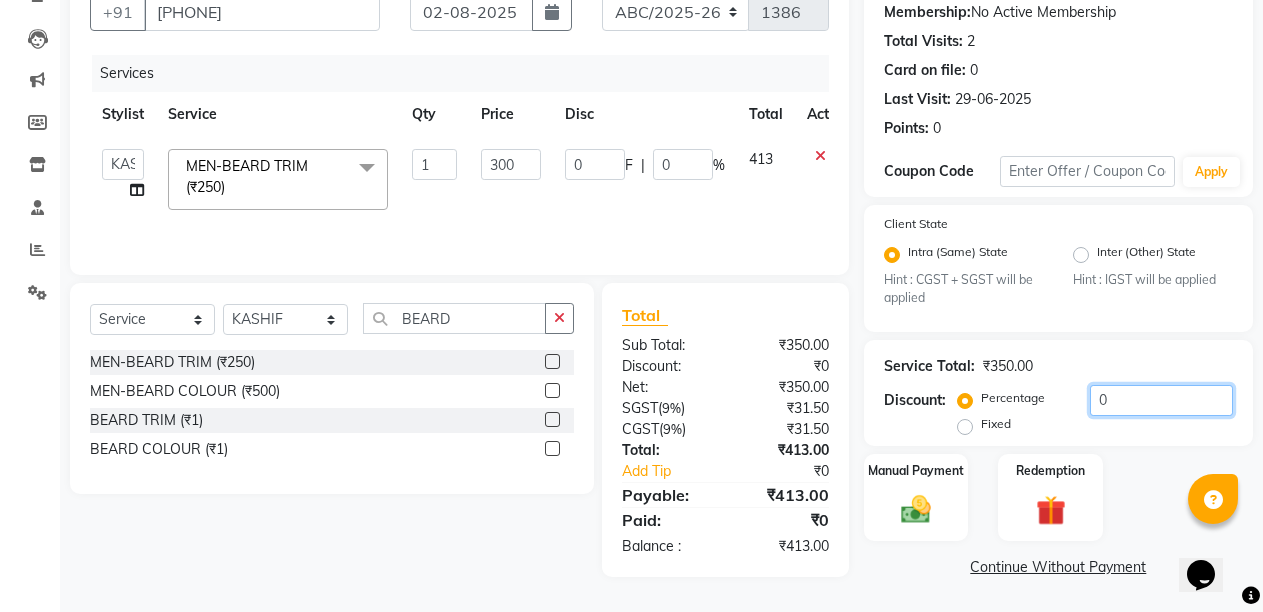 click on "0" 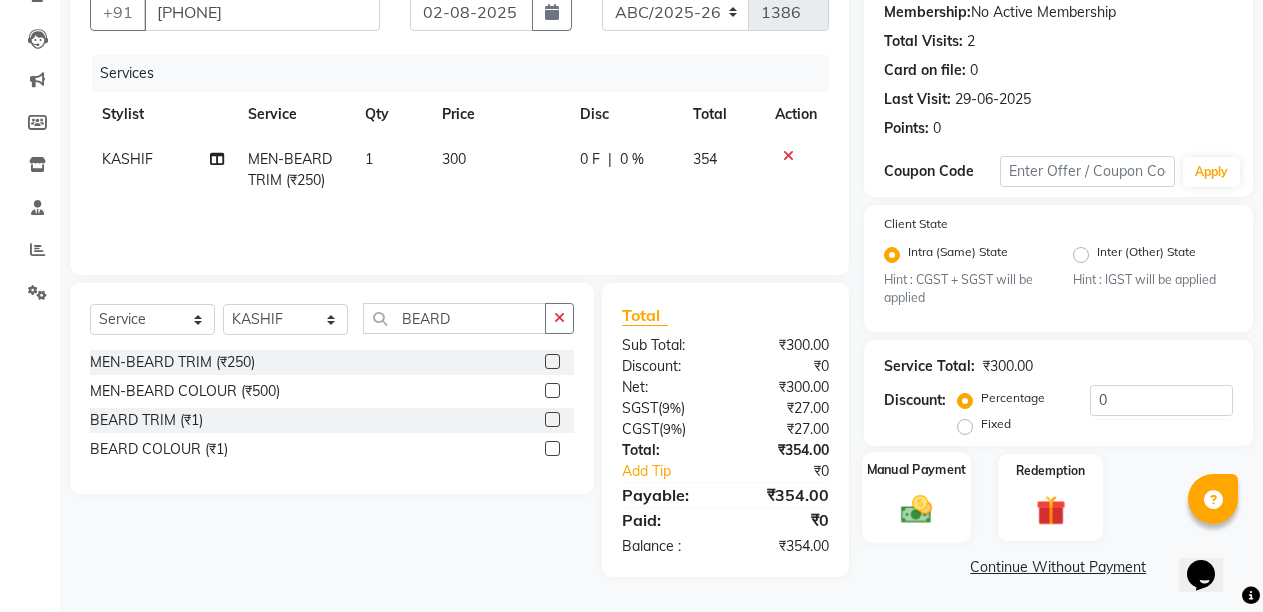 click on "Manual Payment" 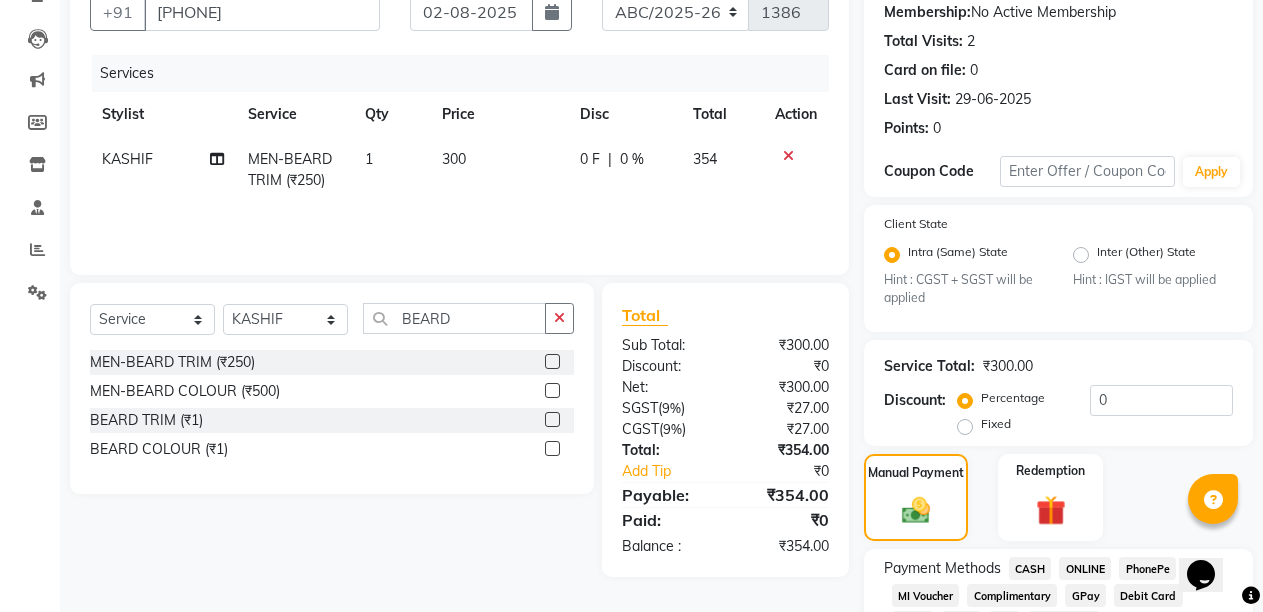 click on "ONLINE" 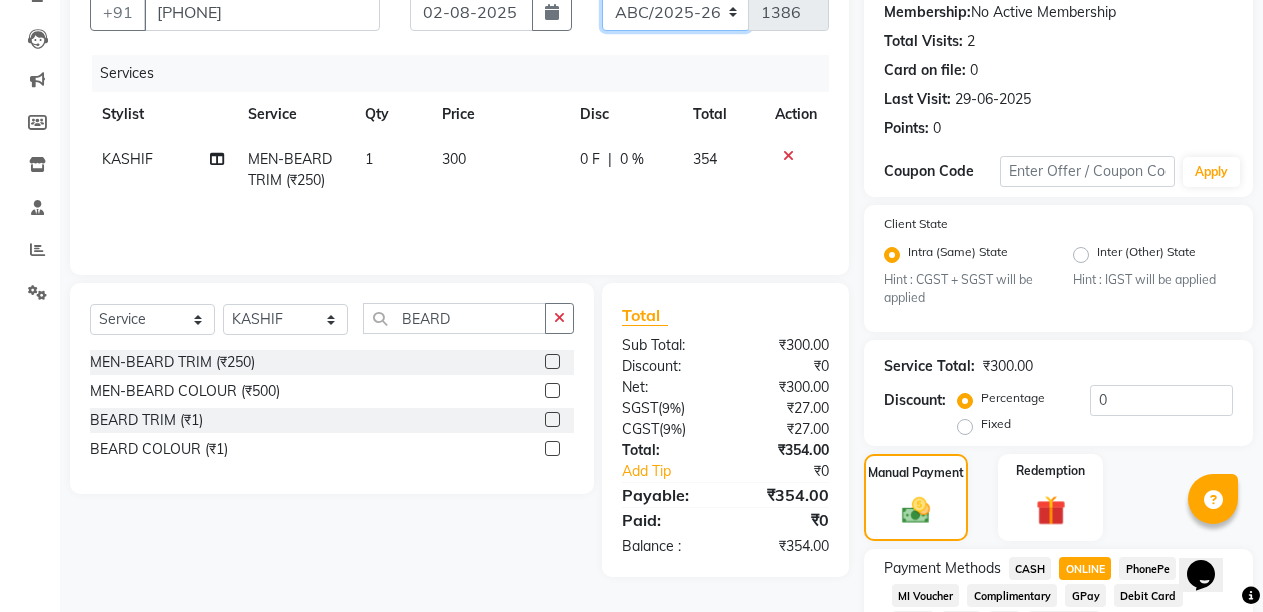 click on "ABC/2025-26 SER/24-25 V/2025-26" 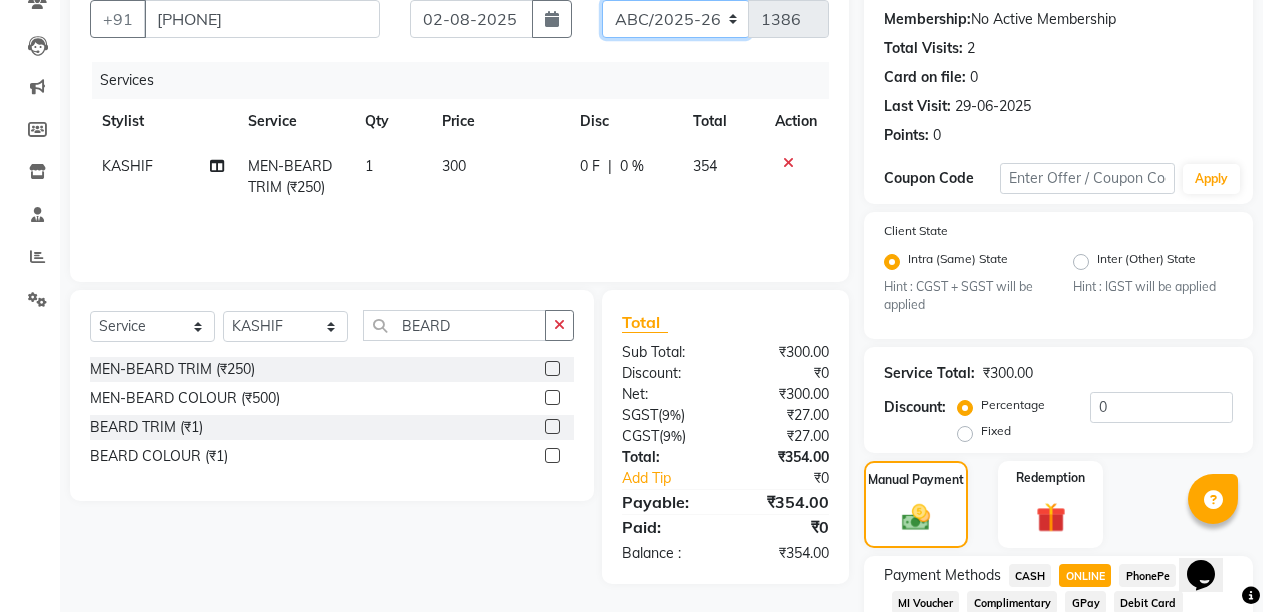 select on "5334" 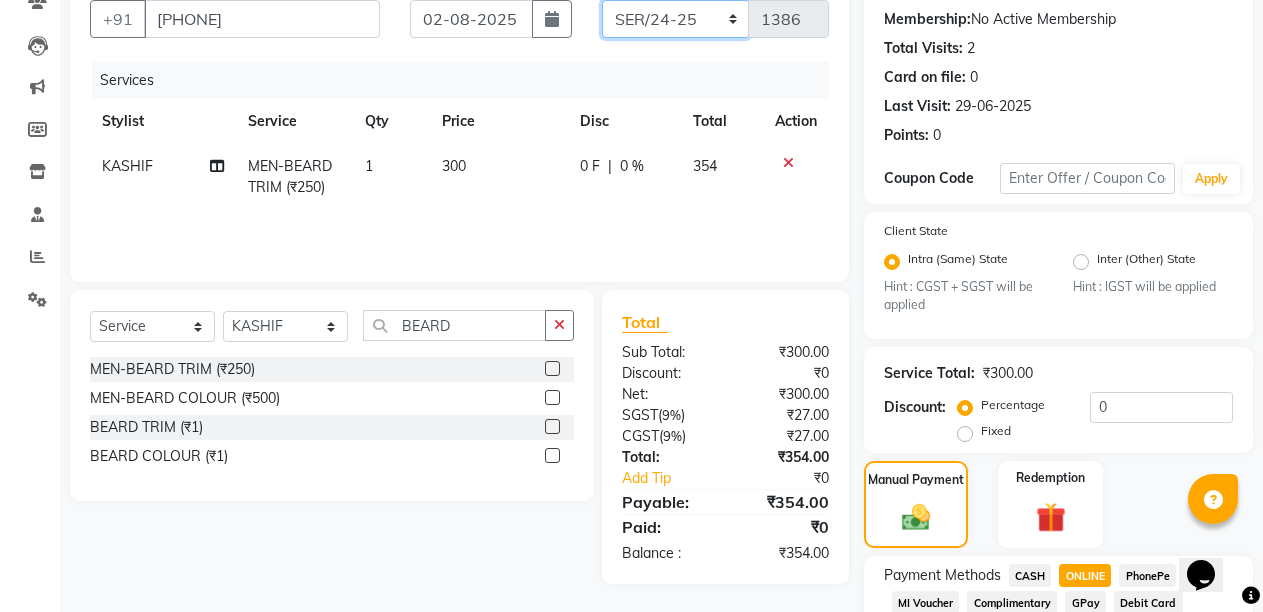 click on "ABC/2025-26 SER/24-25 V/2025-26" 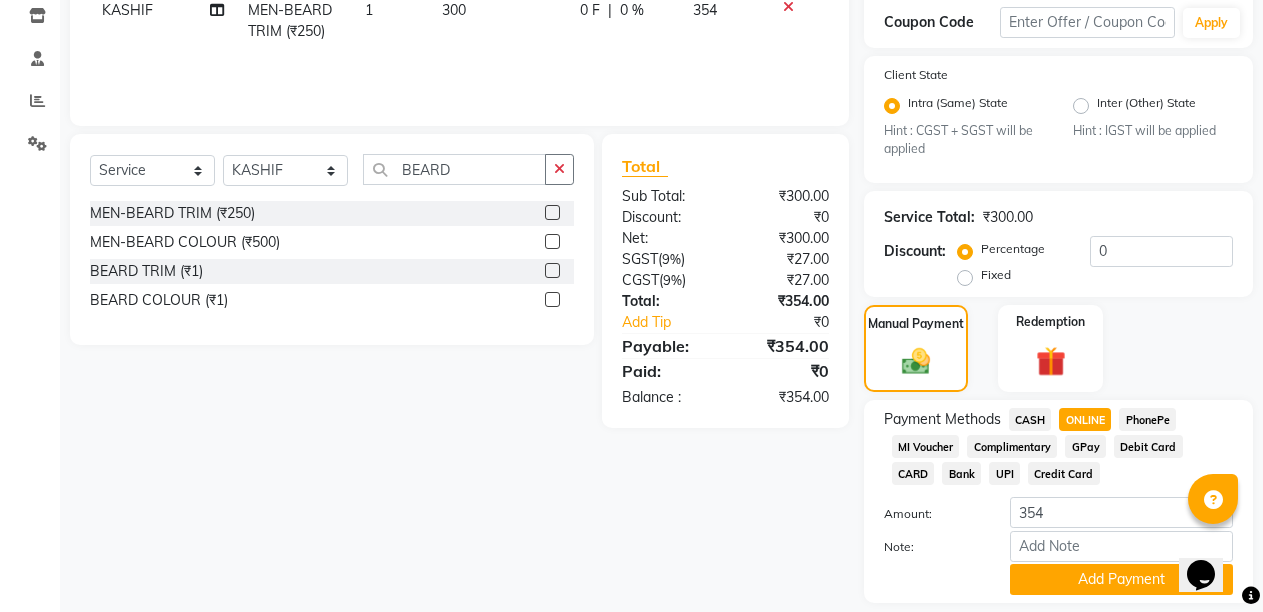scroll, scrollTop: 386, scrollLeft: 0, axis: vertical 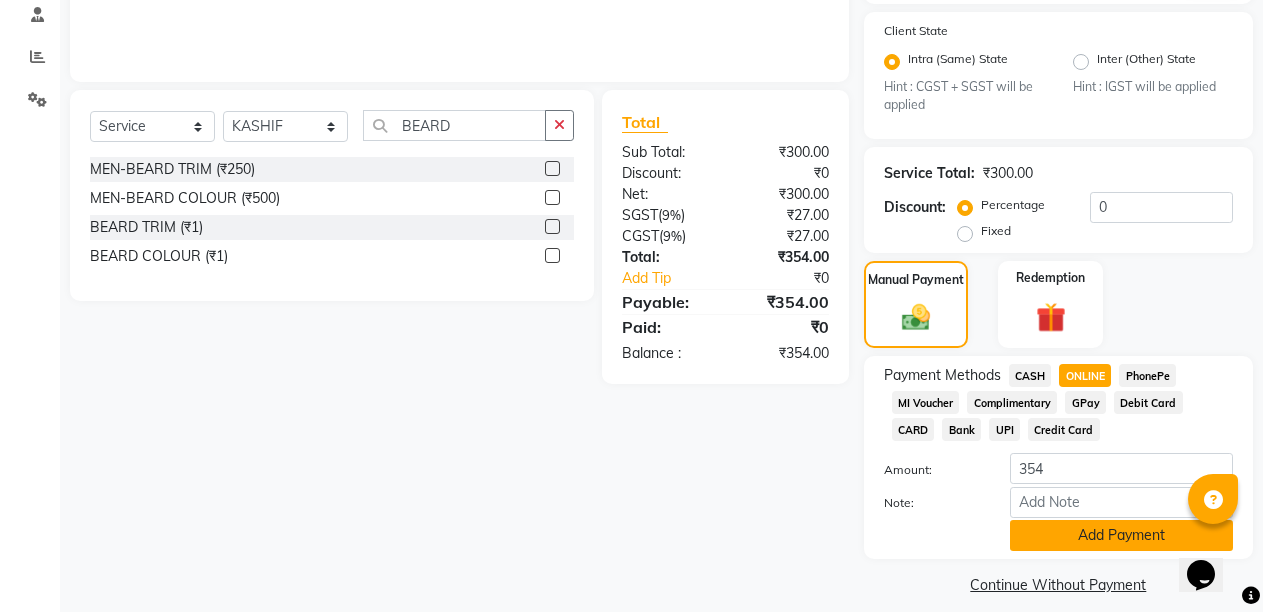 click on "Add Payment" 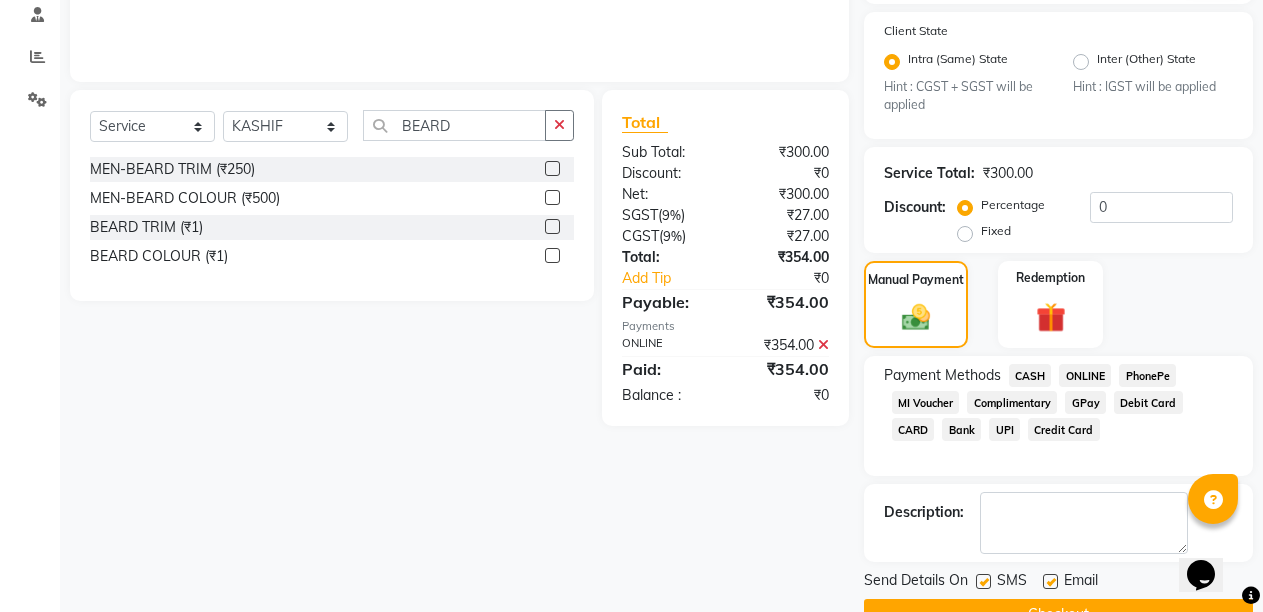 click on "Checkout" 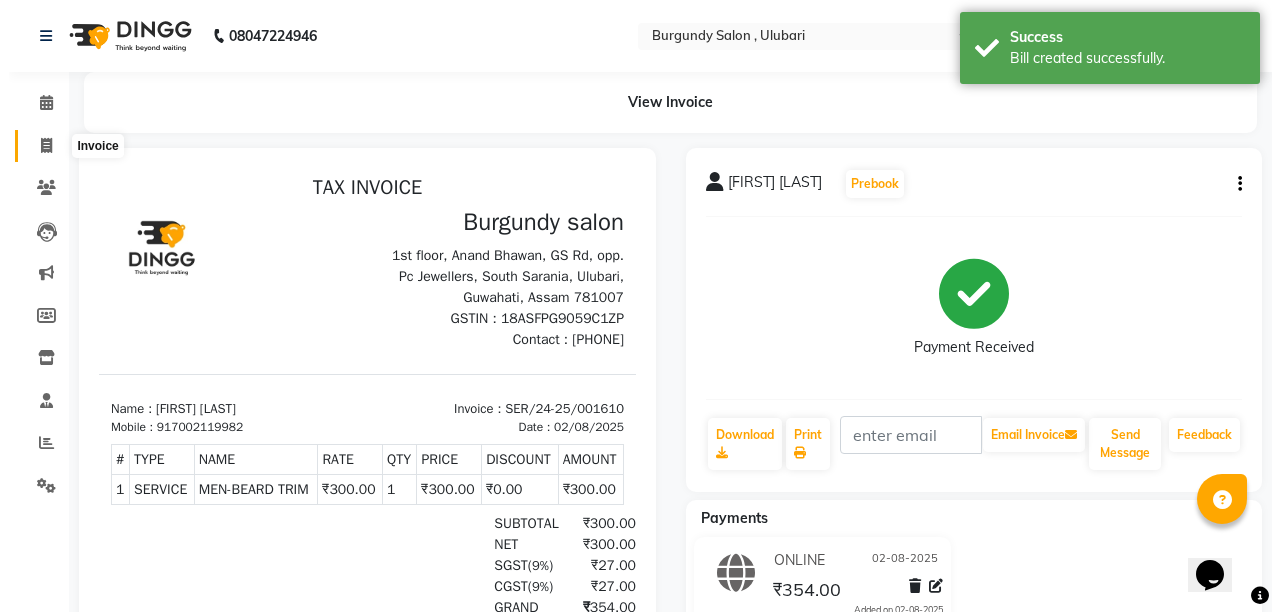 scroll, scrollTop: 0, scrollLeft: 0, axis: both 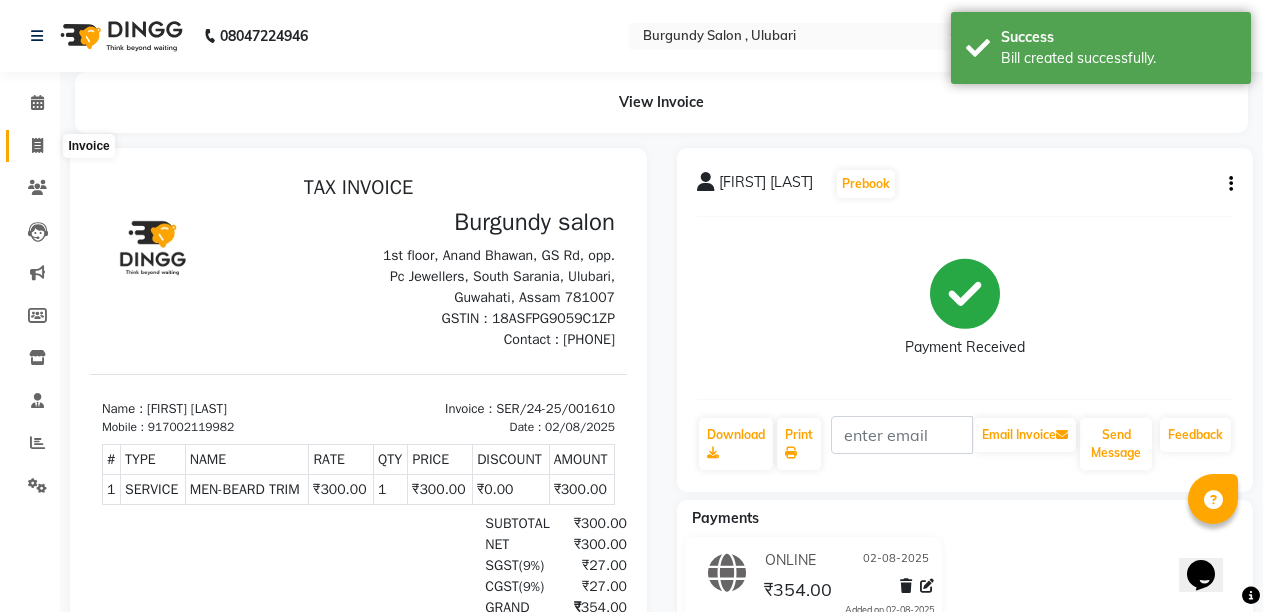 click 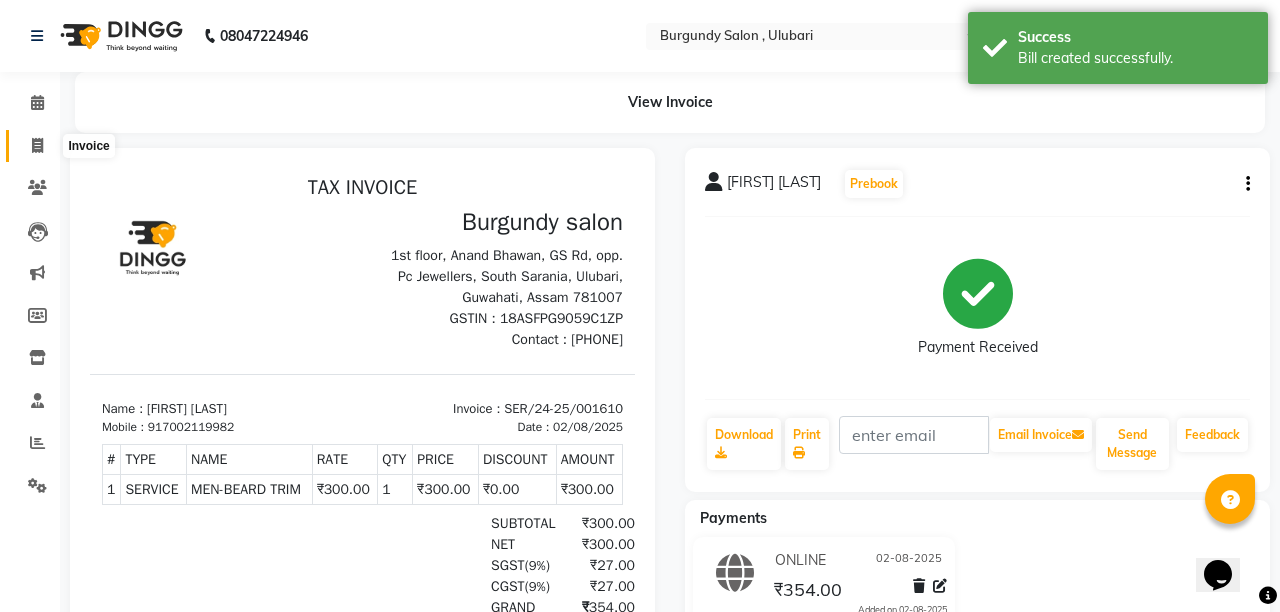 select on "service" 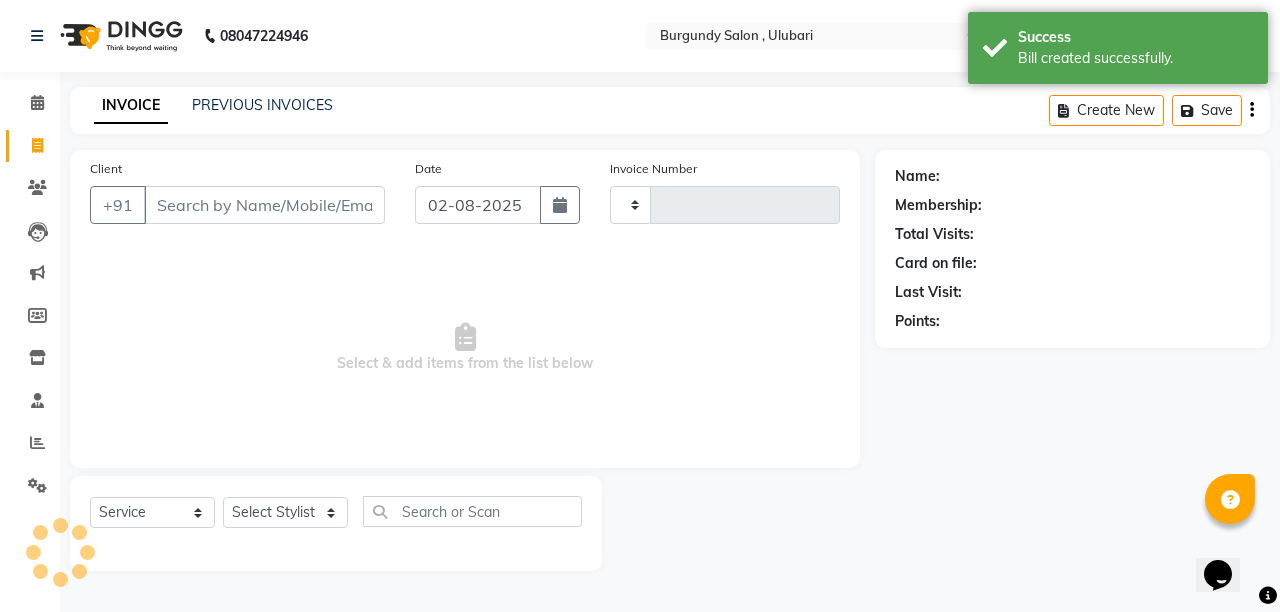 type on "1386" 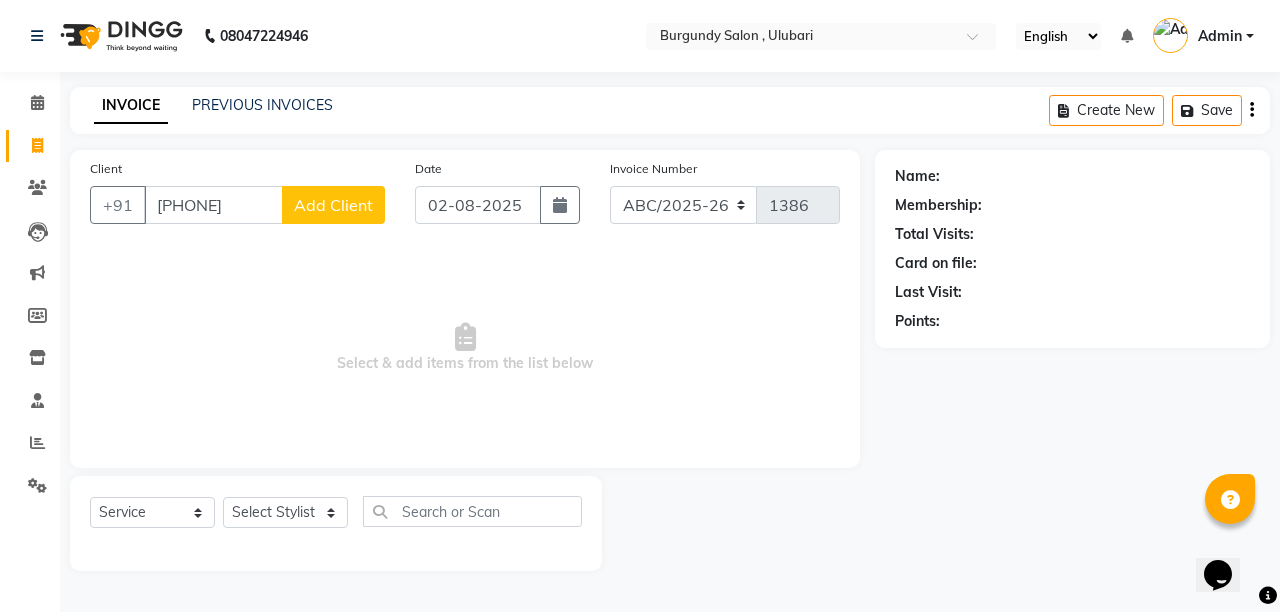 type on "[PHONE]" 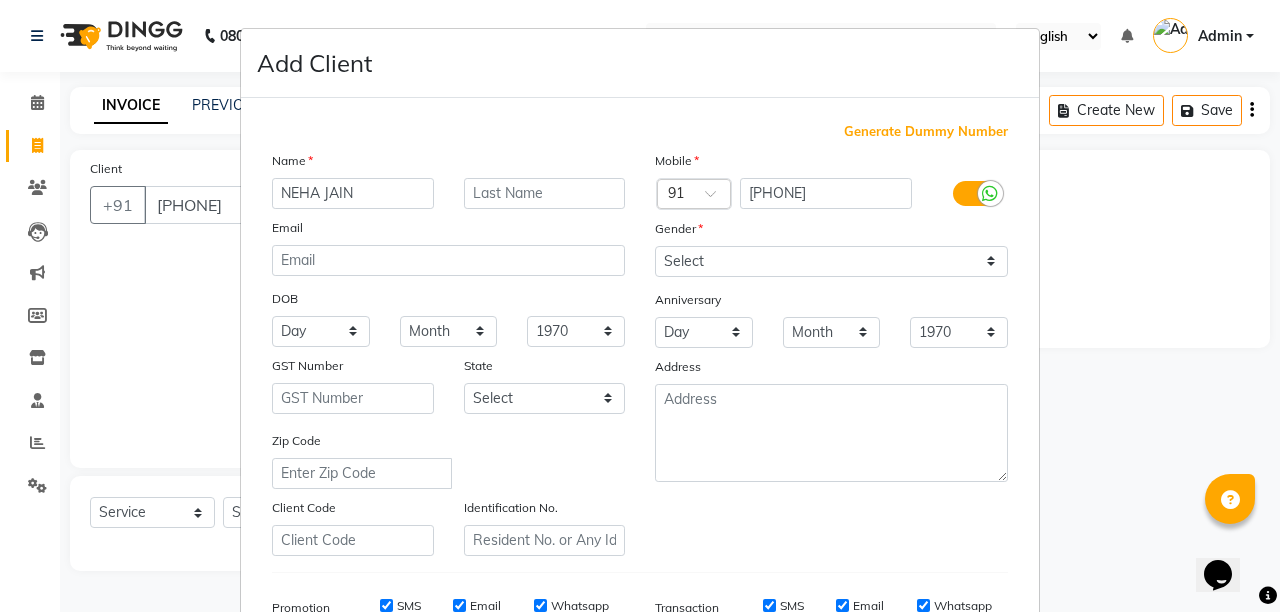 type on "NEHA JAIN" 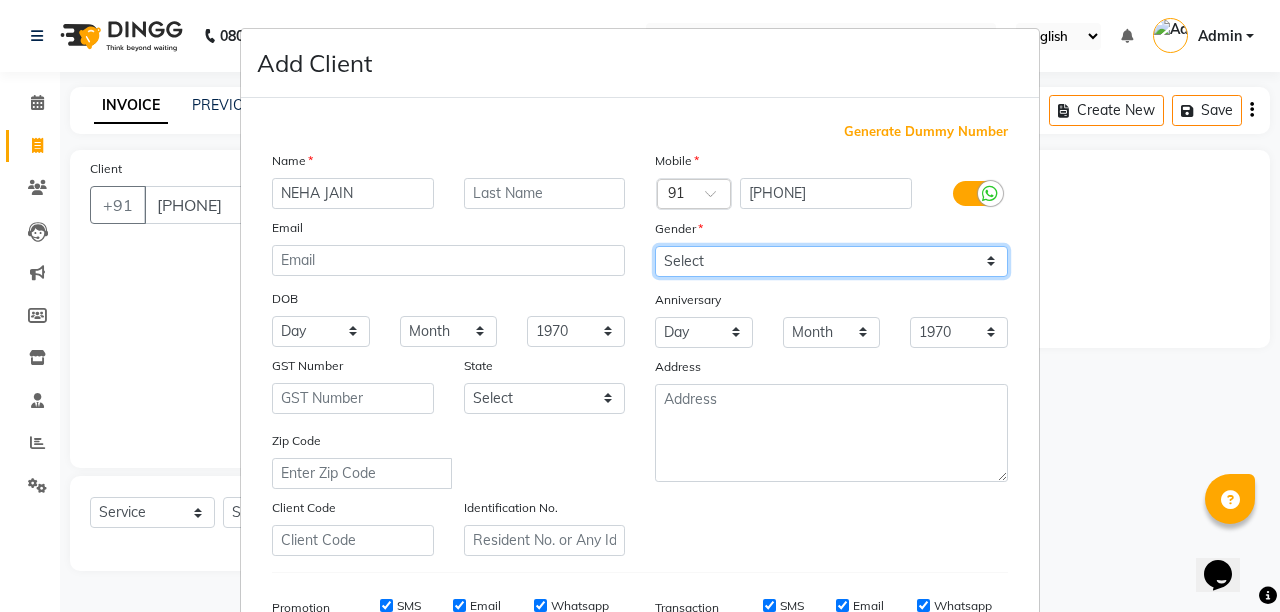 drag, startPoint x: 986, startPoint y: 262, endPoint x: 985, endPoint y: 275, distance: 13.038404 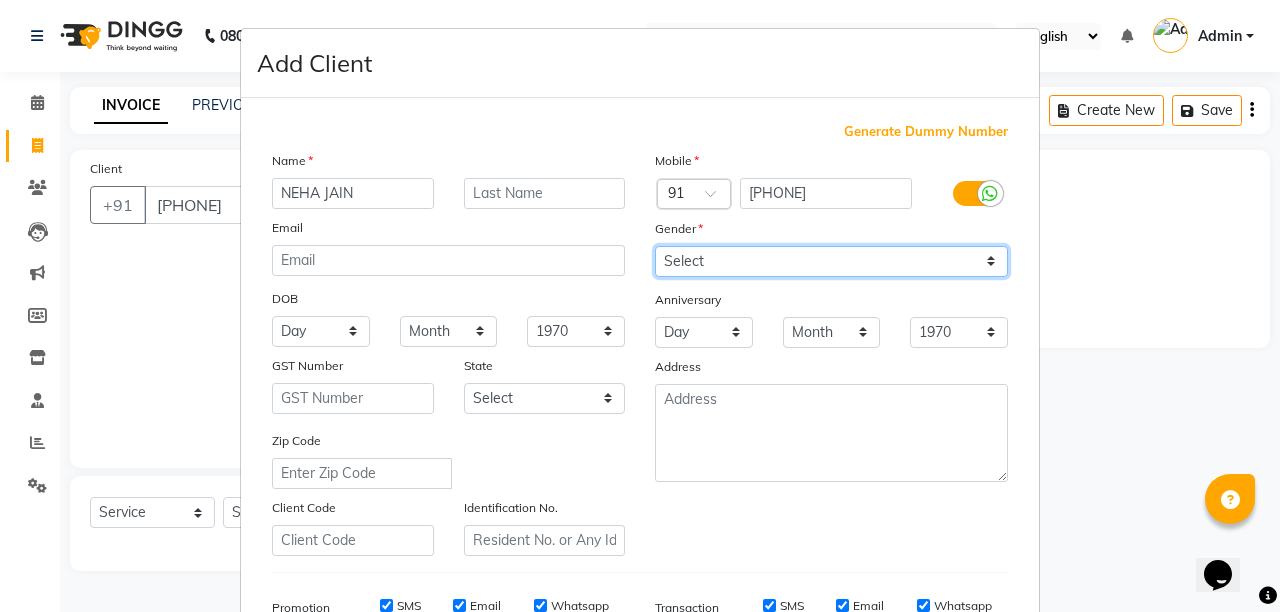 select on "female" 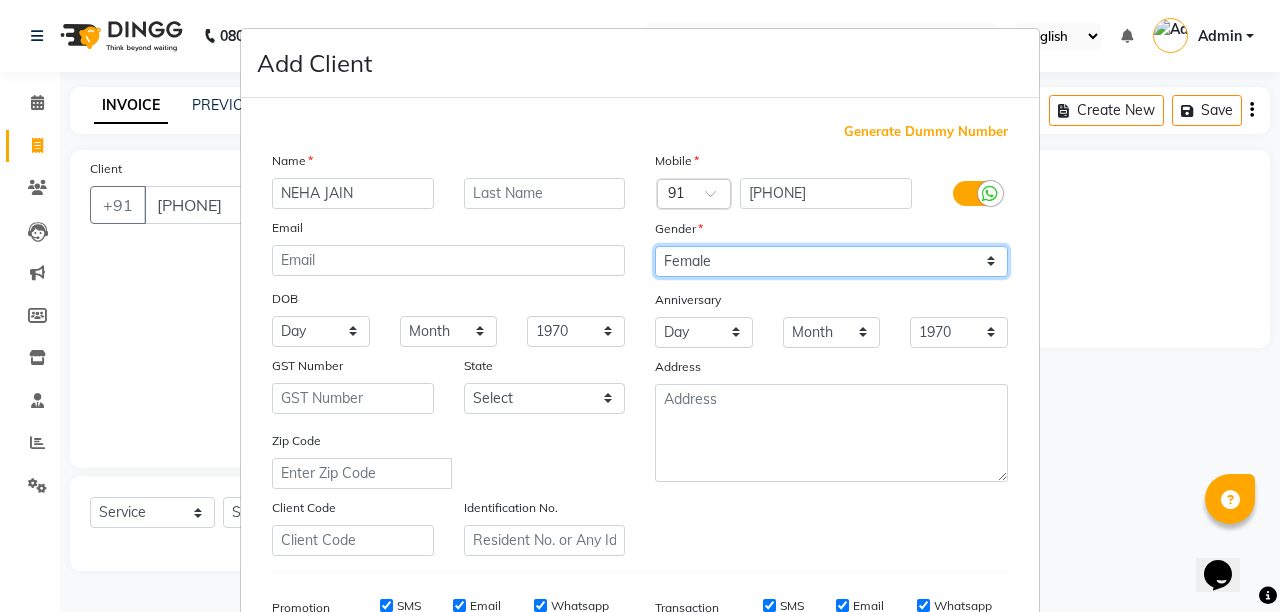 click on "Select Male Female Other Prefer Not To Say" at bounding box center [831, 261] 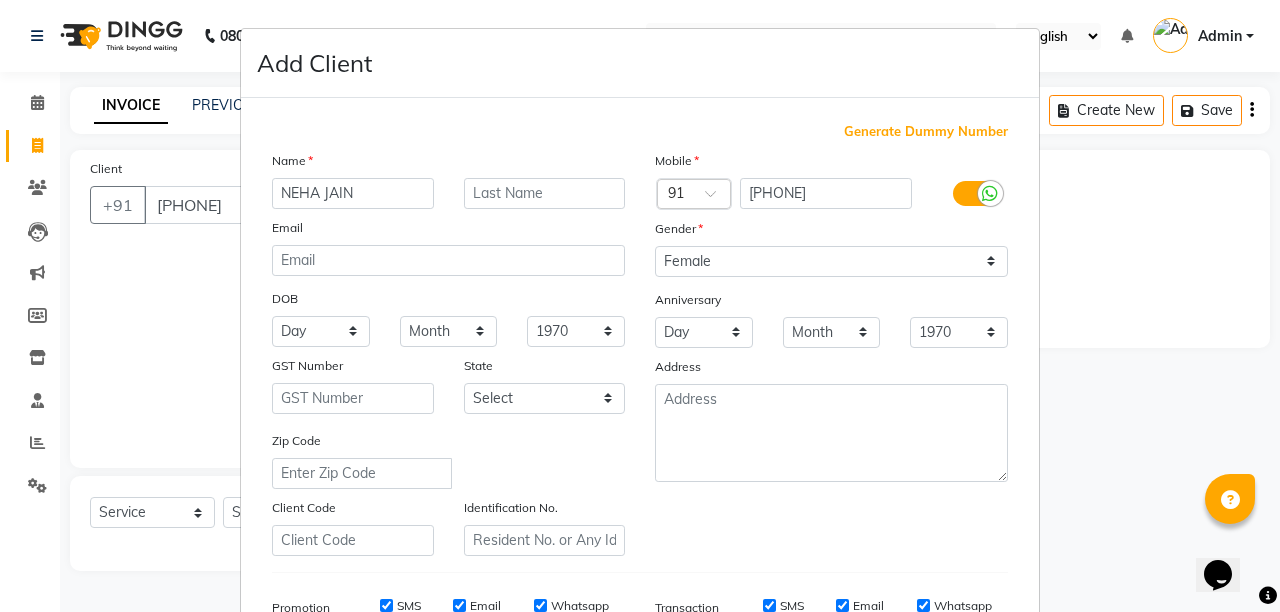 click at bounding box center (1268, 595) 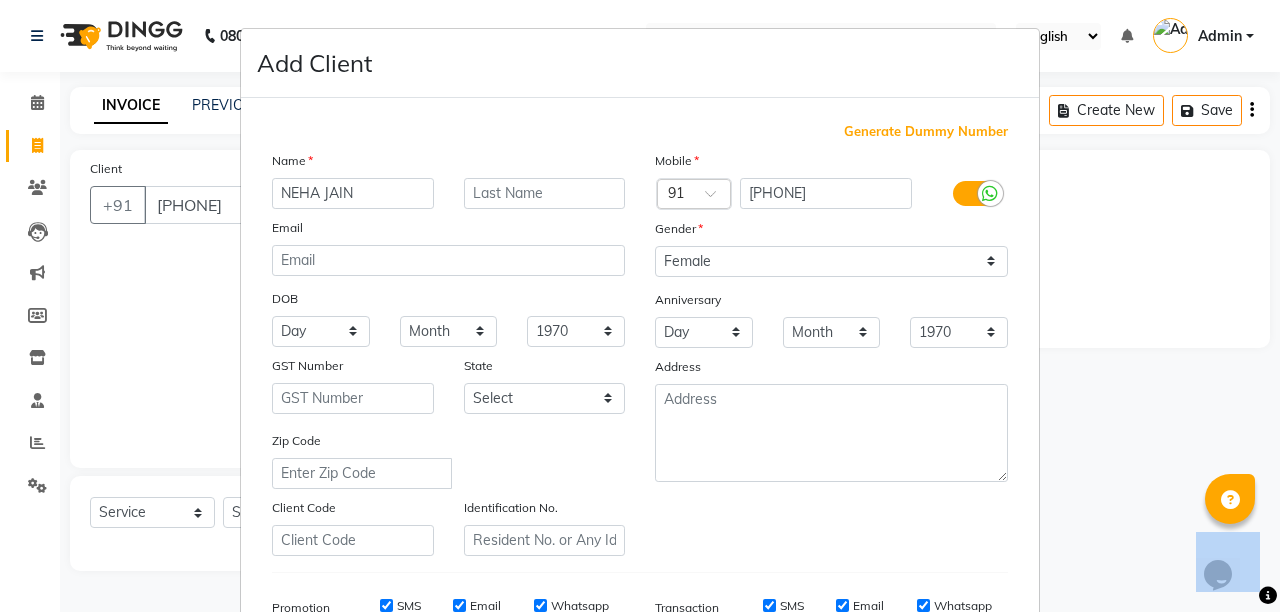 click on "No results available Add Client Generate Dummy Number Name Email DOB Day 01 02 03 04 05 06 07 08 09 10 11 12 13 14 15 16 17 18 19 20 21 22 23 24 25 26 27 28 29 30 31 Month January February March April May June July August September October November December 1940 1941 1942 1943 1944 1945 1946 1947 1948 1949 1950 1951 1952 1953 1954 1955 1956 1957 1958 1959 1960 1961 1962 1963 1964 1965 1966 1967 1968 1969 1970 1971 1972 1973 1974 1975 1976 1977 1978 1979 1980 1981 1982 1983 1984 1985 1986 1987 1988 1989 1990 1991 1992 1993 1994 1995 1996 1997 1998 1999 2000 2001 2002 2003 2004 2005 2006 2007 2008 2009 2010 2011 2012 2013 2014 2015 2016 2017 2018 2019 2020 2021 2022 2023 2024 GST Number State Select Andaman and Nicobar Islands Andhra Pradesh Arunachal Pradesh Assam Bihar Chandigarh Chhattisgarh Dadra and Nagar Haveli Daman and Diu Delhi Goa Gujarat Haryana Himachal Pradesh Jammu and Kashmir Jharkhand Karnataka Kerala Lakshadweep Madhya Pradesh Maharashtra Manipur Meghalaya Mizoram Nagaland Odisha Pondicherry..." at bounding box center [640, 306] 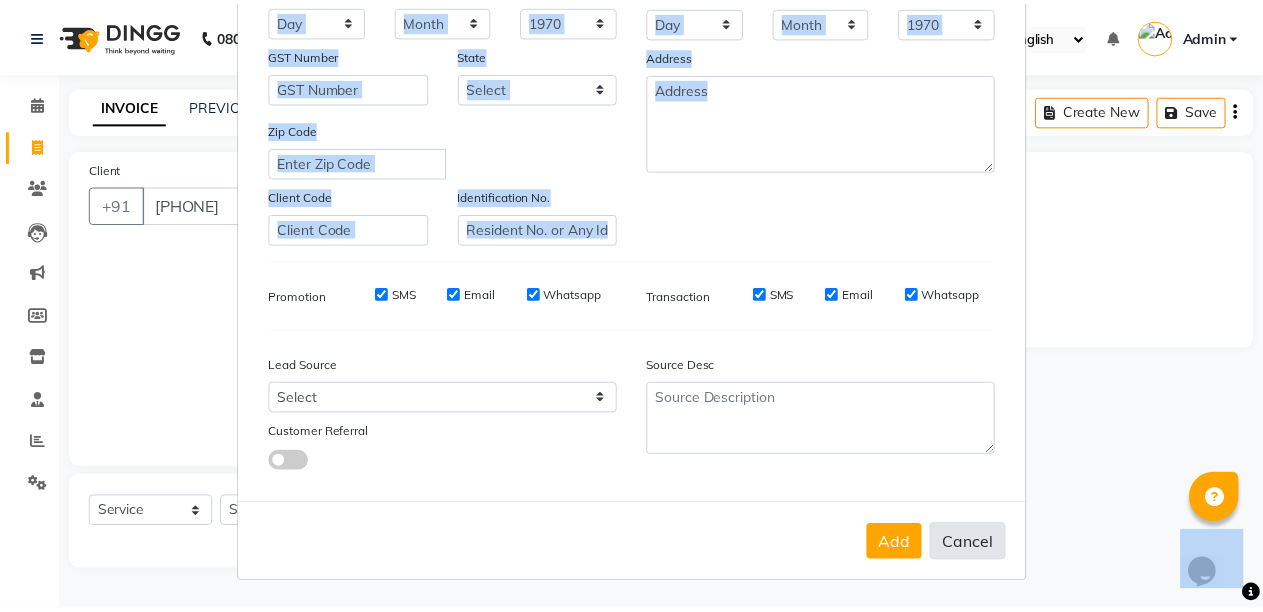 scroll, scrollTop: 311, scrollLeft: 0, axis: vertical 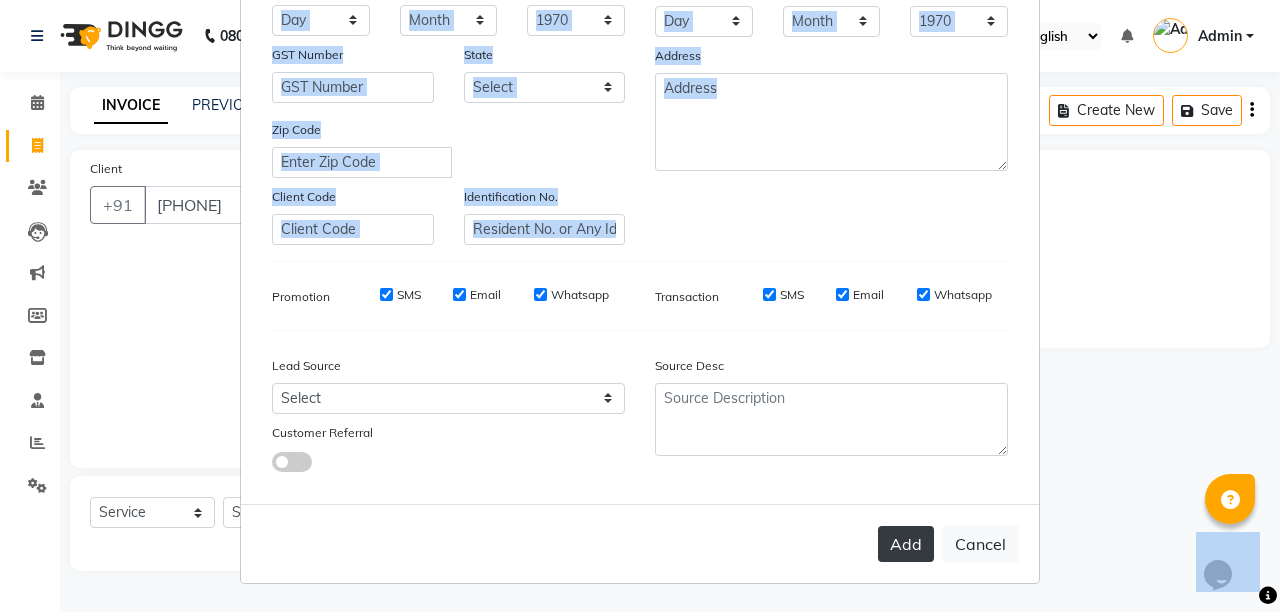 click on "Add" at bounding box center (906, 544) 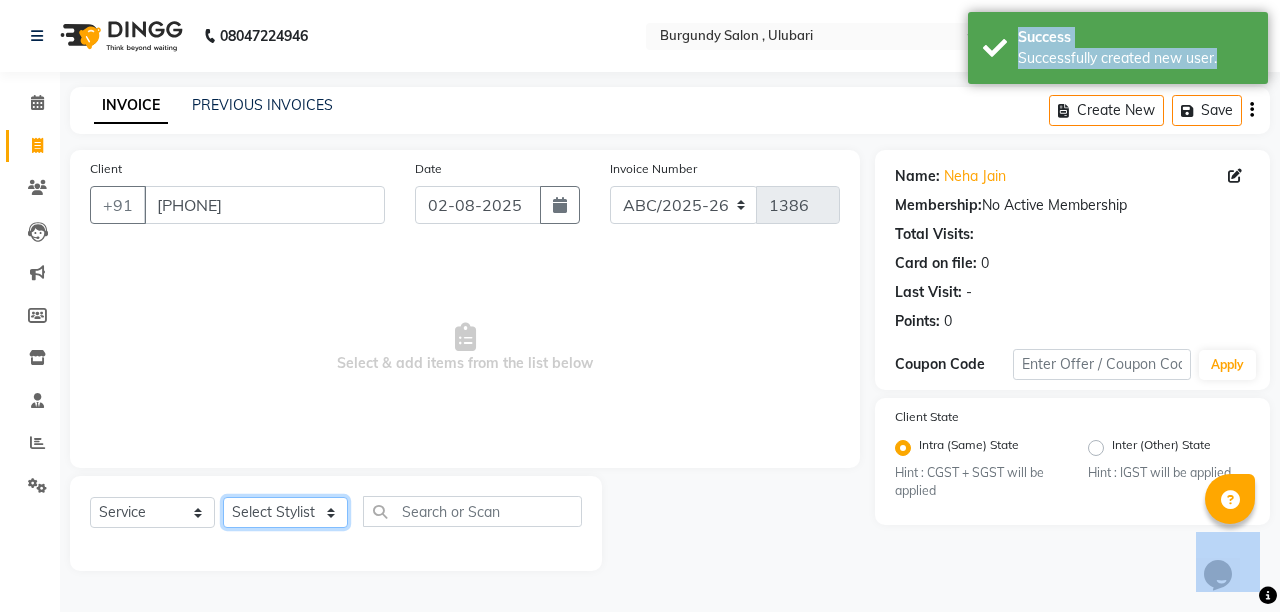 click on "Select Stylist ANIL  ANJANA BARSHA DEEPSHIKHA  DHON DAS DHON / NITUMONI EDWARD EDWARD/ LAXMI JOSHU JUNMONI KASHIF LAXI / ANJANA LAXMI LITTLE MAAM MINTUL MITALI NEETU RANA NITUMONI NITUMONI/POJA/ LAXMI NITUMONI / SAGARIKA NITUMONI/ SAGRIKA PRAKASH PUJAA Rubi RUBI / LAXMI SAGARIKA  SAGARIKA / RUBI SAHIL SAHIL / DHON SAHIL / EDWARD SAHIL/ JOSHU SAHIL/JOSHU/PRAKASH/ RUBI SAHIL/NITUMONI/ MITALI SAHIL/ RUBI SHABIR SHADHAB SIMA KALITA SONALI DEKA SOPEM staff 1 staff 1 TANU" 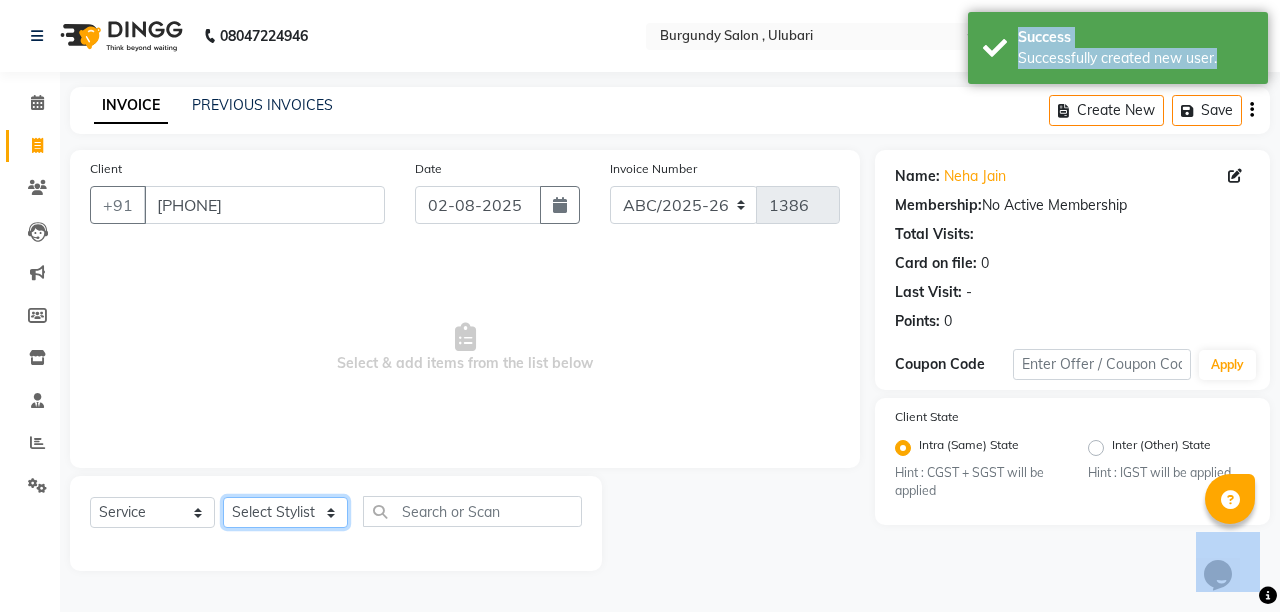 select on "82301" 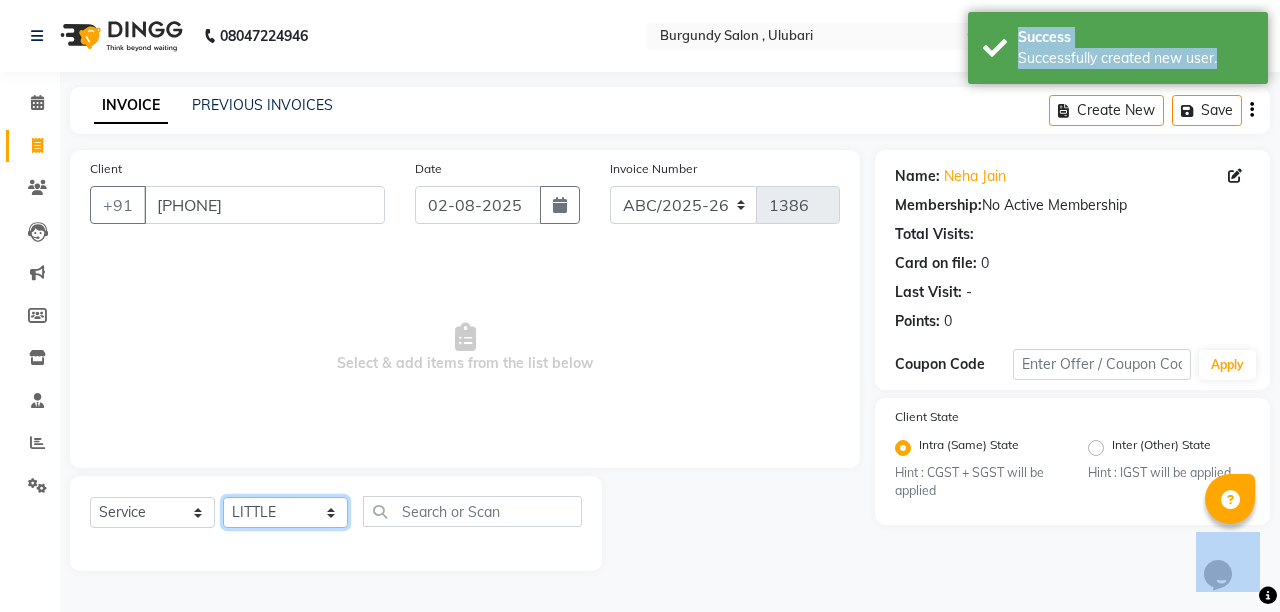 click on "Select Stylist ANIL  ANJANA BARSHA DEEPSHIKHA  DHON DAS DHON / NITUMONI EDWARD EDWARD/ LAXMI JOSHU JUNMONI KASHIF LAXI / ANJANA LAXMI LITTLE MAAM MINTUL MITALI NEETU RANA NITUMONI NITUMONI/POJA/ LAXMI NITUMONI / SAGARIKA NITUMONI/ SAGRIKA PRAKASH PUJAA Rubi RUBI / LAXMI SAGARIKA  SAGARIKA / RUBI SAHIL SAHIL / DHON SAHIL / EDWARD SAHIL/ JOSHU SAHIL/JOSHU/PRAKASH/ RUBI SAHIL/NITUMONI/ MITALI SAHIL/ RUBI SHABIR SHADHAB SIMA KALITA SONALI DEKA SOPEM staff 1 staff 1 TANU" 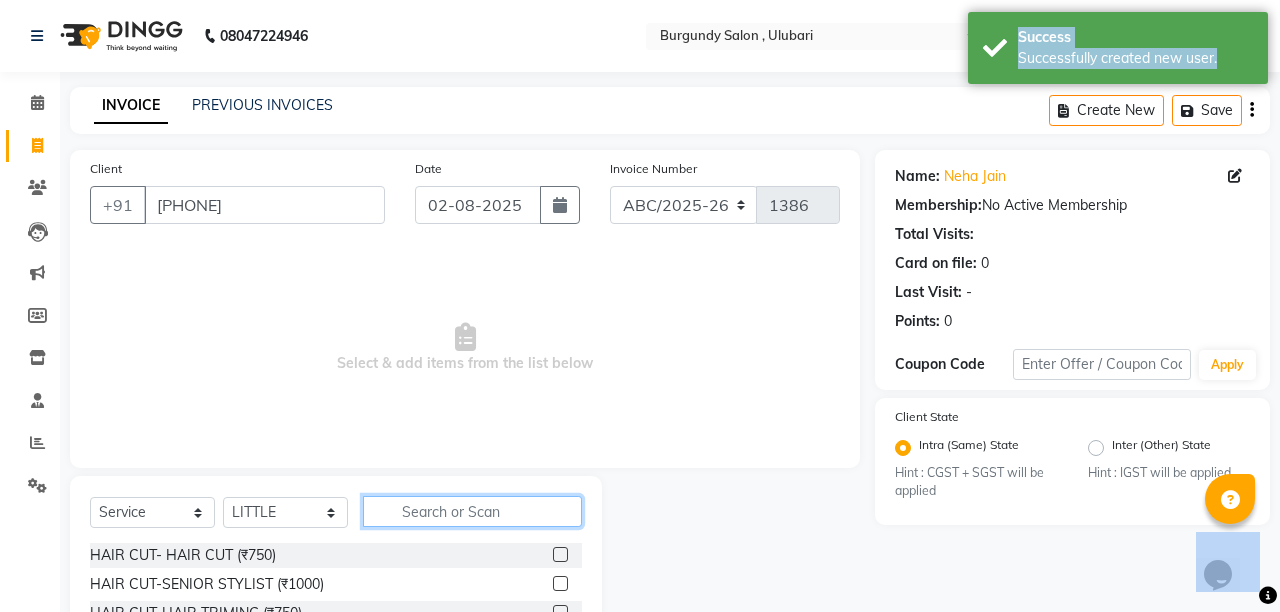 click 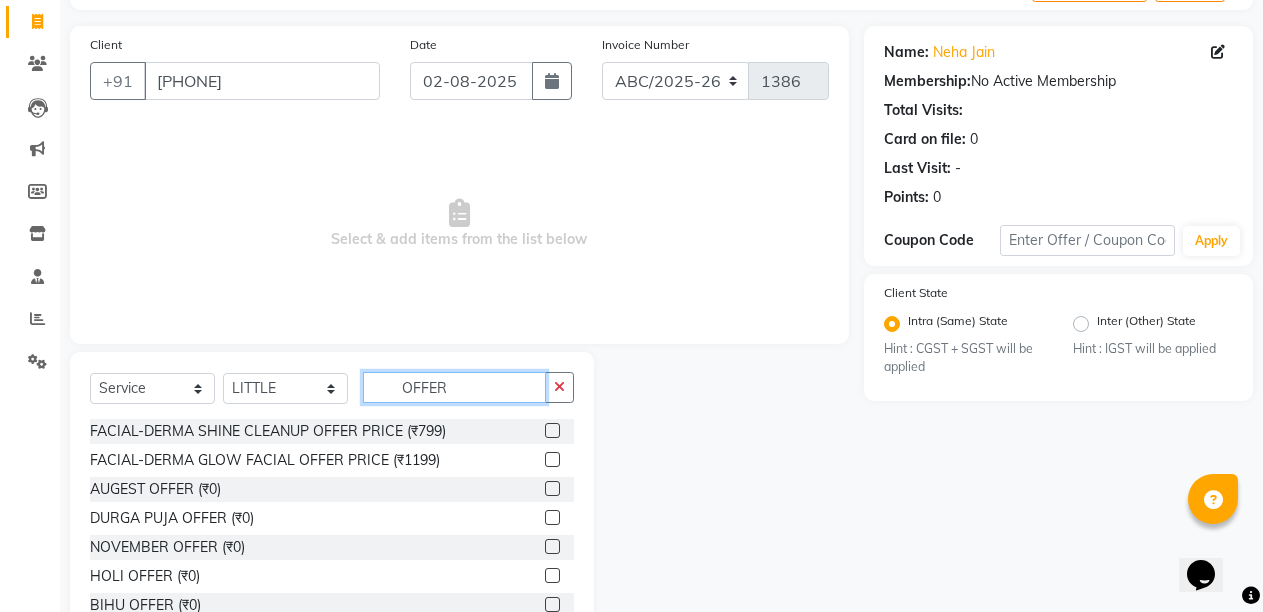 scroll, scrollTop: 189, scrollLeft: 0, axis: vertical 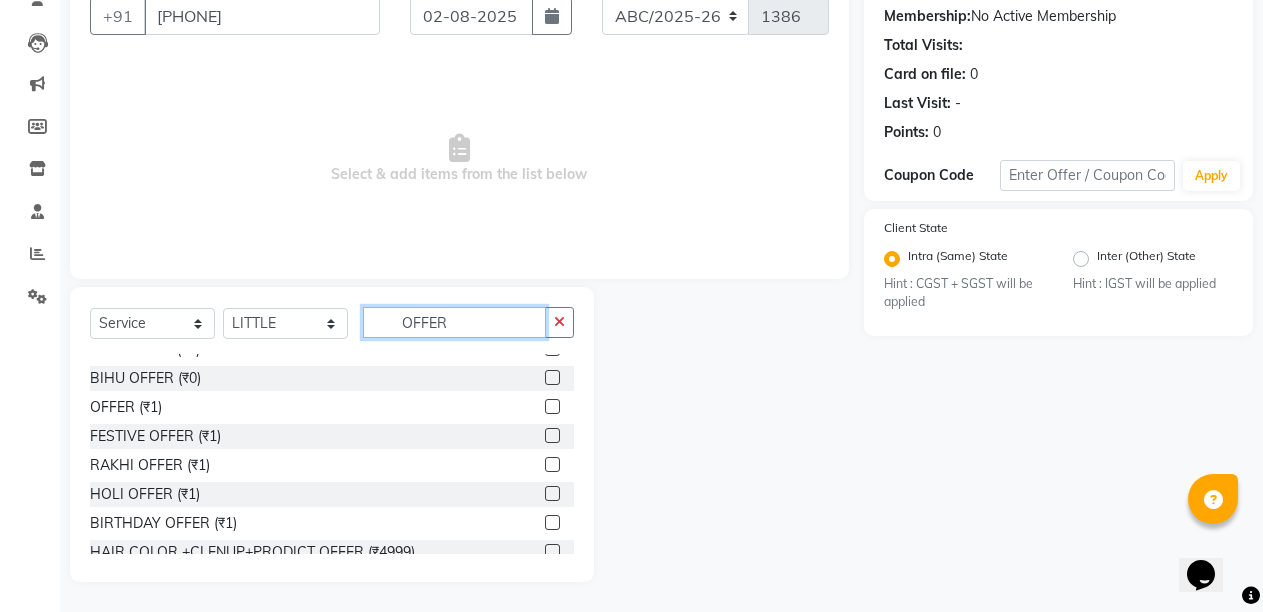 type on "OFFER" 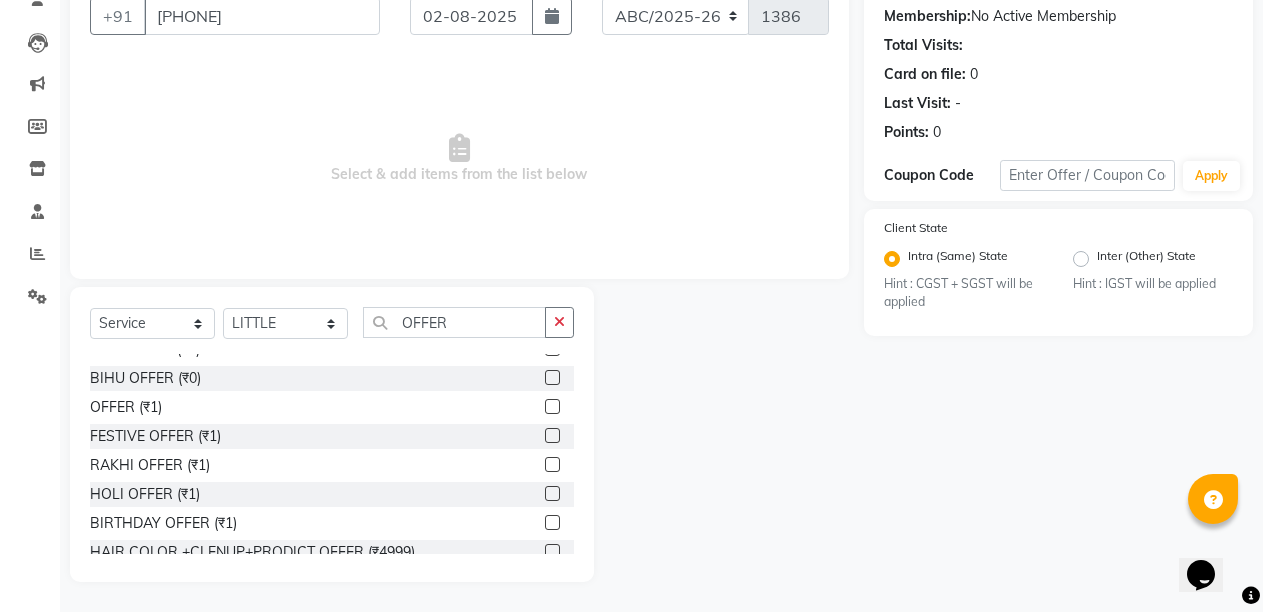 click 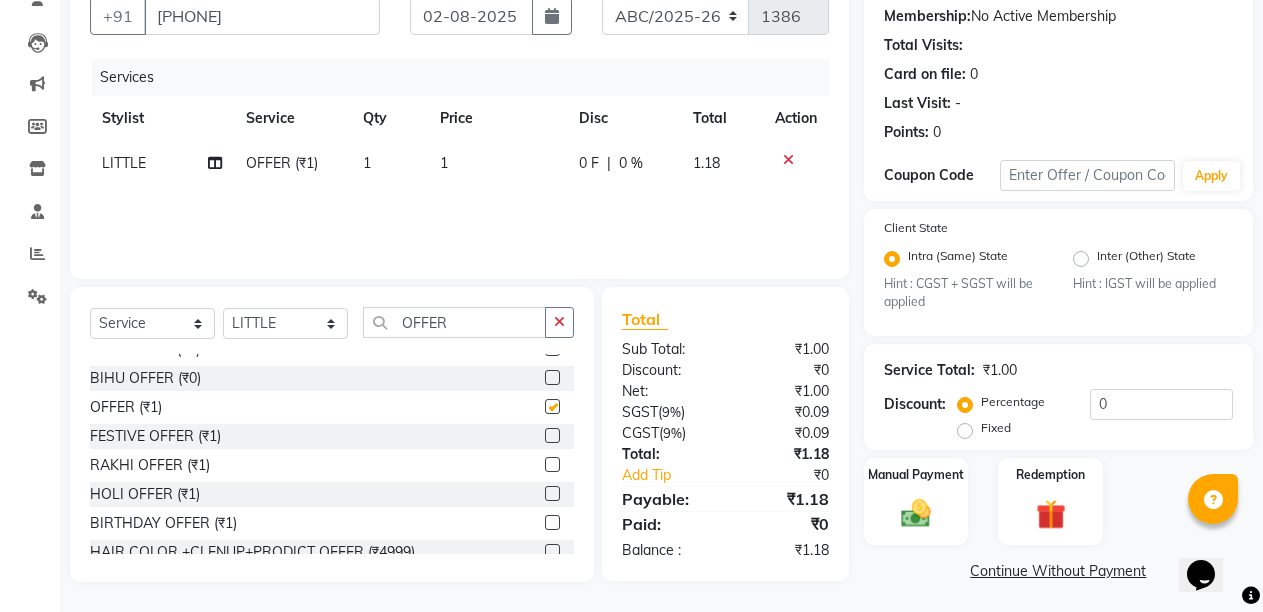 checkbox on "false" 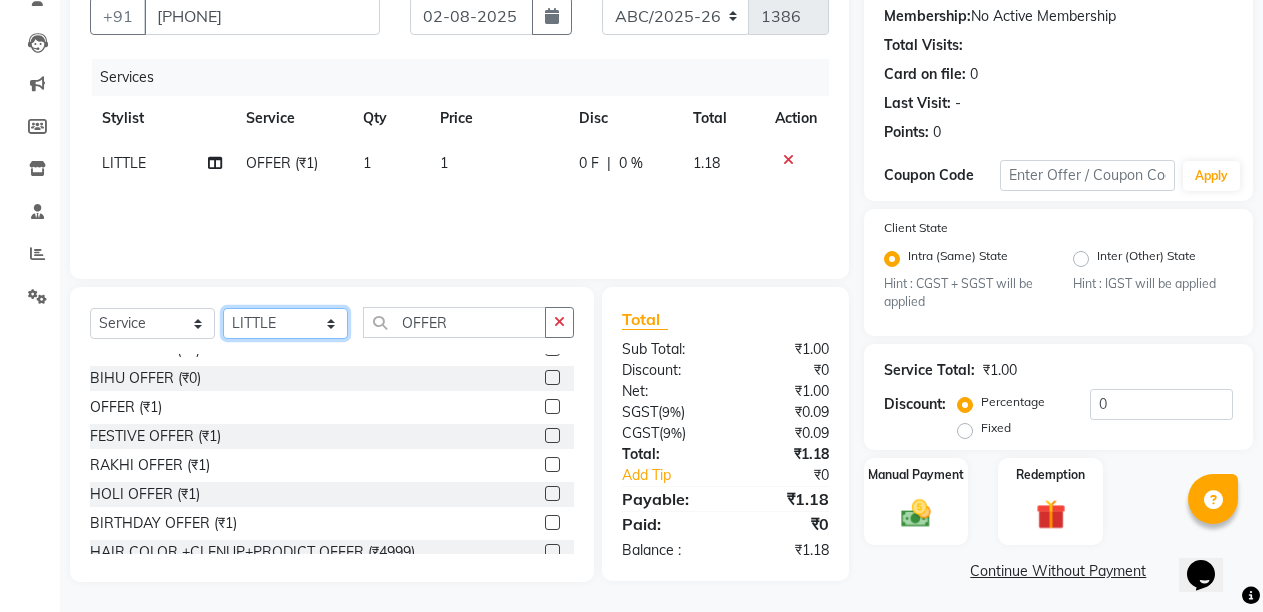 click on "Select Stylist ANIL  ANJANA BARSHA DEEPSHIKHA  DHON DAS DHON / NITUMONI EDWARD EDWARD/ LAXMI JOSHU JUNMONI KASHIF LAXI / ANJANA LAXMI LITTLE MAAM MINTUL MITALI NEETU RANA NITUMONI NITUMONI/POJA/ LAXMI NITUMONI / SAGARIKA NITUMONI/ SAGRIKA PRAKASH PUJAA Rubi RUBI / LAXMI SAGARIKA  SAGARIKA / RUBI SAHIL SAHIL / DHON SAHIL / EDWARD SAHIL/ JOSHU SAHIL/JOSHU/PRAKASH/ RUBI SAHIL/NITUMONI/ MITALI SAHIL/ RUBI SHABIR SHADHAB SIMA KALITA SONALI DEKA SOPEM staff 1 staff 1 TANU" 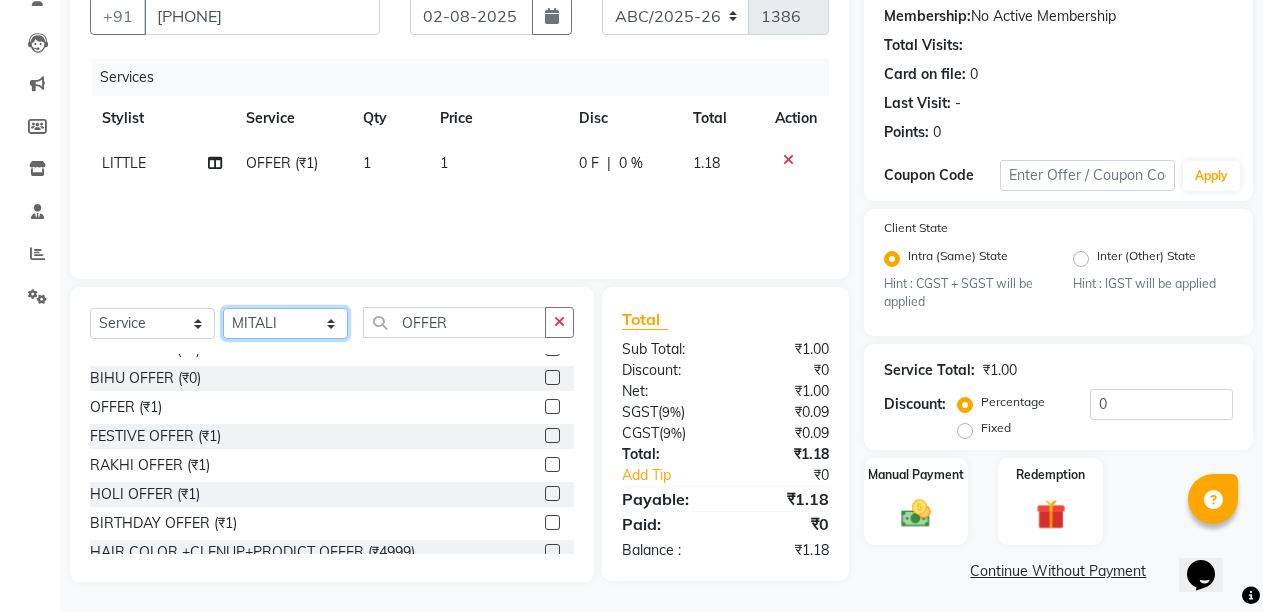 click on "Select Stylist ANIL  ANJANA BARSHA DEEPSHIKHA  DHON DAS DHON / NITUMONI EDWARD EDWARD/ LAXMI JOSHU JUNMONI KASHIF LAXI / ANJANA LAXMI LITTLE MAAM MINTUL MITALI NEETU RANA NITUMONI NITUMONI/POJA/ LAXMI NITUMONI / SAGARIKA NITUMONI/ SAGRIKA PRAKASH PUJAA Rubi RUBI / LAXMI SAGARIKA  SAGARIKA / RUBI SAHIL SAHIL / DHON SAHIL / EDWARD SAHIL/ JOSHU SAHIL/JOSHU/PRAKASH/ RUBI SAHIL/NITUMONI/ MITALI SAHIL/ RUBI SHABIR SHADHAB SIMA KALITA SONALI DEKA SOPEM staff 1 staff 1 TANU" 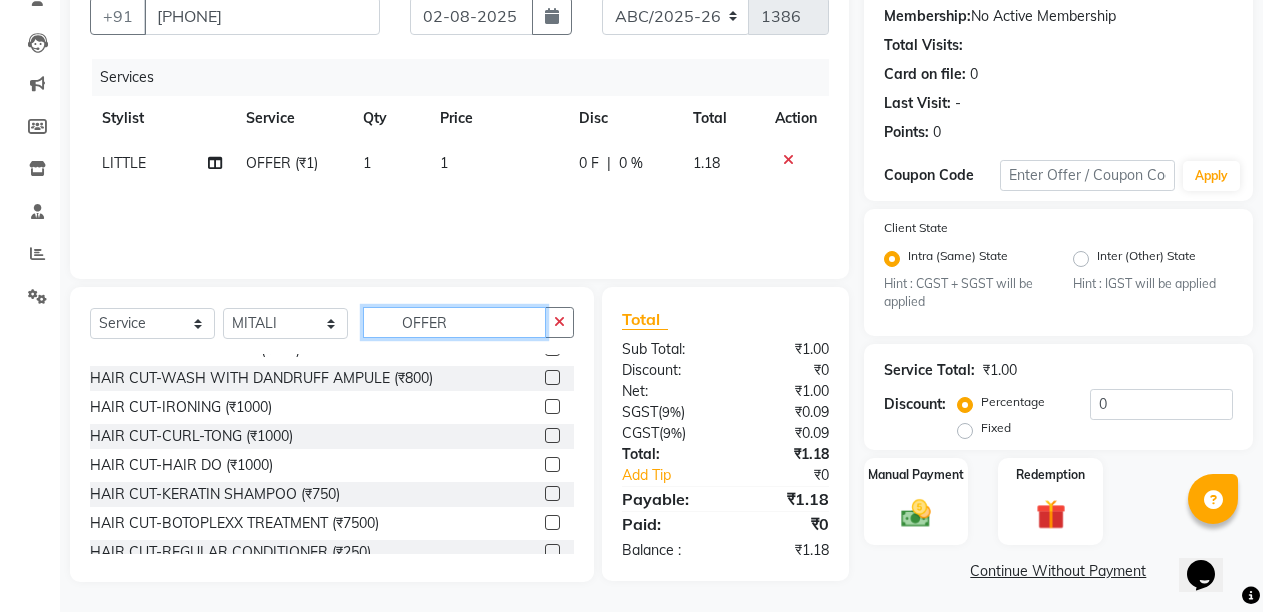 click on "OFFER" 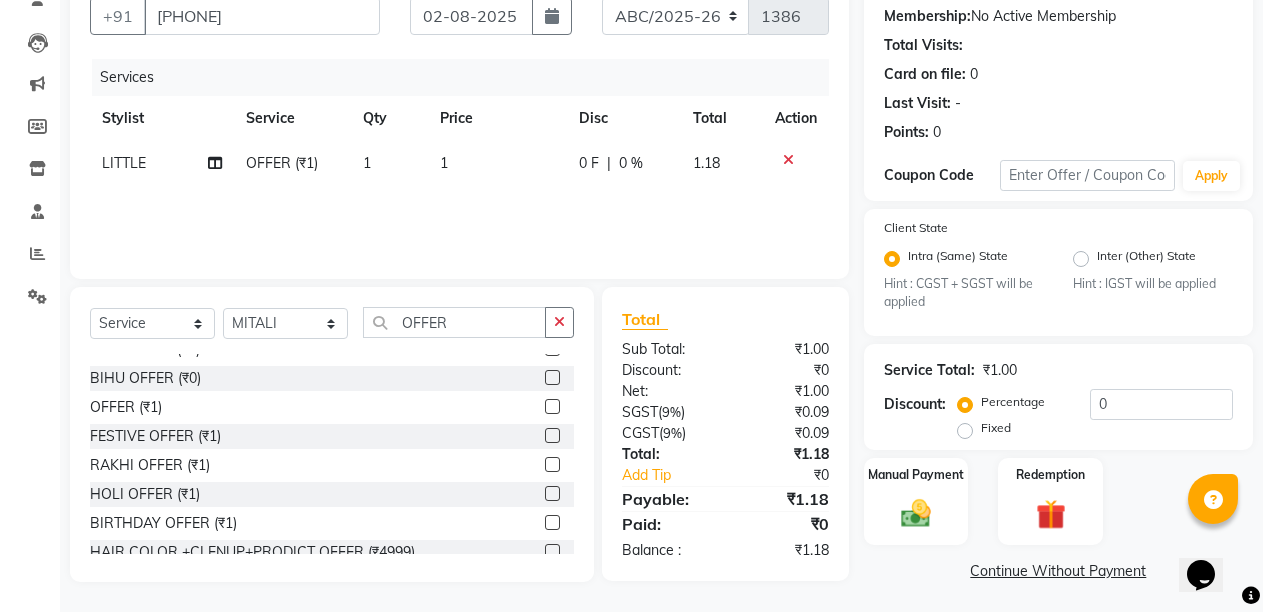click 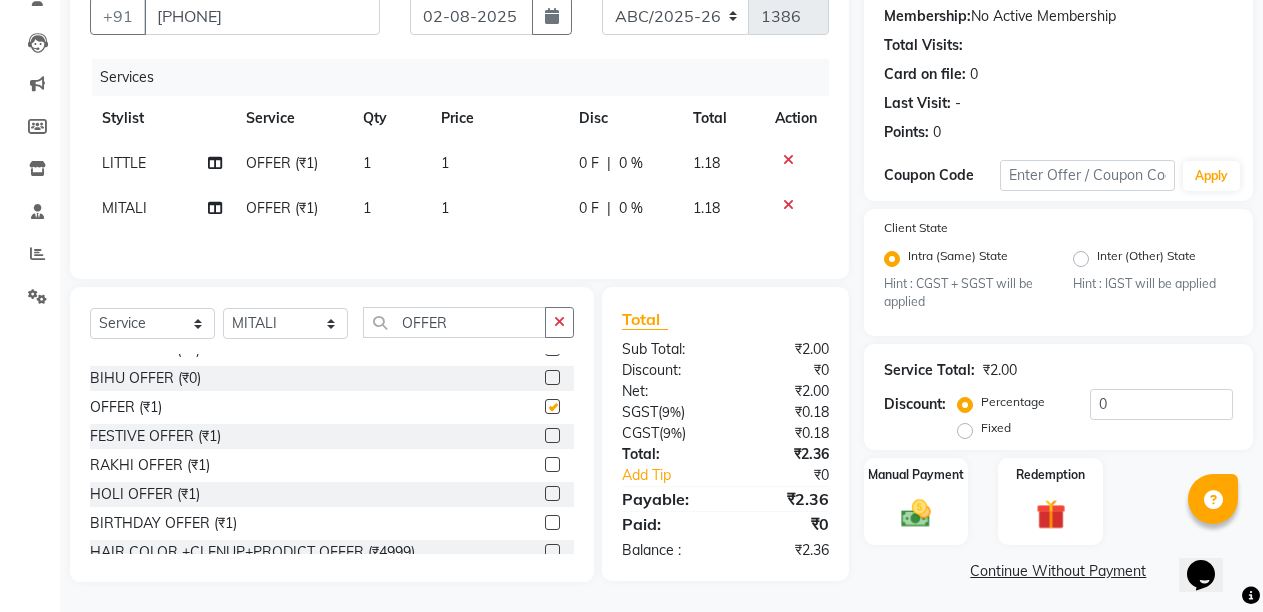 checkbox on "false" 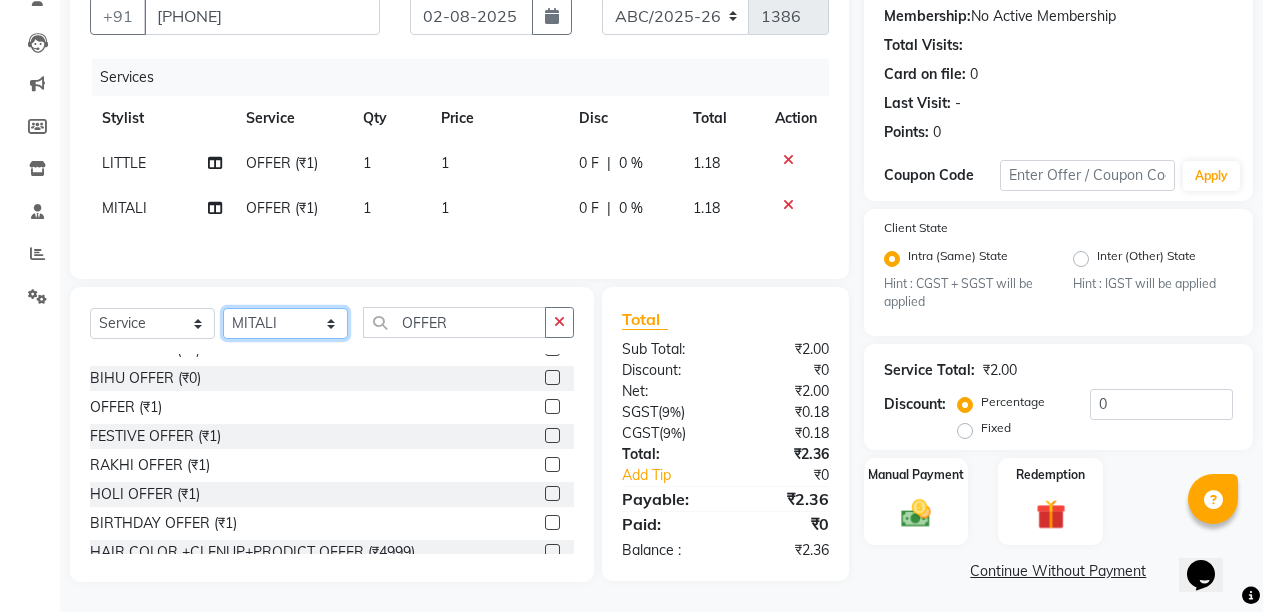 click on "Select Stylist ANIL  ANJANA BARSHA DEEPSHIKHA  DHON DAS DHON / NITUMONI EDWARD EDWARD/ LAXMI JOSHU JUNMONI KASHIF LAXI / ANJANA LAXMI LITTLE MAAM MINTUL MITALI NEETU RANA NITUMONI NITUMONI/POJA/ LAXMI NITUMONI / SAGARIKA NITUMONI/ SAGRIKA PRAKASH PUJAA Rubi RUBI / LAXMI SAGARIKA  SAGARIKA / RUBI SAHIL SAHIL / DHON SAHIL / EDWARD SAHIL/ JOSHU SAHIL/JOSHU/PRAKASH/ RUBI SAHIL/NITUMONI/ MITALI SAHIL/ RUBI SHABIR SHADHAB SIMA KALITA SONALI DEKA SOPEM staff 1 staff 1 TANU" 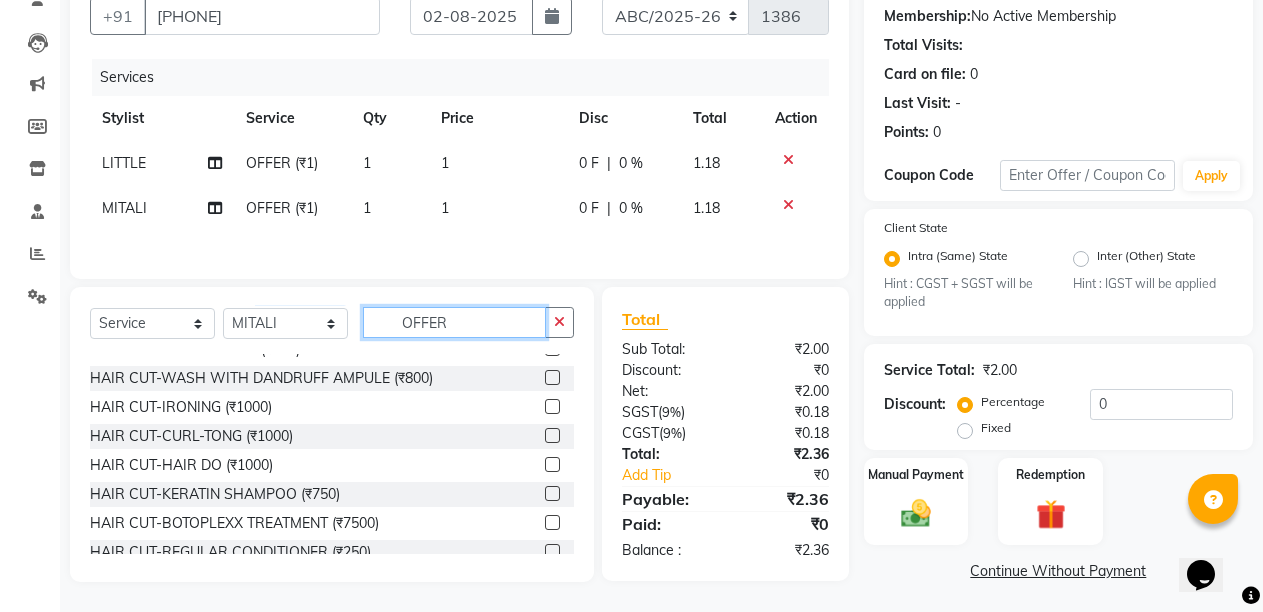 click on "OFFER" 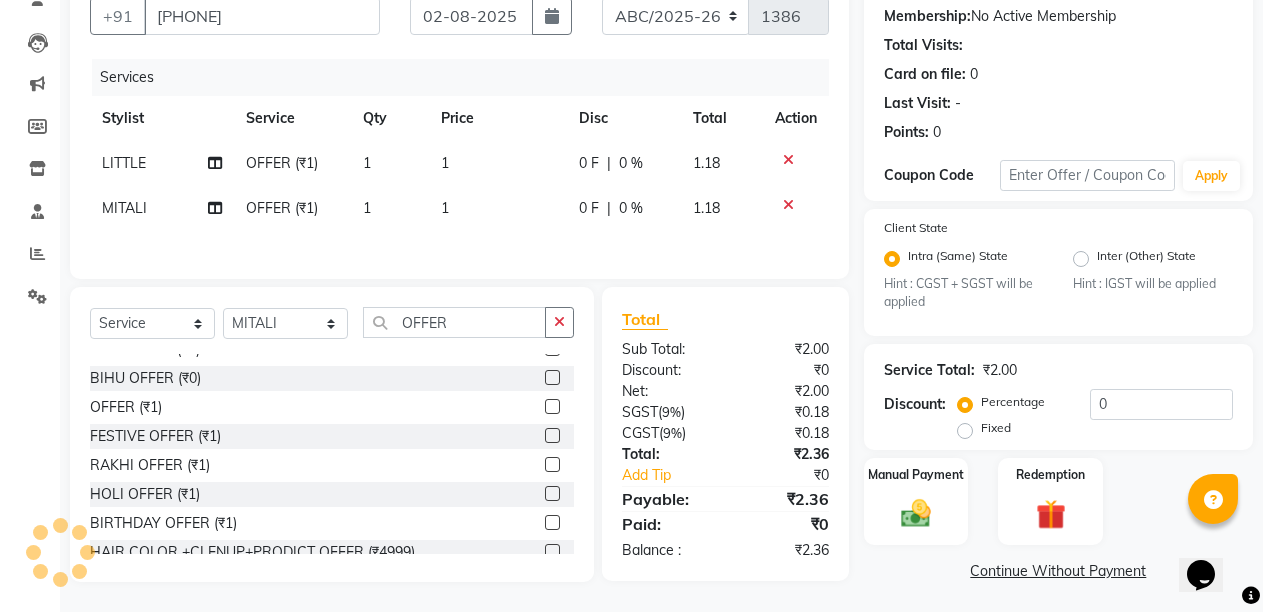 click 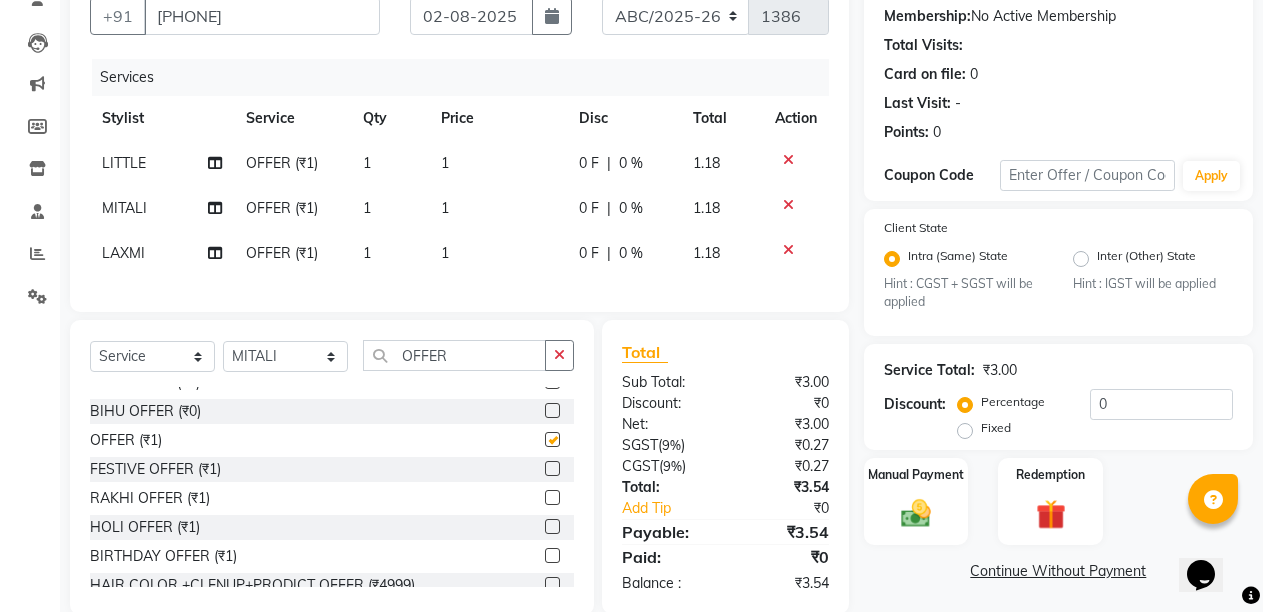 checkbox on "false" 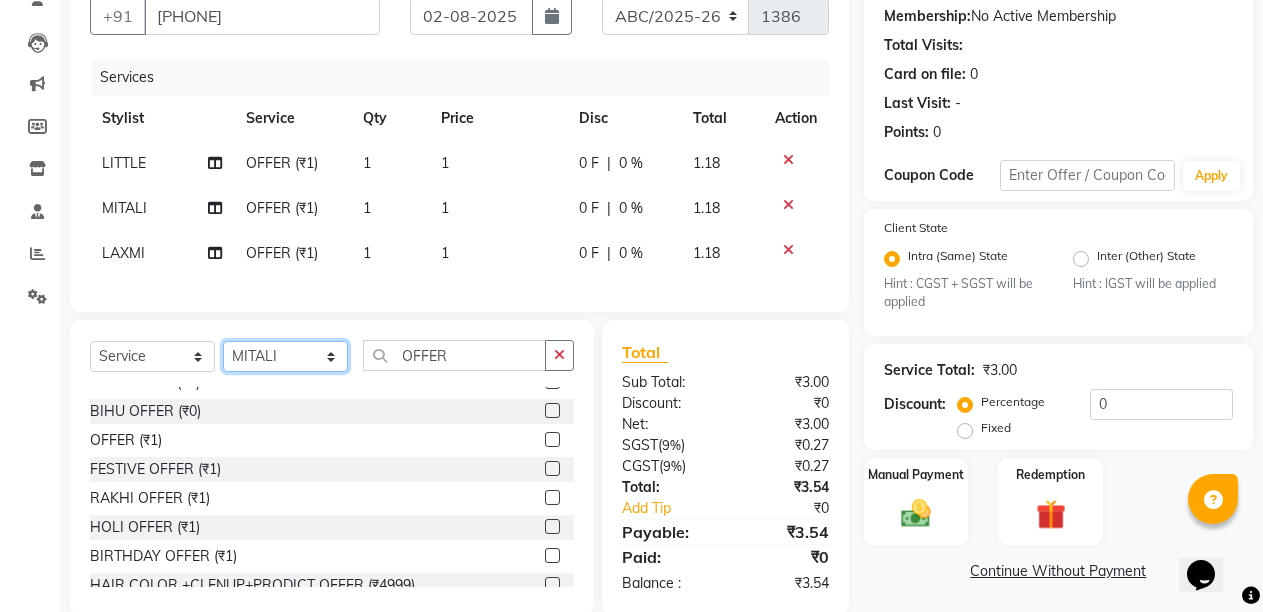 click on "Select Stylist ANIL  ANJANA BARSHA DEEPSHIKHA  DHON DAS DHON / NITUMONI EDWARD EDWARD/ LAXMI JOSHU JUNMONI KASHIF LAXI / ANJANA LAXMI LITTLE MAAM MINTUL MITALI NEETU RANA NITUMONI NITUMONI/POJA/ LAXMI NITUMONI / SAGARIKA NITUMONI/ SAGRIKA PRAKASH PUJAA Rubi RUBI / LAXMI SAGARIKA  SAGARIKA / RUBI SAHIL SAHIL / DHON SAHIL / EDWARD SAHIL/ JOSHU SAHIL/JOSHU/PRAKASH/ RUBI SAHIL/NITUMONI/ MITALI SAHIL/ RUBI SHABIR SHADHAB SIMA KALITA SONALI DEKA SOPEM staff 1 staff 1 TANU" 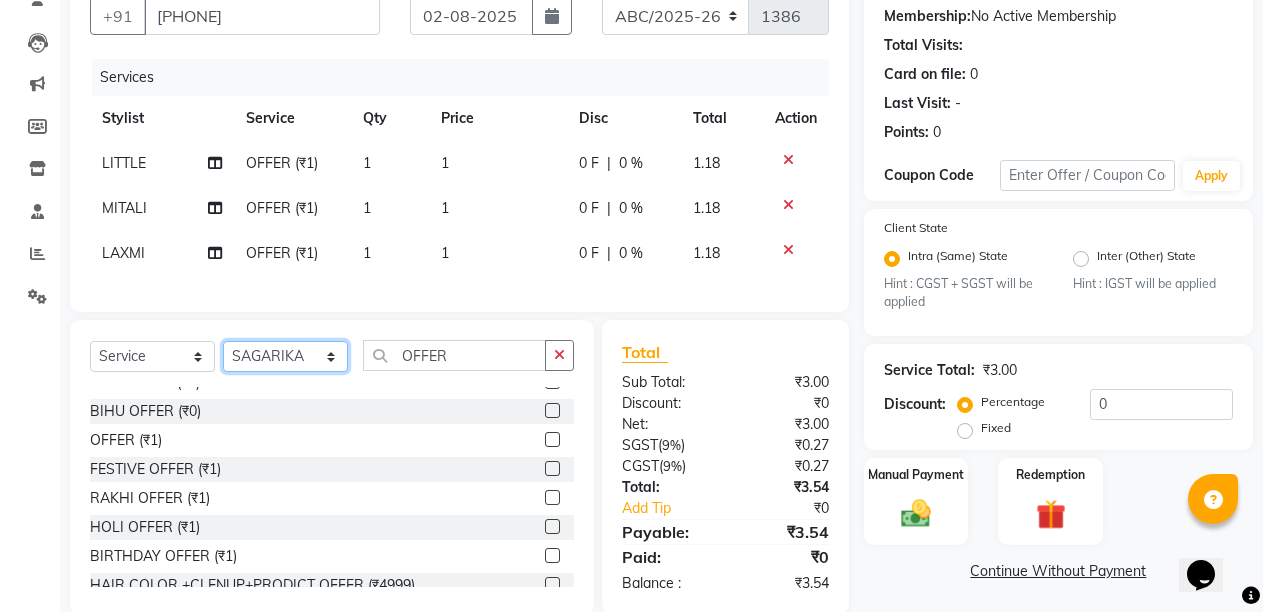 click on "Select Stylist ANIL  ANJANA BARSHA DEEPSHIKHA  DHON DAS DHON / NITUMONI EDWARD EDWARD/ LAXMI JOSHU JUNMONI KASHIF LAXI / ANJANA LAXMI LITTLE MAAM MINTUL MITALI NEETU RANA NITUMONI NITUMONI/POJA/ LAXMI NITUMONI / SAGARIKA NITUMONI/ SAGRIKA PRAKASH PUJAA Rubi RUBI / LAXMI SAGARIKA  SAGARIKA / RUBI SAHIL SAHIL / DHON SAHIL / EDWARD SAHIL/ JOSHU SAHIL/JOSHU/PRAKASH/ RUBI SAHIL/NITUMONI/ MITALI SAHIL/ RUBI SHABIR SHADHAB SIMA KALITA SONALI DEKA SOPEM staff 1 staff 1 TANU" 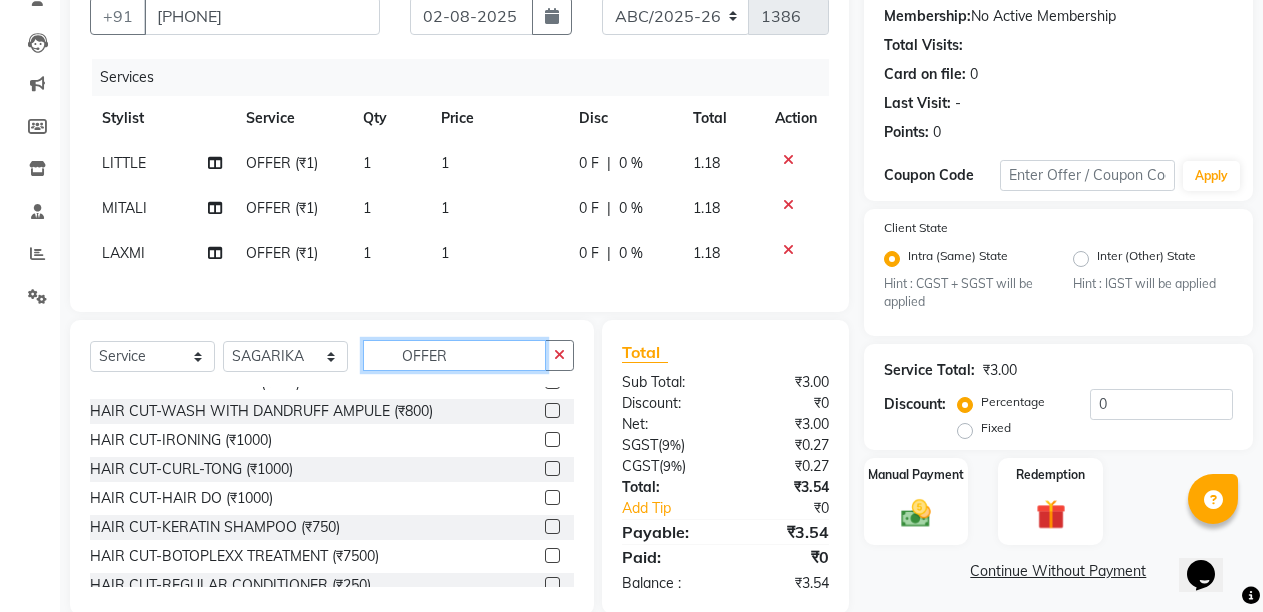 click on "OFFER" 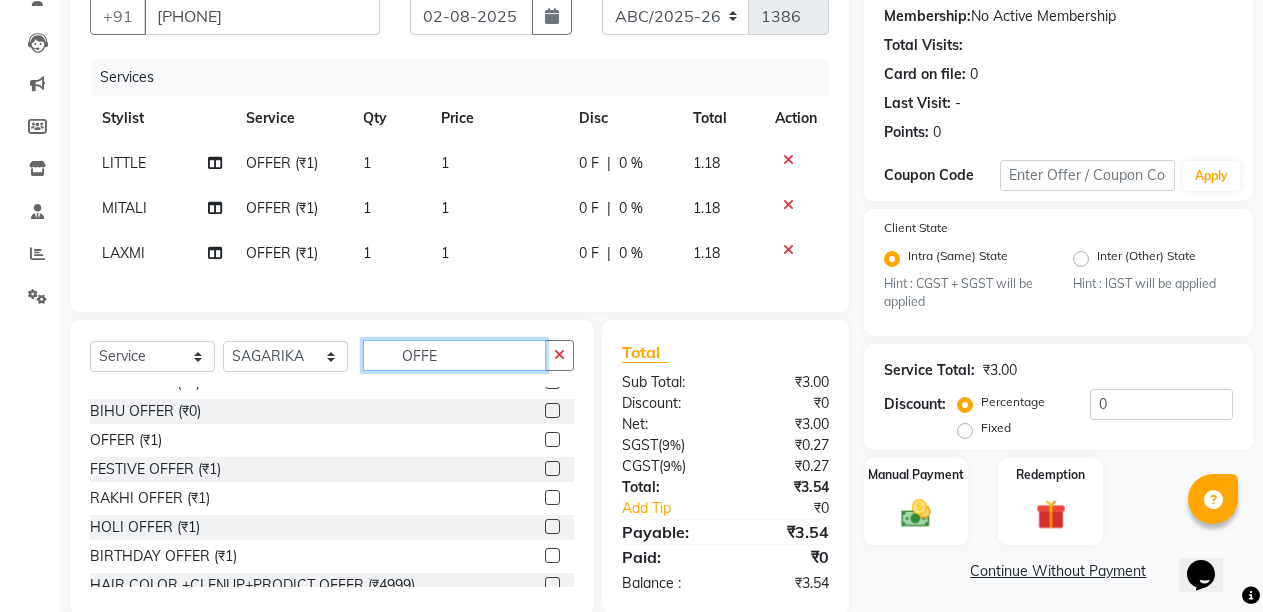 type on "OFFER" 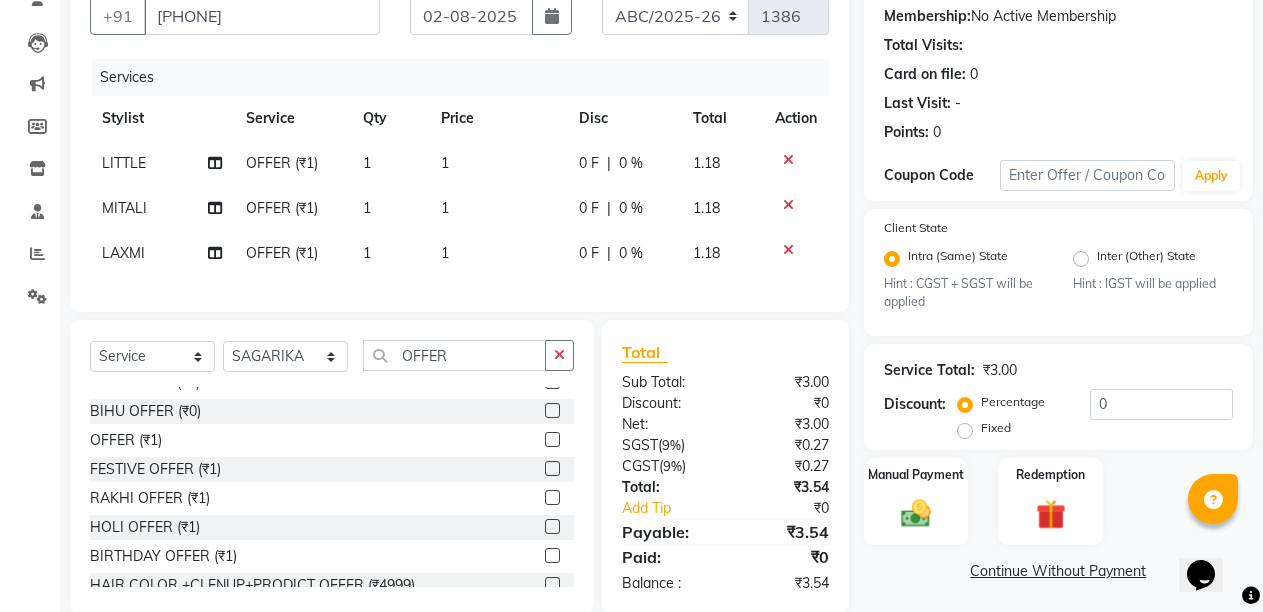 click 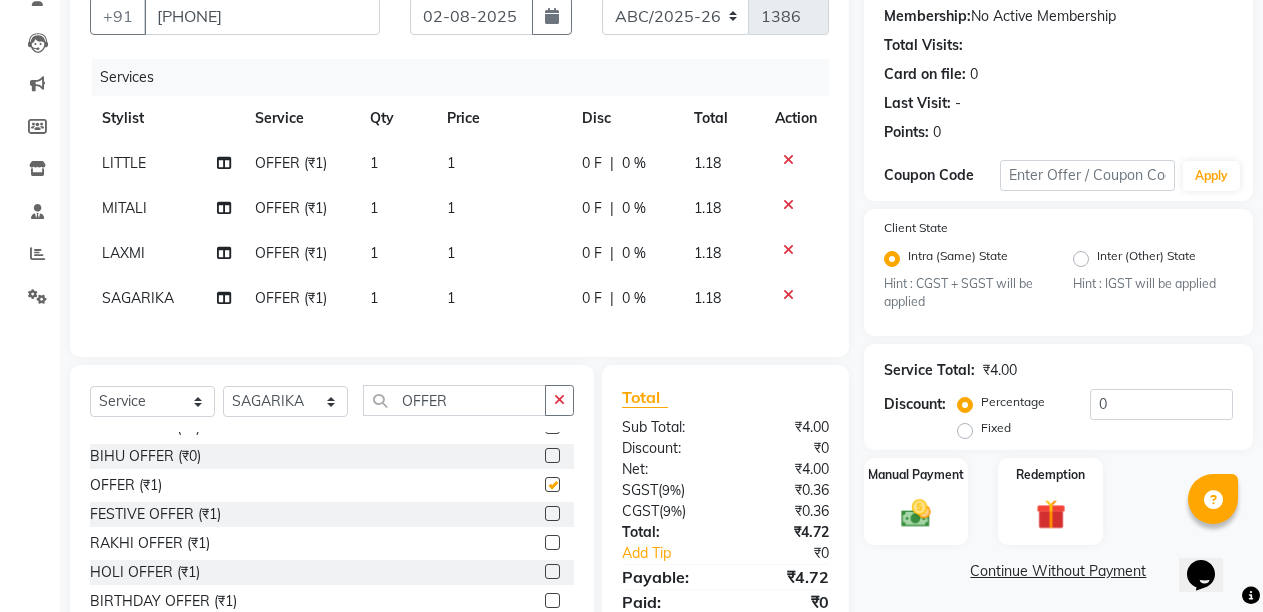 checkbox on "false" 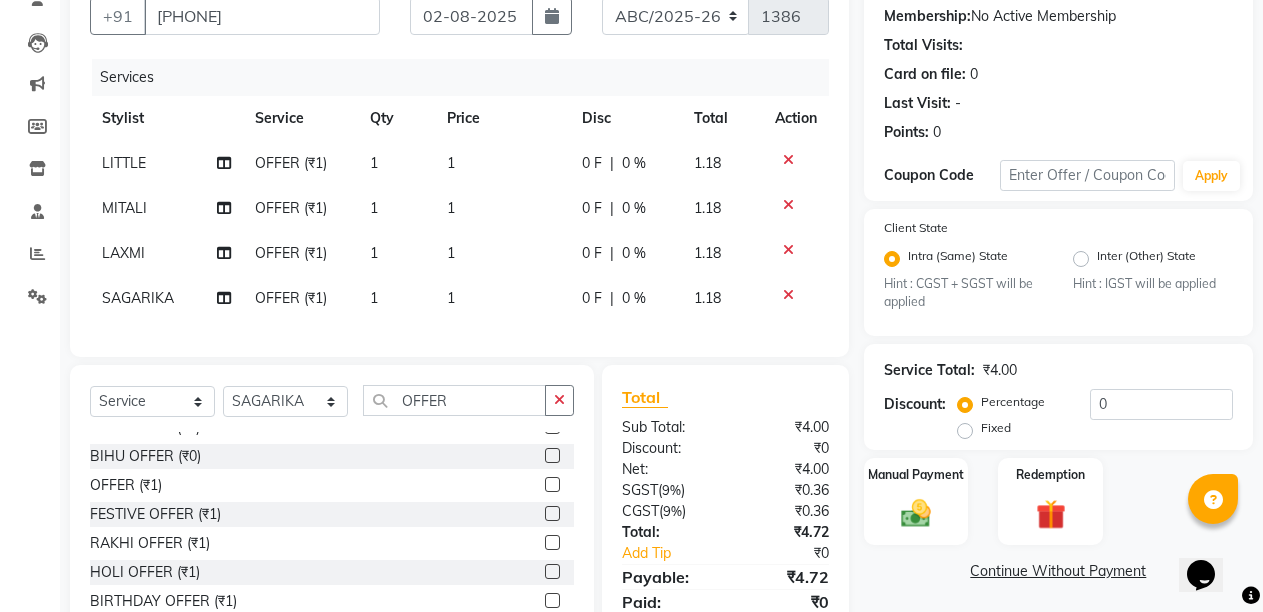 click on "1" 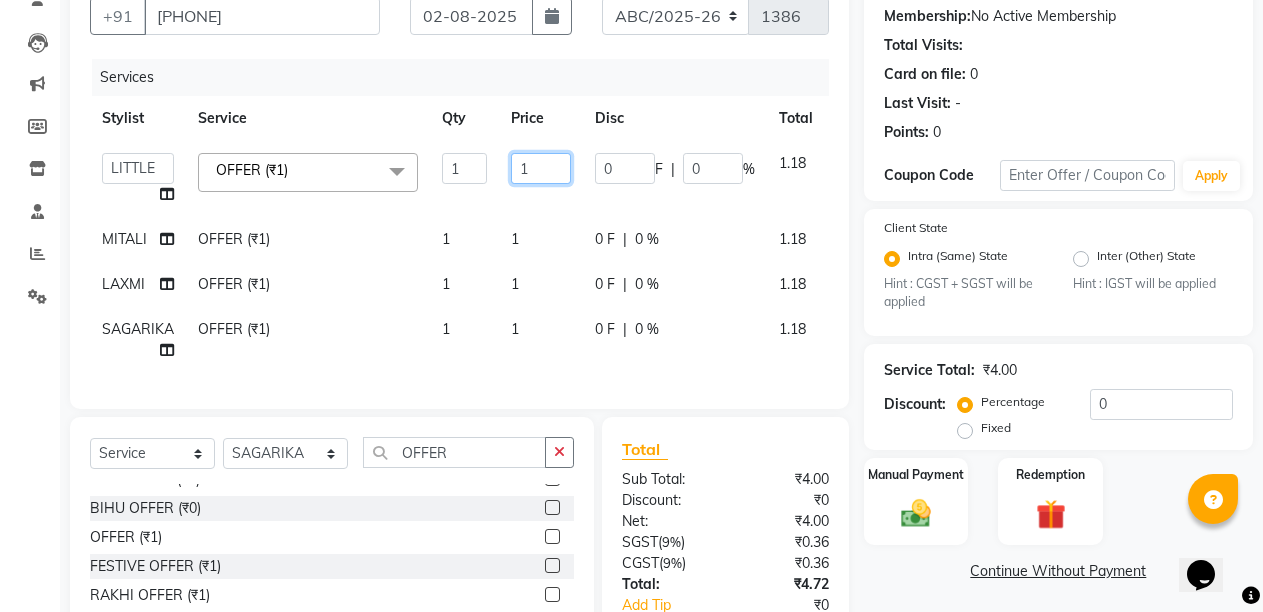 click on "1" 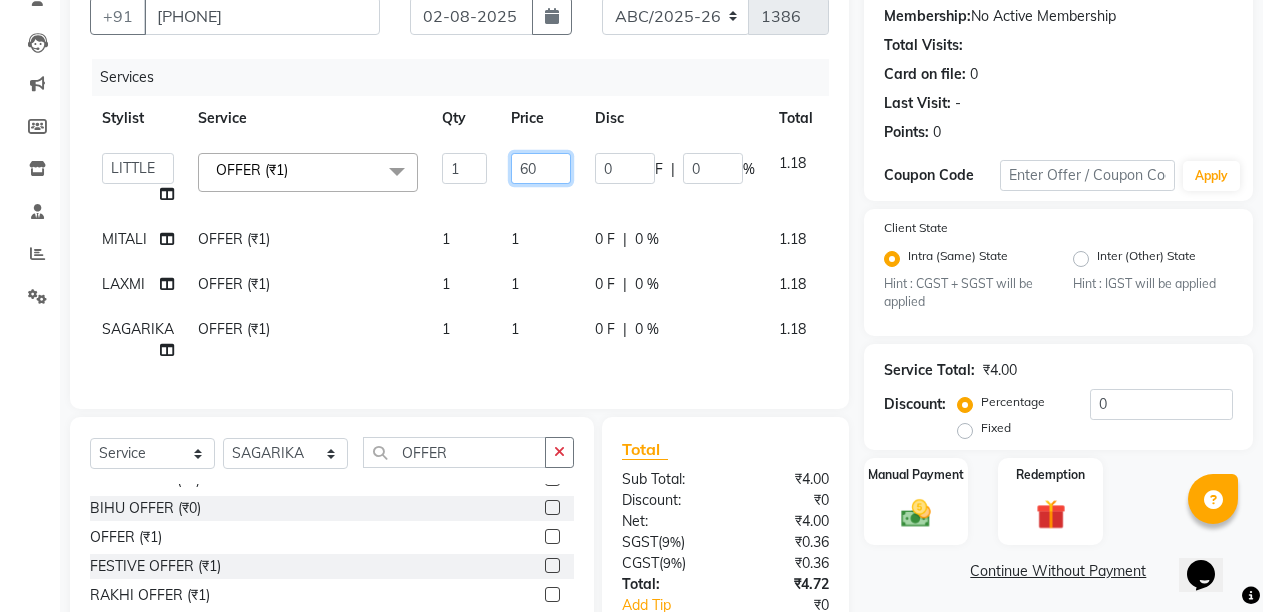 type on "600" 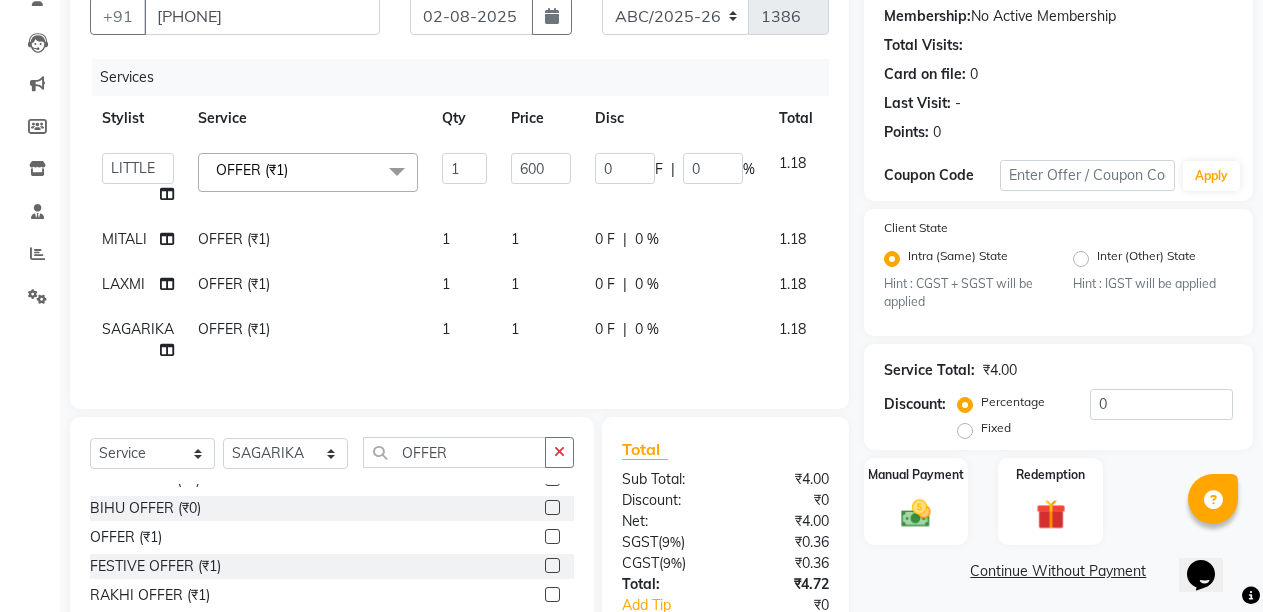 click on "ANIL ANJANA BARSHA DEEPSHIKHA DHON DAS DHON / NITUMONI EDWARD EDWARD/ LAXMI JOSHU JUNMONI KASHIF LAXI / ANJANA LAXMI LITTLE MAAM MINTUL MITALI NEETU RANA NITUMONI NITUMONI/POJA/ LAXMI NITUMONI / SAGARIKA NITUMONI/ SAGRIKA PRAKASH PUJAA Rubi RUBI / LAXMI SAGARIKA SAGARIKA / RUBI SAHIL SAHIL / DHON SAHIL / EDWARD SAHIL/ JOSHU SAHIL/JOSHU/PRAKASH/ RUBI SAHIL/NITUMONI/ MITALI SAHIL/ RUBI SHABIR SHADHAB SIMA KALITA SONALI DEKA SOPEM staff 1 staff 1 TANU OFFER (₹1) x HAIR CUT- HAIR CUT (₹750) HAIR CUT-SENIOR STYLIST (₹1000) HAIR CUT-HAIR TRIMING (₹750) HAIR CUT-REGULAR SHAMPOO (₹250) WASH AND BLOW DRY (₹600) HAIR CUT-OIL MASSAGE (₹900) HAIR CUT-WASH WITH DANDRUFF AMPULE (₹800) HAIR CUT-IRONING (₹1000) HAIR CUT-CURL-TONG (₹1000) HAIR CUT-HAIR DO (₹1000) HAIR CUT-KERATIN SHAMPOO (₹750) HAIR CUT-BOTOPLEXX TREATMENT (₹7500) HAIR CUT-REGULAR CONDITIONER (₹250) ONLY-BLOW DRY (₹300) PRE WASH (₹1000) 1" 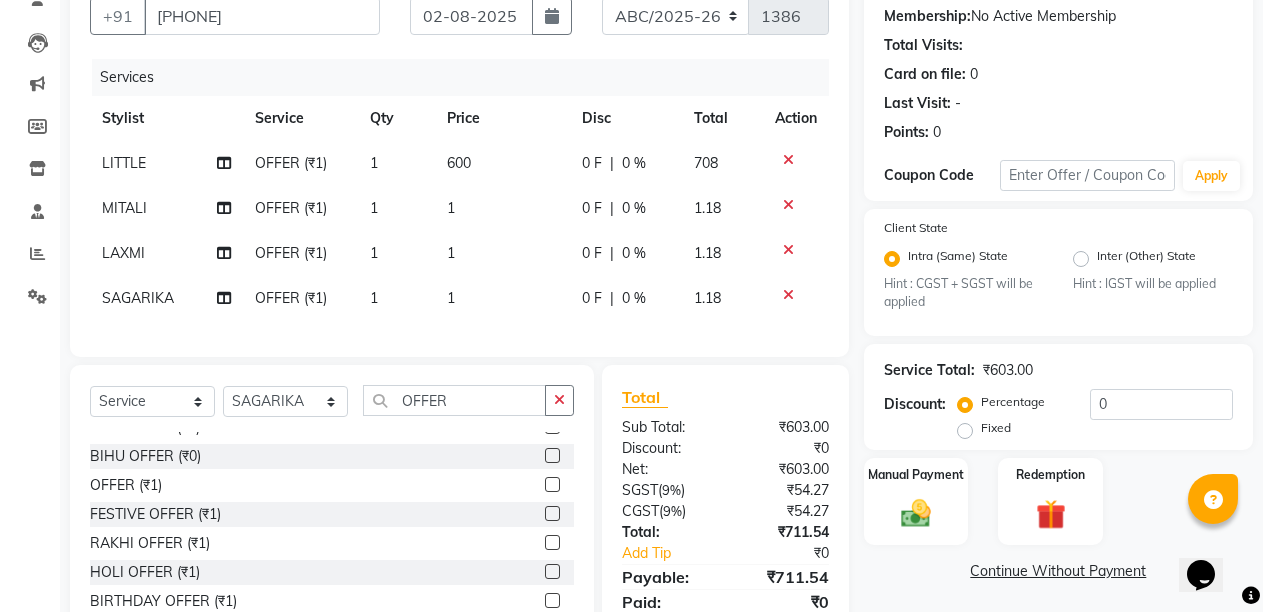 click on "1" 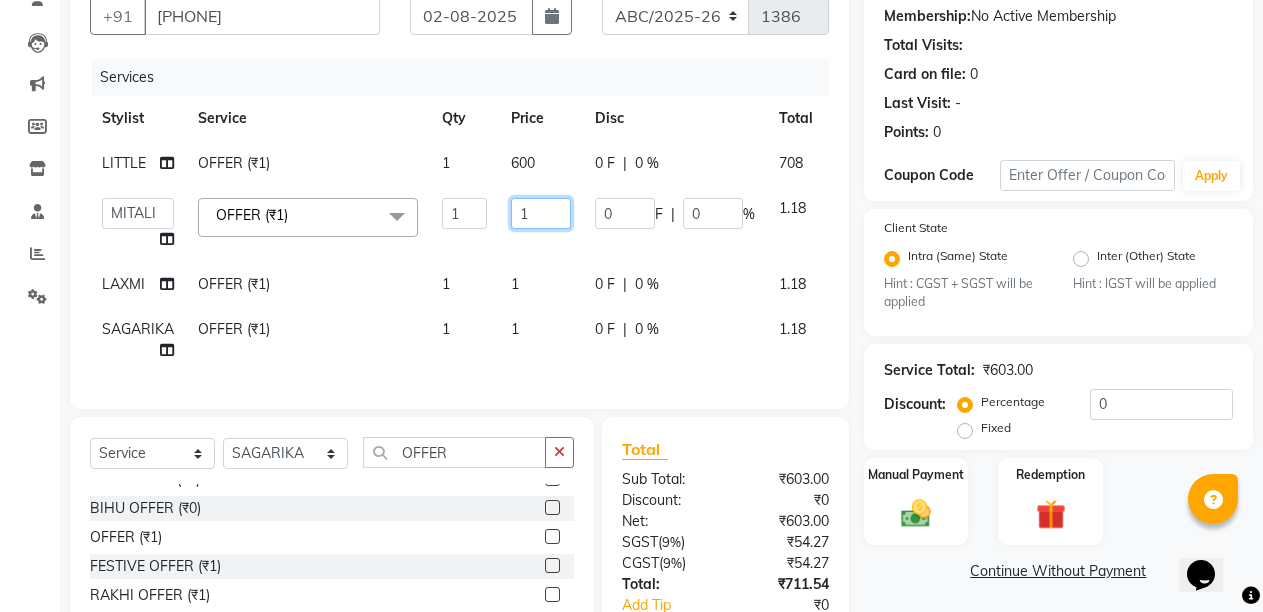 click on "1" 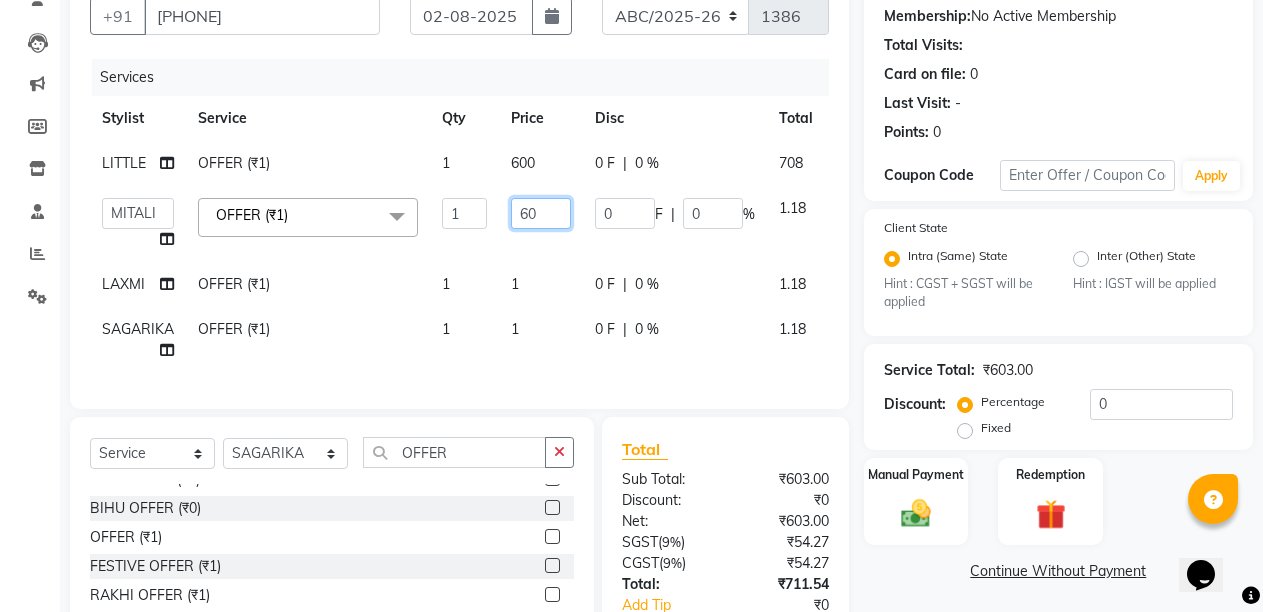 type on "600" 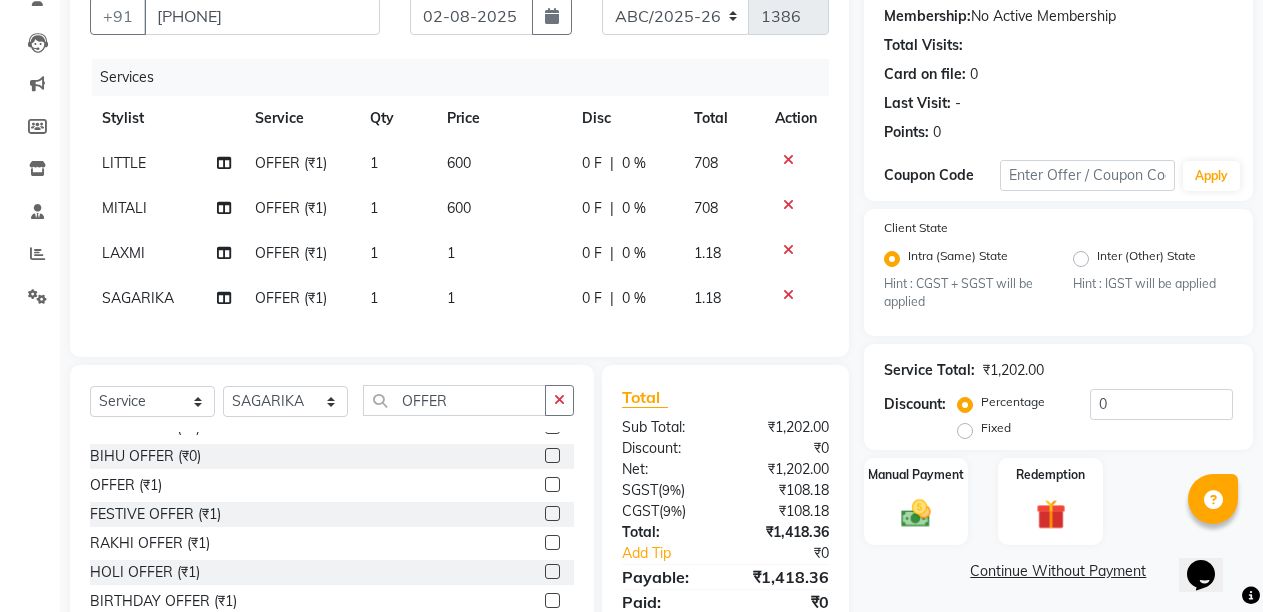 click on "LITTLE OFFER (₹1) 1 600 0 F | 0 % 708 MITALI OFFER (₹1) 1 600 0 F | 0 % 708 LAXMI OFFER (₹1) 1 1 0 F | 0 % 1.18 SAGARIKA OFFER (₹1) 1 1 0 F | 0 % 1.18" 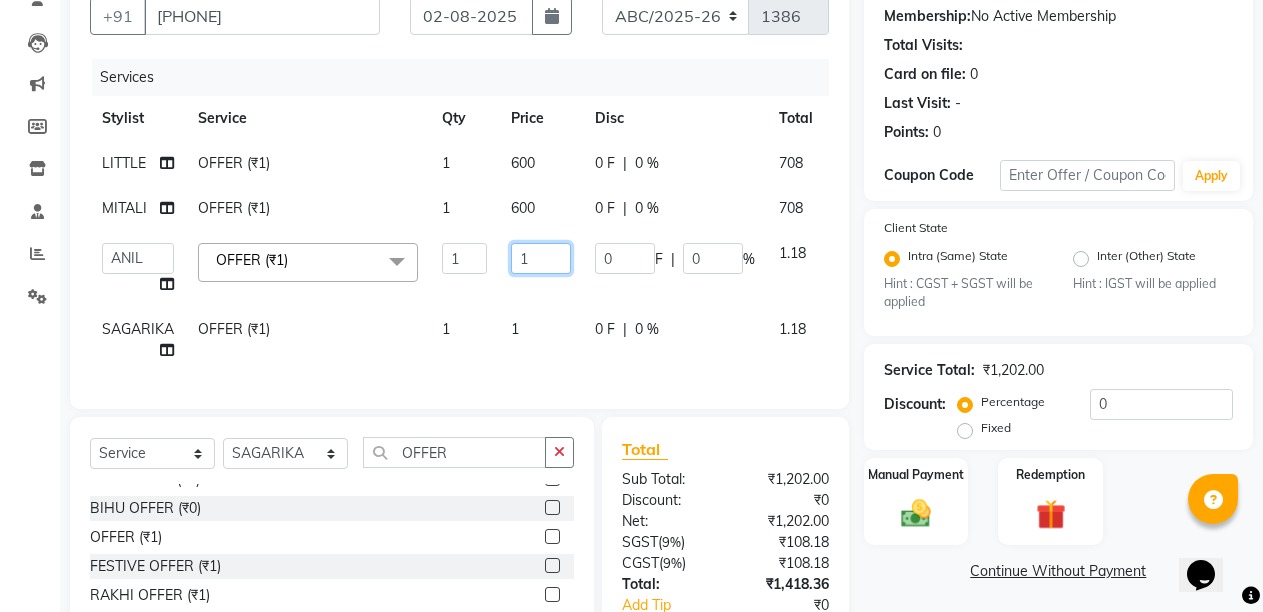click on "1" 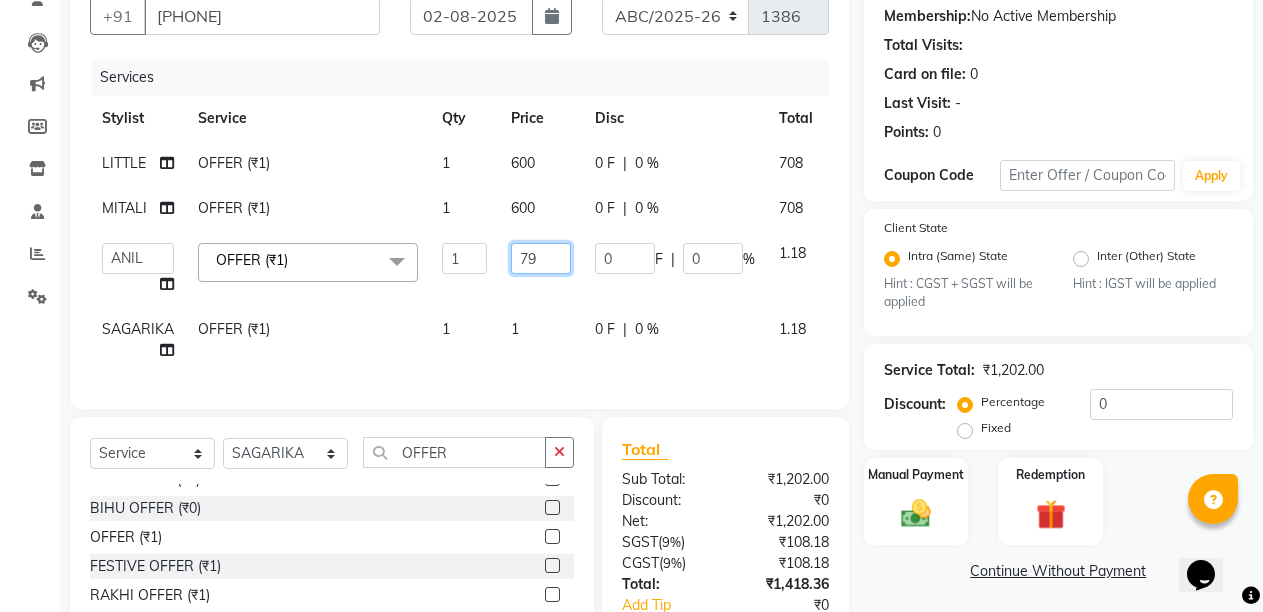 type on "799" 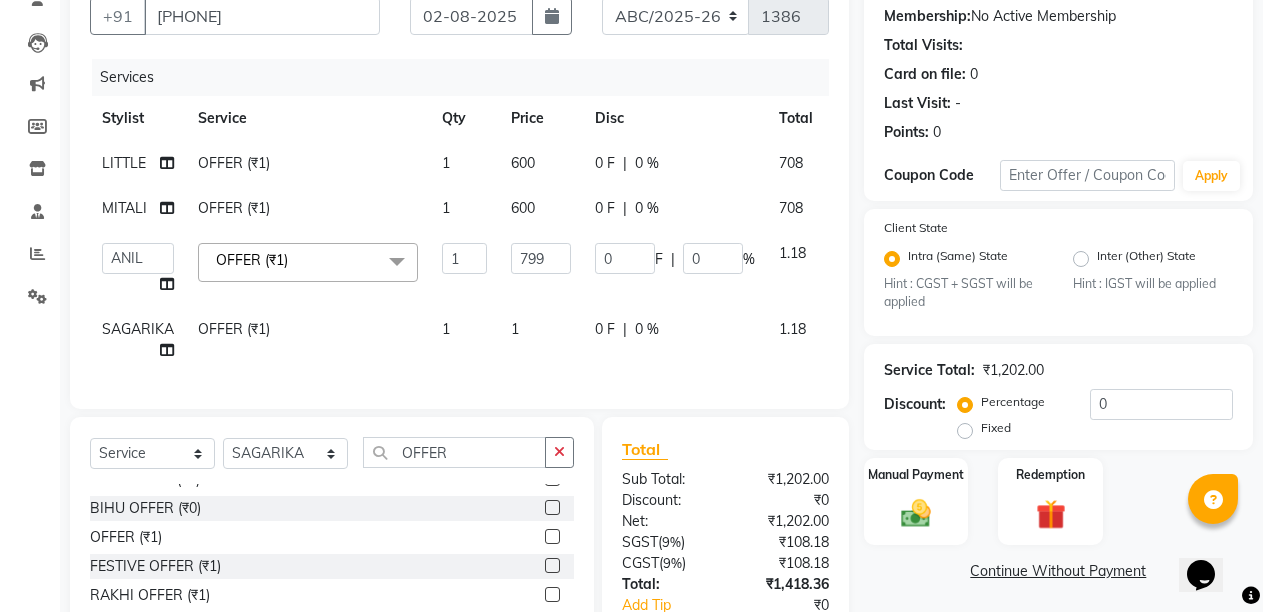 click on "Services Stylist Service Qty Price Disc Total Action LITTLE OFFER (₹1) 1 600 0 F | 0 % 708 MITALI OFFER (₹1) 1 600 0 F | 0 % 708 ANIL ANJANA BARSHA DEEPSHIKHA DHON DAS DHON / NITUMONI EDWARD EDWARD/ LAXMI JOSHU JUNMONI KASHIF LAXI / ANJANA LAXMI LITTLE MAAM MINTUL MITALI NEETU RANA NITUMONI NITUMONI/POJA/ LAXMI NITUMONI / SAGARIKA NITUMONI/ SAGRIKA PRAKASH PUJAA Rubi RUBI / LAXMI SAGARIKA SAGARIKA / RUBI SAHIL SAHIL / DHON SAHIL / EDWARD SAHIL/ JOSHU SAHIL/JOSHU/PRAKASH/ RUBI SAHIL/NITUMONI/ MITALI SAHIL/ RUBI SHABIR SHADHAB SIMA KALITA SONALI DEKA SOPEM staff 1 staff 1 TANU OFFER (₹1) x HAIR CUT- HAIR CUT (₹750) HAIR CUT-SENIOR STYLIST (₹1000) HAIR CUT-HAIR TRIMING (₹750) HAIR CUT-REGULAR SHAMPOO (₹250) WASH AND BLOW DRY (₹600) HAIR CUT-OIL MASSAGE (₹900) HAIR CUT-WASH WITH DANDRUFF AMPULE (₹800) HAIR CUT-IRONING (₹1000) HAIR CUT-CURL-TONG (₹1000) HAIR CUT-HAIR DO (₹1000) HAIR TRIMING (₹750)" 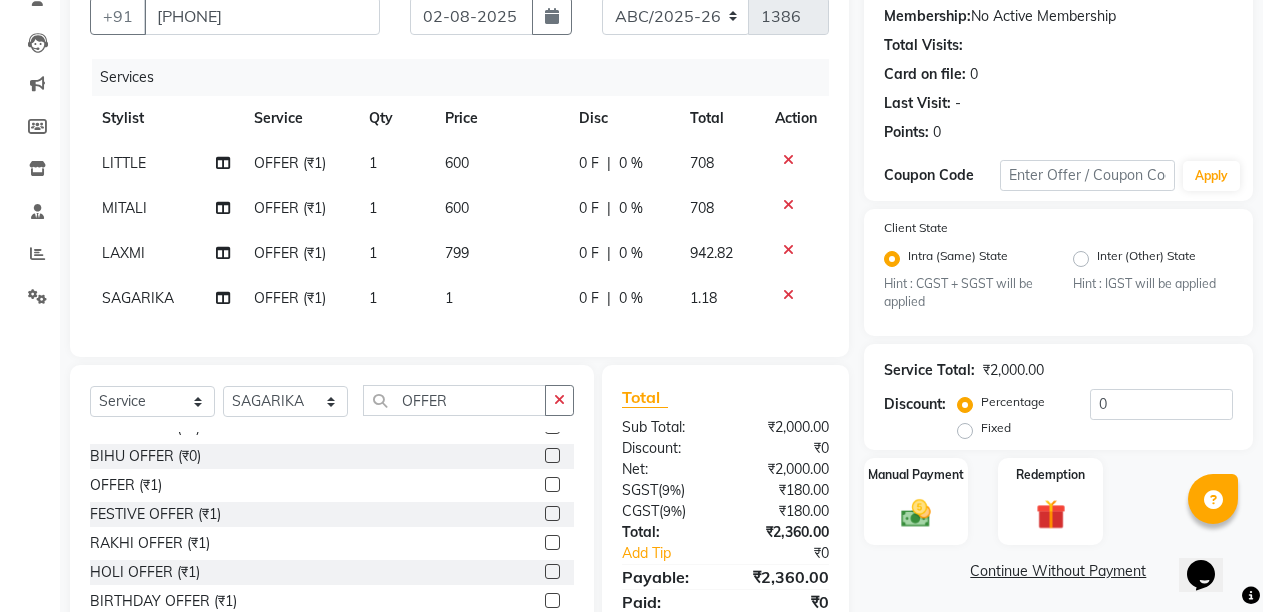 click on "1" 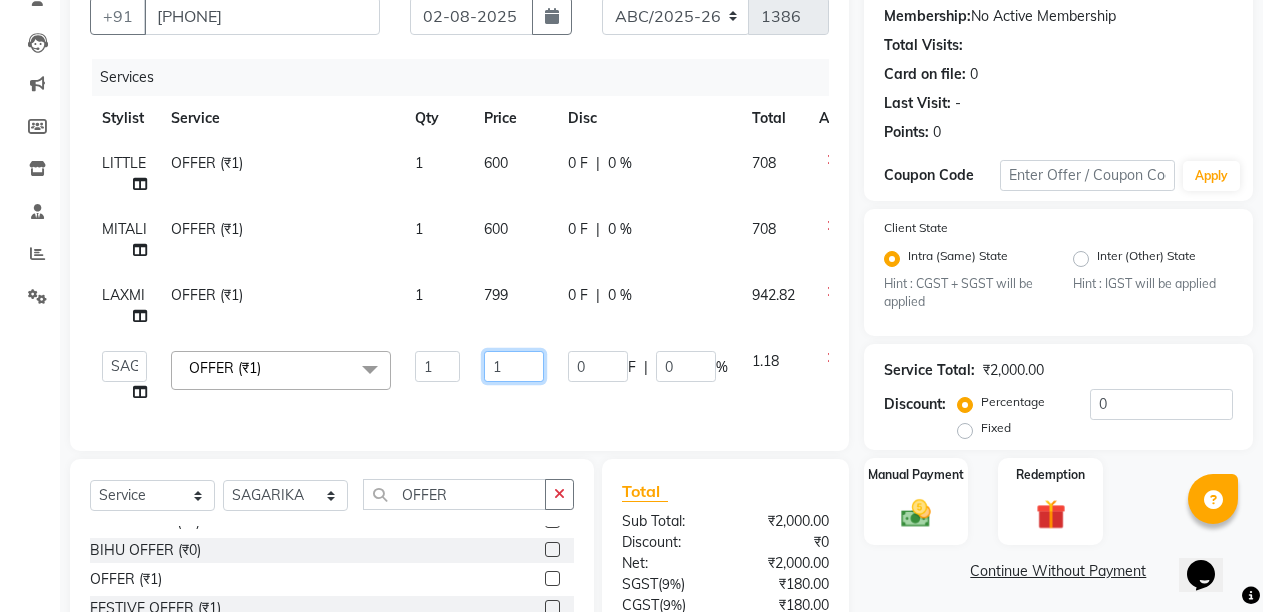 click on "1" 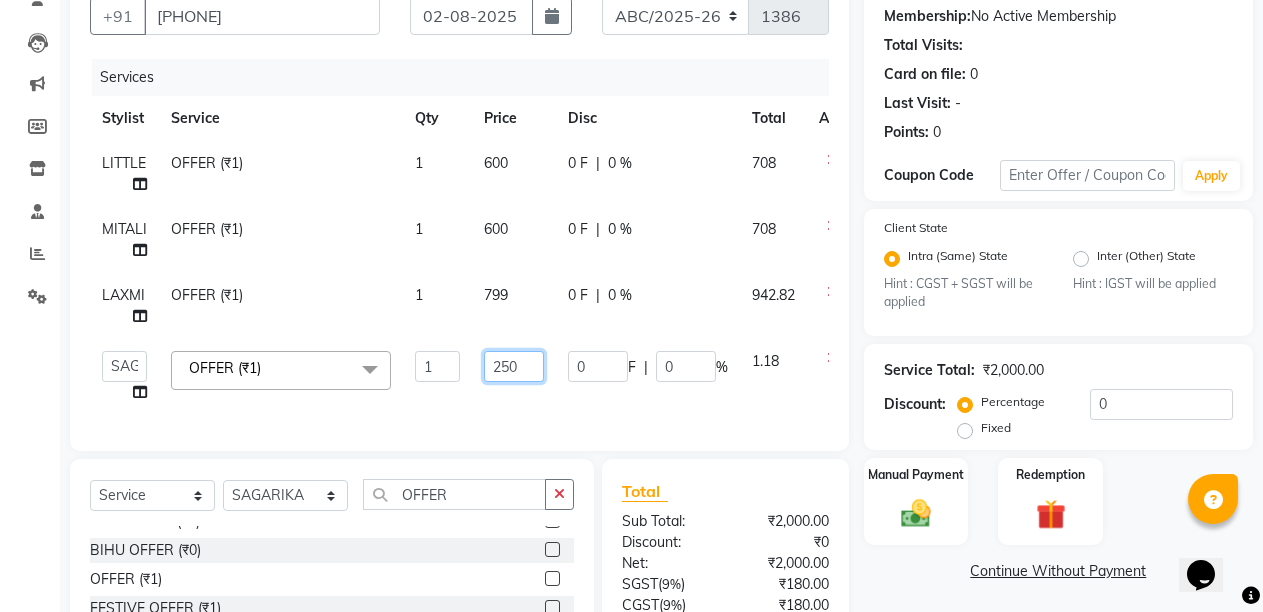 type on "2500" 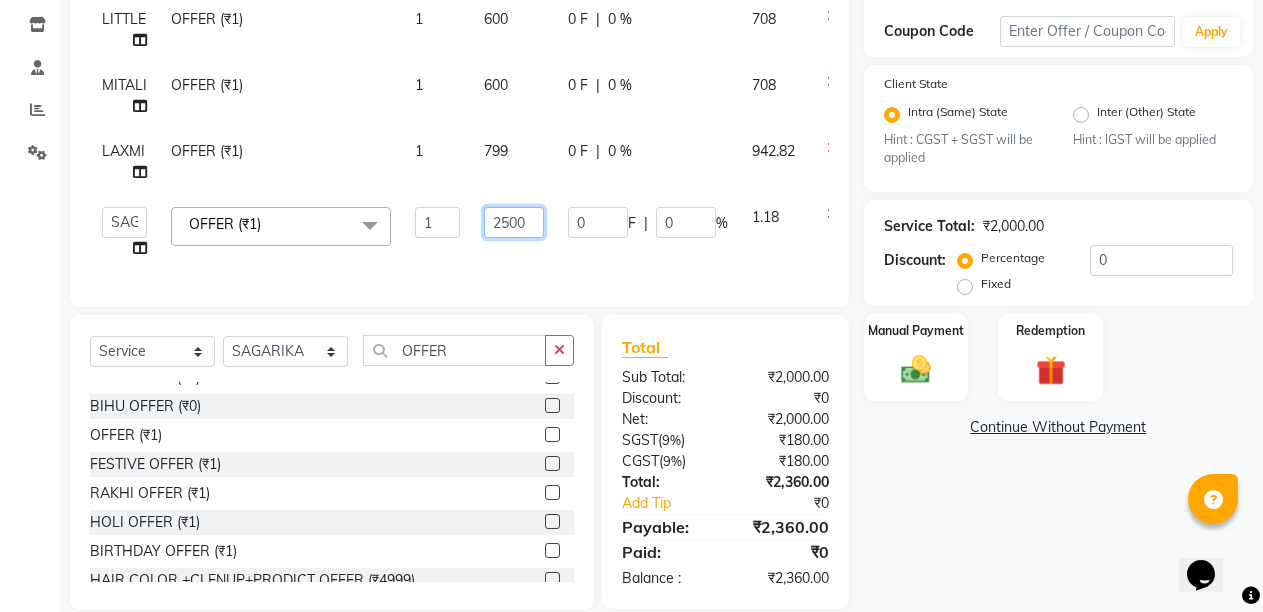 scroll, scrollTop: 378, scrollLeft: 0, axis: vertical 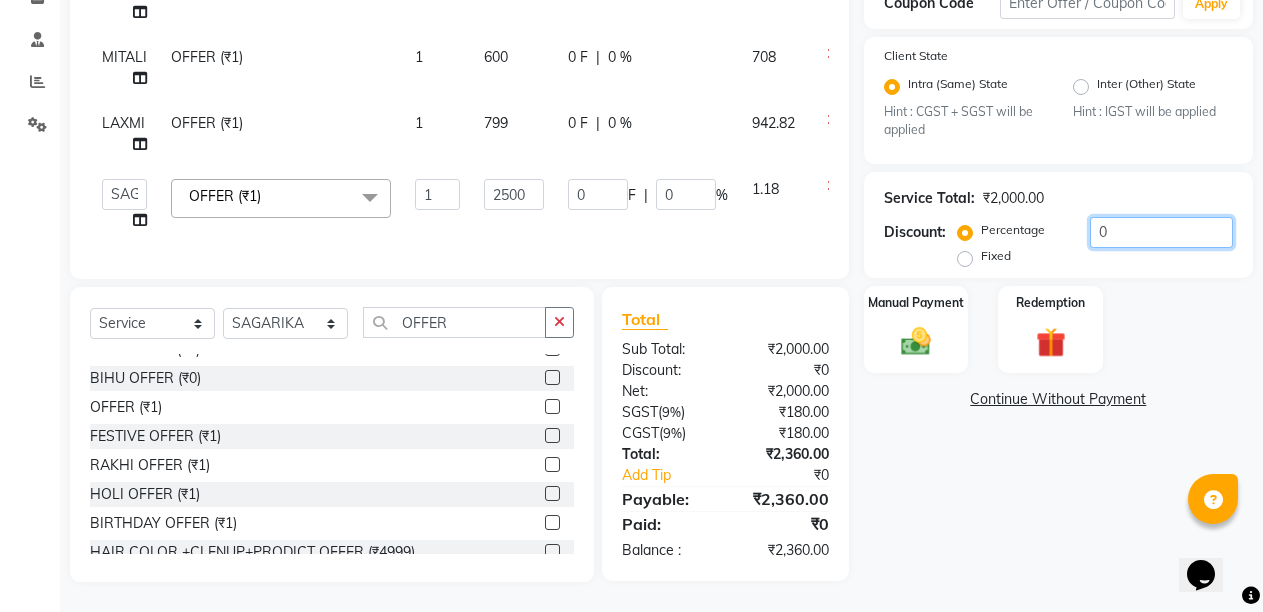 click on "Name: [FIRST] [LAST] Membership: No Active Membership Total Visits: Card on file: 0 Last Visit: - Points: 0 Coupon Code Apply Client State Intra (Same) State Hint : CGST + SGST will be applied Inter (Other) State Hint : IGST will be applied Service Total: ₹2,000.00 Discount: Percentage Fixed 0 Manual Payment Redemption Continue Without Payment" 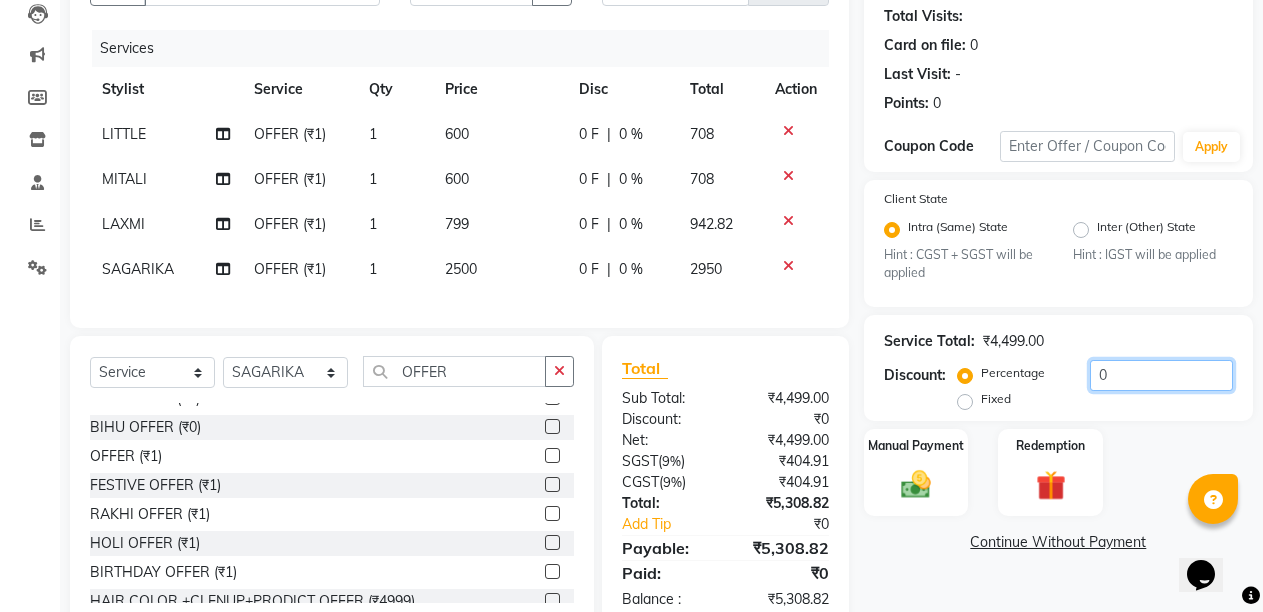 scroll, scrollTop: 204, scrollLeft: 0, axis: vertical 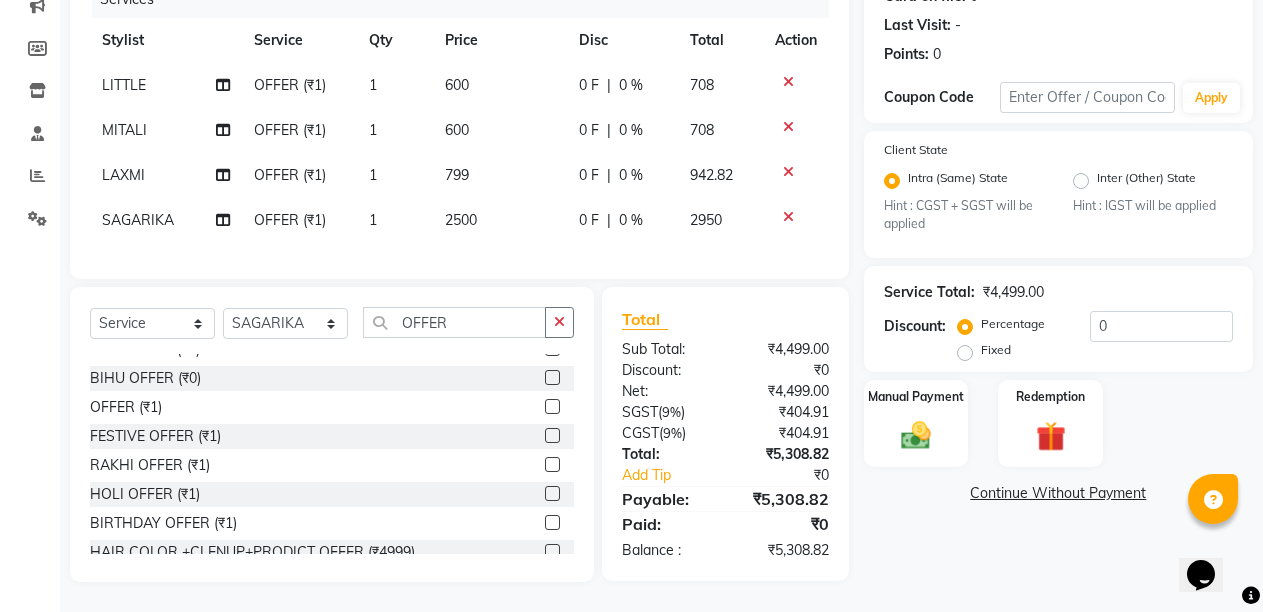 click on "2500" 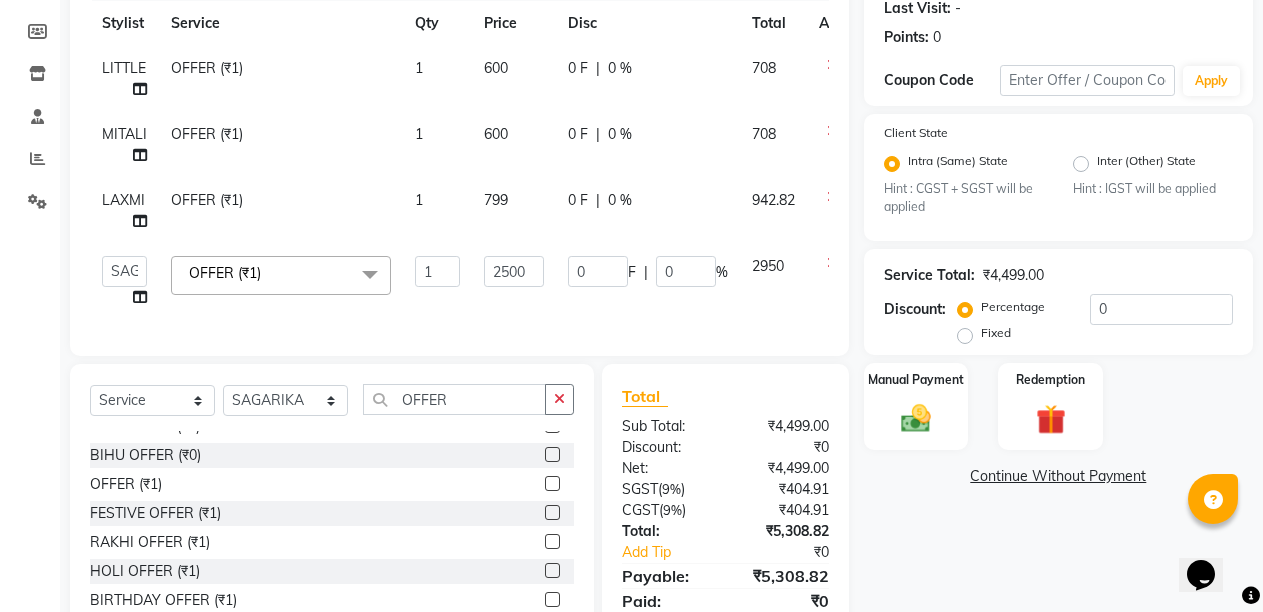 click on "799" 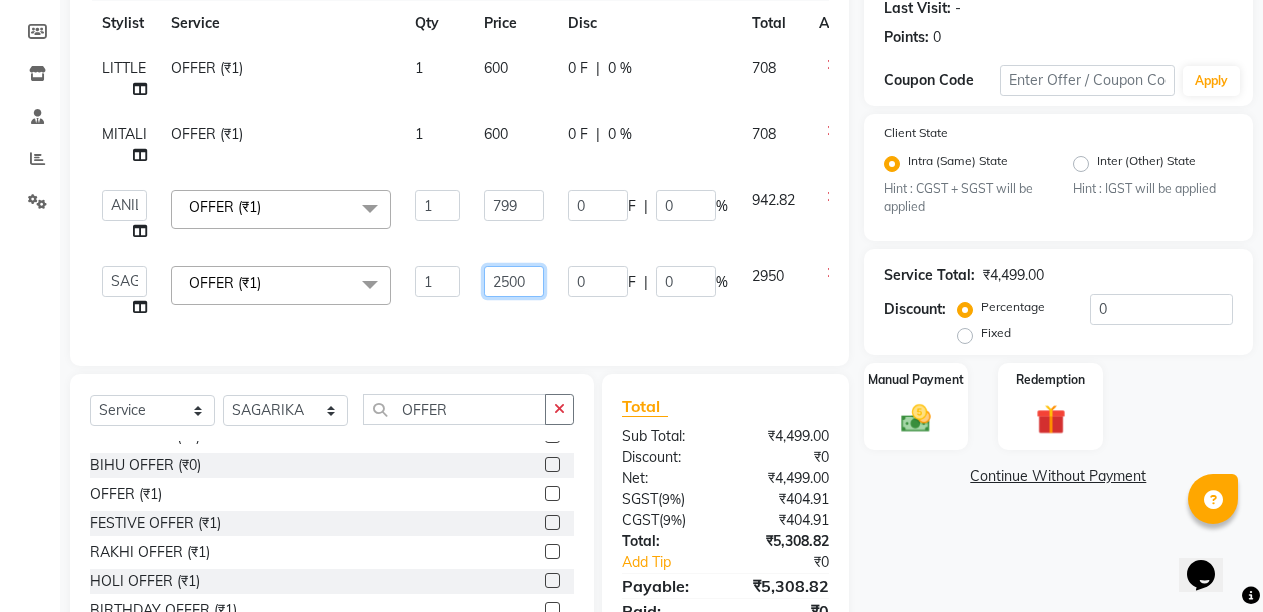click on "2500" 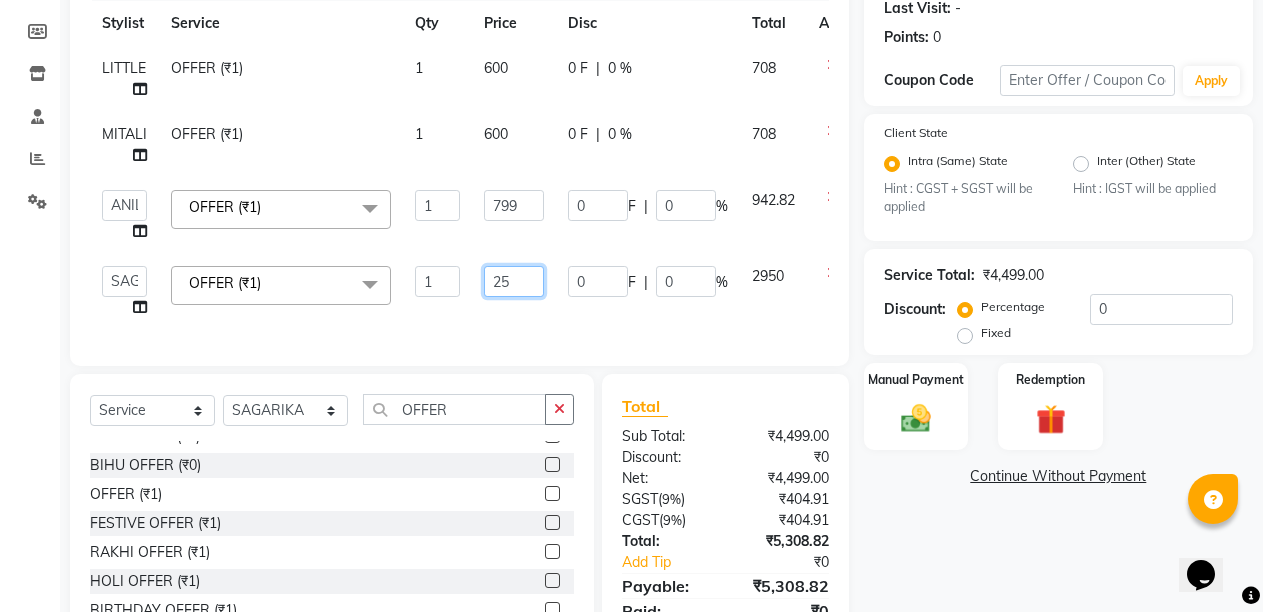 type on "2" 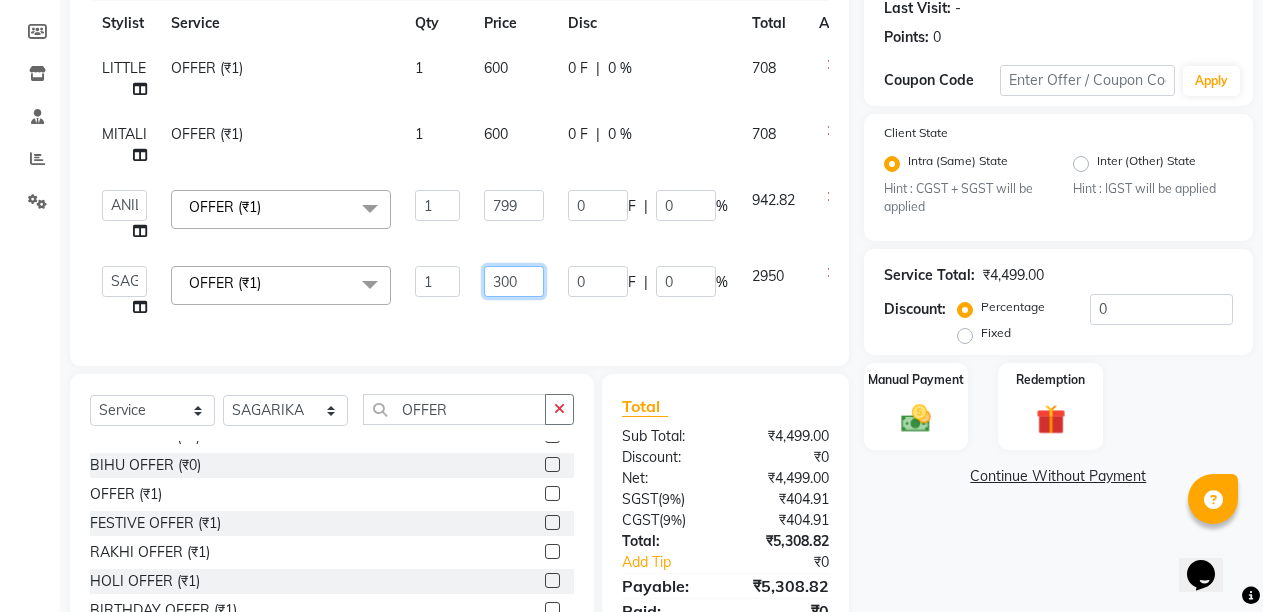 type on "3000" 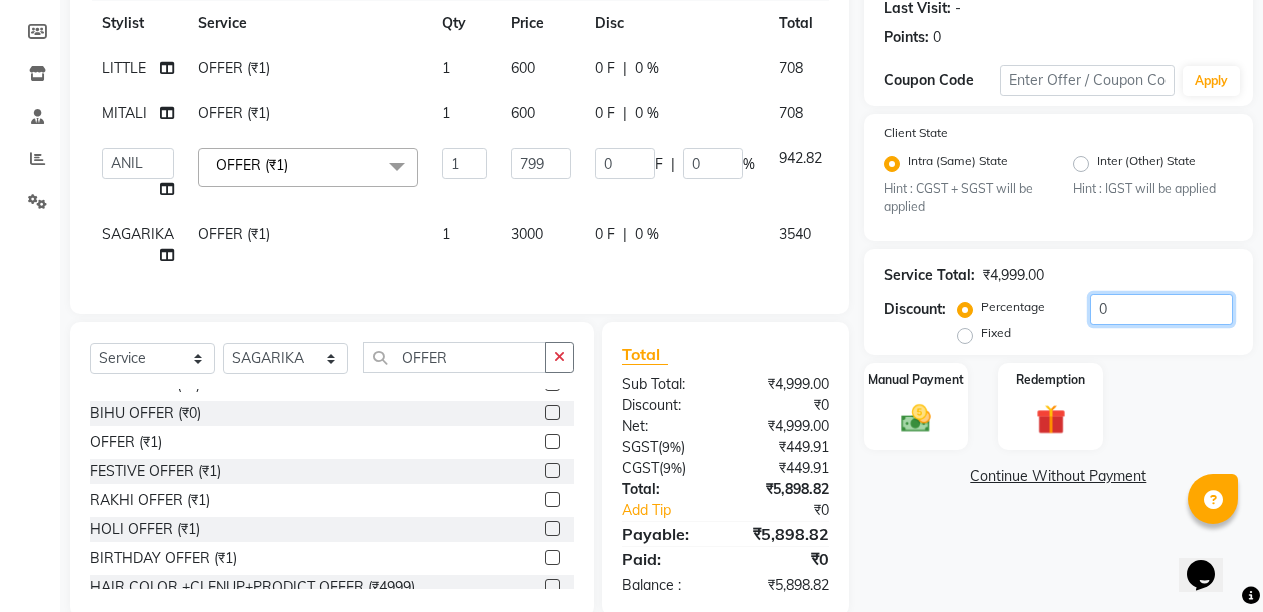 click on "0" 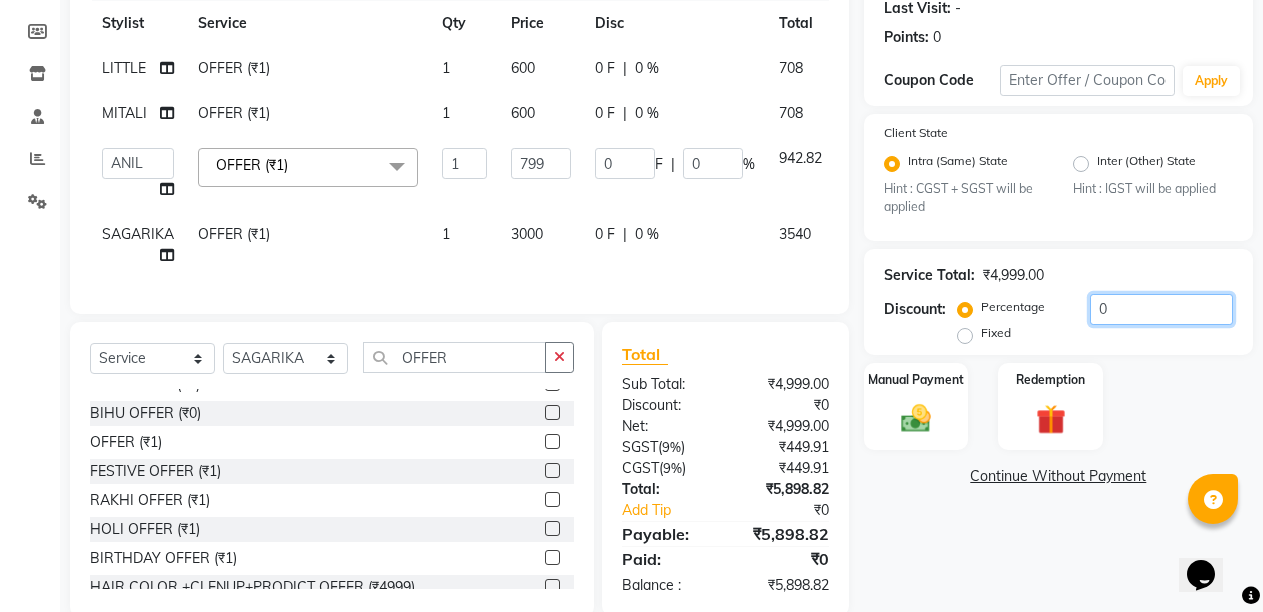 scroll, scrollTop: 0, scrollLeft: 0, axis: both 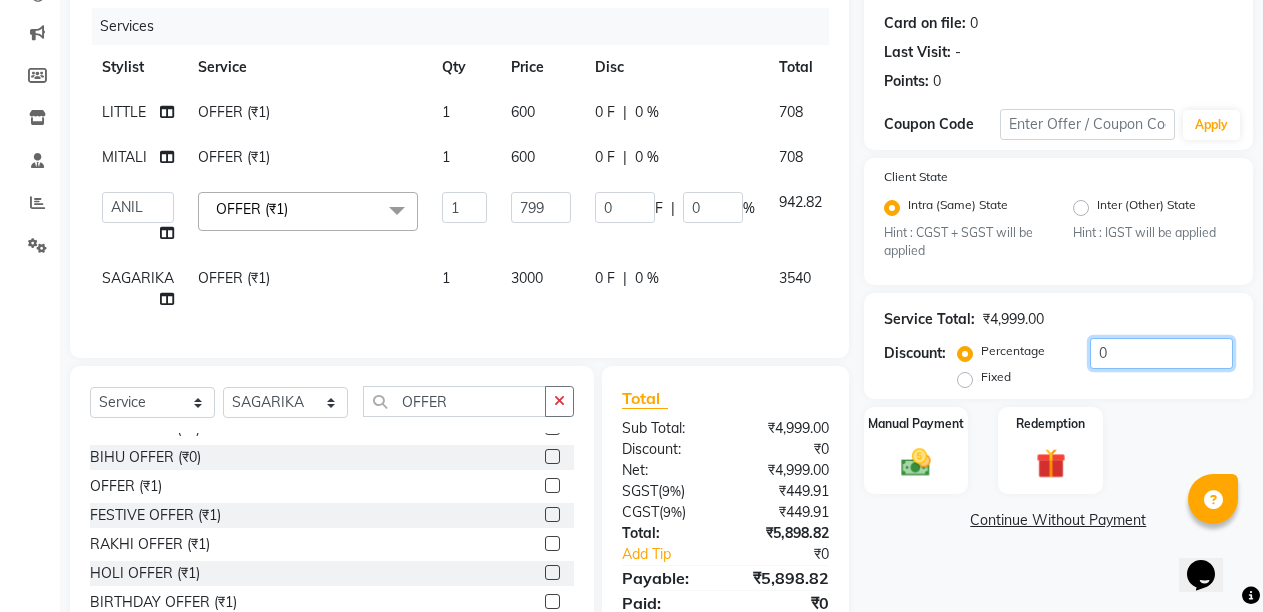 click on "0" 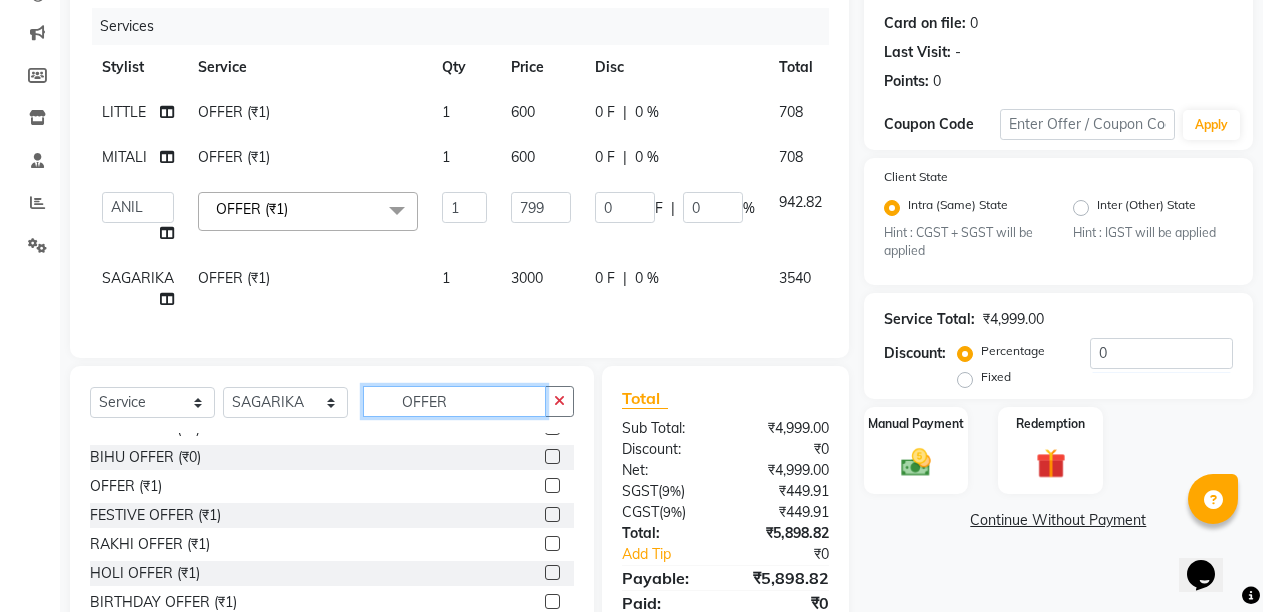 click on "OFFER" 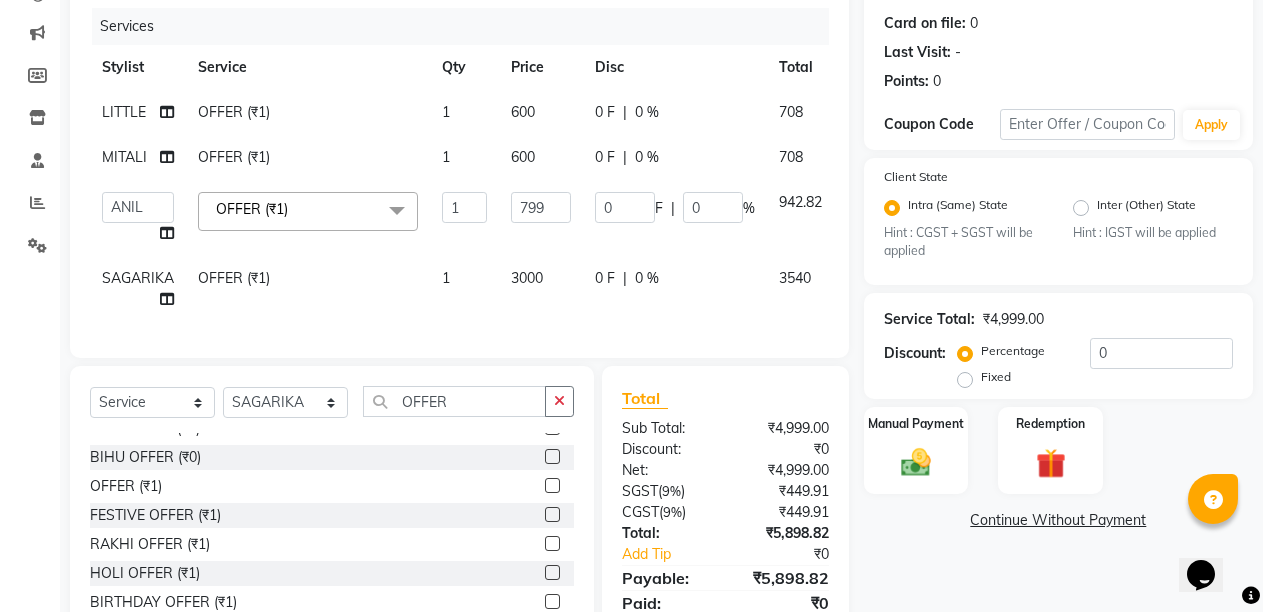 click on "0 F | 0 %" 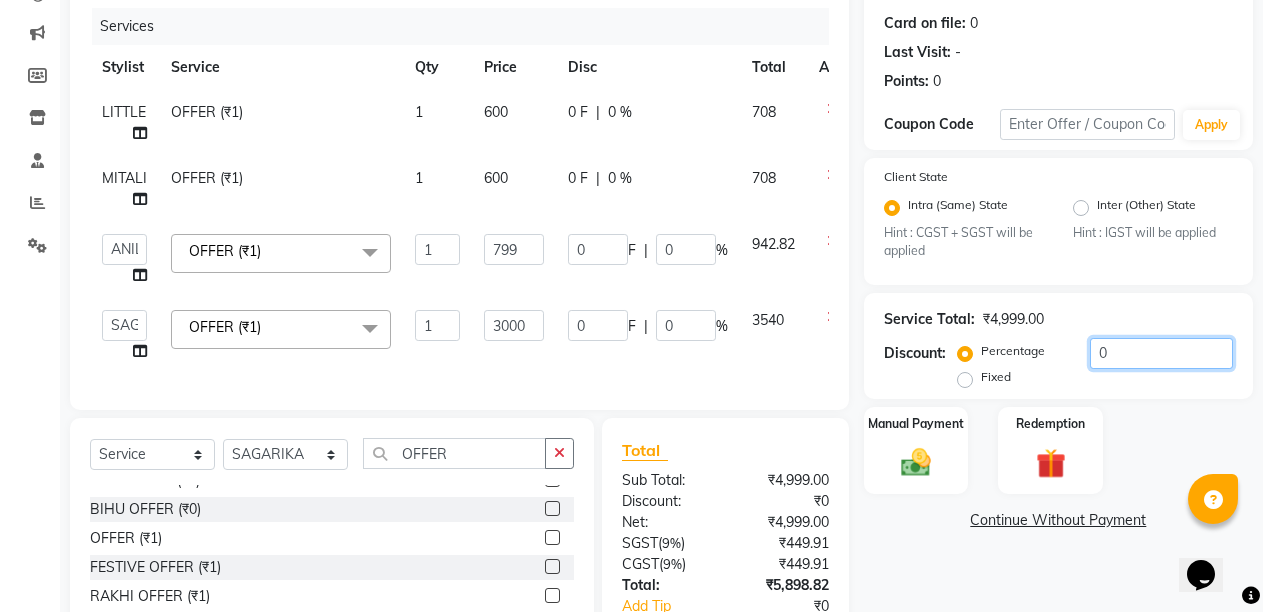 click on "0" 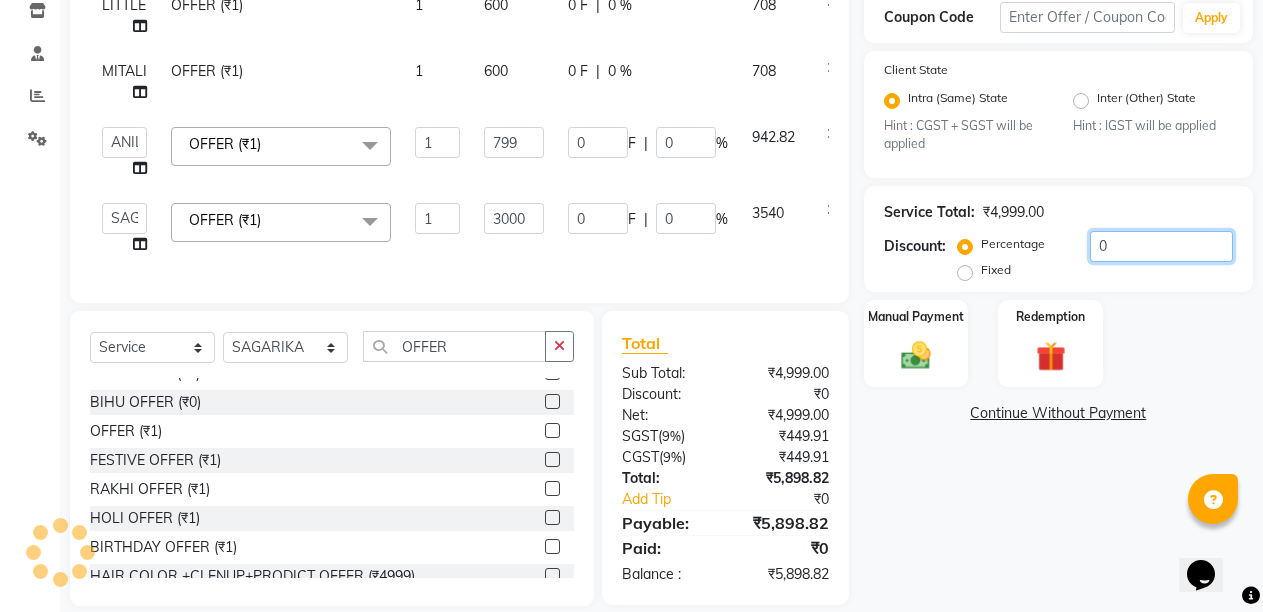 scroll, scrollTop: 388, scrollLeft: 0, axis: vertical 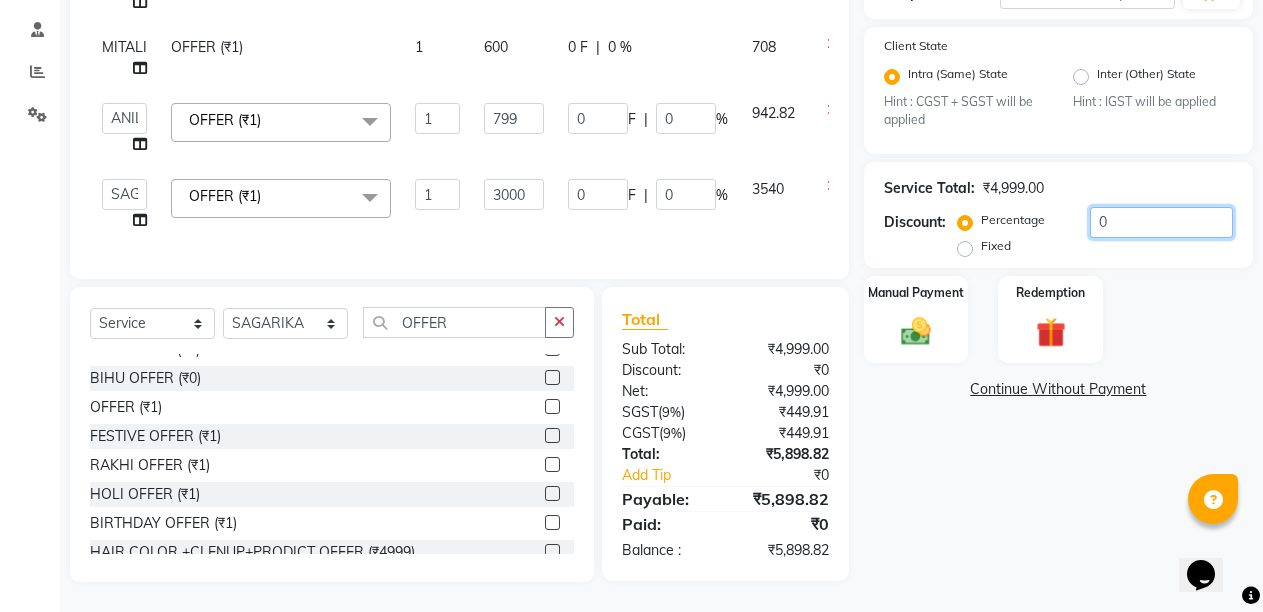 click on "0" 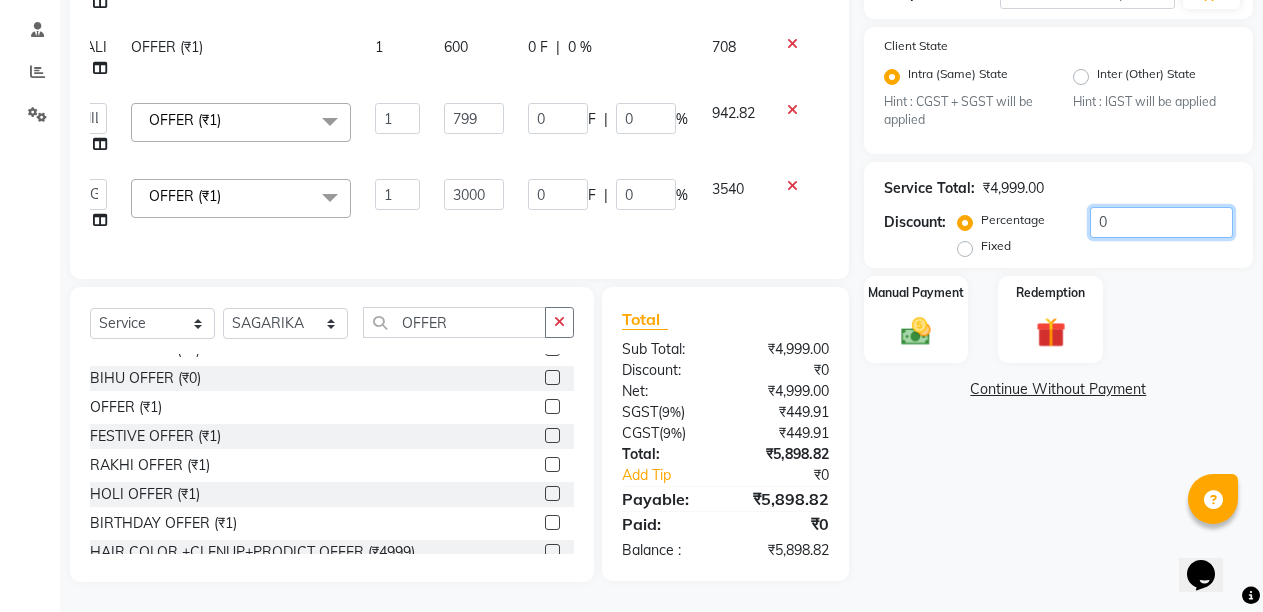 click on "0" 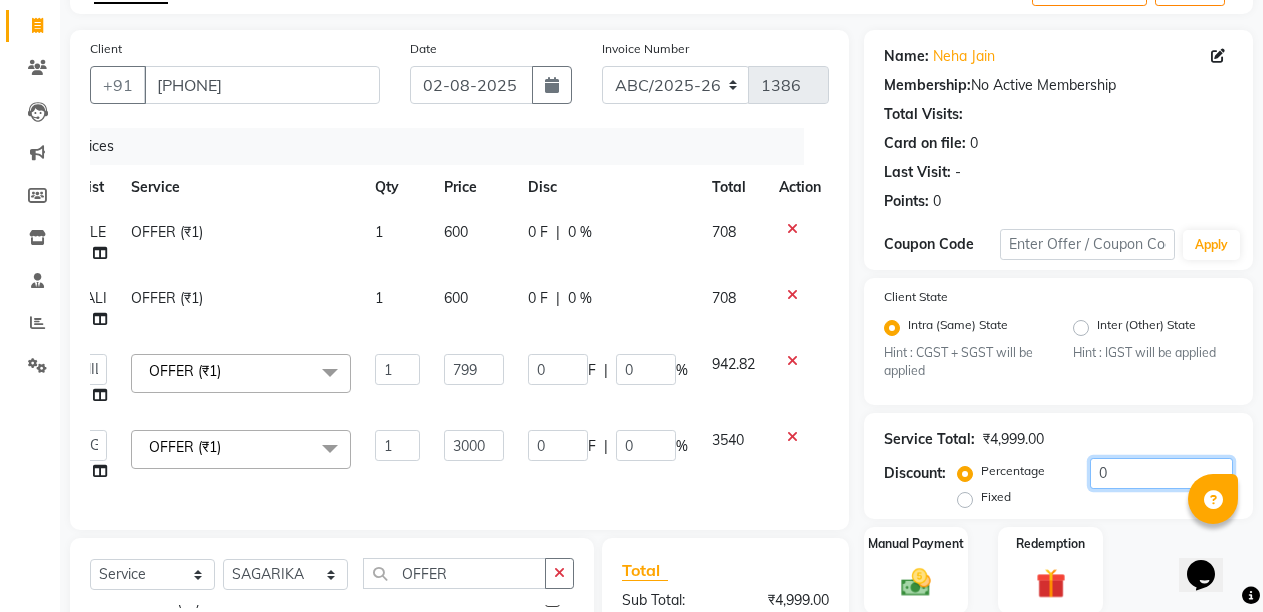 scroll, scrollTop: 80, scrollLeft: 0, axis: vertical 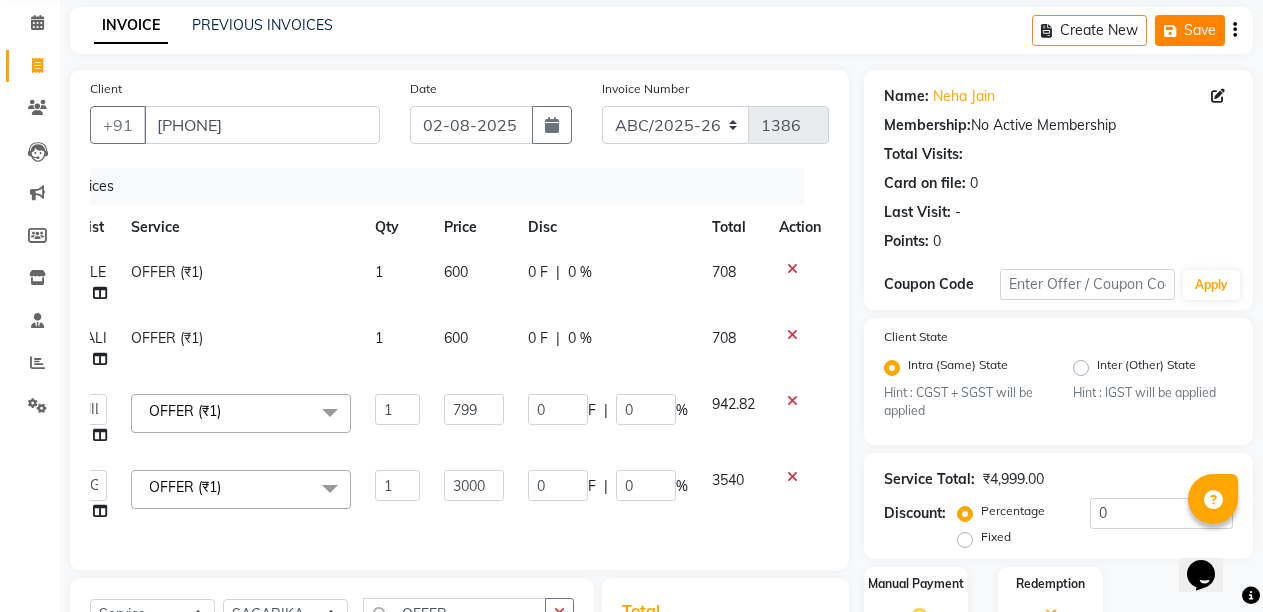 click on "Save" 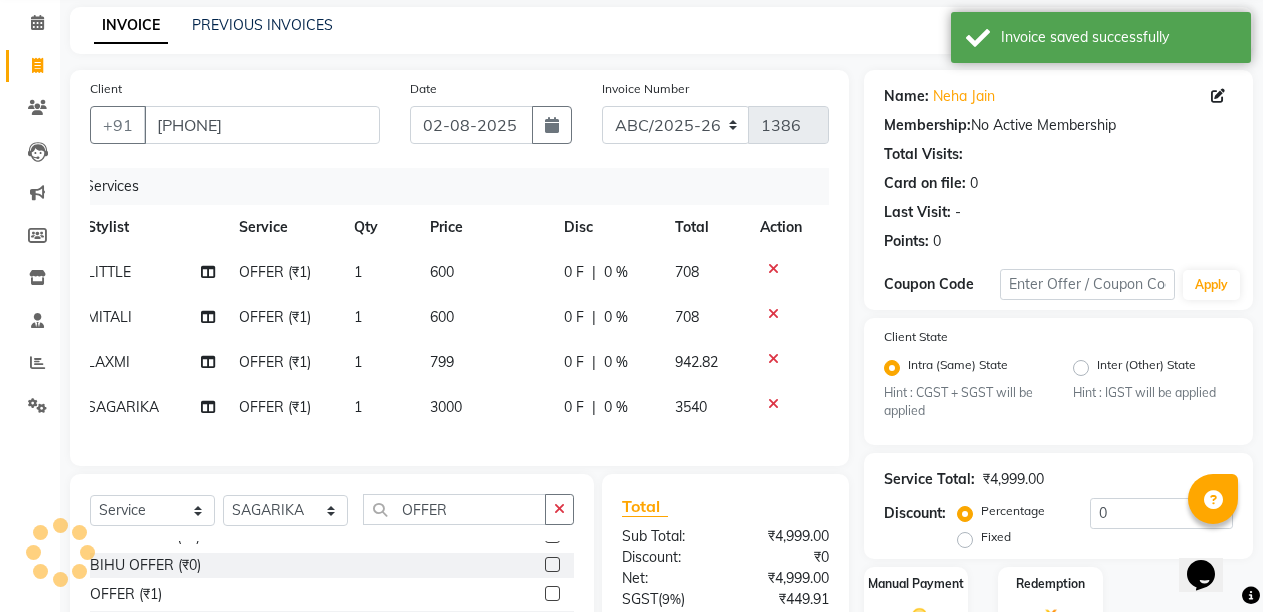 scroll, scrollTop: 0, scrollLeft: 15, axis: horizontal 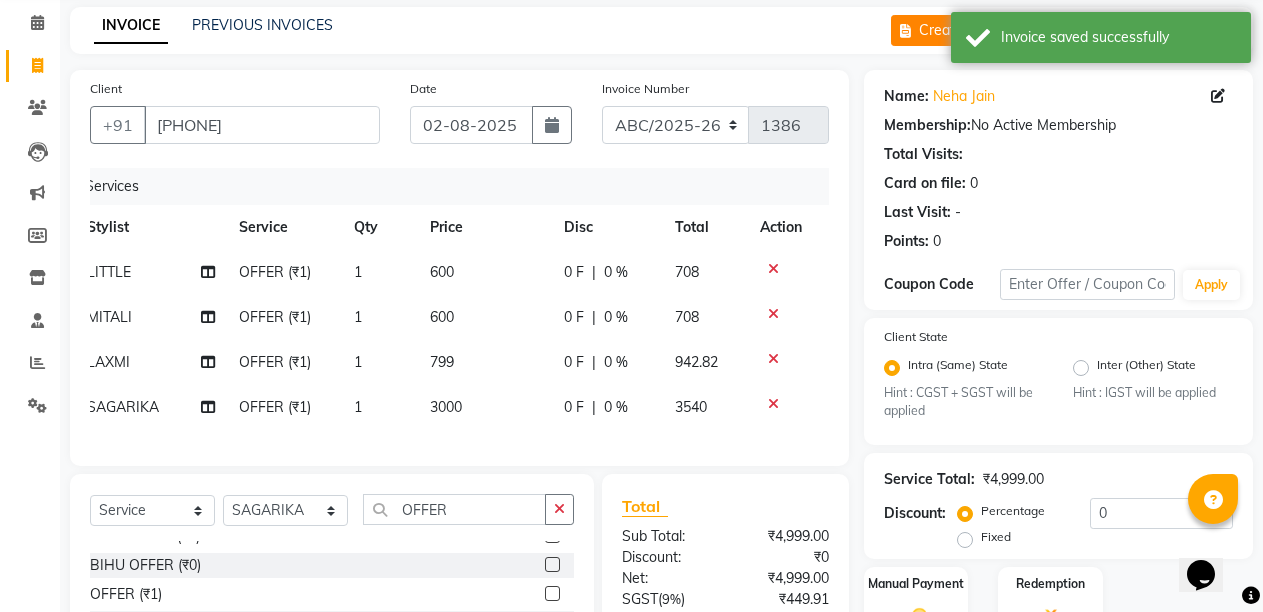 click on "Create New" 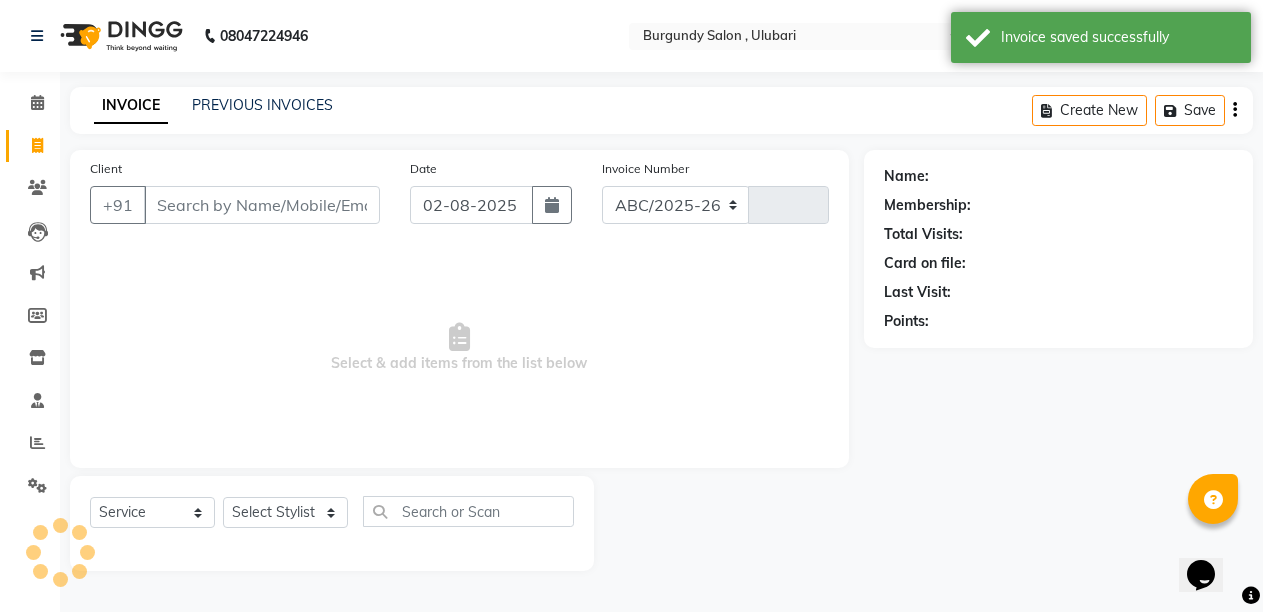 scroll, scrollTop: 0, scrollLeft: 0, axis: both 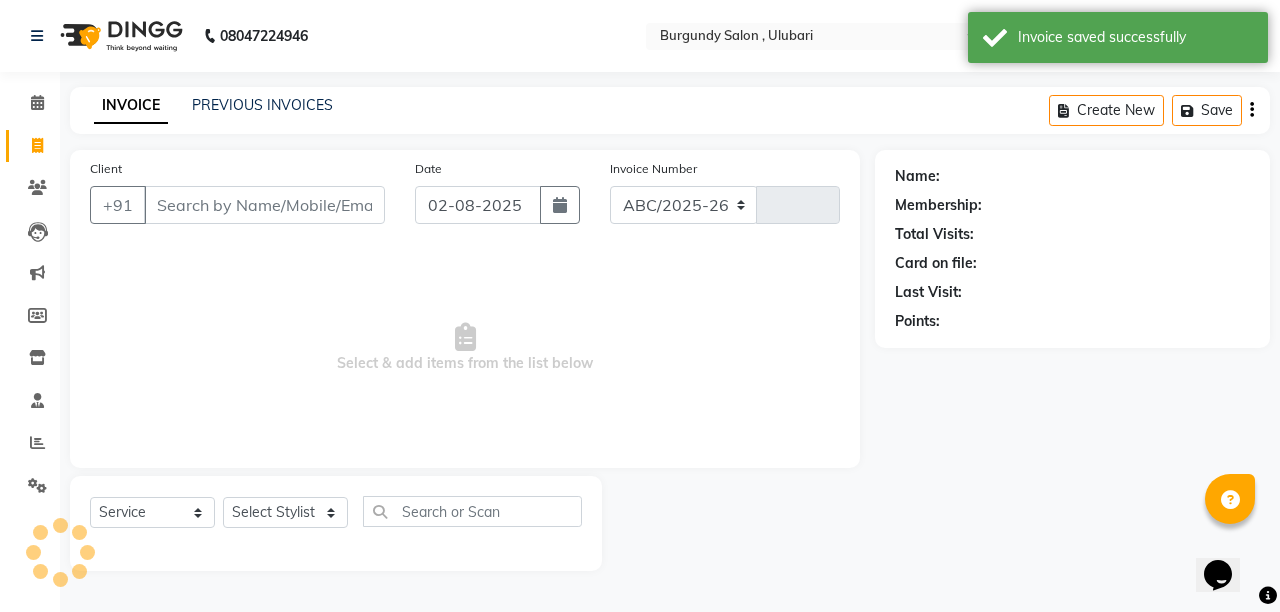 select on "5345" 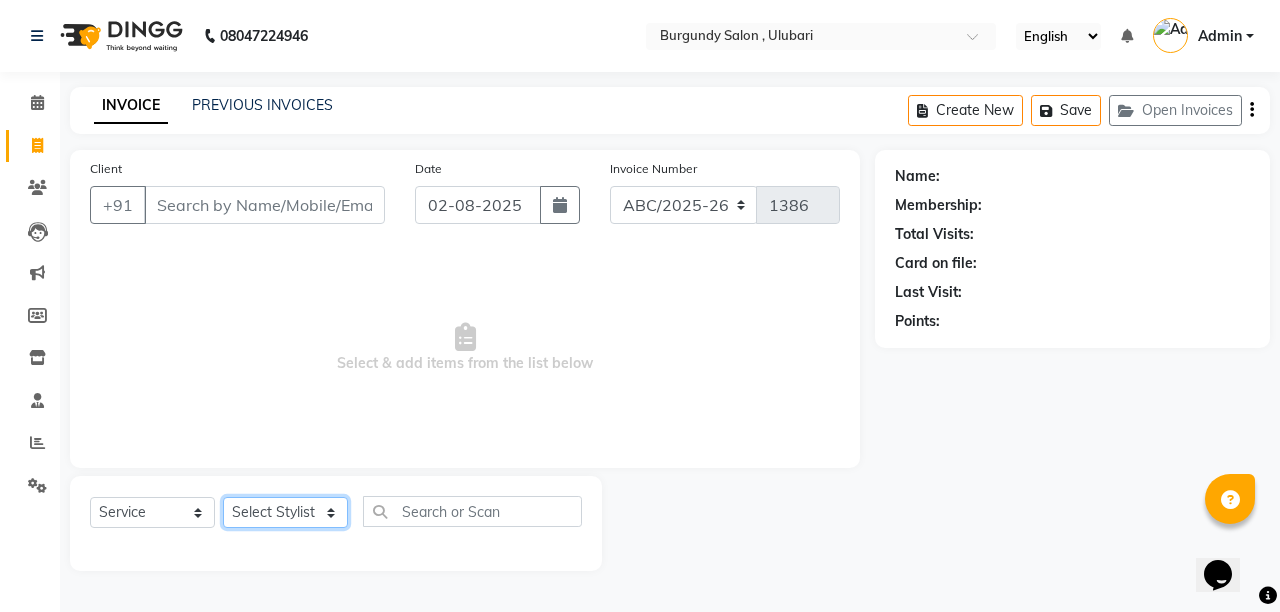 click on "Select Stylist ANIL  ANJANA BARSHA DEEPSHIKHA  DHON DAS DHON / NITUMONI EDWARD EDWARD/ LAXMI JOSHU JUNMONI KASHIF LAXI / ANJANA LAXMI LITTLE MAAM MINTUL MITALI NEETU RANA NITUMONI NITUMONI/POJA/ LAXMI NITUMONI / SAGARIKA NITUMONI/ SAGRIKA PRAKASH PUJAA Rubi RUBI / LAXMI SAGARIKA  SAGARIKA / RUBI SAHIL SAHIL / DHON SAHIL / EDWARD SAHIL/ JOSHU SAHIL/JOSHU/PRAKASH/ RUBI SAHIL/NITUMONI/ MITALI SAHIL/ RUBI SHABIR SHADHAB SIMA KALITA SONALI DEKA SOPEM staff 1 staff 1 TANU" 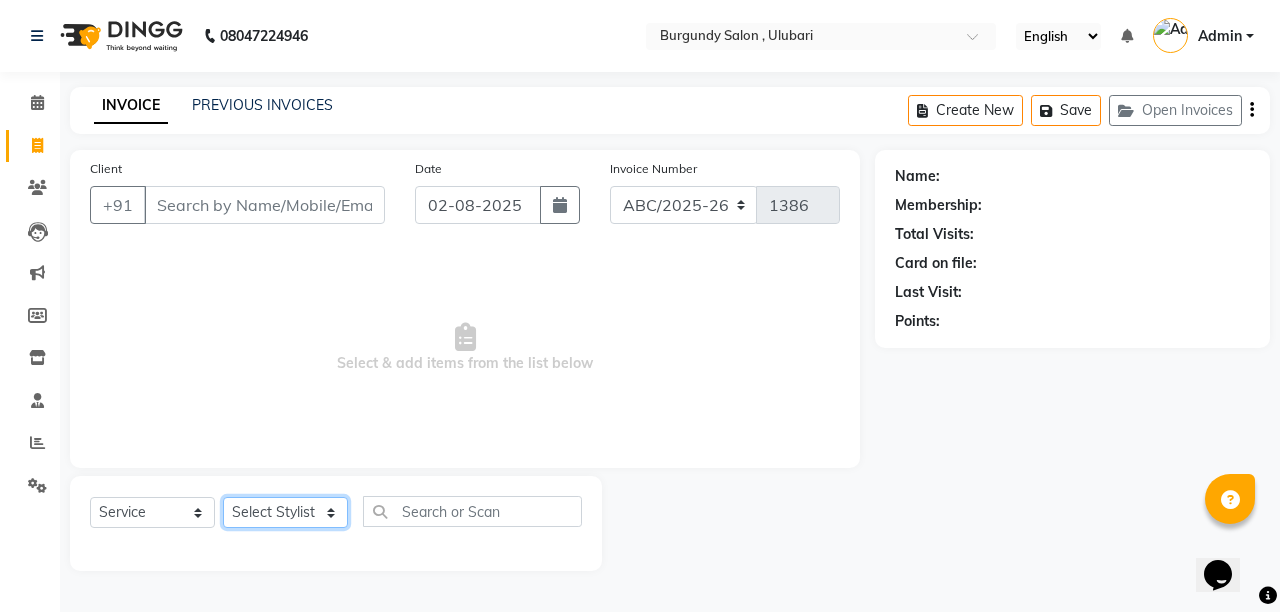 select on "71248" 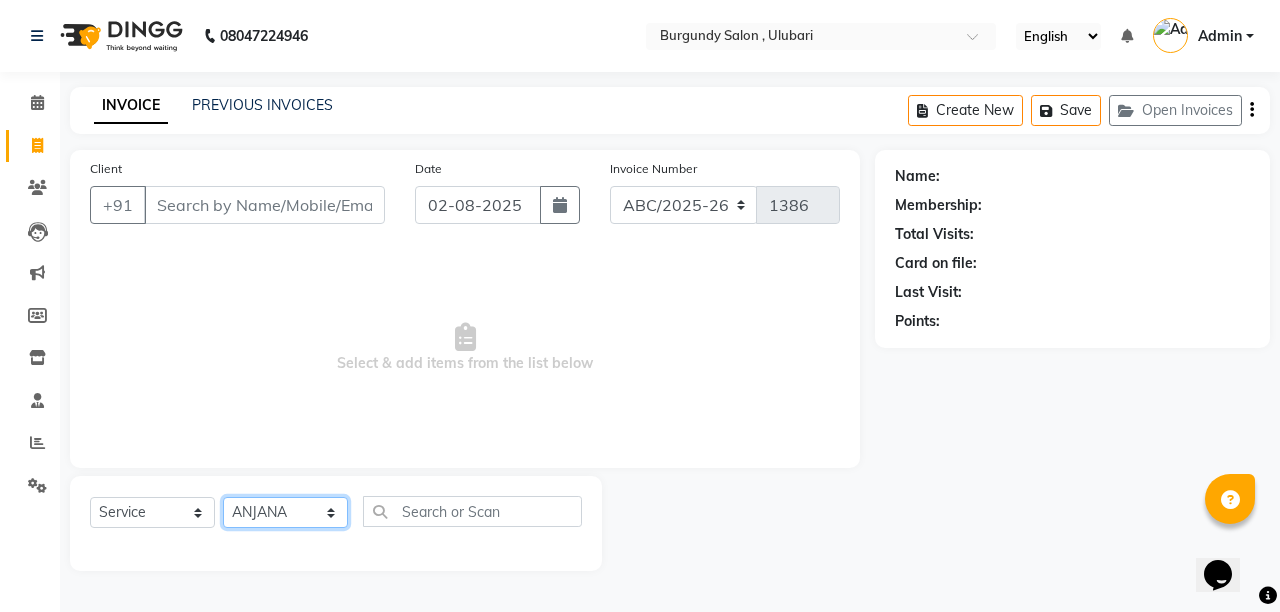 click on "Select Stylist ANIL  ANJANA BARSHA DEEPSHIKHA  DHON DAS DHON / NITUMONI EDWARD EDWARD/ LAXMI JOSHU JUNMONI KASHIF LAXI / ANJANA LAXMI LITTLE MAAM MINTUL MITALI NEETU RANA NITUMONI NITUMONI/POJA/ LAXMI NITUMONI / SAGARIKA NITUMONI/ SAGRIKA PRAKASH PUJAA Rubi RUBI / LAXMI SAGARIKA  SAGARIKA / RUBI SAHIL SAHIL / DHON SAHIL / EDWARD SAHIL/ JOSHU SAHIL/JOSHU/PRAKASH/ RUBI SAHIL/NITUMONI/ MITALI SAHIL/ RUBI SHABIR SHADHAB SIMA KALITA SONALI DEKA SOPEM staff 1 staff 1 TANU" 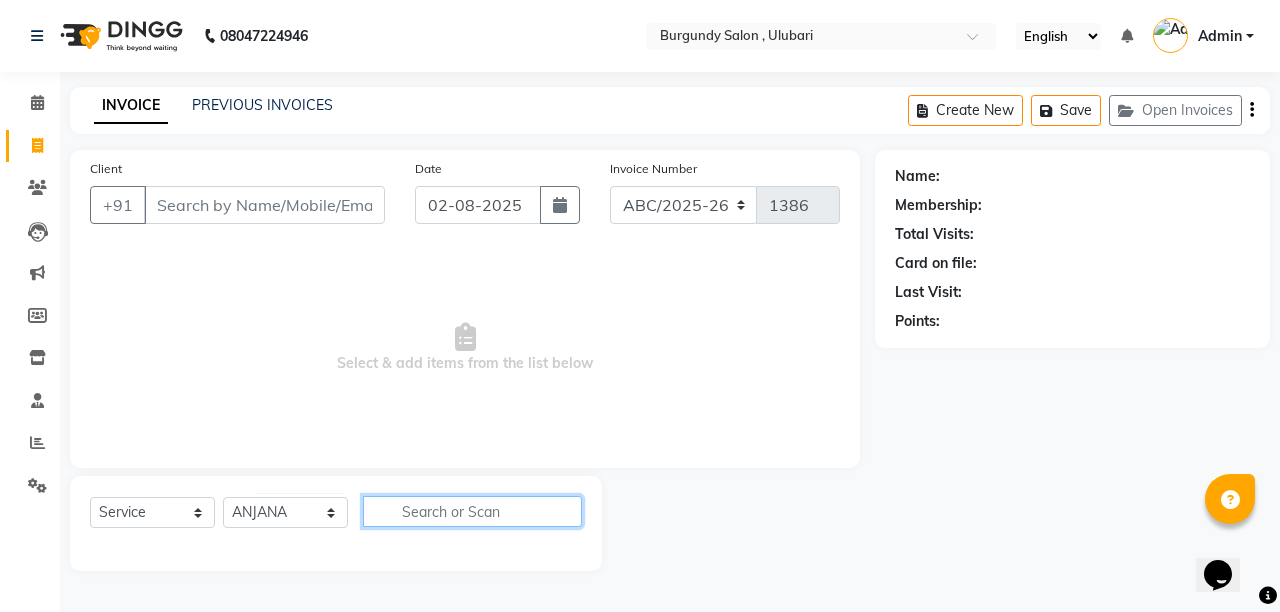 click 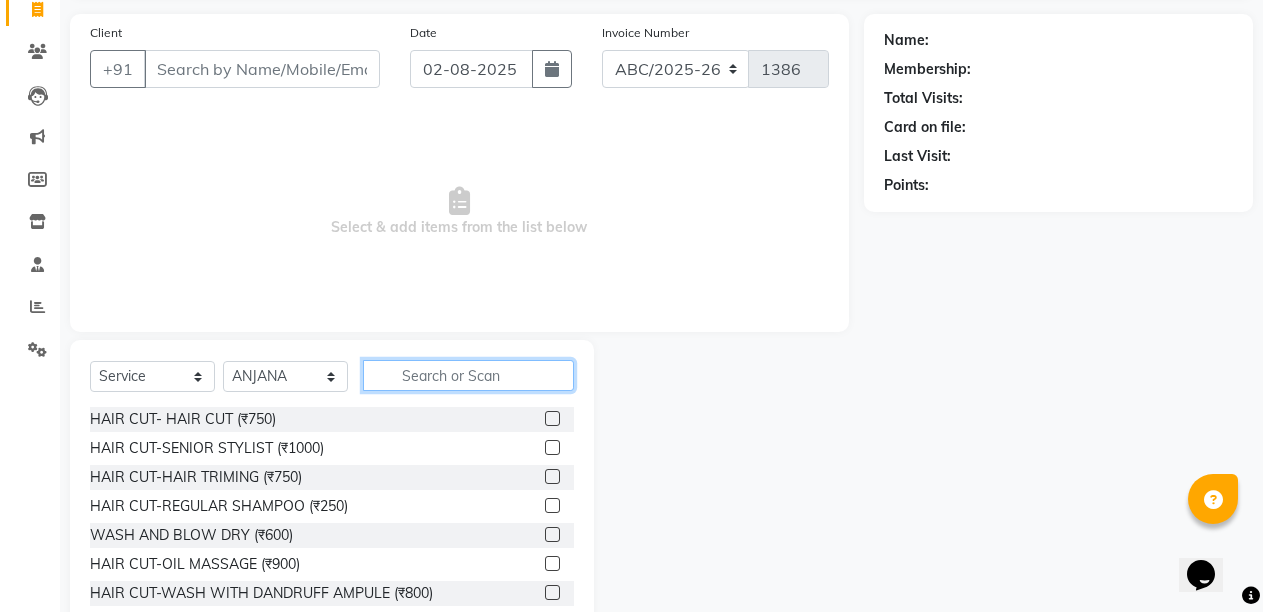 scroll, scrollTop: 160, scrollLeft: 0, axis: vertical 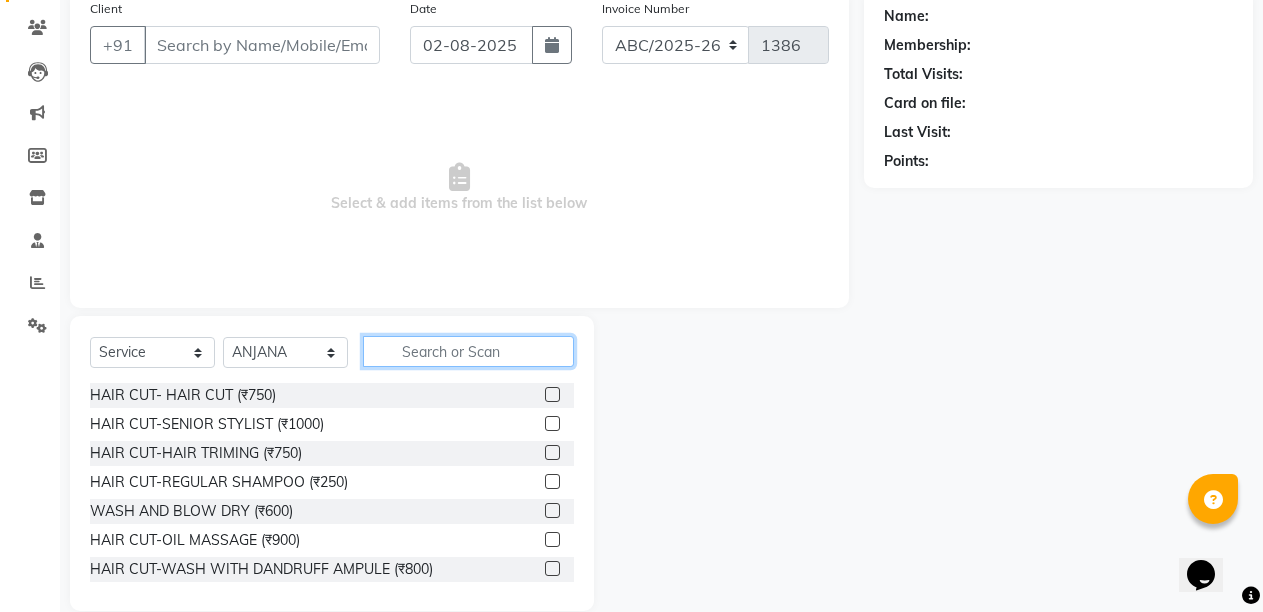 click 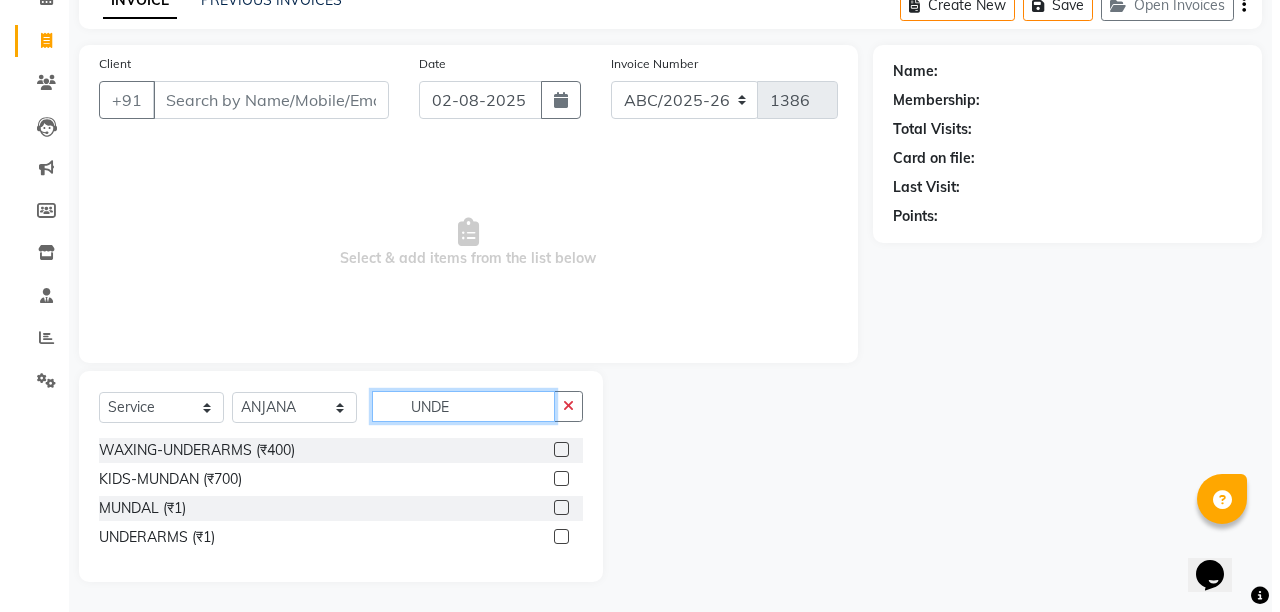 scroll, scrollTop: 47, scrollLeft: 0, axis: vertical 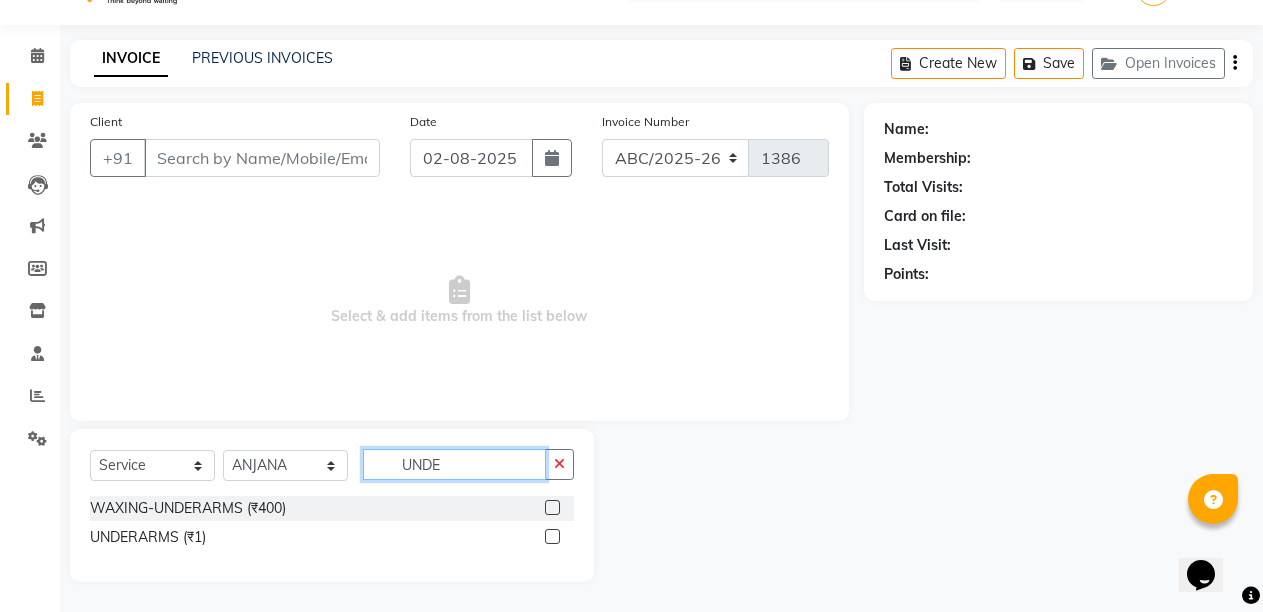 type on "UNDE" 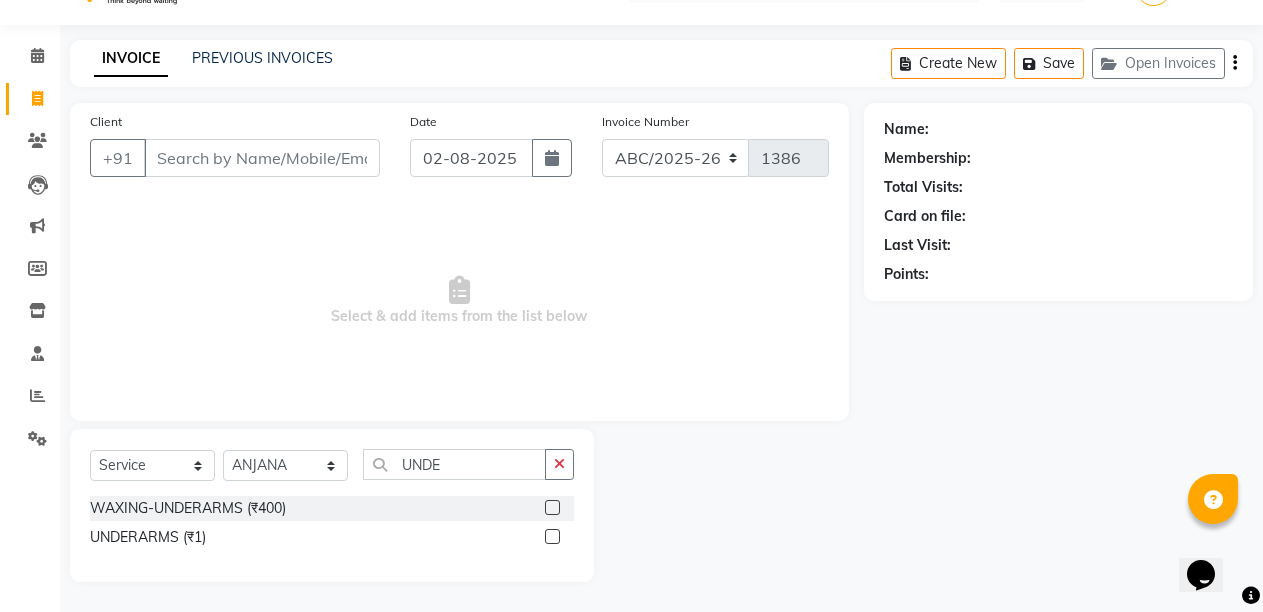 click 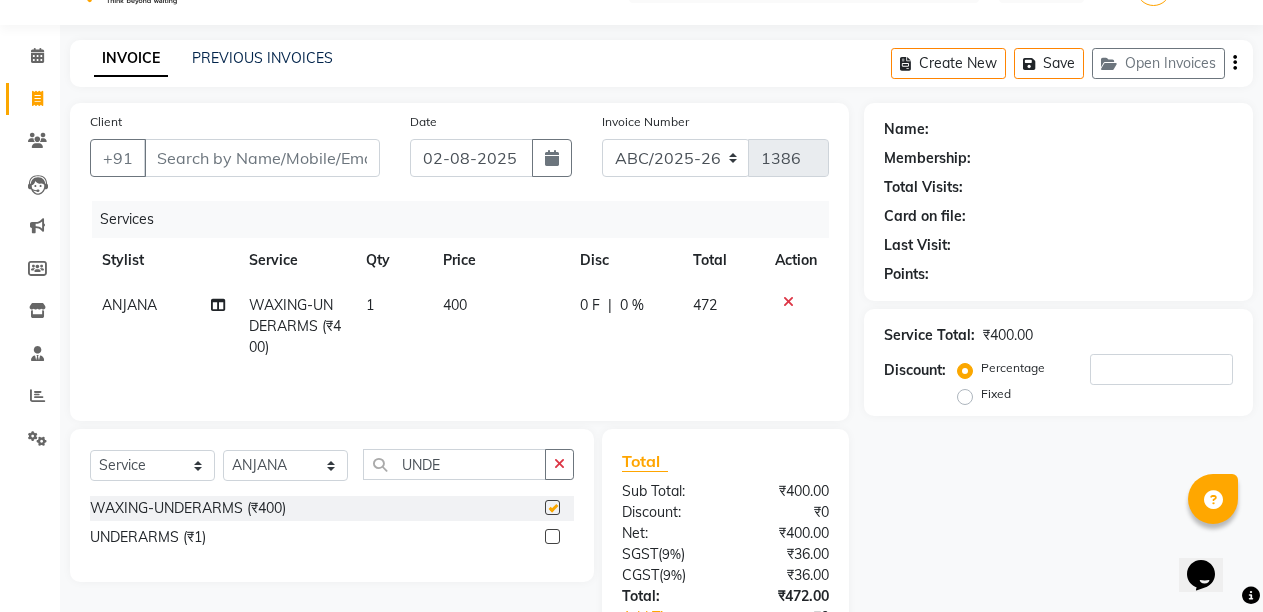 checkbox on "false" 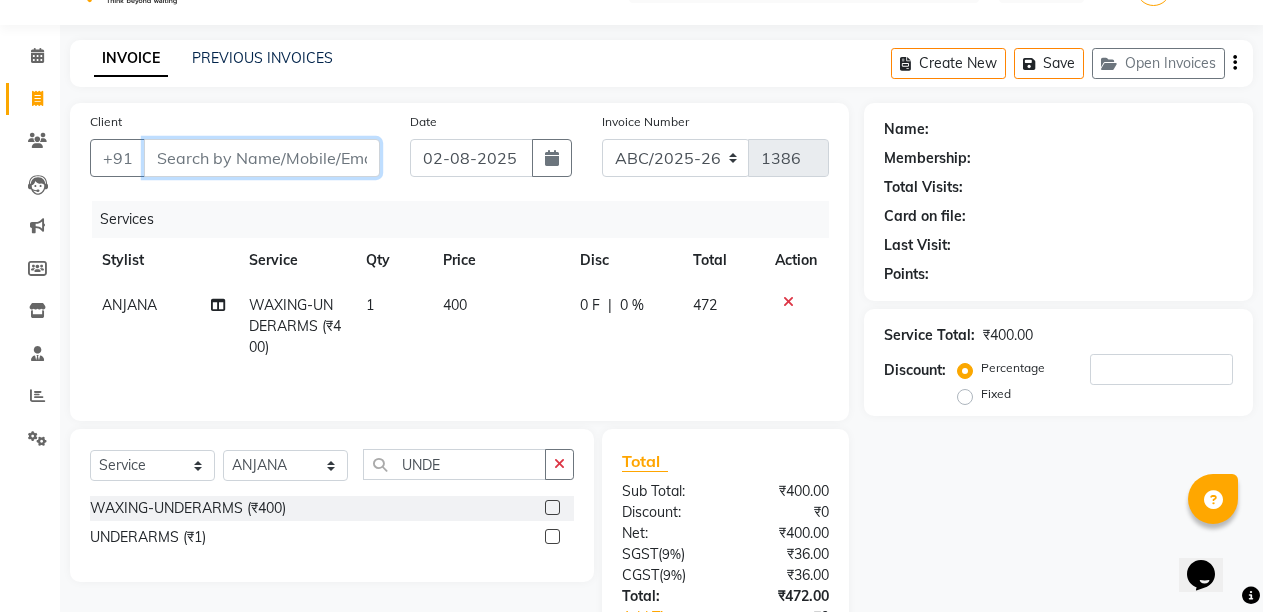 click on "Client" at bounding box center [262, 158] 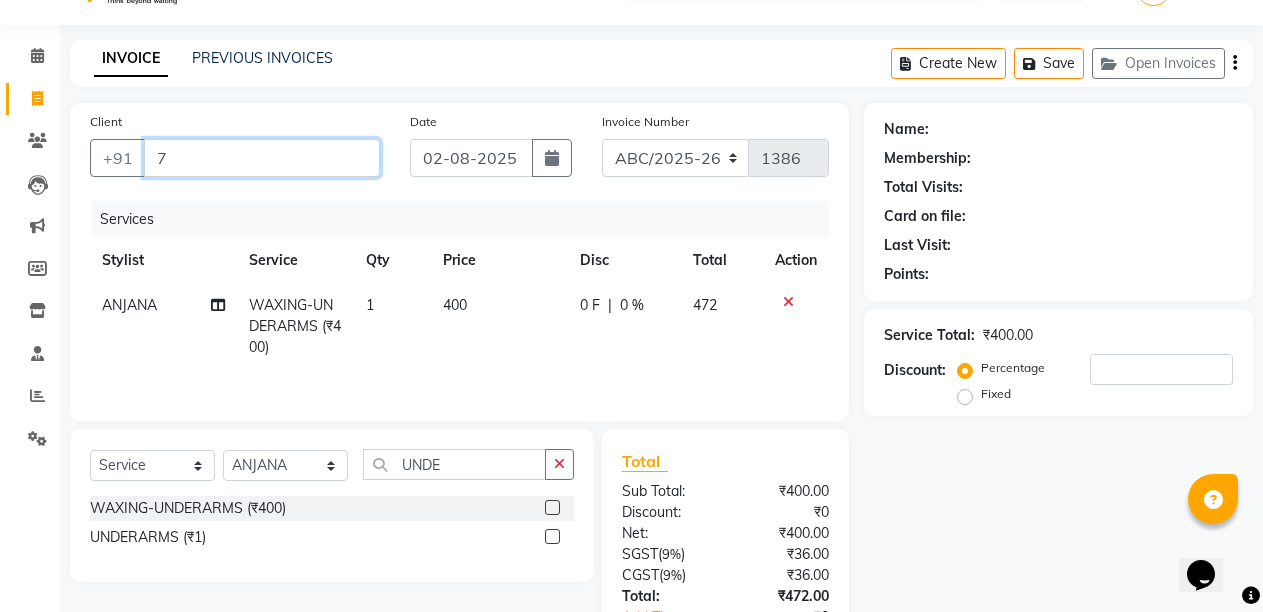 type on "0" 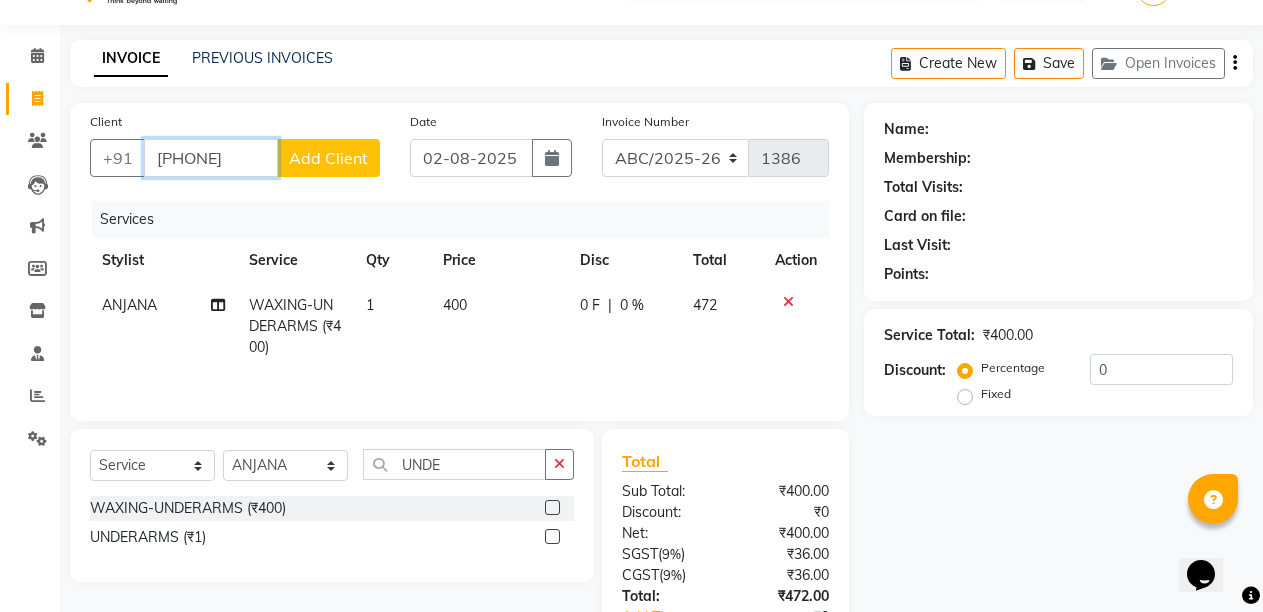 type on "[PHONE]" 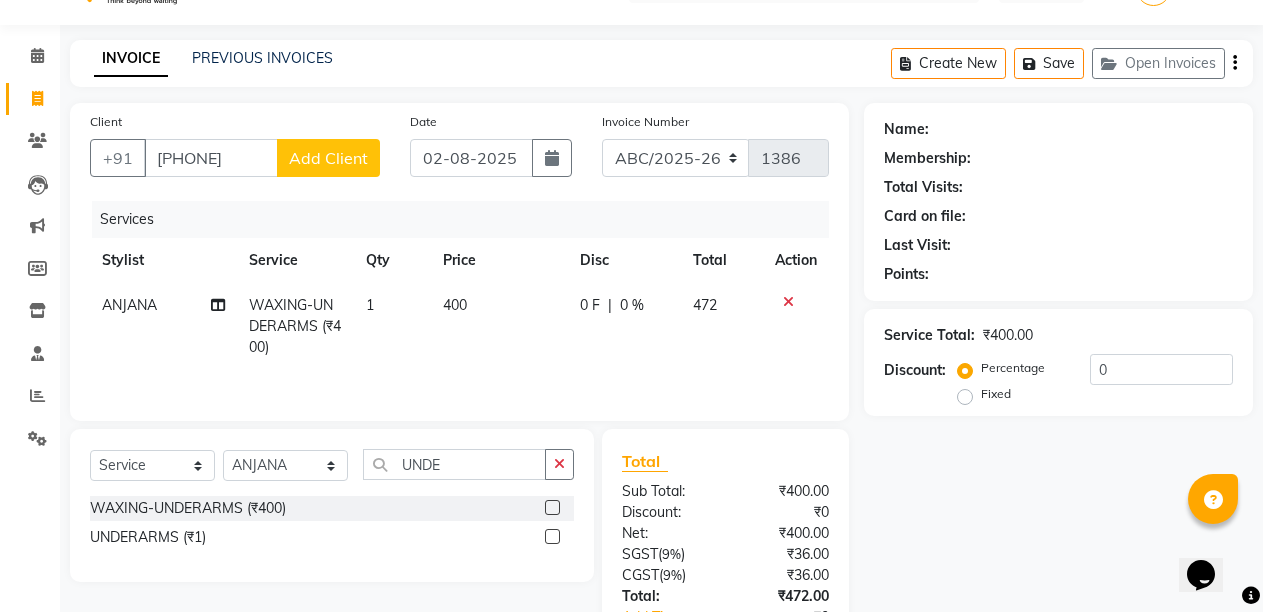 click on "Add Client" 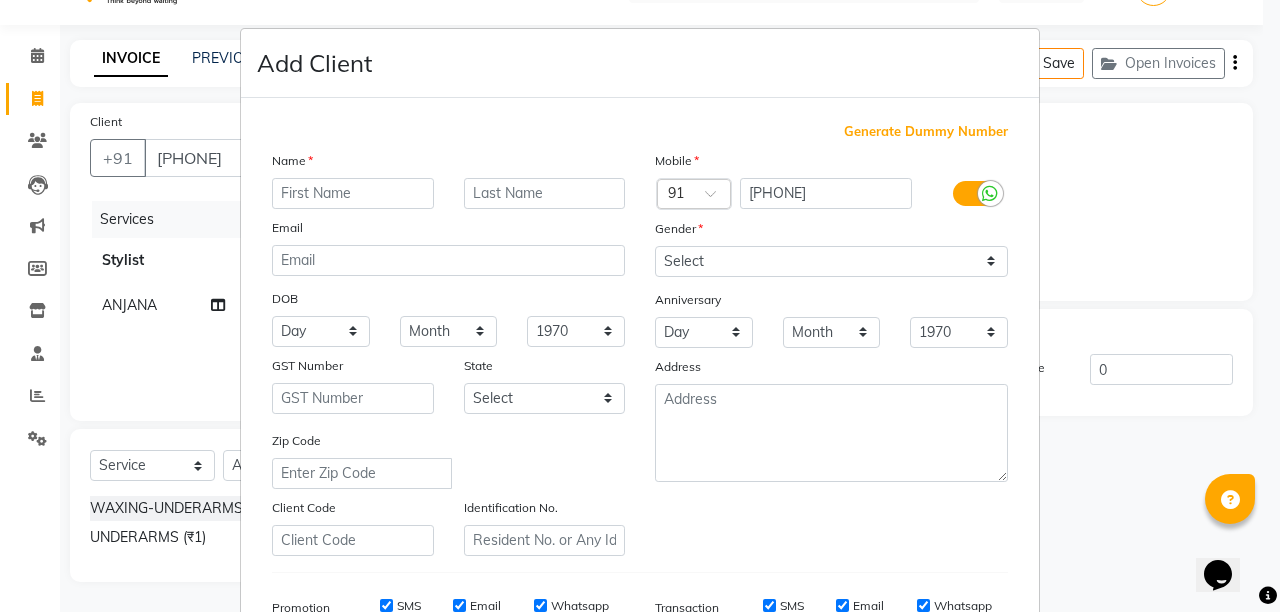 click at bounding box center [353, 193] 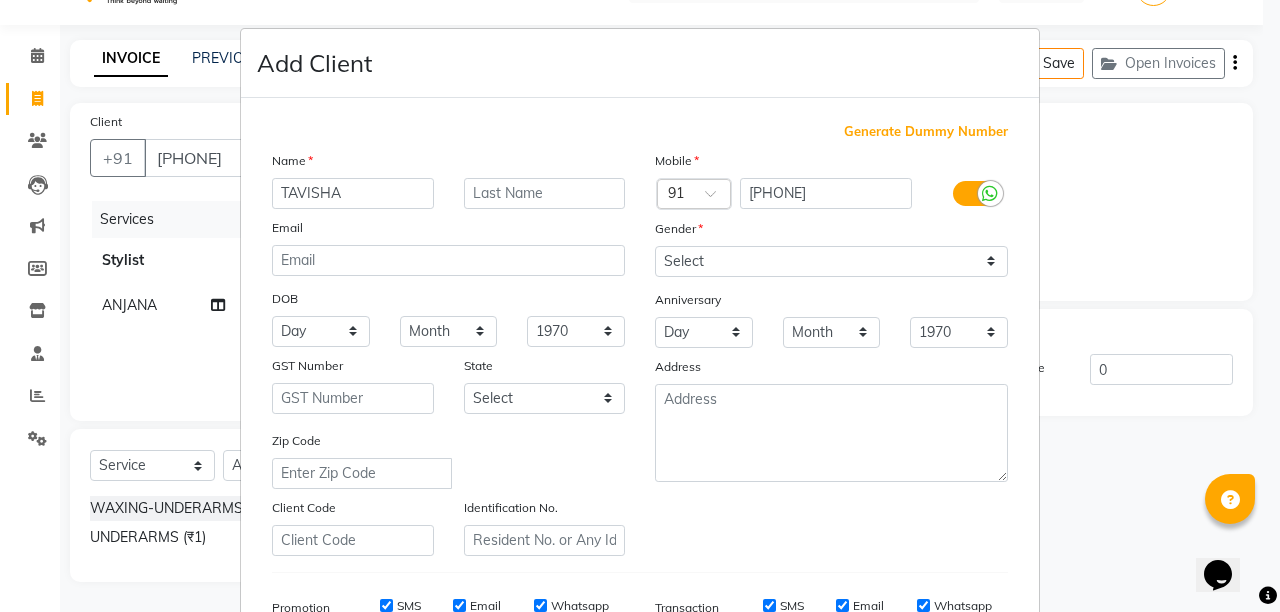 type on "TAVISHA" 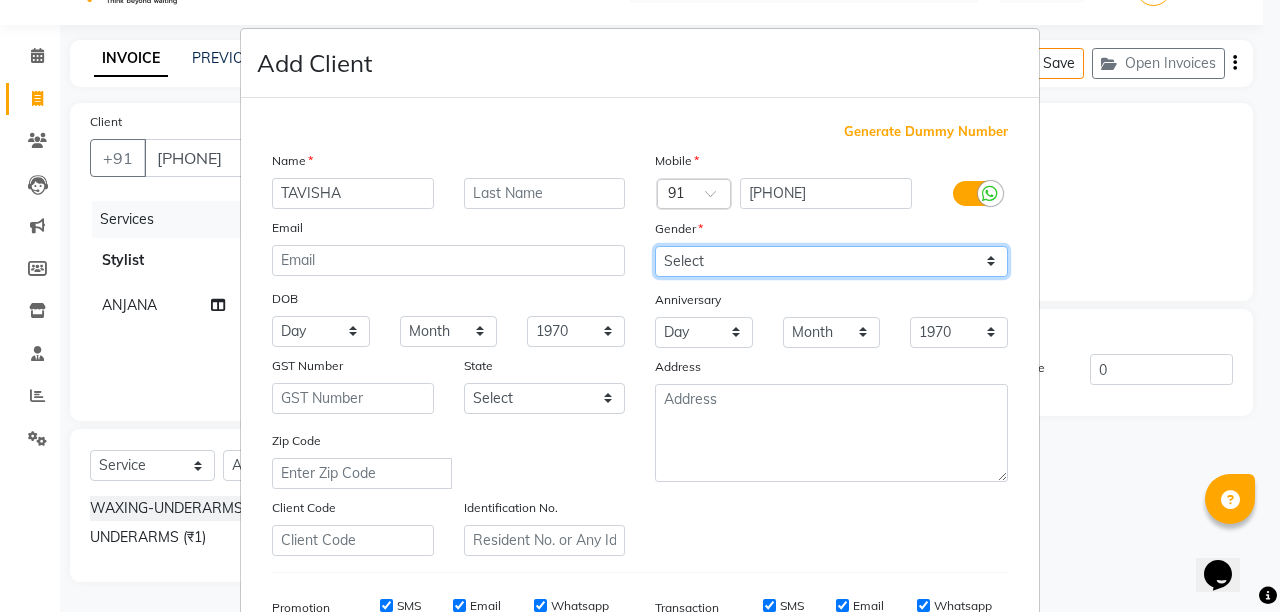 click on "Select Male Female Other Prefer Not To Say" at bounding box center (831, 261) 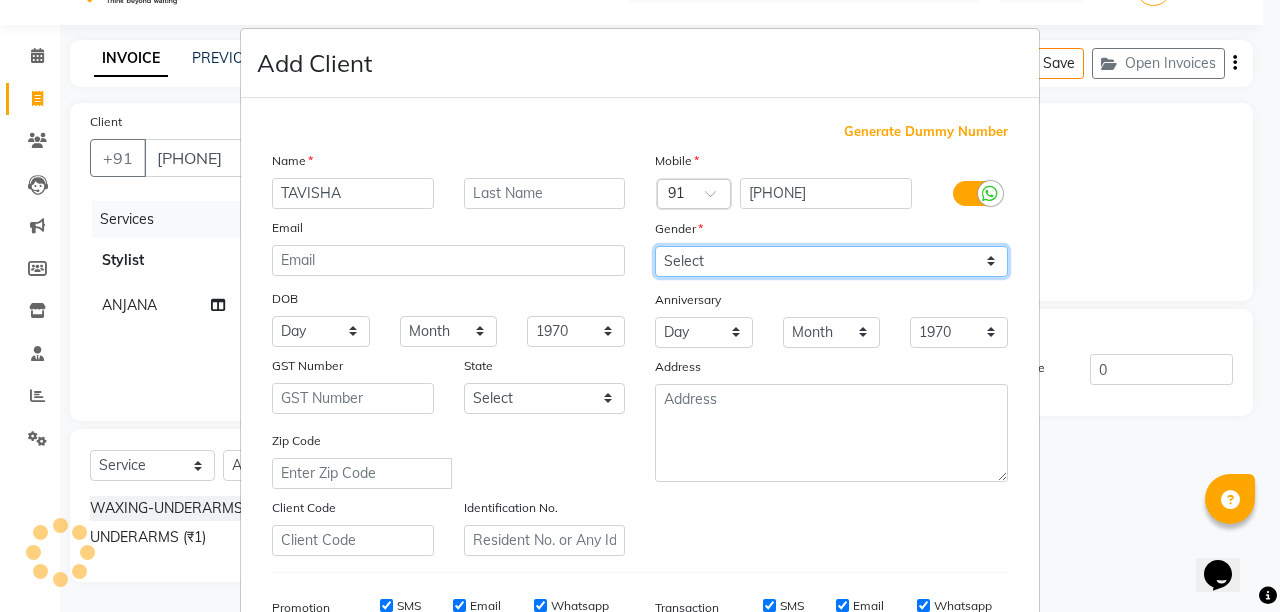 select on "female" 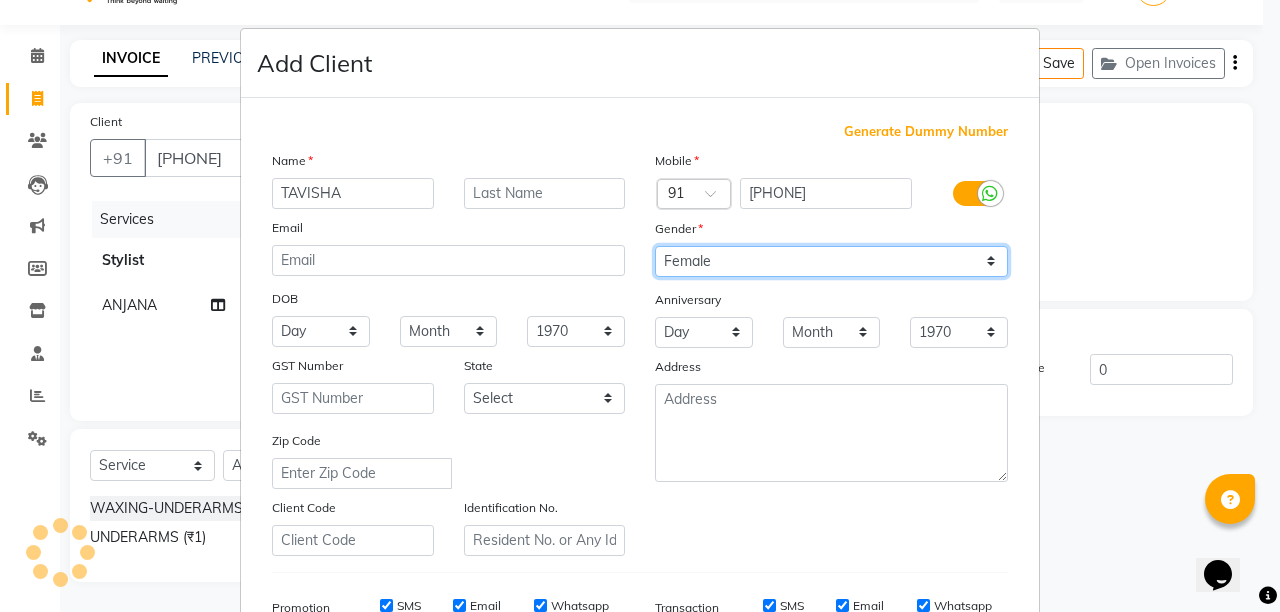 click on "Select Male Female Other Prefer Not To Say" at bounding box center [831, 261] 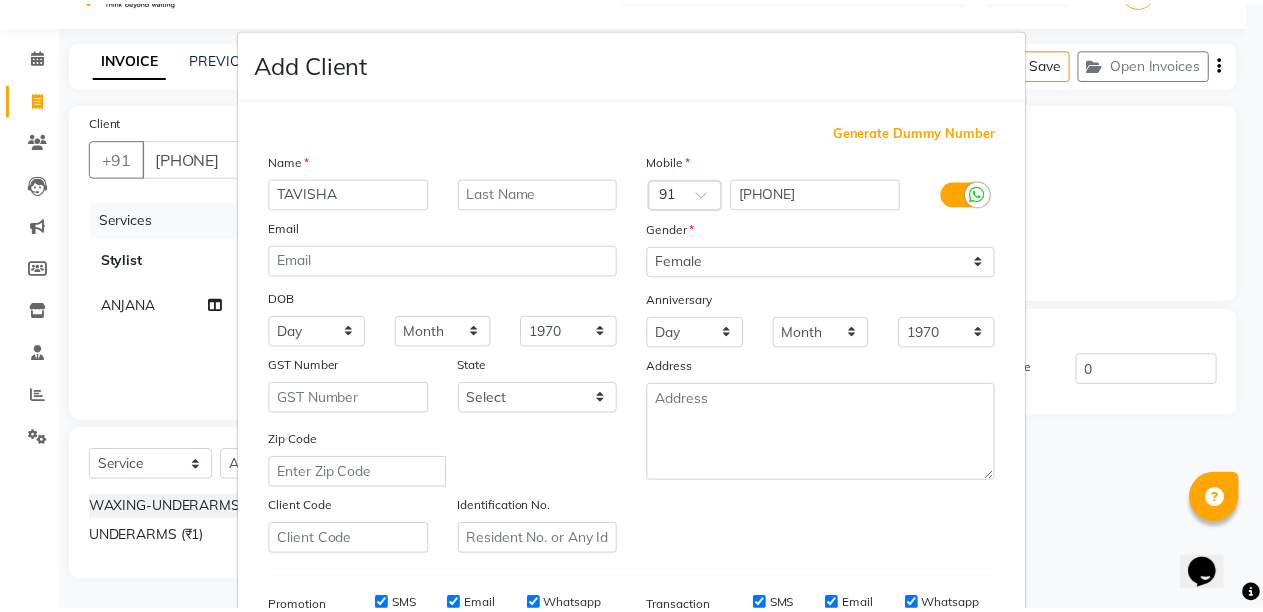 scroll, scrollTop: 311, scrollLeft: 0, axis: vertical 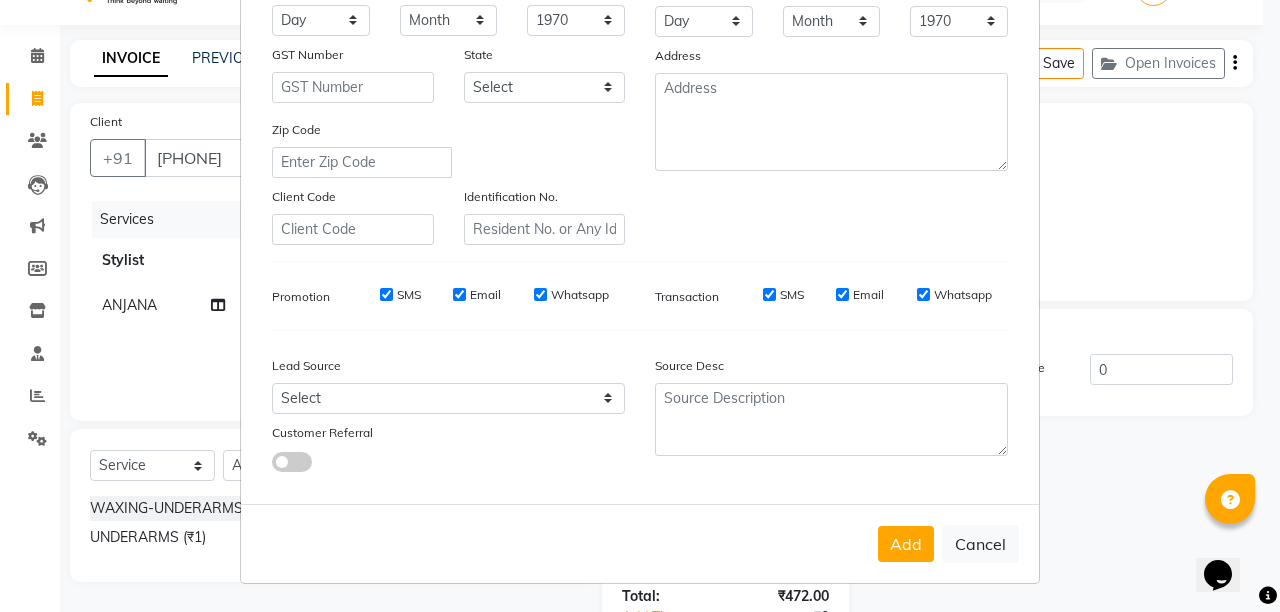drag, startPoint x: 1271, startPoint y: 569, endPoint x: 57, endPoint y: 27, distance: 1329.4961 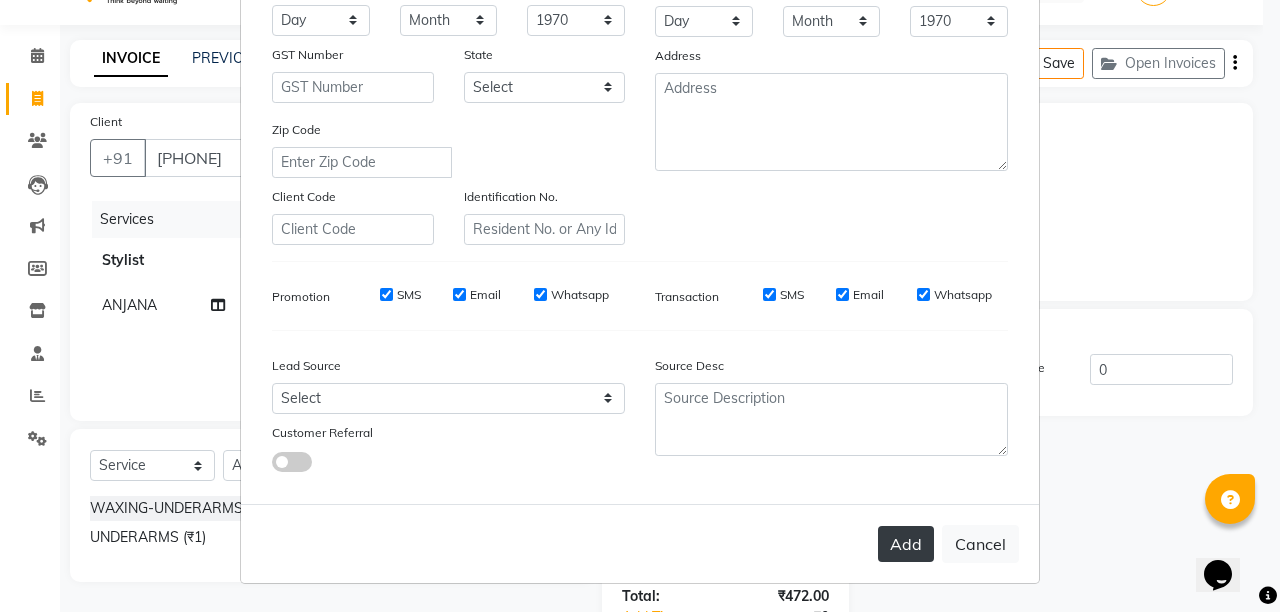 click on "Add" at bounding box center [906, 544] 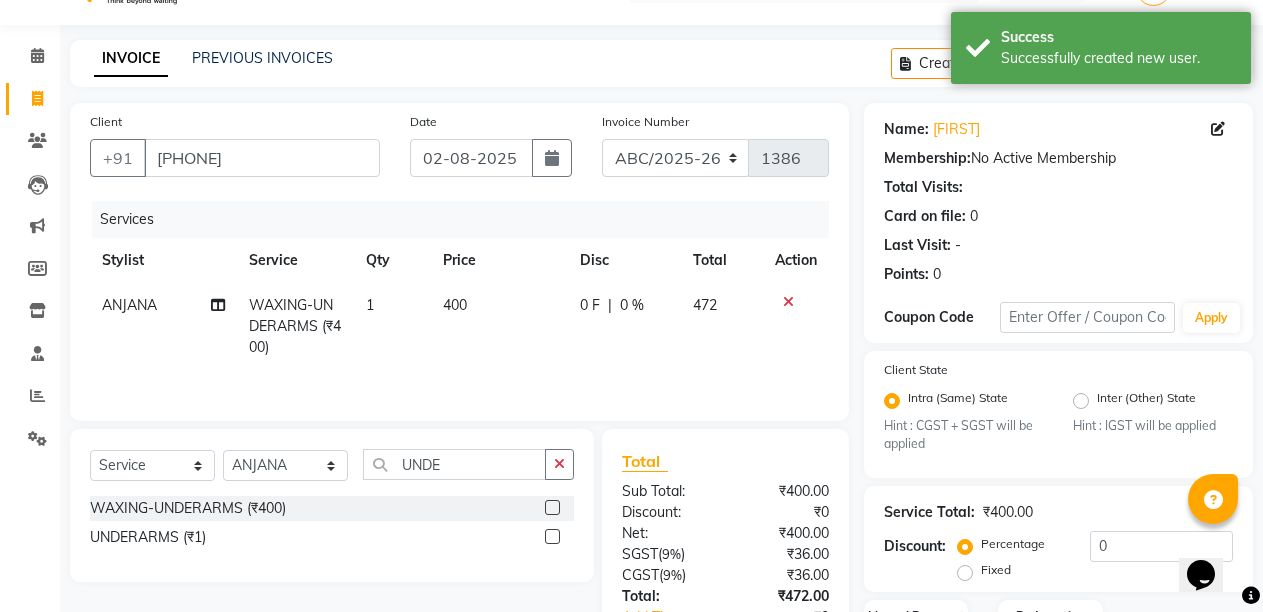 scroll, scrollTop: 193, scrollLeft: 0, axis: vertical 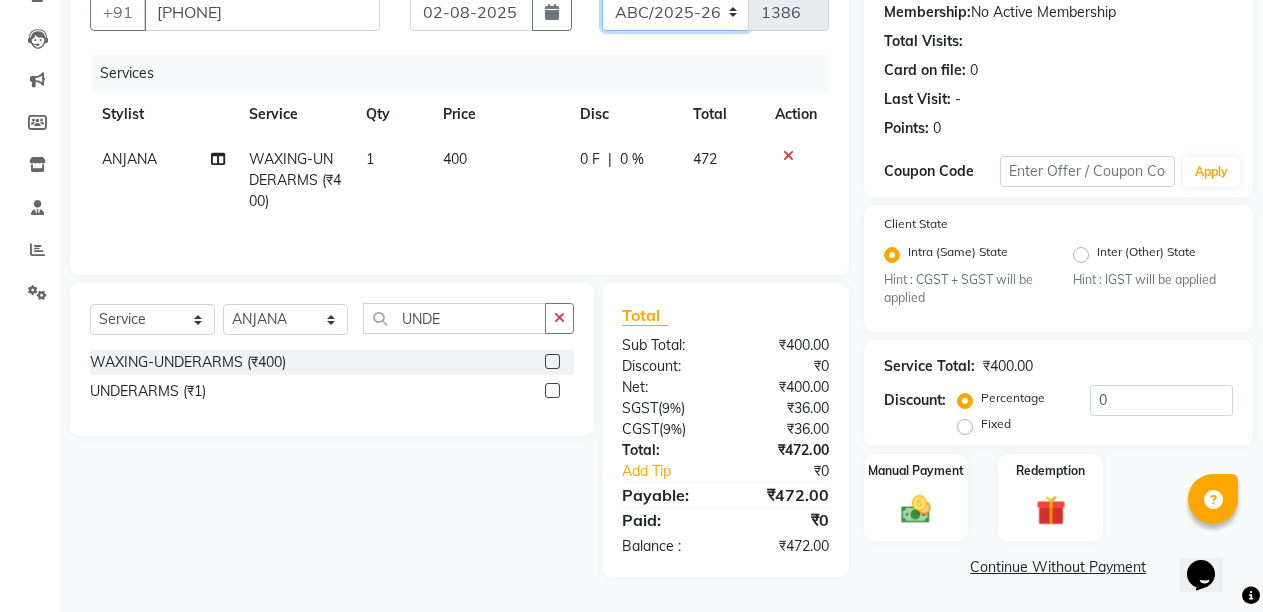 click on "ABC/2025-26 SER/24-25 V/2025-26" 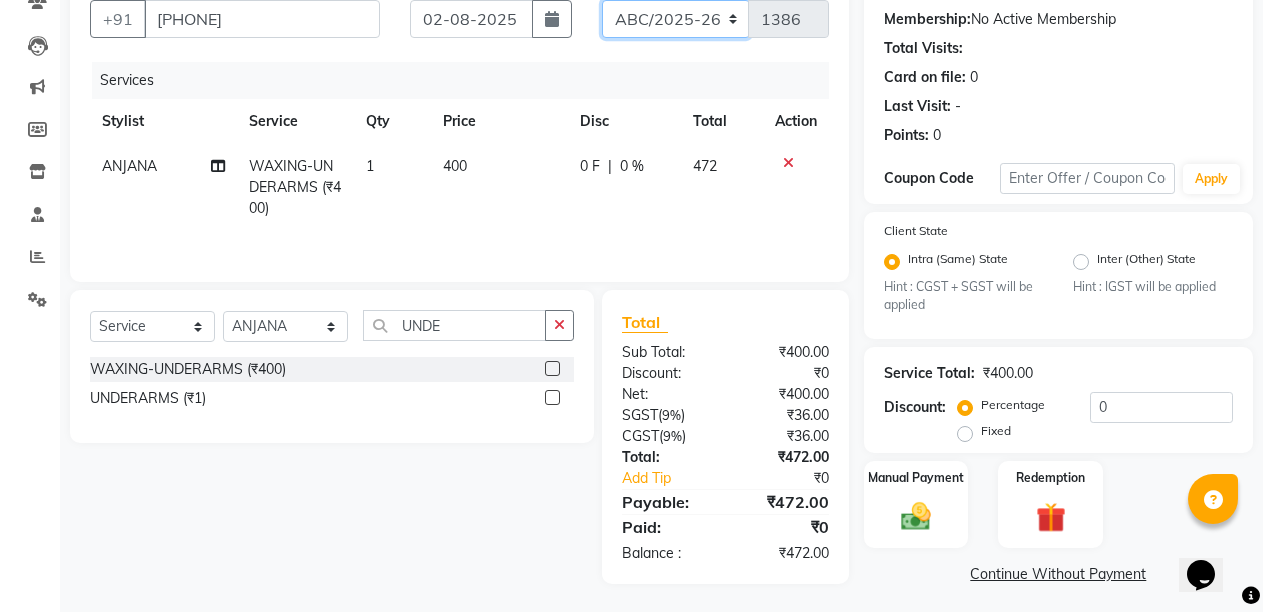 select on "5334" 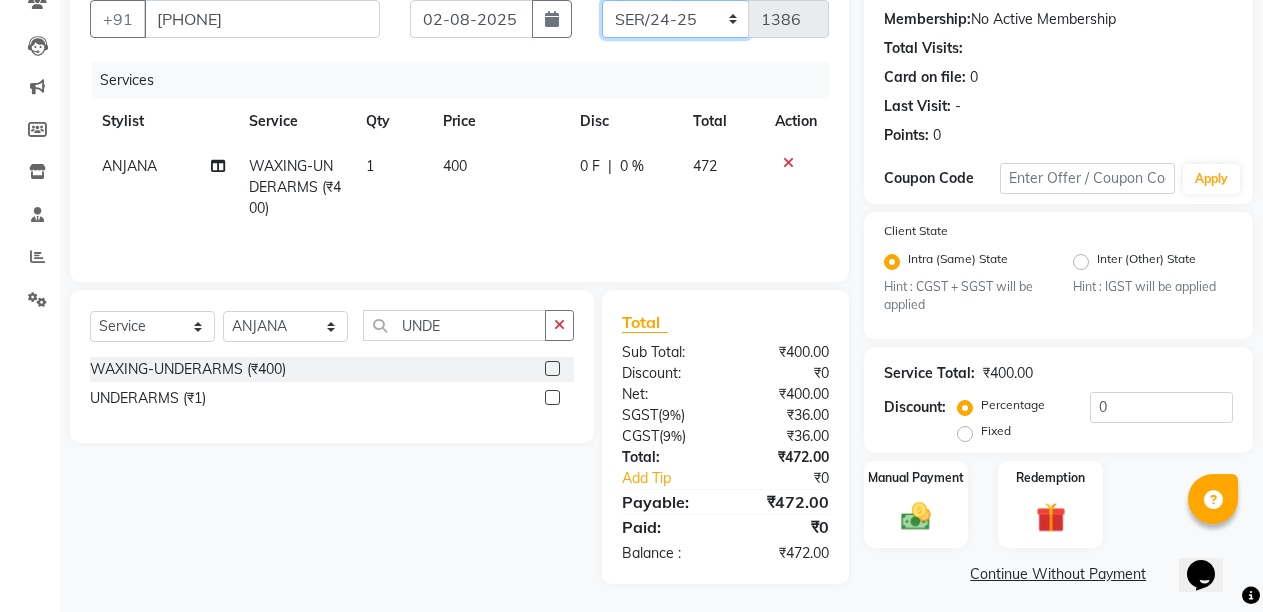 click on "ABC/2025-26 SER/24-25 V/2025-26" 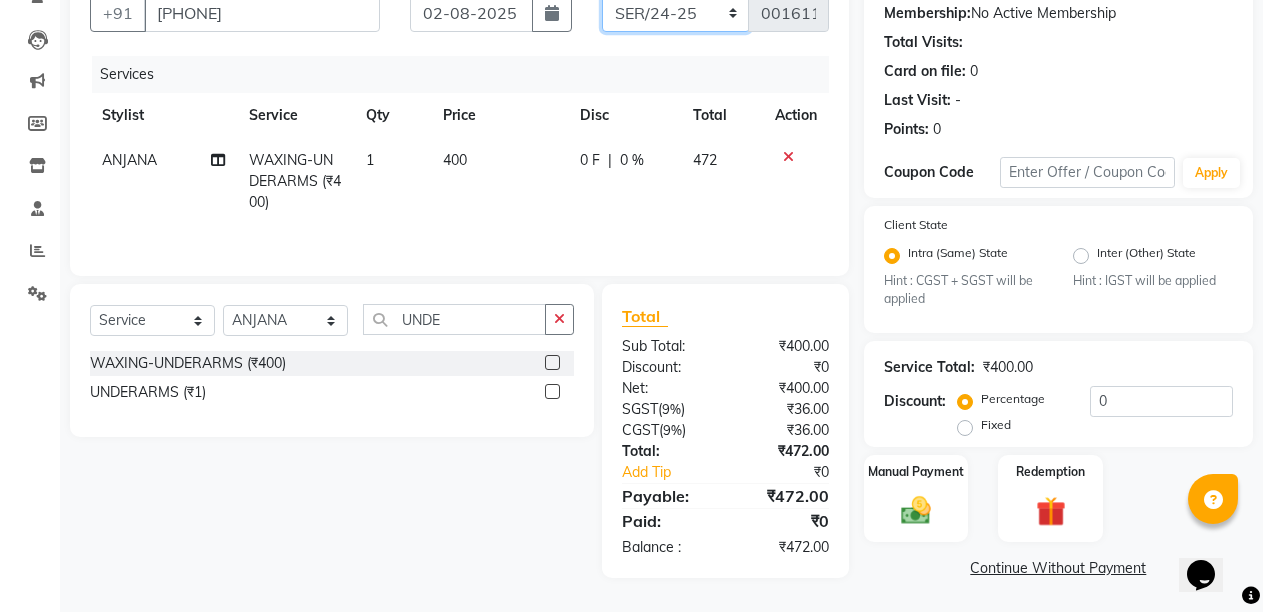 scroll, scrollTop: 193, scrollLeft: 0, axis: vertical 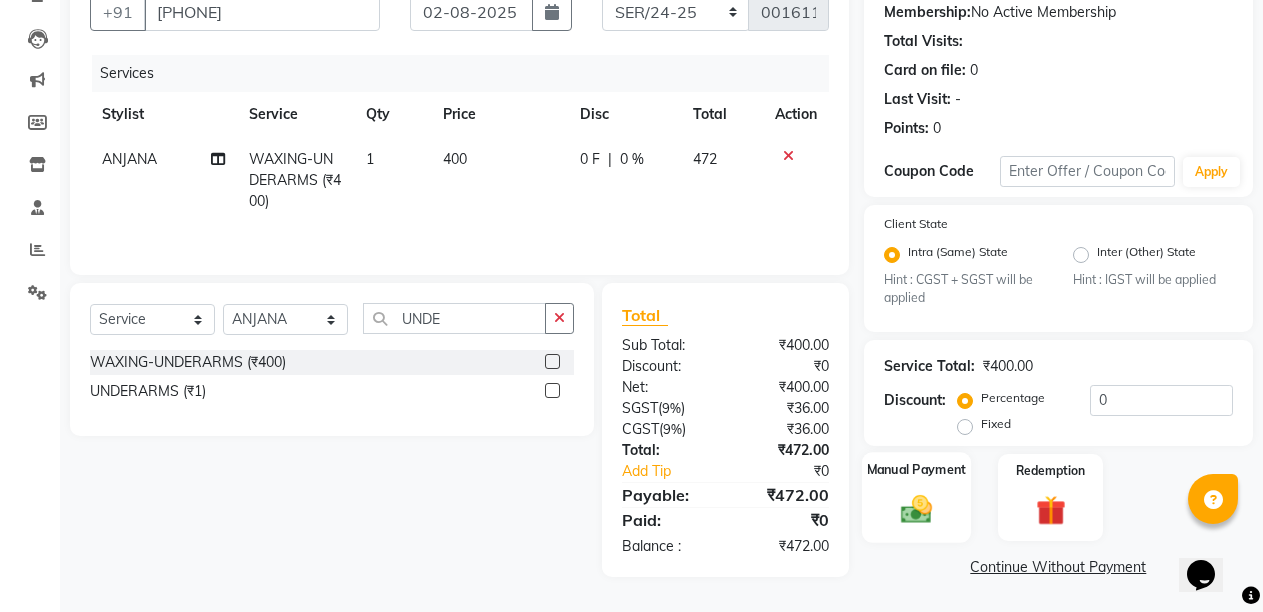 click on "Manual Payment" 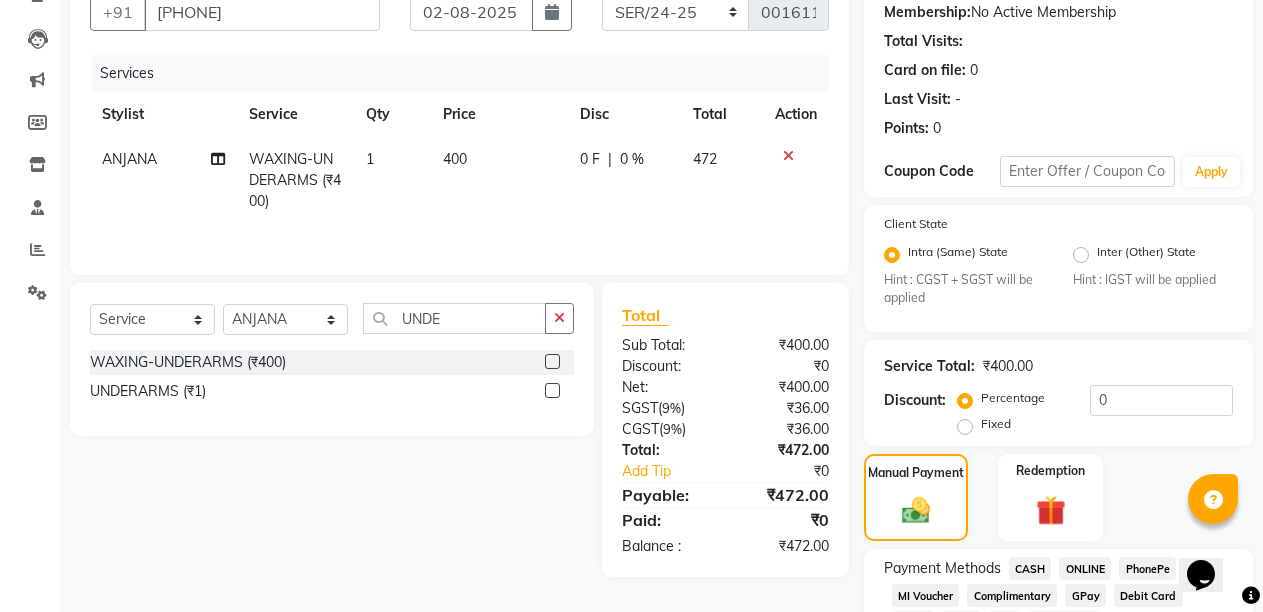 click on "ONLINE" 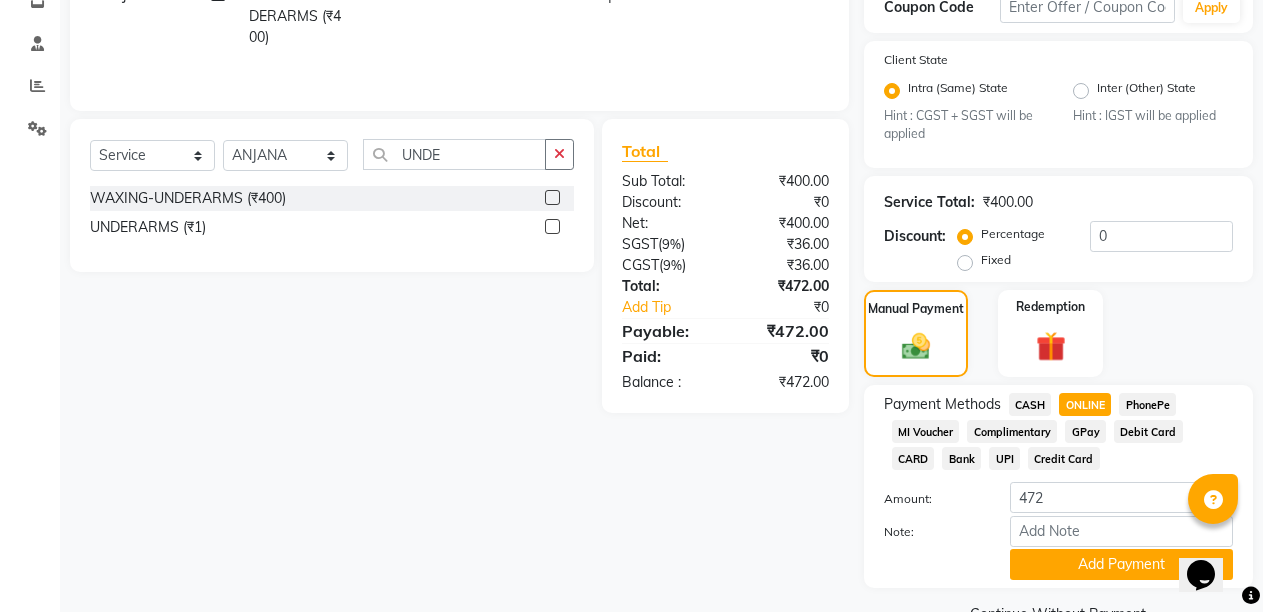 scroll, scrollTop: 404, scrollLeft: 0, axis: vertical 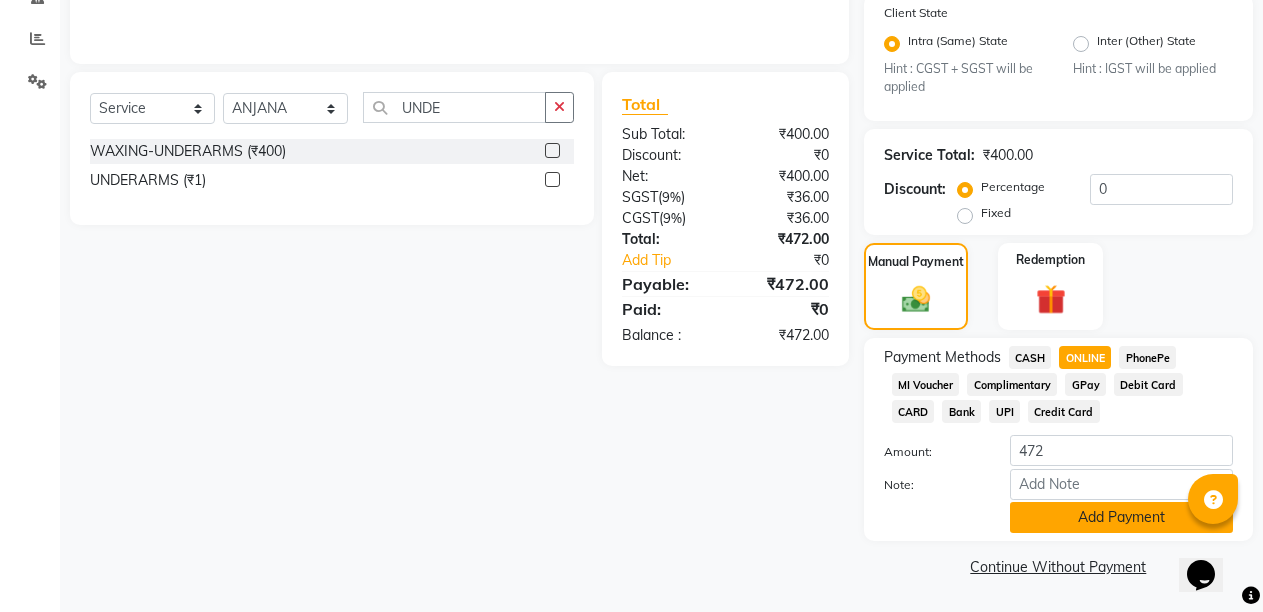 click on "Add Payment" 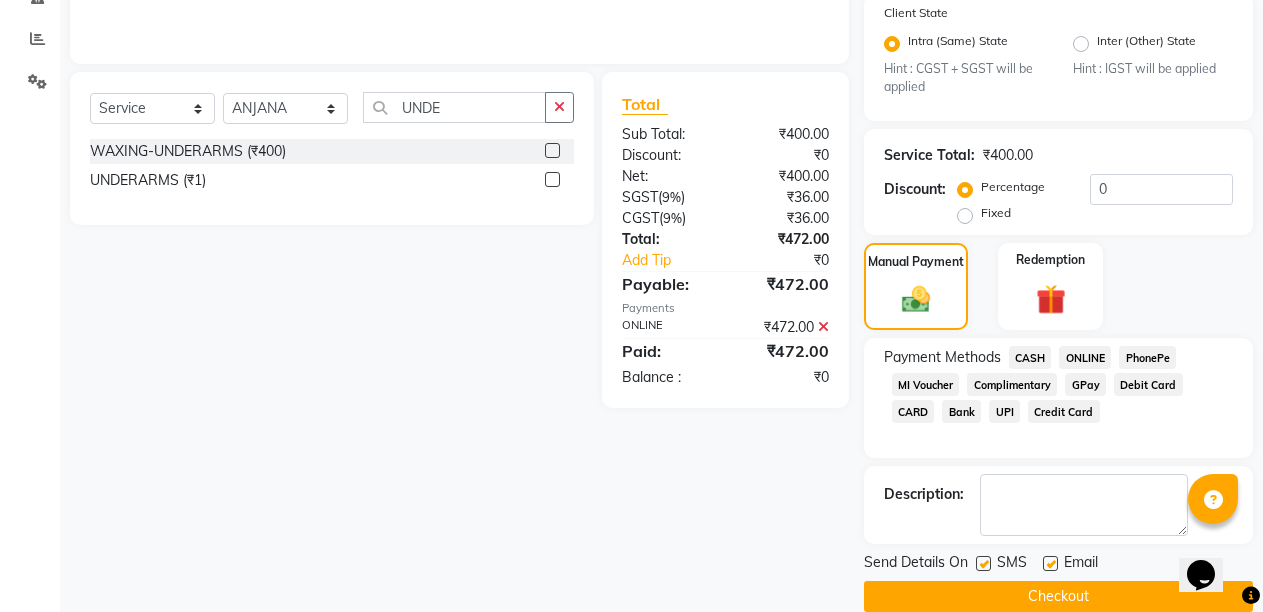click on "Checkout" 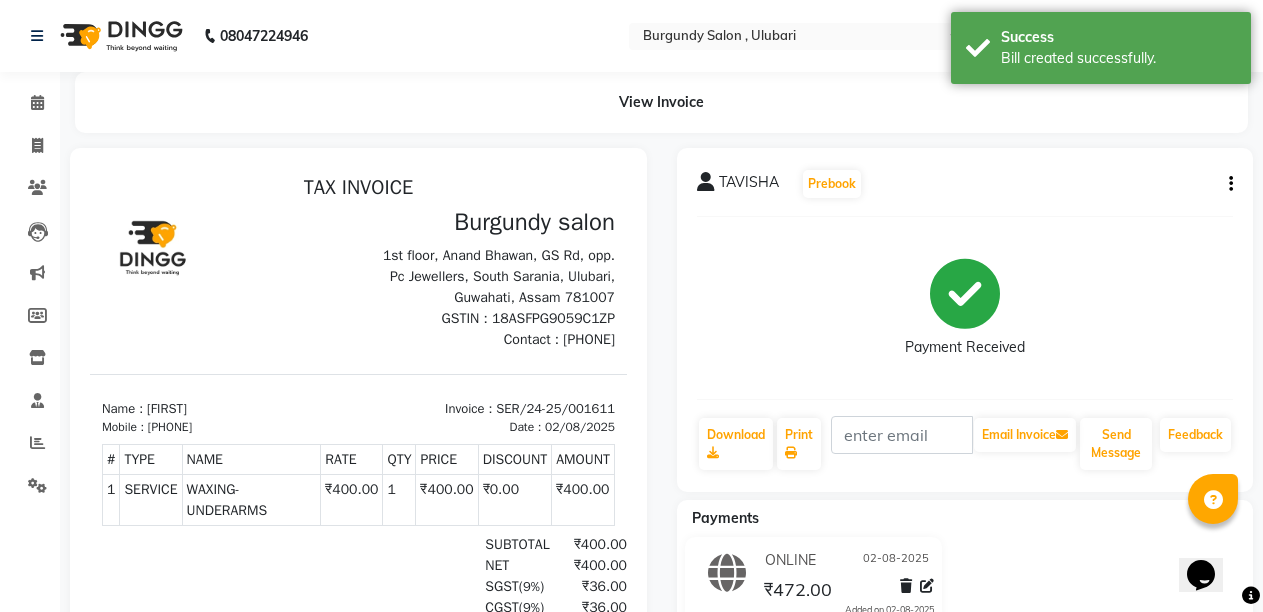 scroll, scrollTop: 0, scrollLeft: 0, axis: both 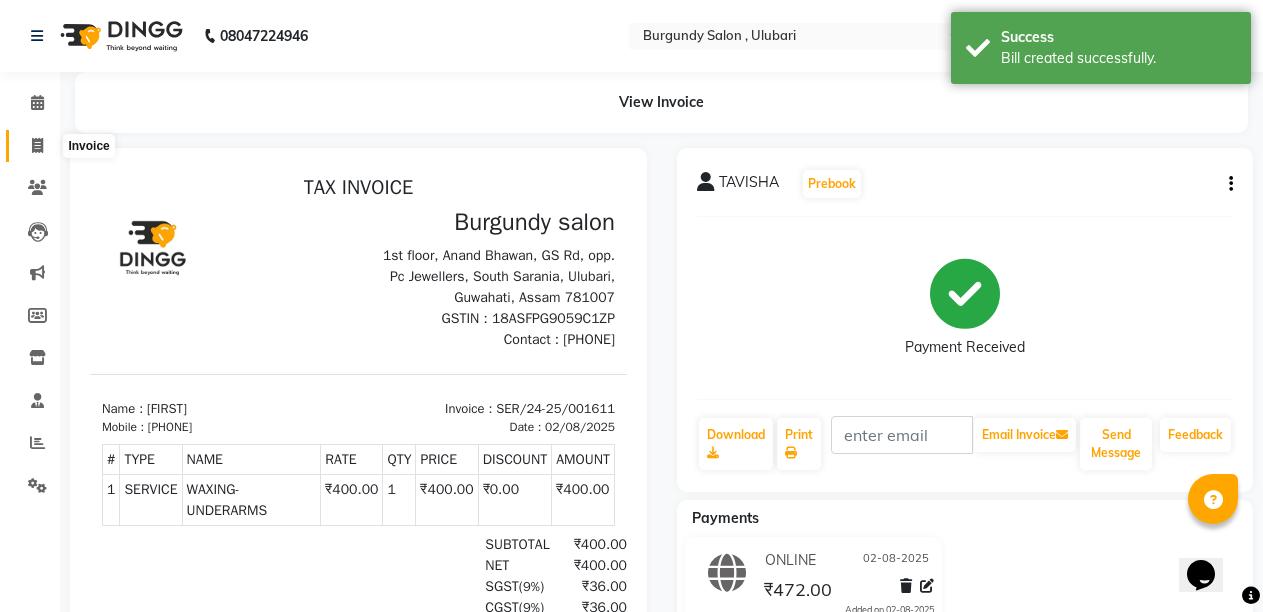 click 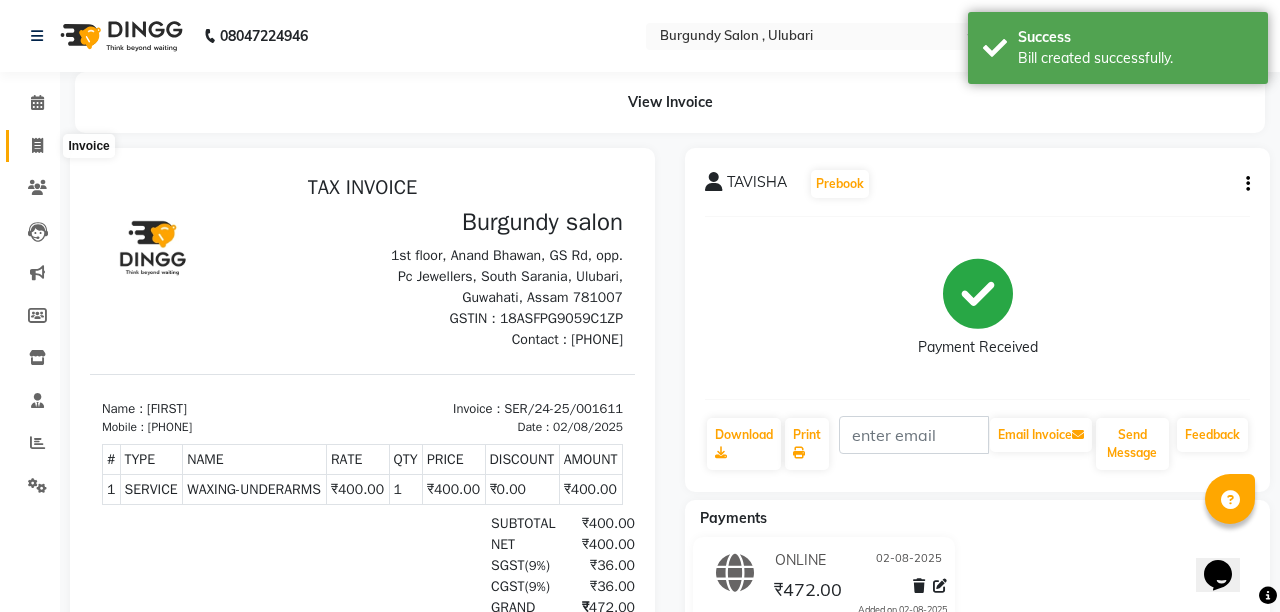 select on "service" 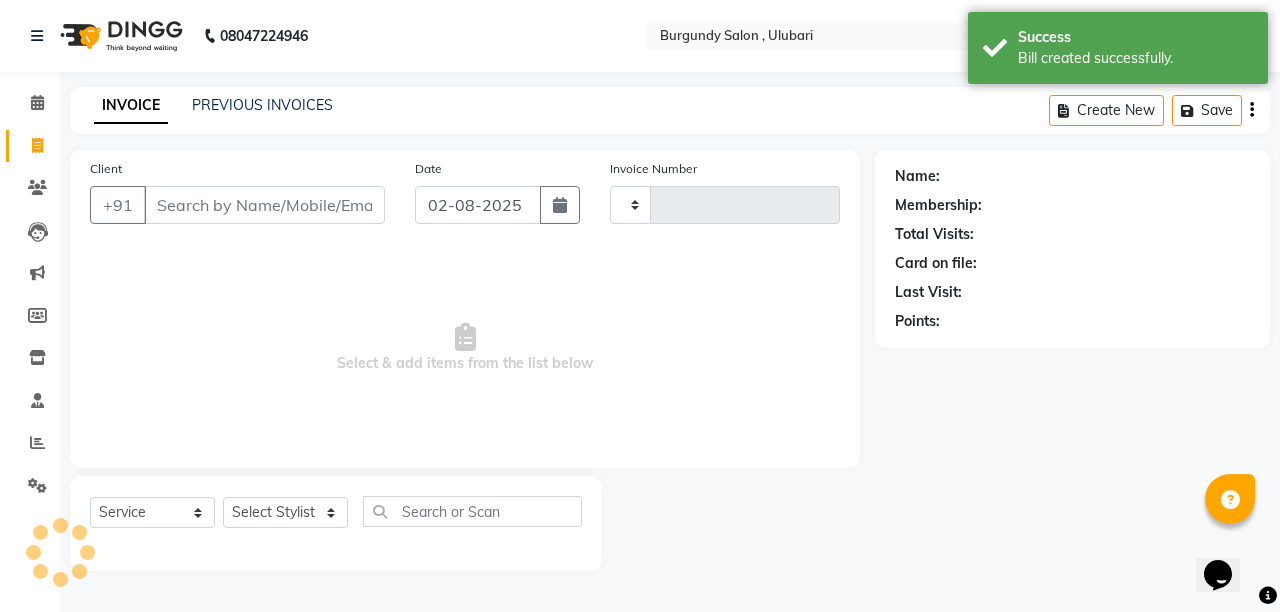 type on "1386" 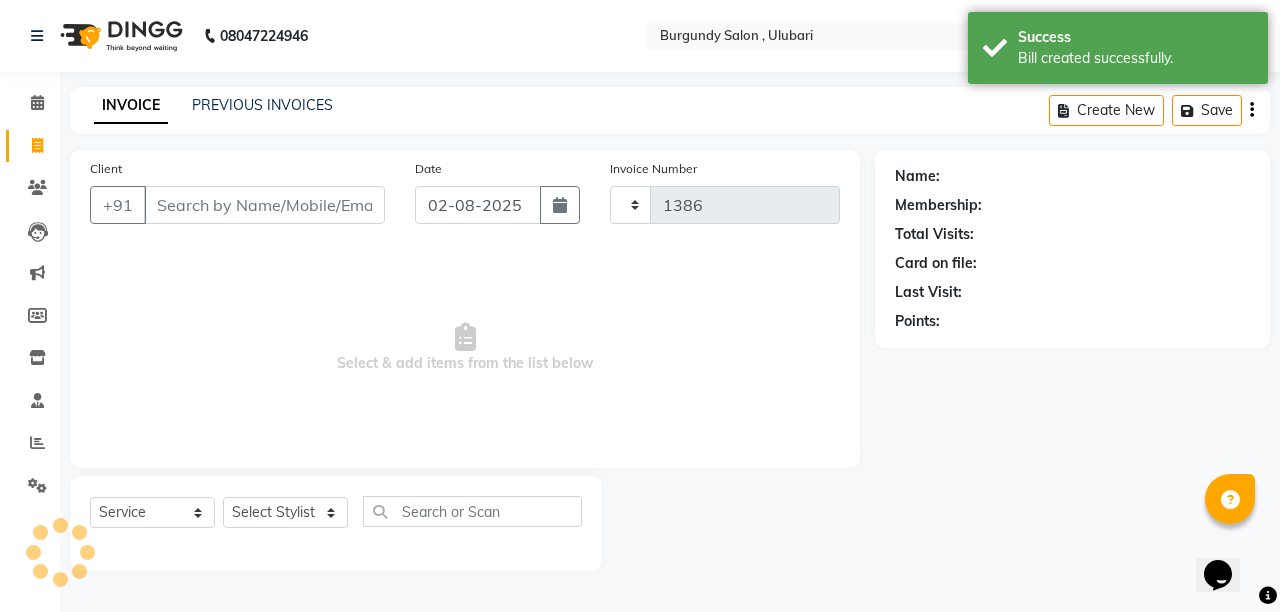 select on "5345" 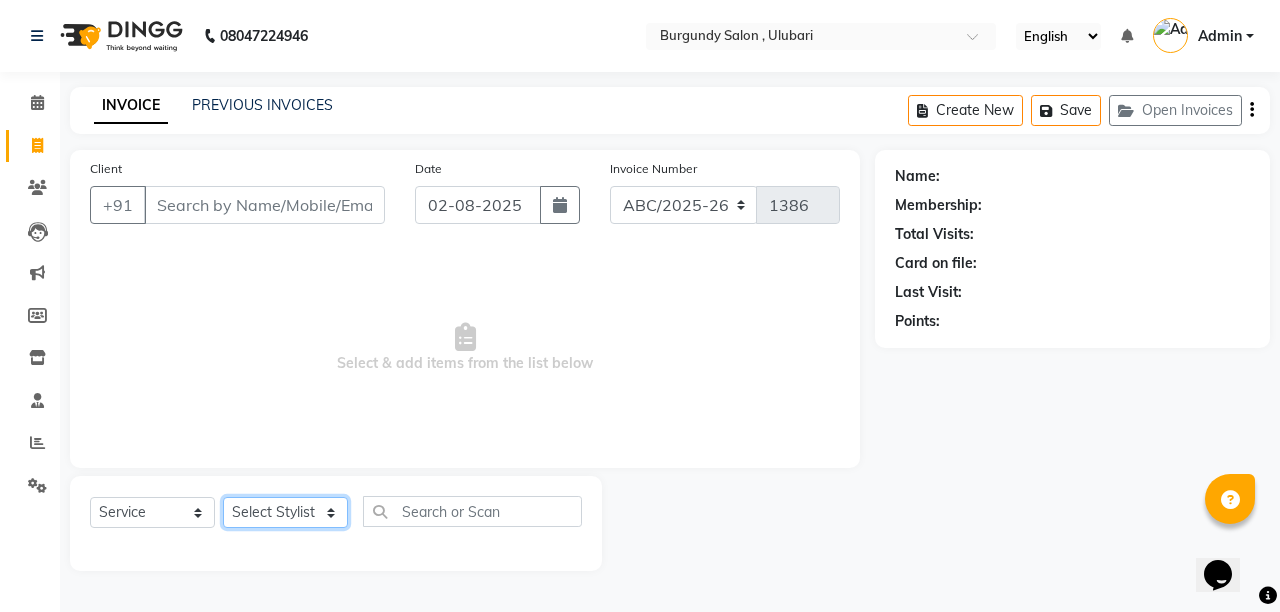 click on "Select Stylist ANIL  ANJANA BARSHA DEEPSHIKHA  DHON DAS DHON / NITUMONI EDWARD EDWARD/ LAXMI JOSHU JUNMONI KASHIF LAXI / ANJANA LAXMI LITTLE MAAM MINTUL MITALI NEETU RANA NITUMONI NITUMONI/POJA/ LAXMI NITUMONI / SAGARIKA NITUMONI/ SAGRIKA PRAKASH PUJAA Rubi RUBI / LAXMI SAGARIKA  SAGARIKA / RUBI SAHIL SAHIL / DHON SAHIL / EDWARD SAHIL/ JOSHU SAHIL/JOSHU/PRAKASH/ RUBI SAHIL/NITUMONI/ MITALI SAHIL/ RUBI SHABIR SHADHAB SIMA KALITA SONALI DEKA SOPEM staff 1 staff 1 TANU" 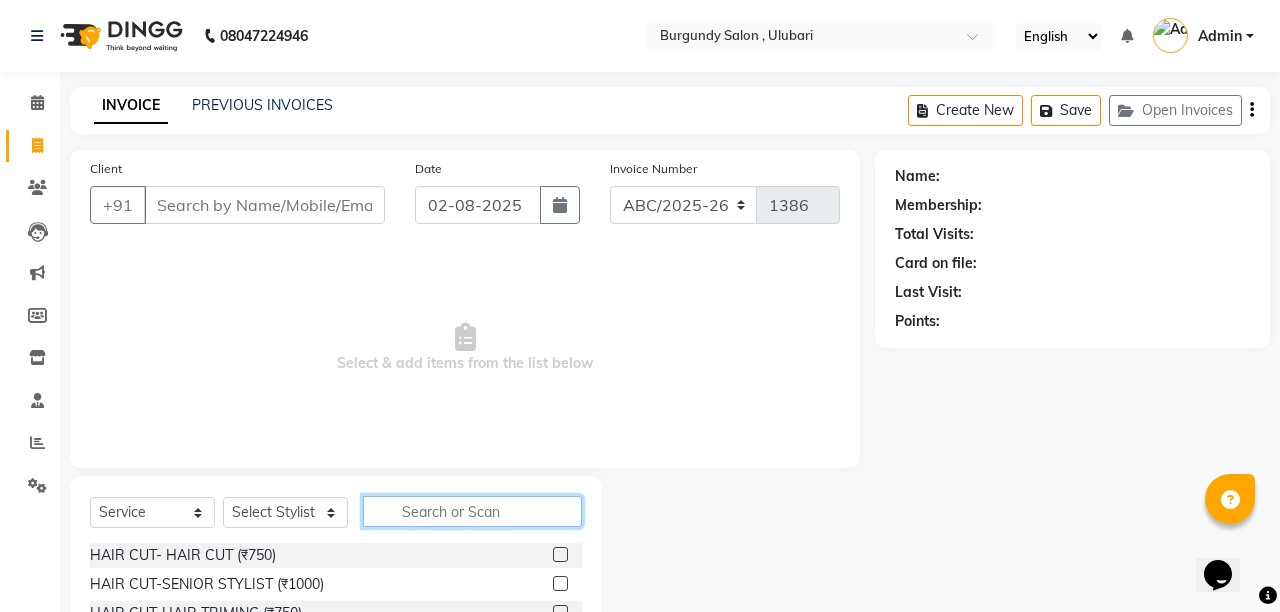click 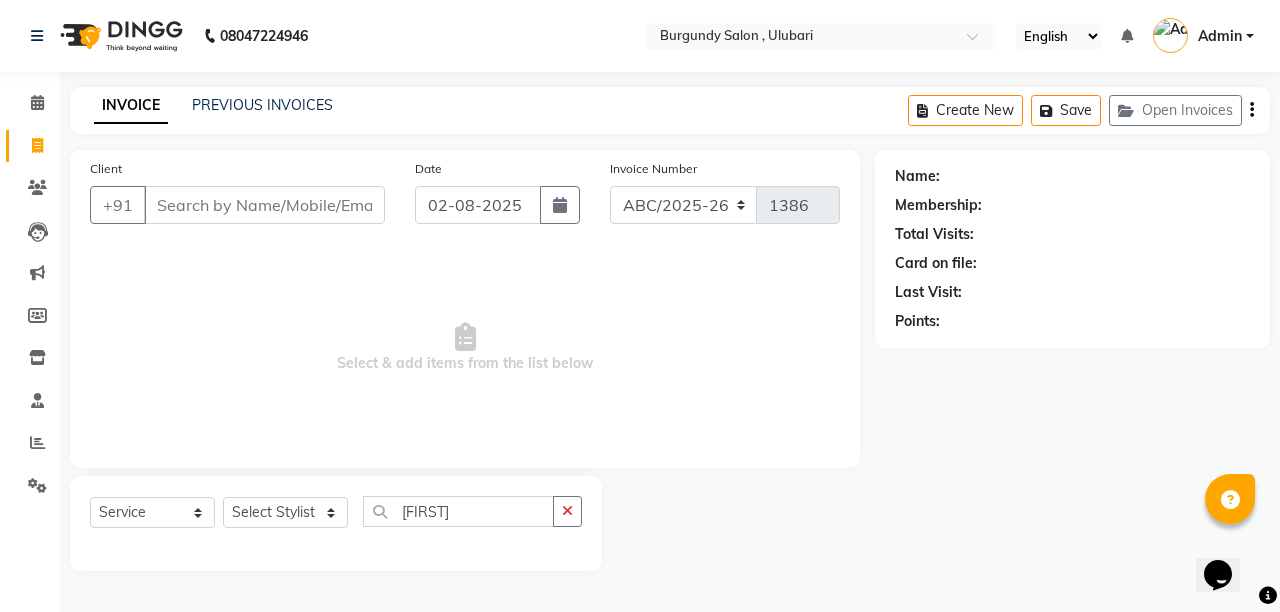 click on "INVOICE PREVIOUS INVOICES Create New Save Open Invoices Client +91 Date 02-08-2025 Invoice Number ABC/2025-26 SER/24-25 V/2025-26 1386 Select & add items from the list below Select Service Product Membership Package Voucher Prepaid Gift Card Select Stylist ANIL ANJANA BARSHA DEEPSHIKHA DHON DAS DHON / NITUMONI EDWARD EDWARD/ LAXMI JOSHU JUNMONI KASHIF LAXI / ANJANA LAXMI LITTLE MAAM MINTUL MITALI NEETU RANA NITUMONI NITUMONI/POJA/ LAXMI NITUMONI / SAGARIKA NITUMONI/ SAGRIKA PRAKASH PUJAA Rubi RUBI / LAXMI SAGARIKA SAGARIKA / RUBI SAHIL SAHIL / DHON SAHIL / EDWARD SAHIL/ JOSHU SAHIL/JOSHU/PRAKASH/ RUBI SAHIL/NITUMONI/ MITALI SAHIL/ RUBI SHABIR SHADHAB SIMA KALITA SONALI DEKA SOPEM staff 1 staff 1 TANU OFER Name: Membership: Total Visits: Card on file: Last Visit: Points:" 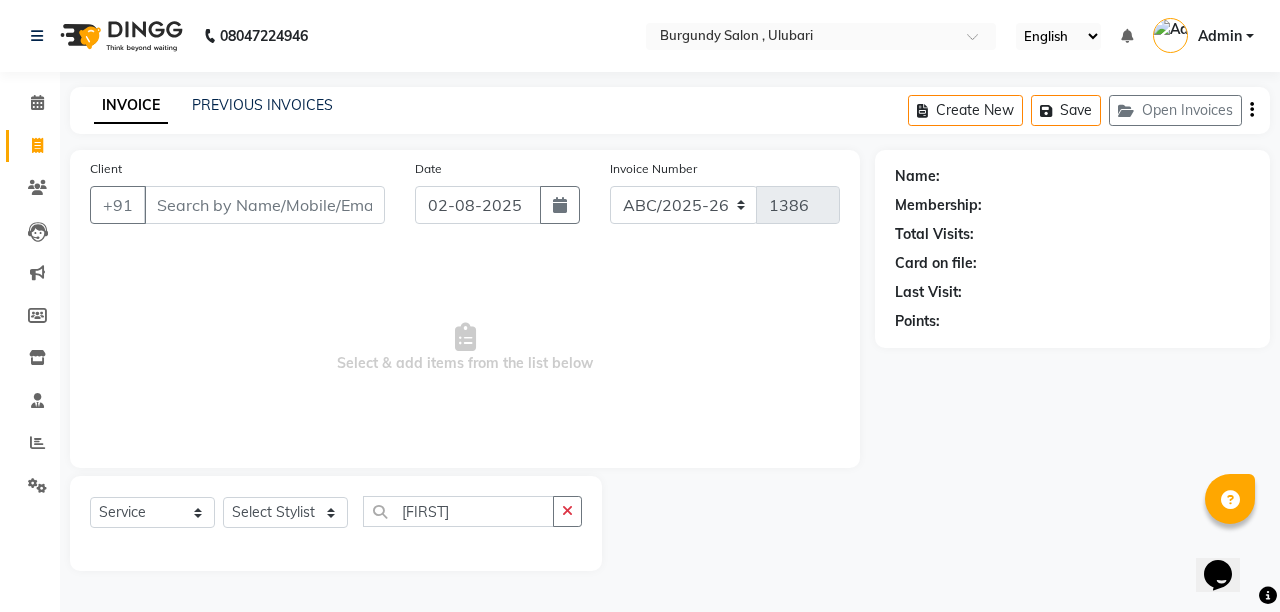 click on "INVOICE PREVIOUS INVOICES Create New Save Open Invoices Client +91 Date 02-08-2025 Invoice Number ABC/2025-26 SER/24-25 V/2025-26 1386 Select & add items from the list below Select Service Product Membership Package Voucher Prepaid Gift Card Select Stylist ANIL ANJANA BARSHA DEEPSHIKHA DHON DAS DHON / NITUMONI EDWARD EDWARD/ LAXMI JOSHU JUNMONI KASHIF LAXI / ANJANA LAXMI LITTLE MAAM MINTUL MITALI NEETU RANA NITUMONI NITUMONI/POJA/ LAXMI NITUMONI / SAGARIKA NITUMONI/ SAGRIKA PRAKASH PUJAA Rubi RUBI / LAXMI SAGARIKA SAGARIKA / RUBI SAHIL SAHIL / DHON SAHIL / EDWARD SAHIL/ JOSHU SAHIL/JOSHU/PRAKASH/ RUBI SAHIL/NITUMONI/ MITALI SAHIL/ RUBI SHABIR SHADHAB SIMA KALITA SONALI DEKA SOPEM staff 1 staff 1 TANU OFER Name: Membership: Total Visits: Card on file: Last Visit: Points:" 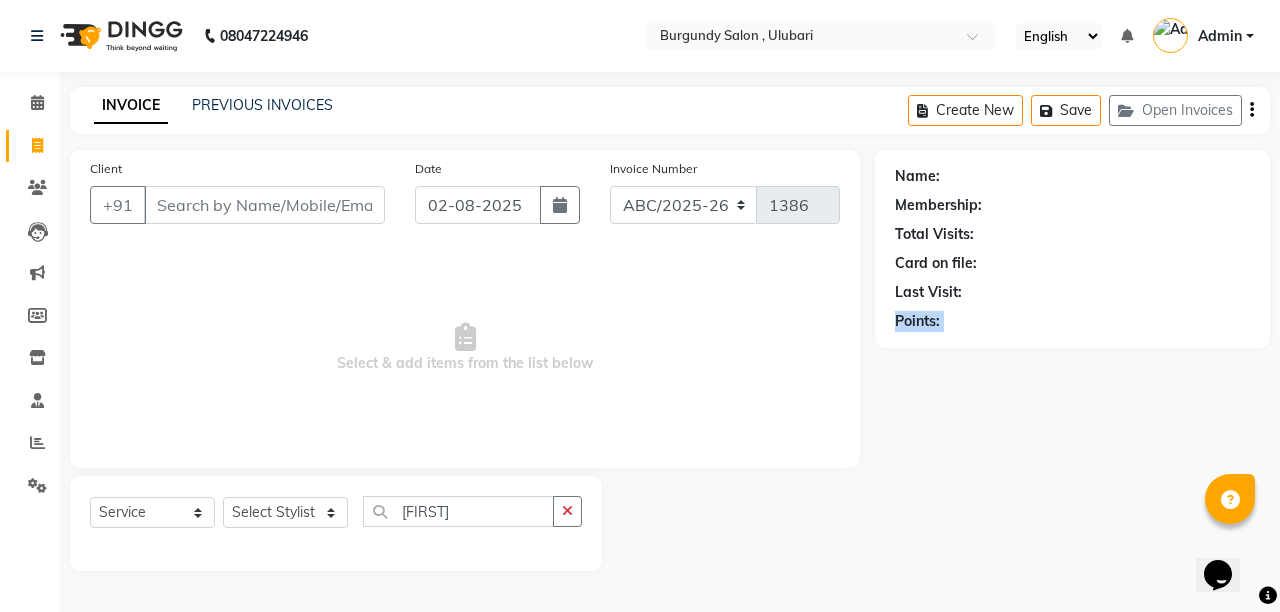 drag, startPoint x: 1269, startPoint y: 573, endPoint x: 992, endPoint y: 561, distance: 277.2598 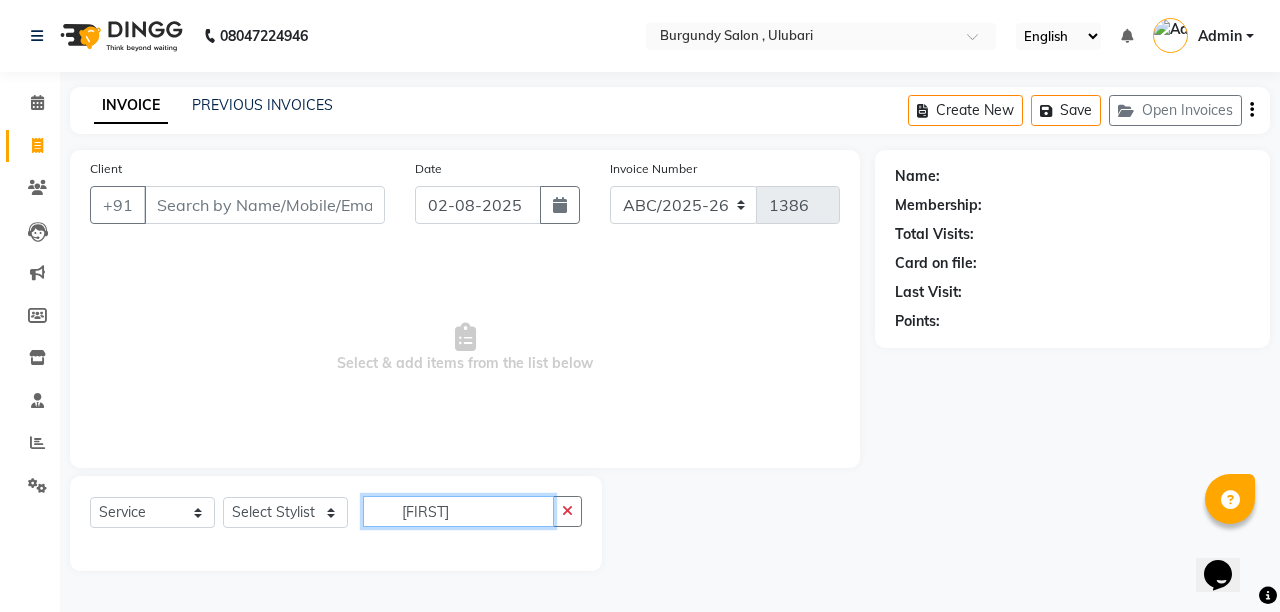 click on "[FIRST]" 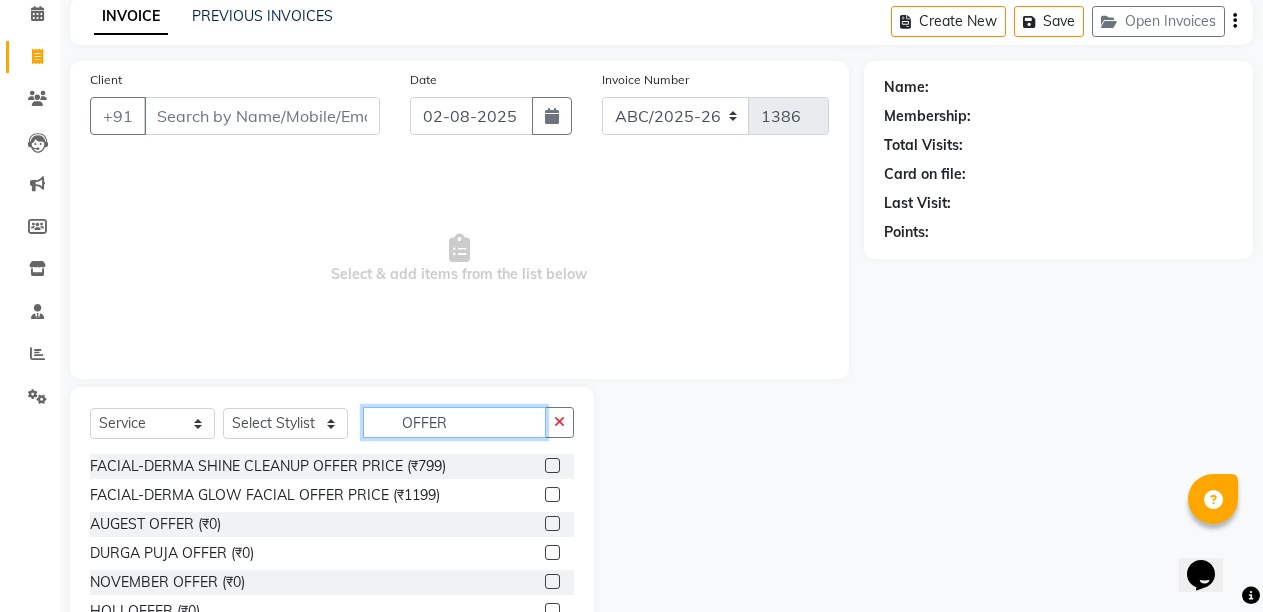 scroll, scrollTop: 189, scrollLeft: 0, axis: vertical 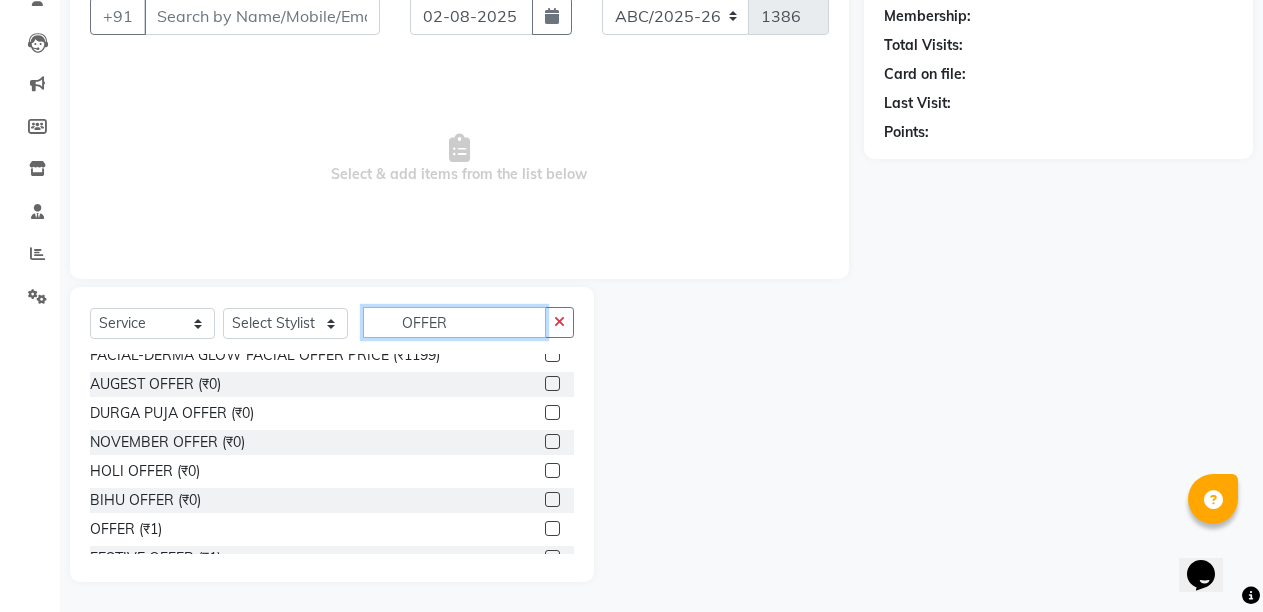 type on "OFFER" 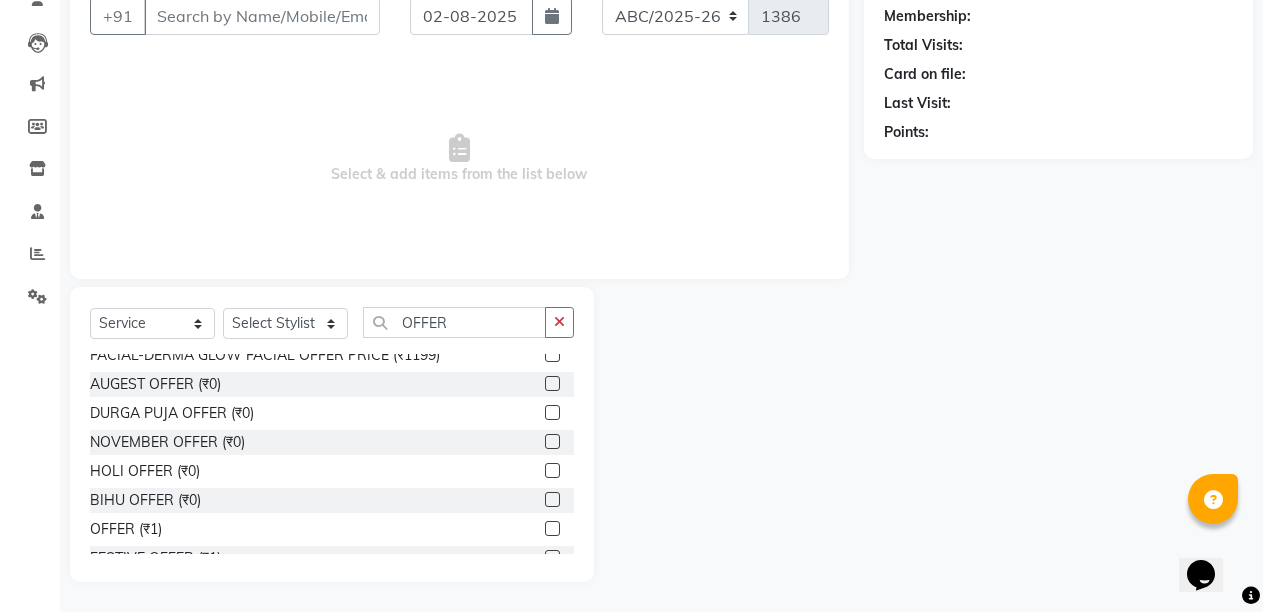 click 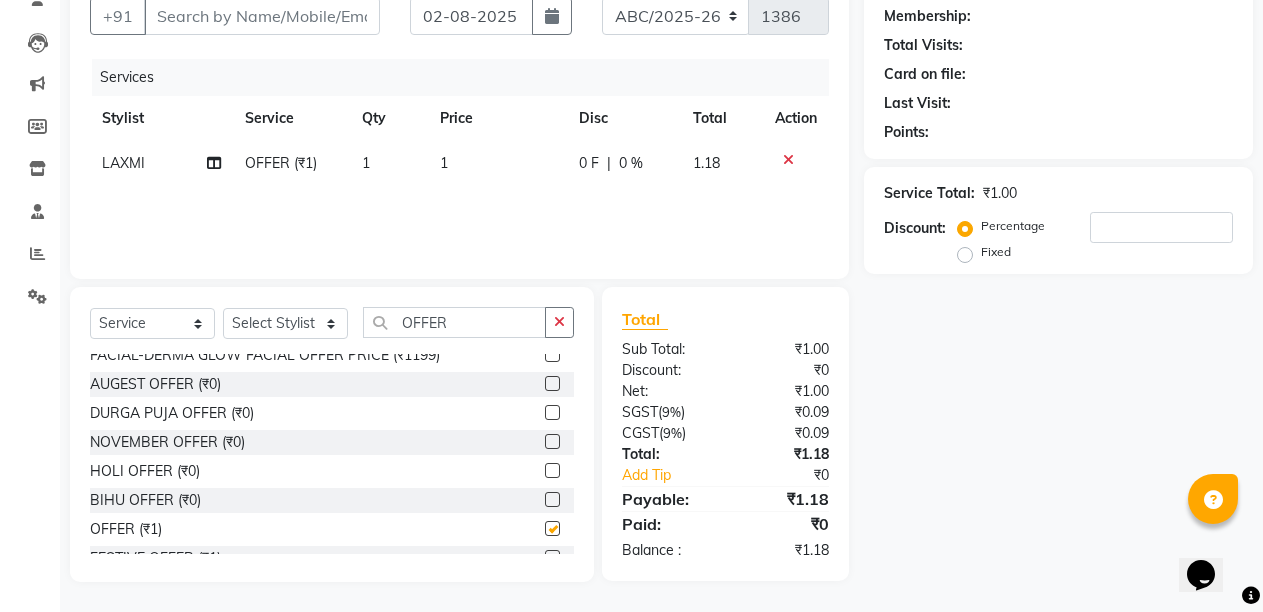 checkbox on "false" 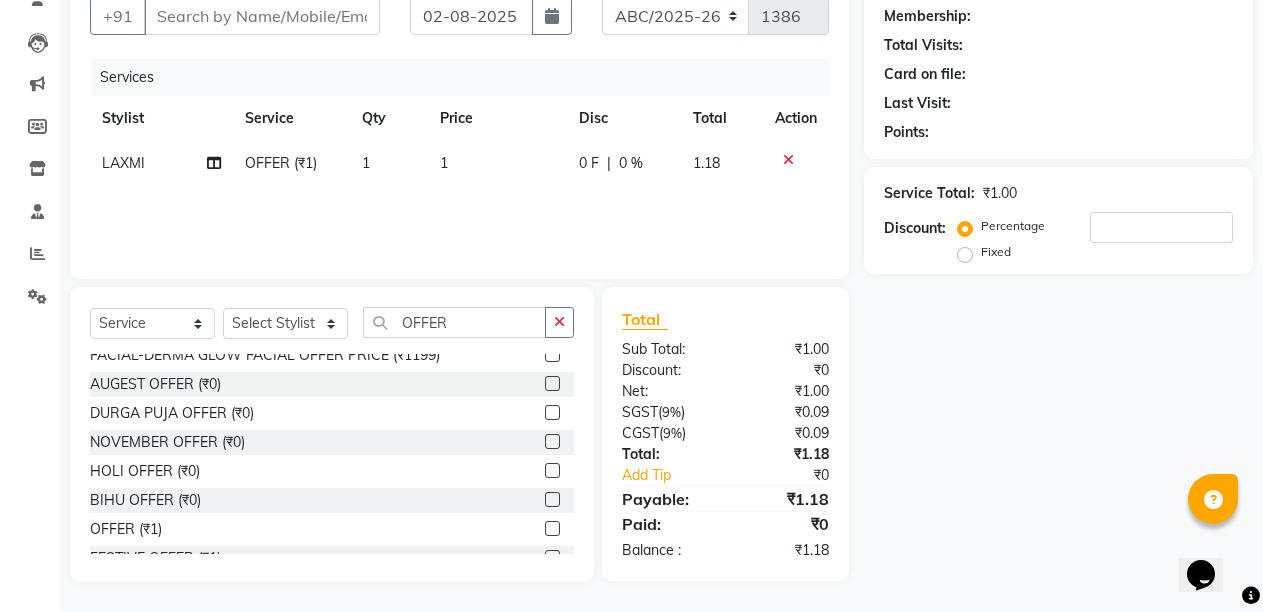 click on "1" 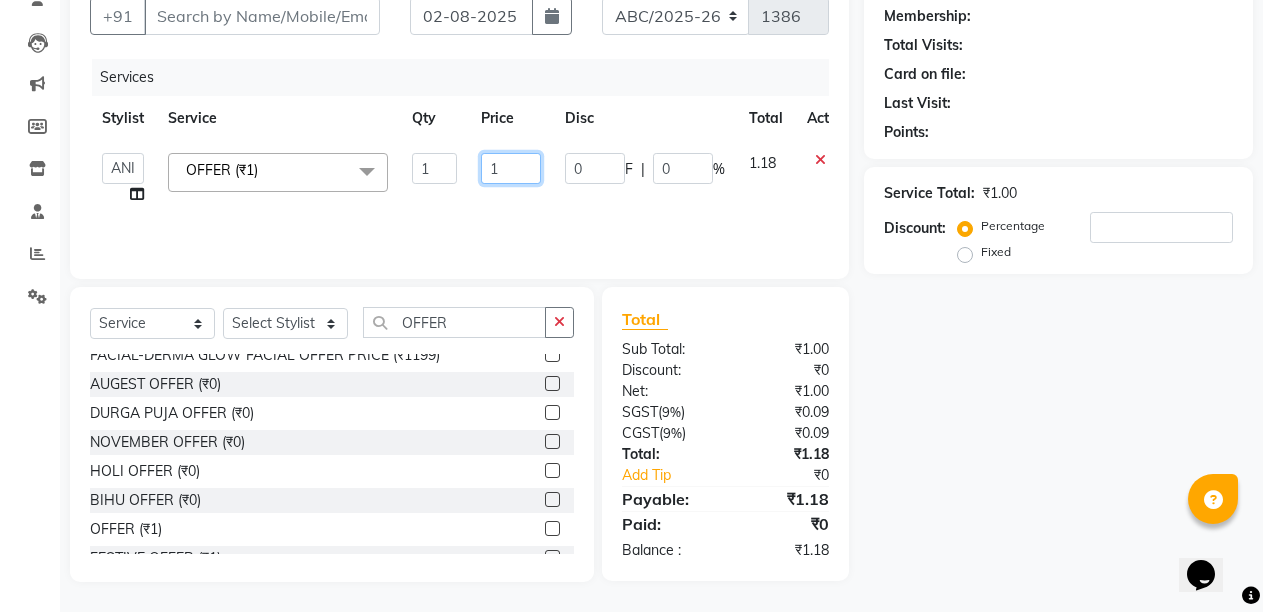click on "1" 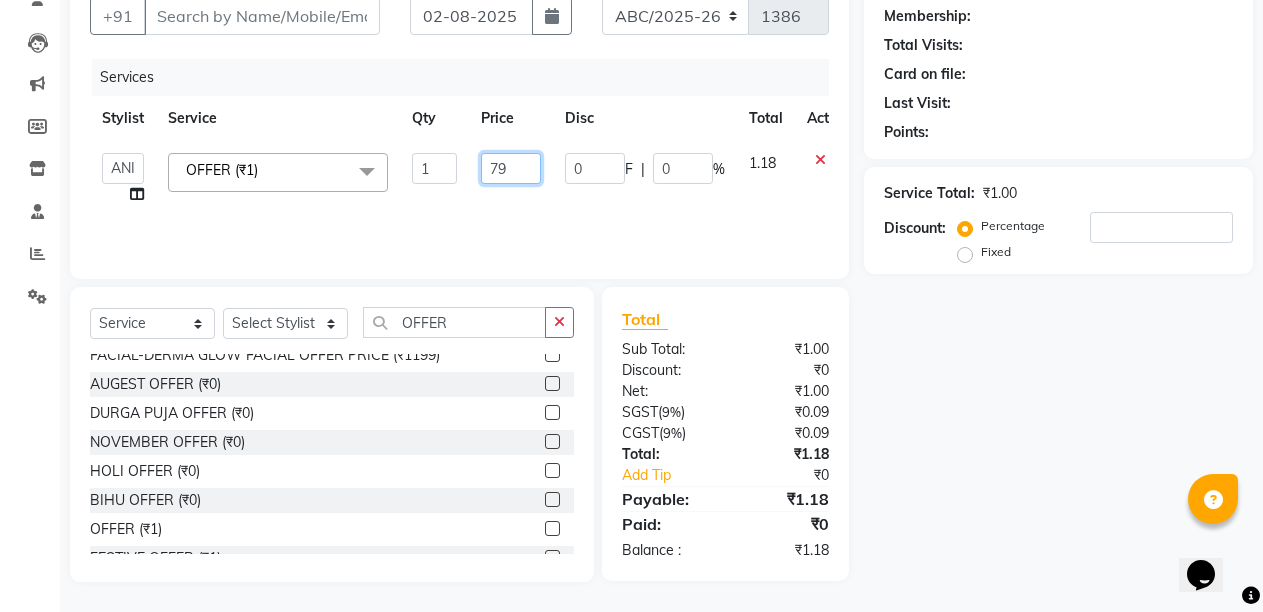 type on "799" 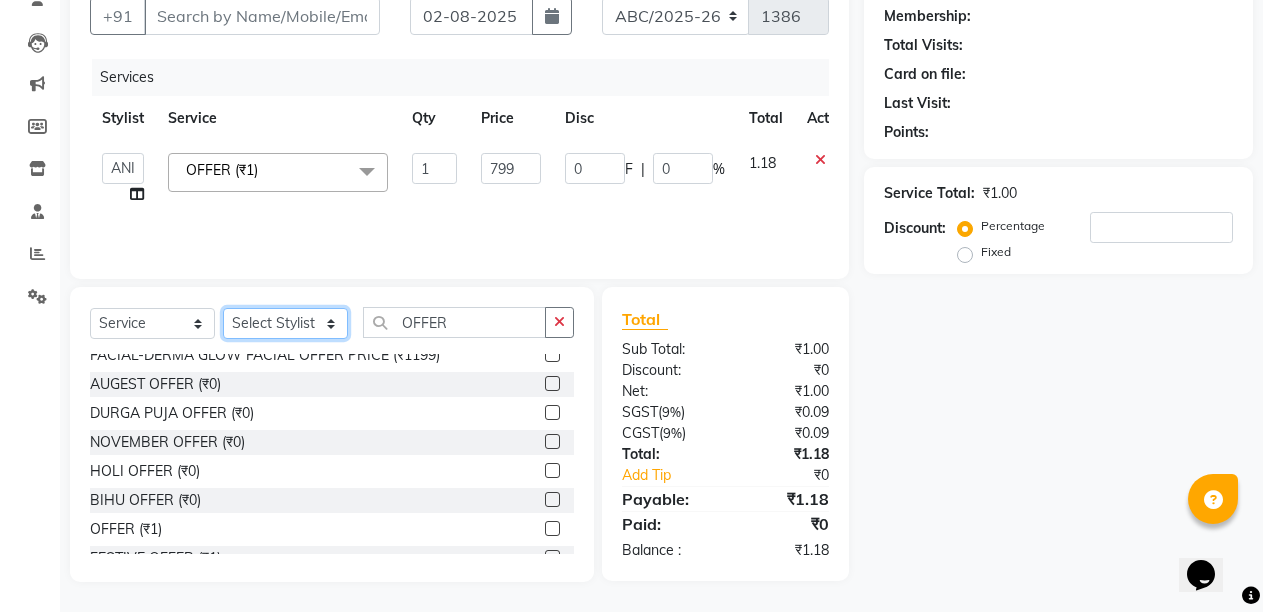 click on "Select Stylist ANIL  ANJANA BARSHA DEEPSHIKHA  DHON DAS DHON / NITUMONI EDWARD EDWARD/ LAXMI JOSHU JUNMONI KASHIF LAXI / ANJANA LAXMI LITTLE MAAM MINTUL MITALI NEETU RANA NITUMONI NITUMONI/POJA/ LAXMI NITUMONI / SAGARIKA NITUMONI/ SAGRIKA PRAKASH PUJAA Rubi RUBI / LAXMI SAGARIKA  SAGARIKA / RUBI SAHIL SAHIL / DHON SAHIL / EDWARD SAHIL/ JOSHU SAHIL/JOSHU/PRAKASH/ RUBI SAHIL/NITUMONI/ MITALI SAHIL/ RUBI SHABIR SHADHAB SIMA KALITA SONALI DEKA SOPEM staff 1 staff 1 TANU" 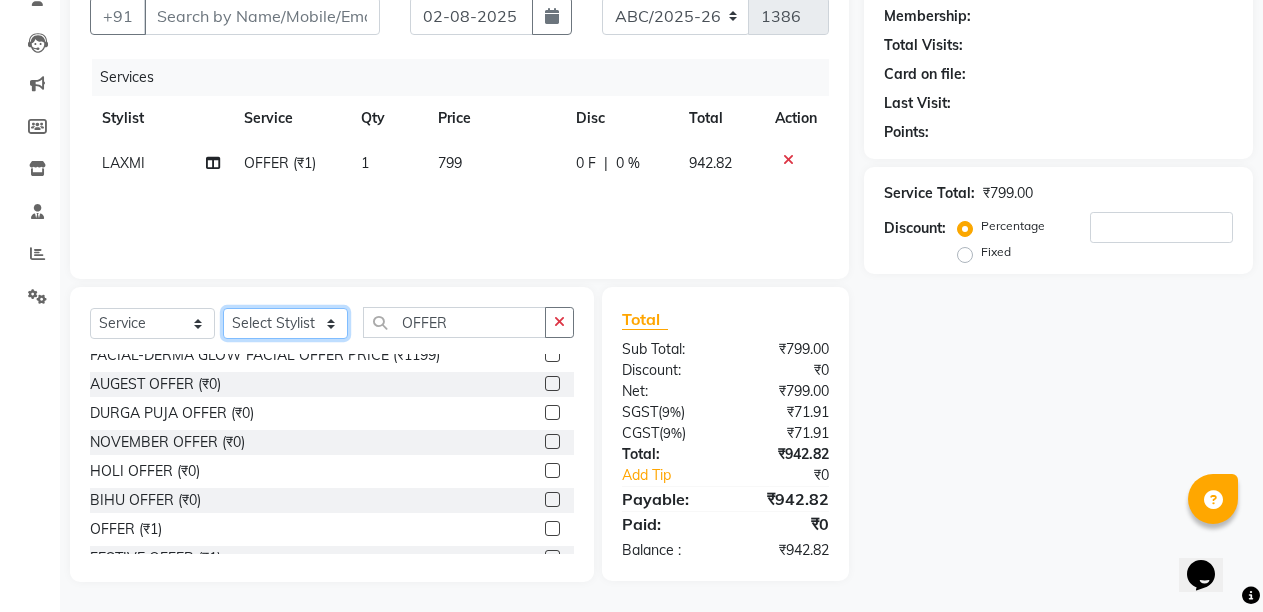 select on "32576" 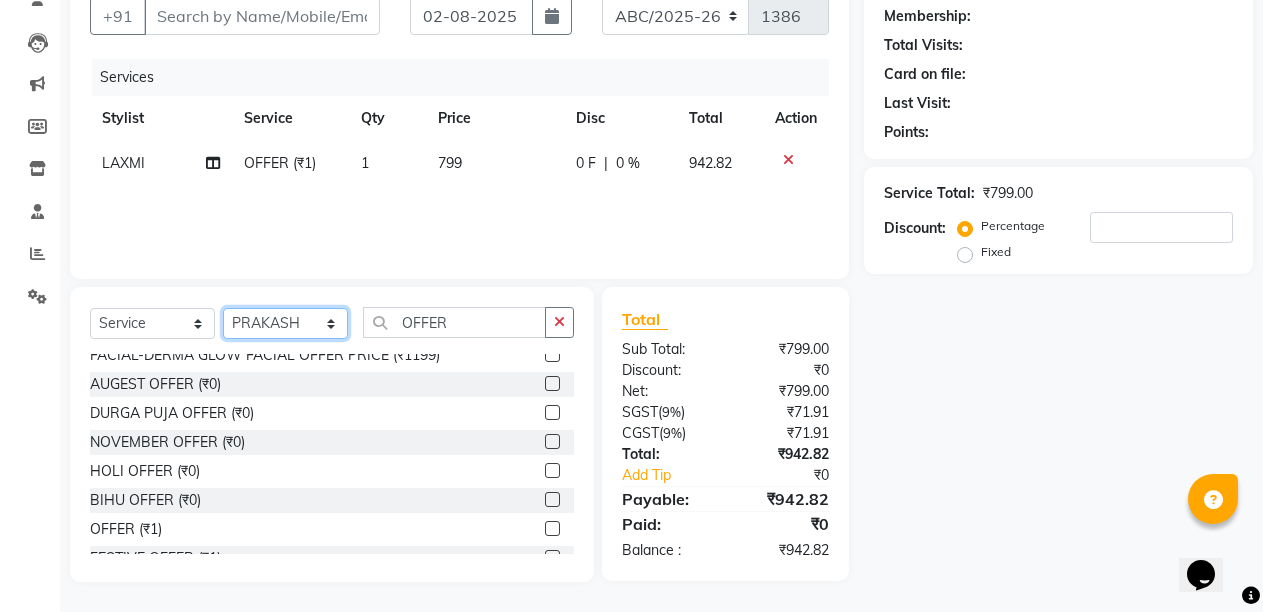 click on "Select Stylist ANIL  ANJANA BARSHA DEEPSHIKHA  DHON DAS DHON / NITUMONI EDWARD EDWARD/ LAXMI JOSHU JUNMONI KASHIF LAXI / ANJANA LAXMI LITTLE MAAM MINTUL MITALI NEETU RANA NITUMONI NITUMONI/POJA/ LAXMI NITUMONI / SAGARIKA NITUMONI/ SAGRIKA PRAKASH PUJAA Rubi RUBI / LAXMI SAGARIKA  SAGARIKA / RUBI SAHIL SAHIL / DHON SAHIL / EDWARD SAHIL/ JOSHU SAHIL/JOSHU/PRAKASH/ RUBI SAHIL/NITUMONI/ MITALI SAHIL/ RUBI SHABIR SHADHAB SIMA KALITA SONALI DEKA SOPEM staff 1 staff 1 TANU" 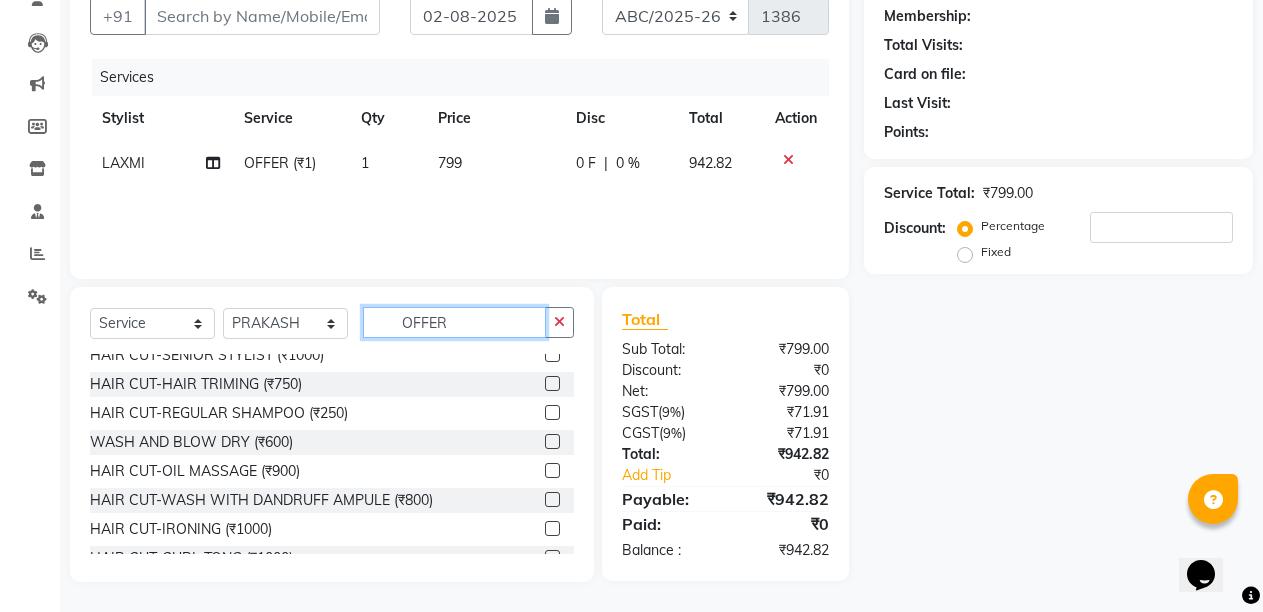 click on "OFFER" 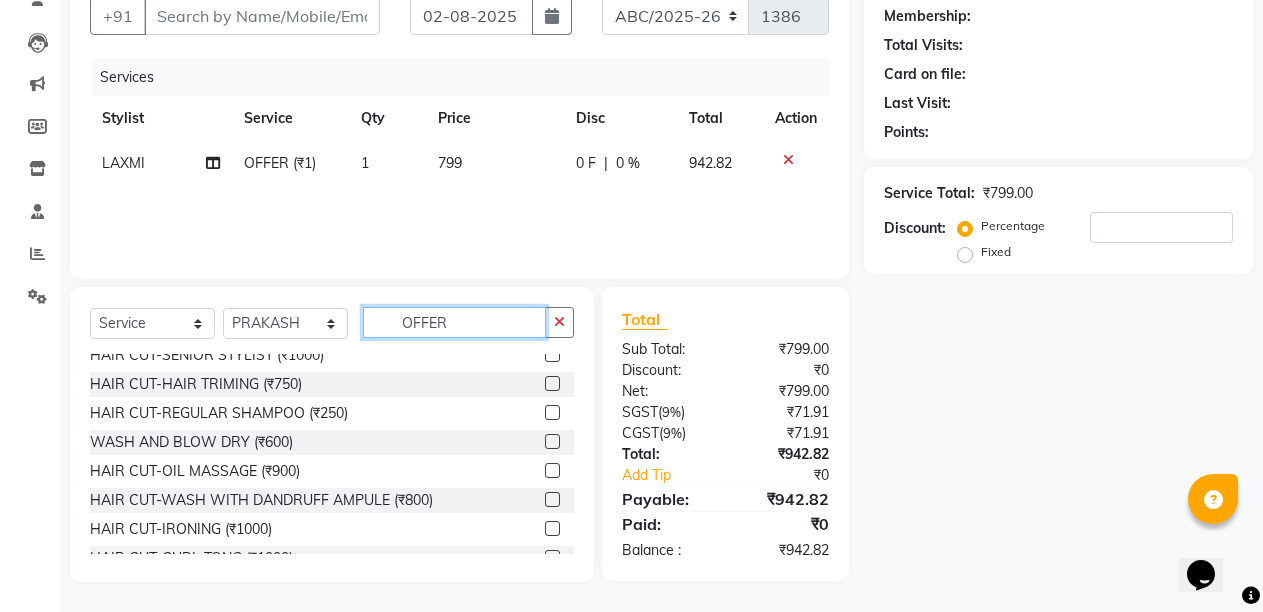 click on "OFFER" 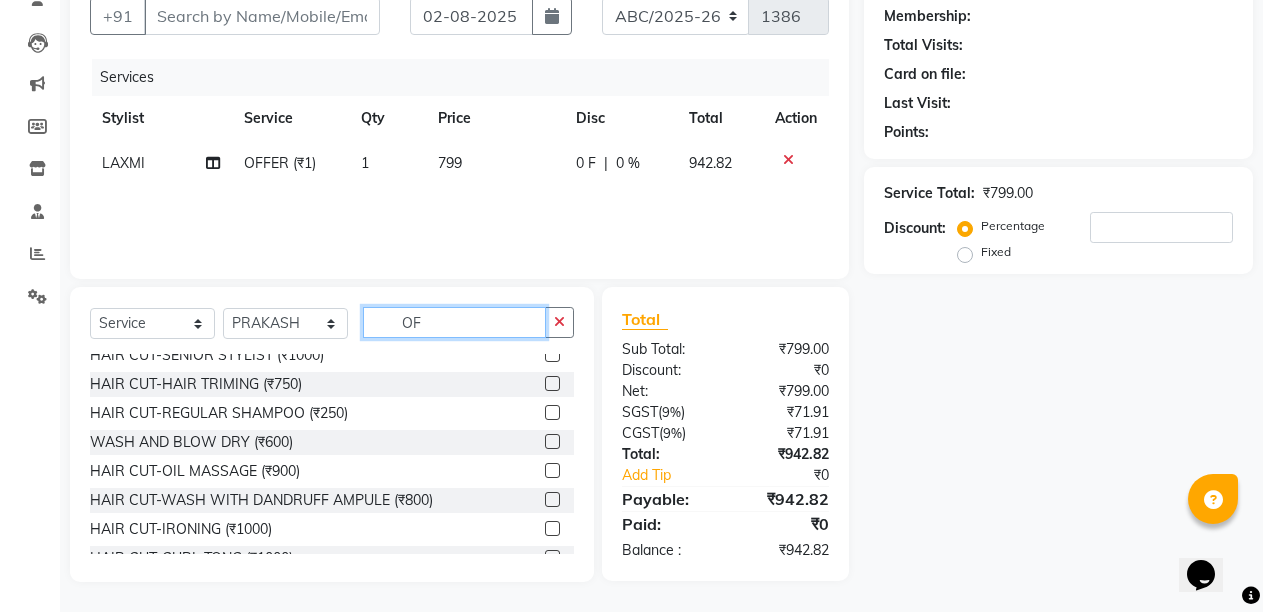 type on "O" 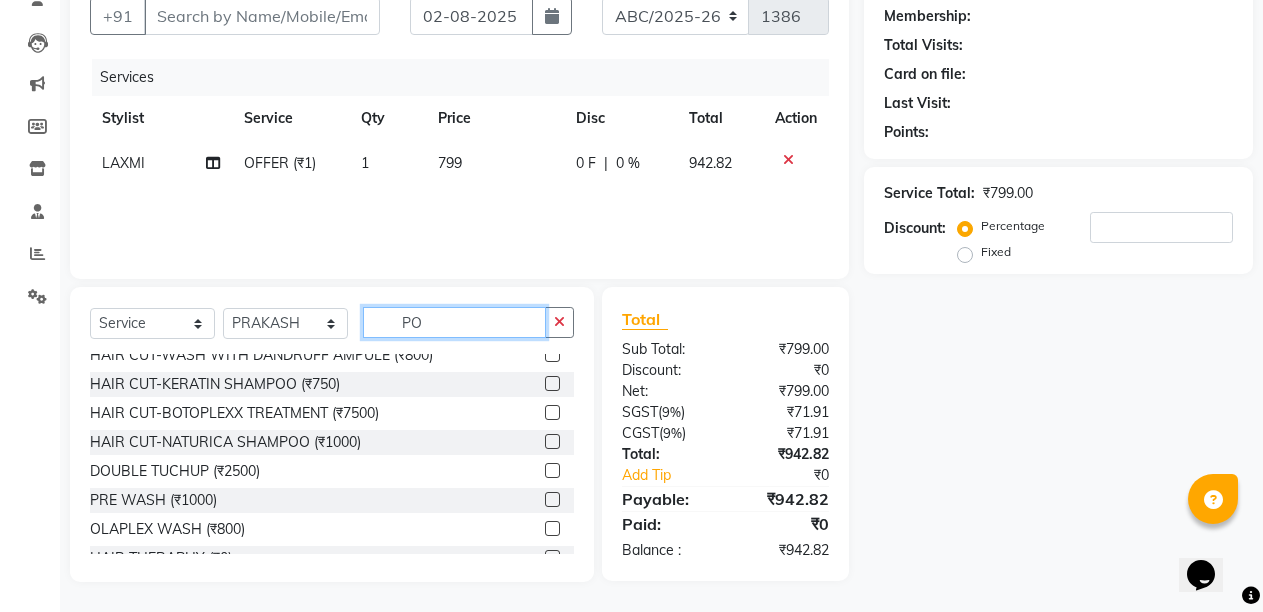 scroll, scrollTop: 0, scrollLeft: 0, axis: both 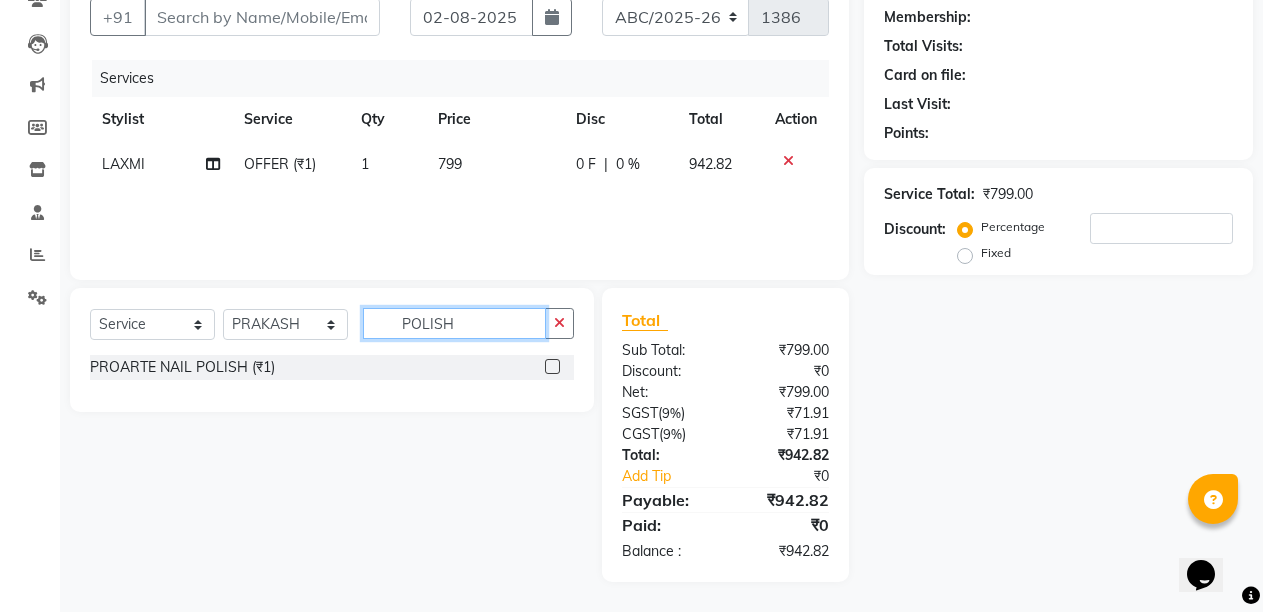 type on "POLISH" 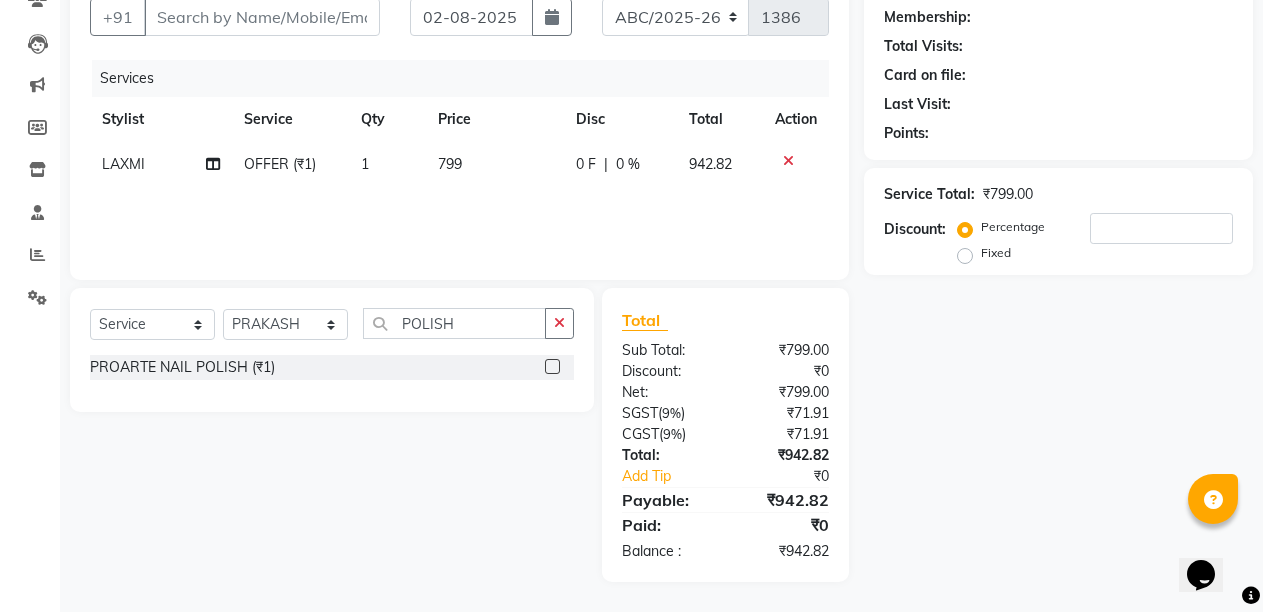 click 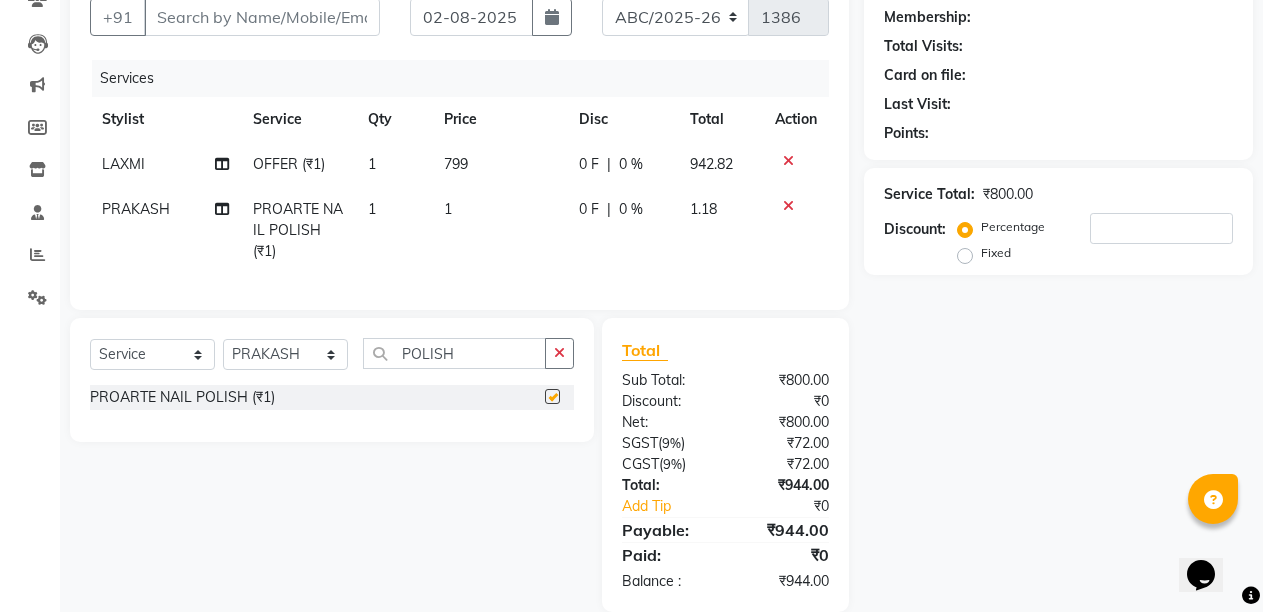 checkbox on "false" 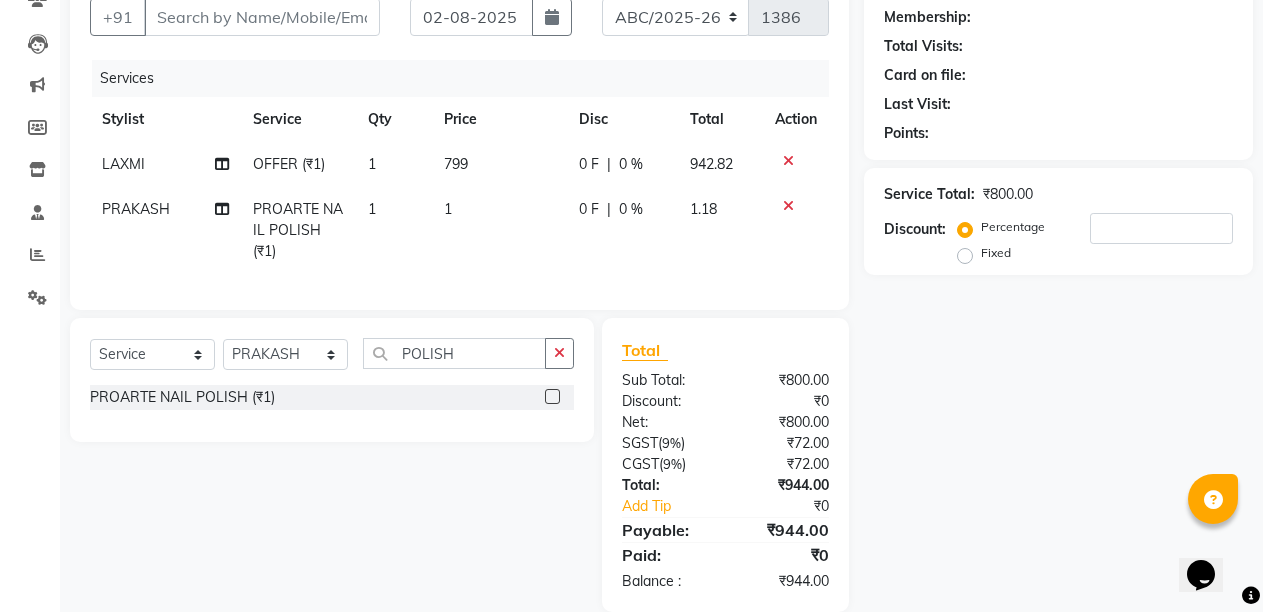 click on "1" 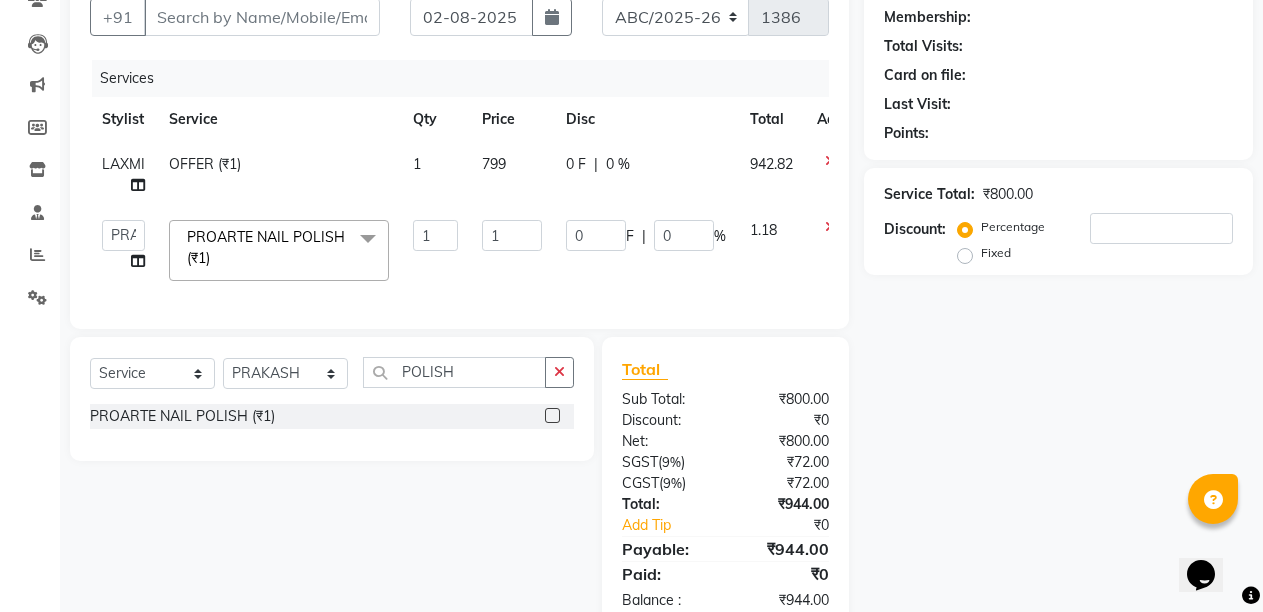 click on "Client +91 Date 02-08-2025 Invoice Number ABC/2025-26 SER/24-25 V/2025-26 1386 Services Stylist Service Qty Price Disc Total Action LAXMI OFFER (₹1) 1 799 0 F | 0 % 942.82 ANIL ANJANA BARSHA DEEPSHIKHA DHON DAS DHON / NITUMONI EDWARD EDWARD/ LAXMI JOSHU JUNMONI KASHIF LAXI / ANJANA LAXMI LITTLE MAAM MINTUL MITALI NEETU RANA NITUMONI NITUMONI/POJA/ LAXMI NITUMONI / SAGARIKA NITUMONI/ SAGRIKA PRAKASH PUJAA Rubi RUBI / LAXMI SAGARIKA SAGARIKA / RUBI SAHIL SAHIL / DHON SAHIL / EDWARD SAHIL/ JOSHU SAHIL/JOSHU/PRAKASH/ RUBI SAHIL/NITUMONI/ MITALI SAHIL/ RUBI SHABIR SHADHAB SIMA KALITA SONALI DEKA SOPEM staff 1 staff 1 TANU PROARTE NAIL POLISH (₹1) x HAIR CUT- HAIR CUT (₹750) HAIR CUT-SENIOR STYLIST (₹1000) HAIR CUT-HAIR TRIMING (₹750) HAIR CUT-REGULAR SHAMPOO (₹250) WASH AND BLOW DRY (₹600) HAIR CUT-OIL MASSAGE (₹900) HAIR CUT-WASH WITH DANDRUFF AMPULE (₹800) HAIR CUT-IRONING (₹1000)" 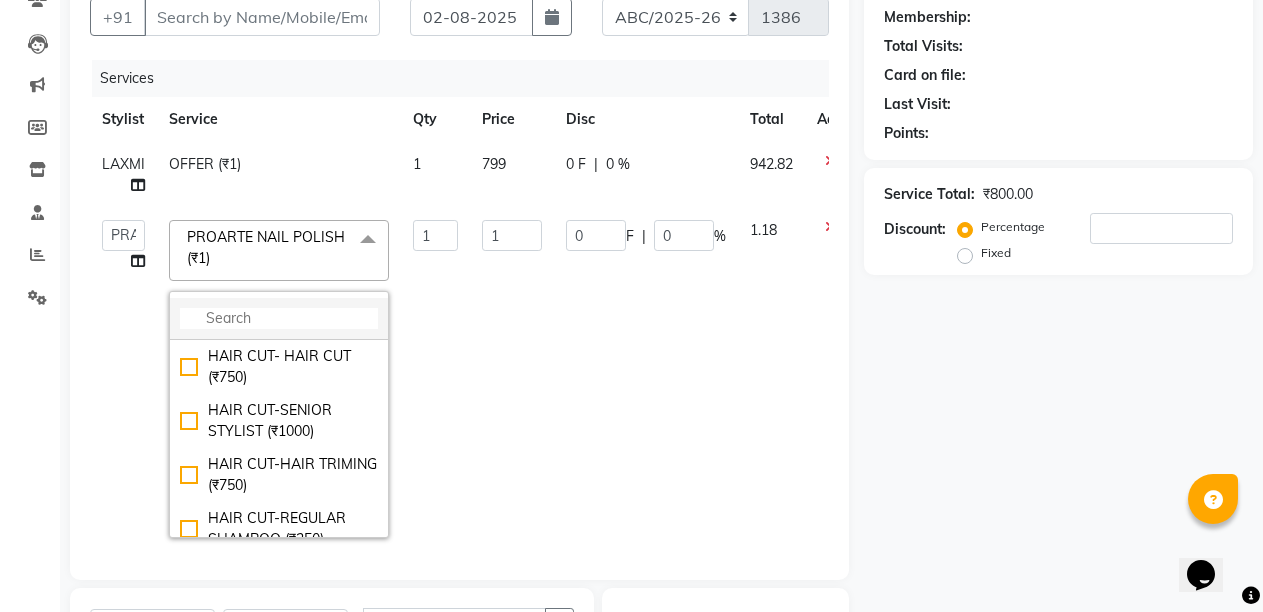 click 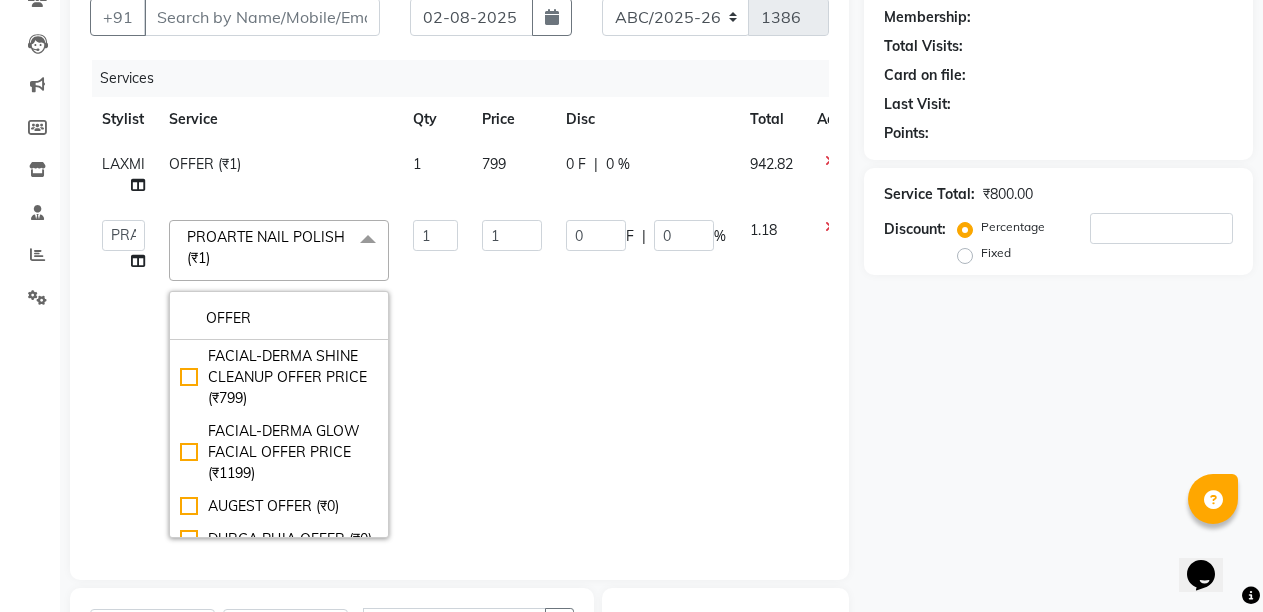 type on "OFFER" 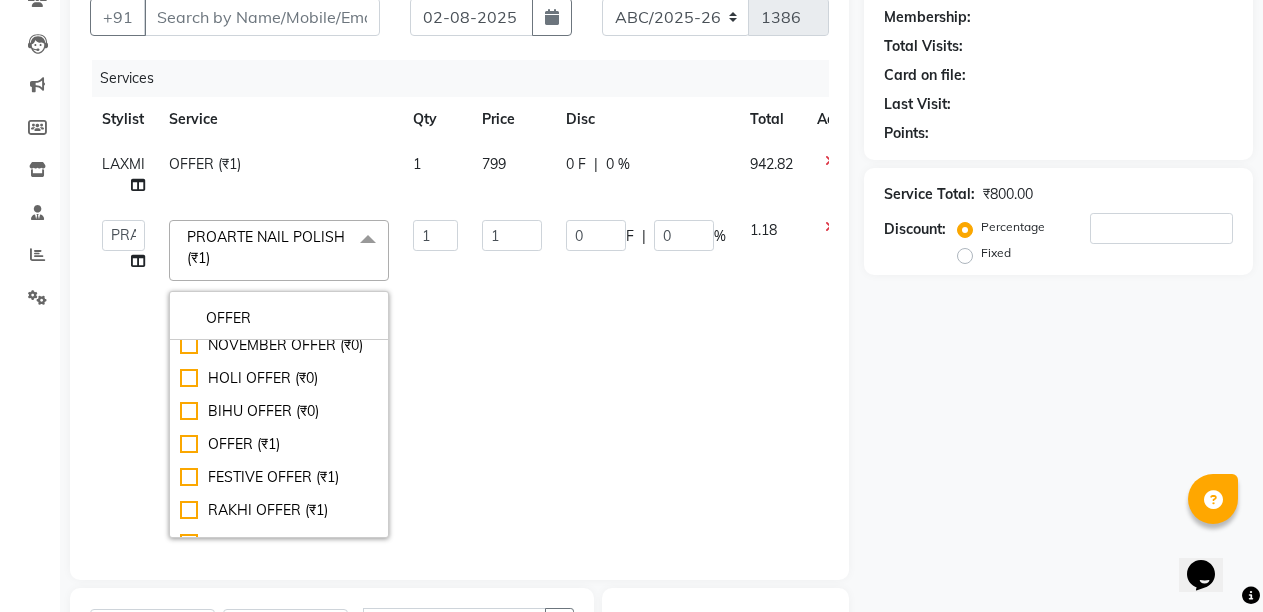 scroll, scrollTop: 240, scrollLeft: 0, axis: vertical 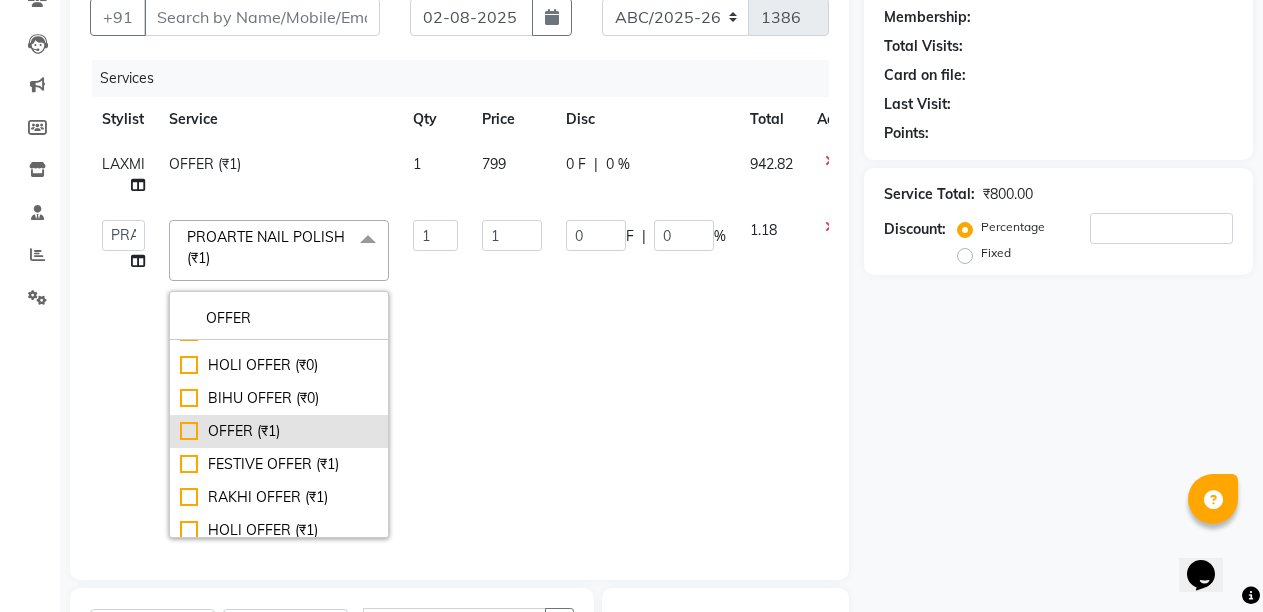 click on "OFFER (₹1)" 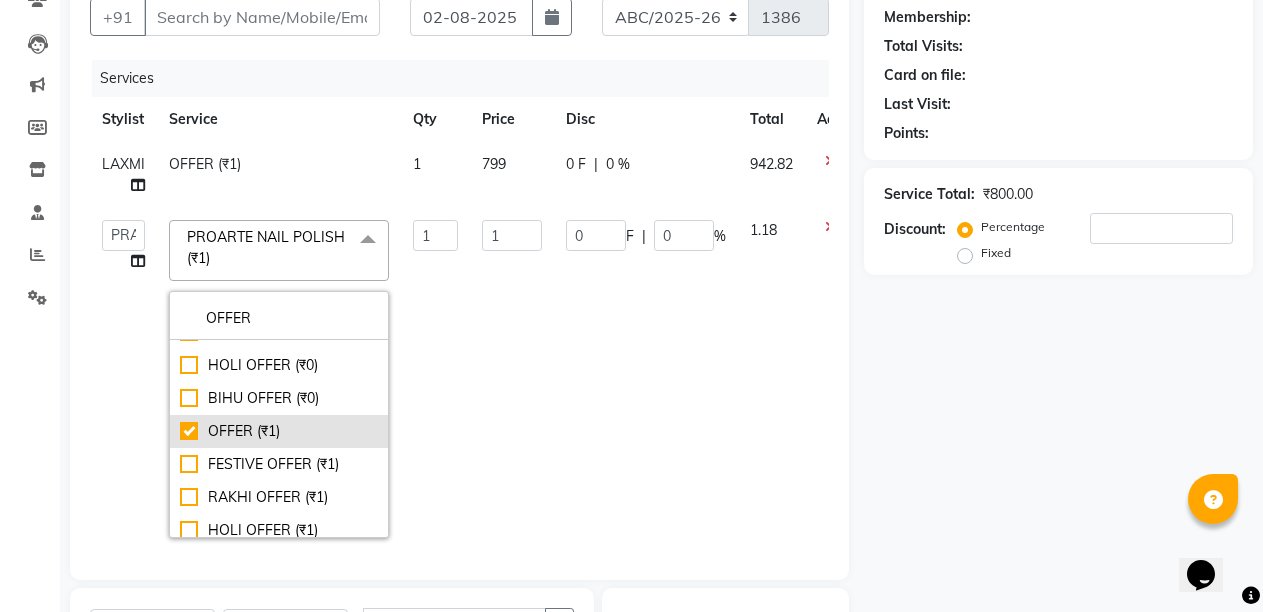 checkbox on "true" 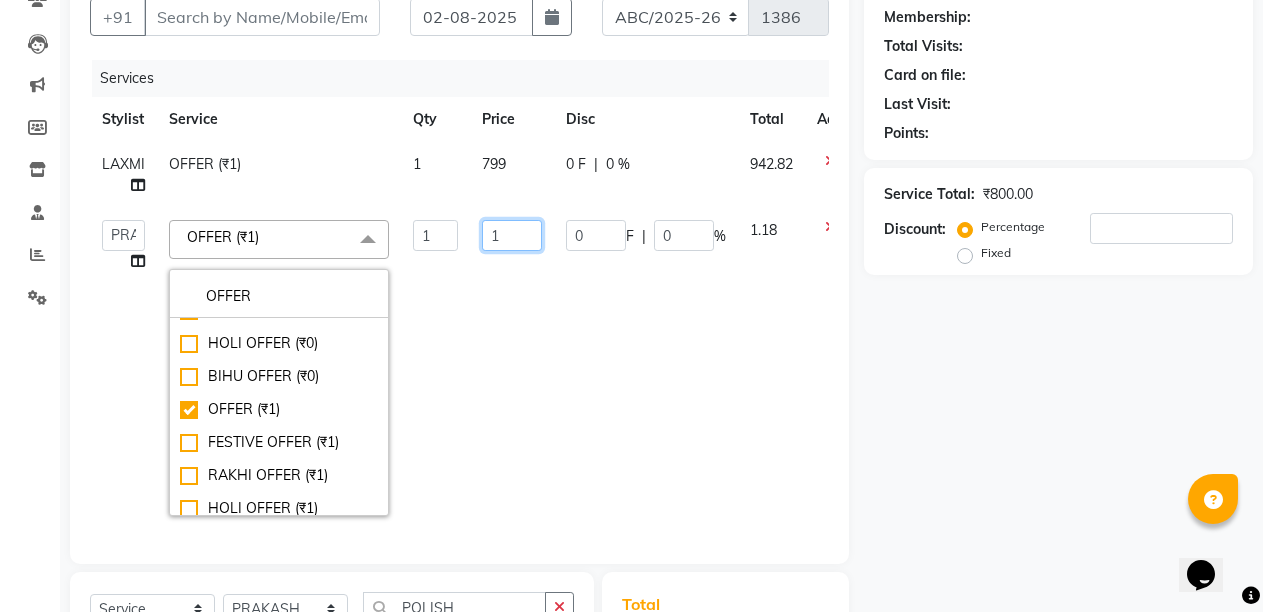 click on "1" 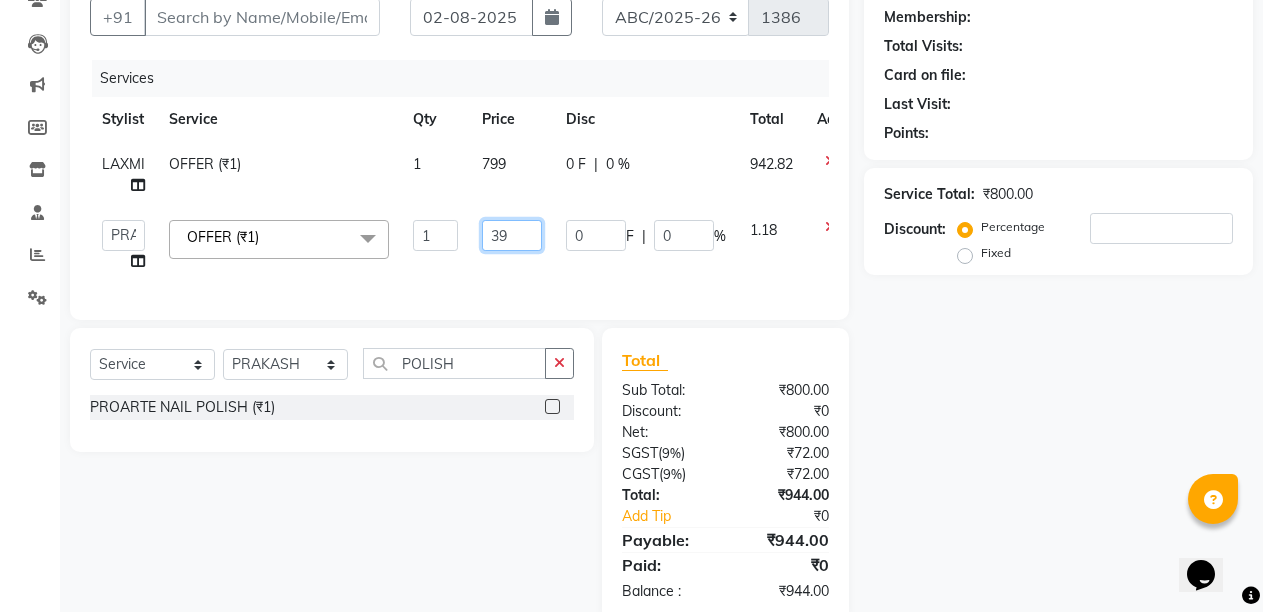 type on "399" 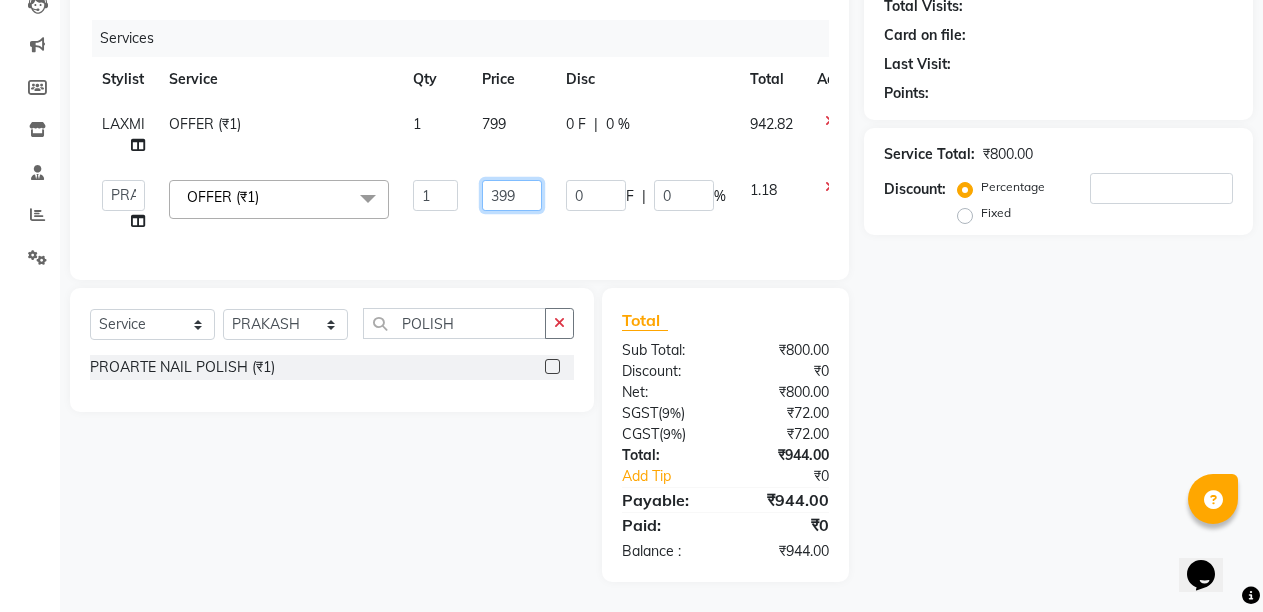 scroll, scrollTop: 245, scrollLeft: 0, axis: vertical 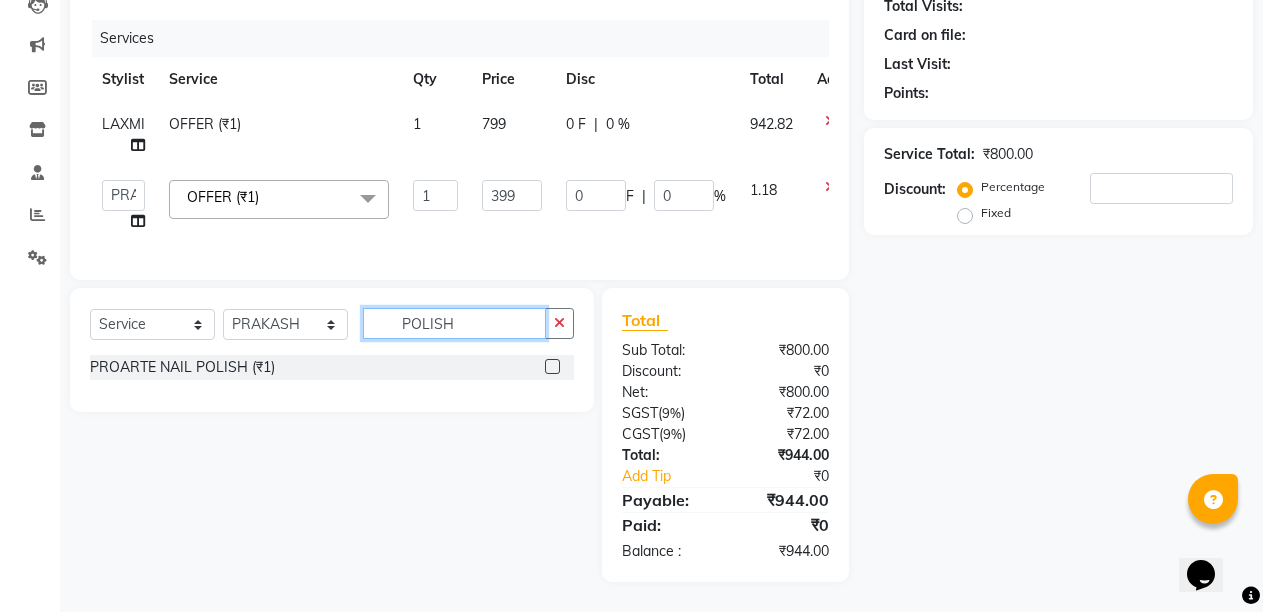 click on "POLISH" 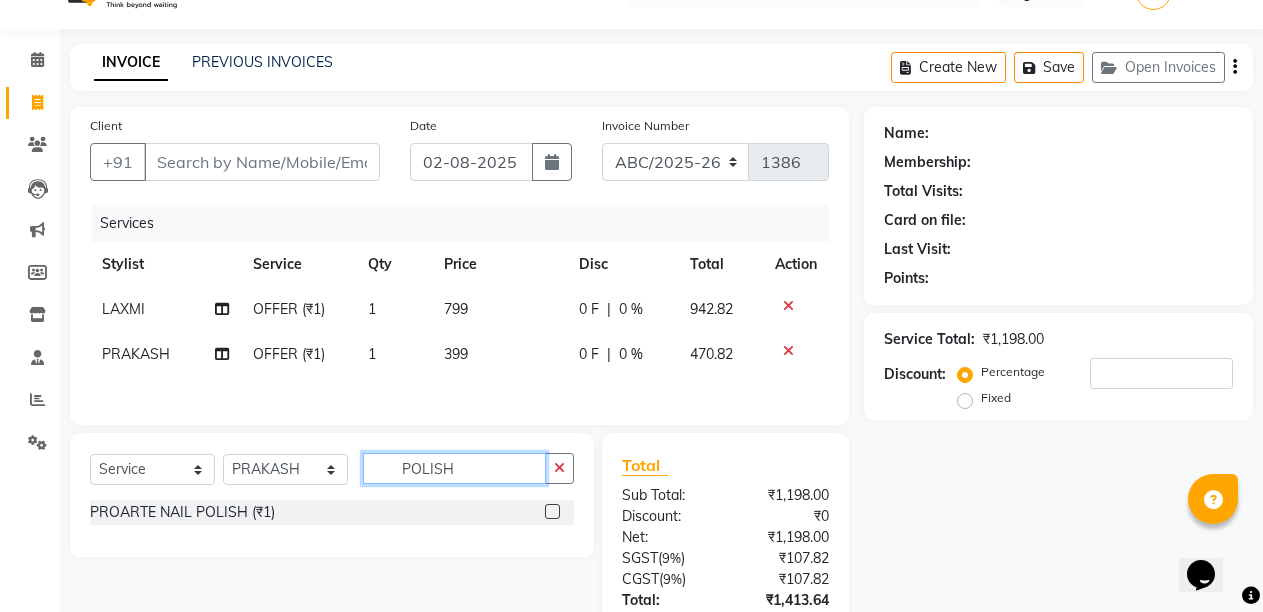 scroll, scrollTop: 33, scrollLeft: 0, axis: vertical 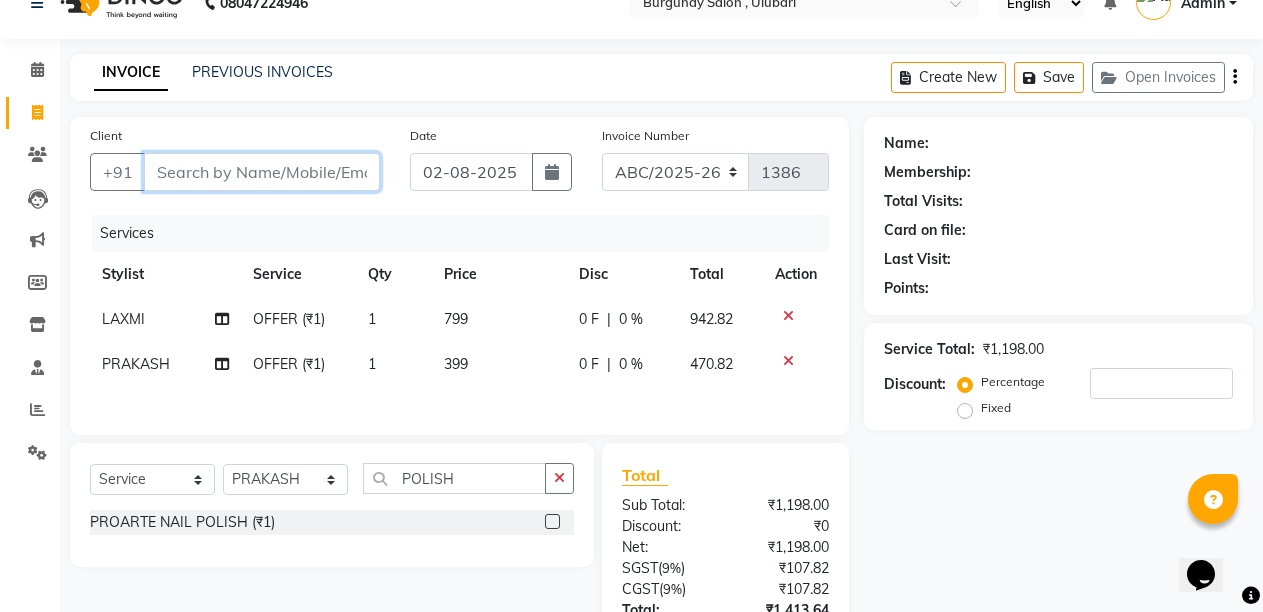 click on "Client" at bounding box center [262, 172] 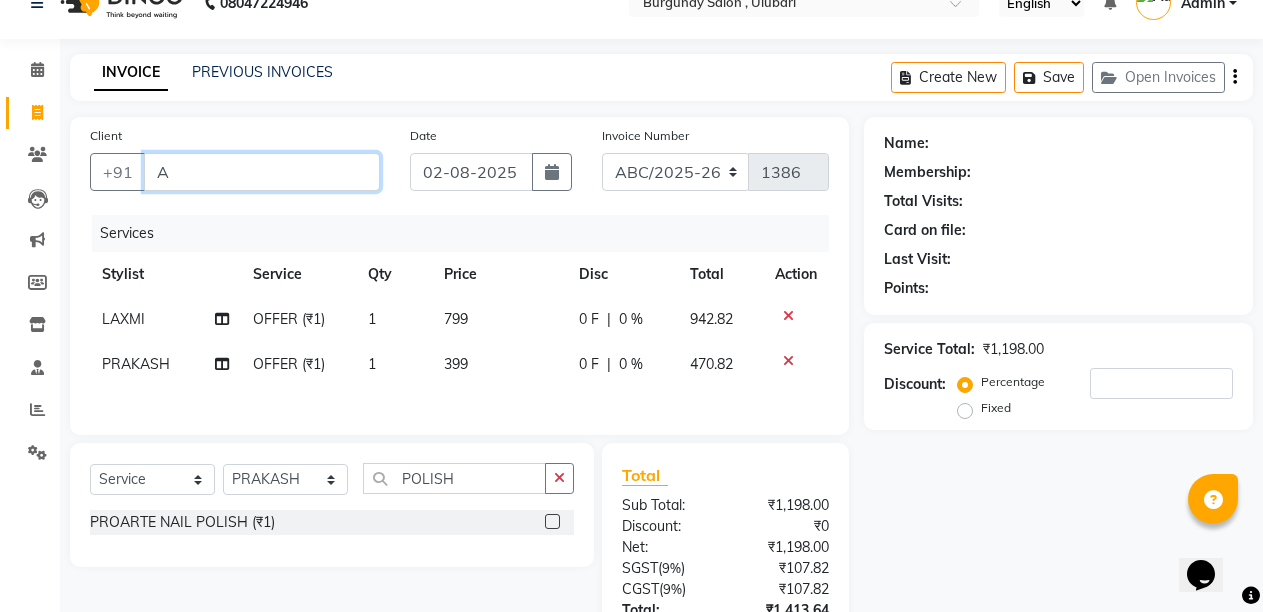 type on "AA" 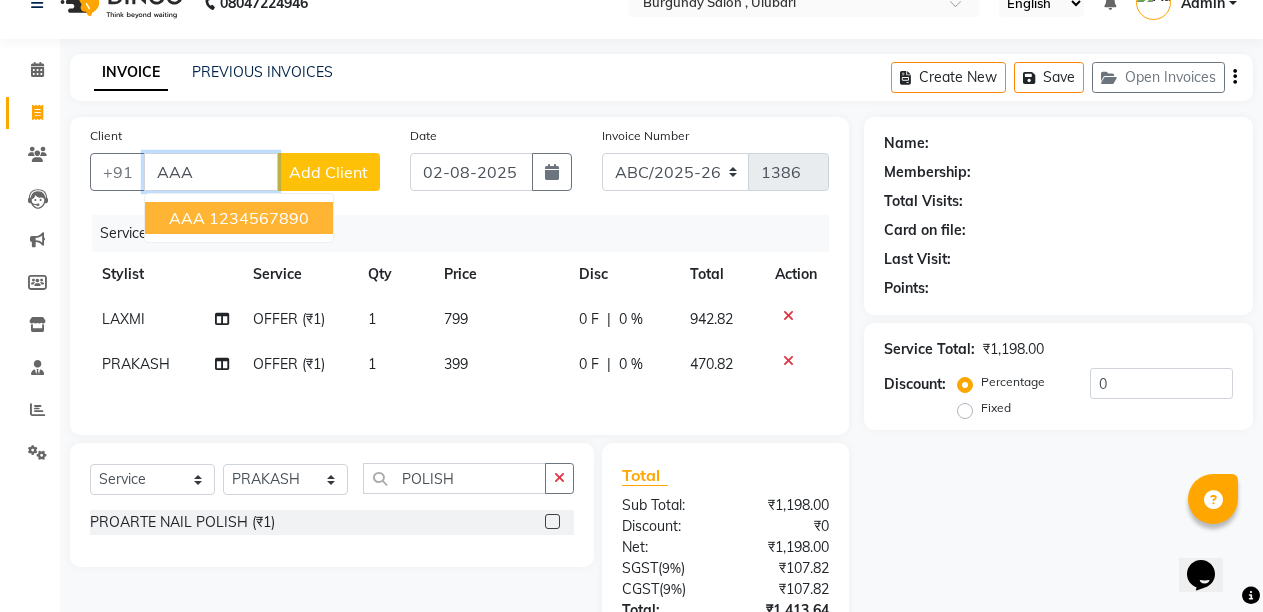 click on "1234567890" at bounding box center (259, 218) 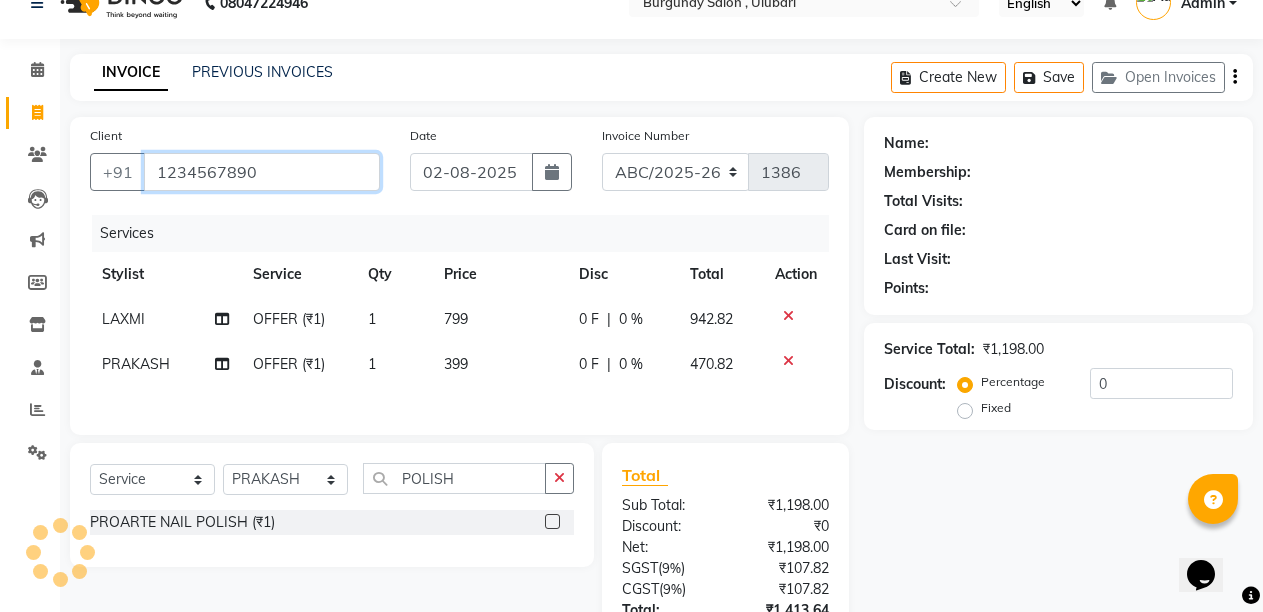 type on "1234567890" 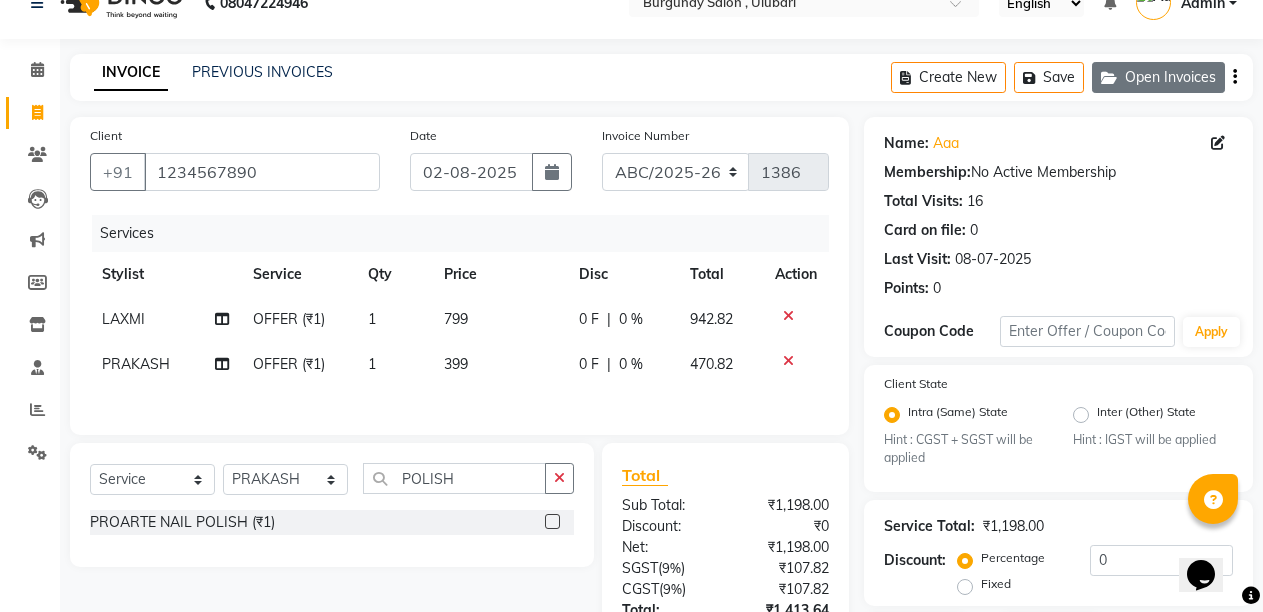 click on "Open Invoices" 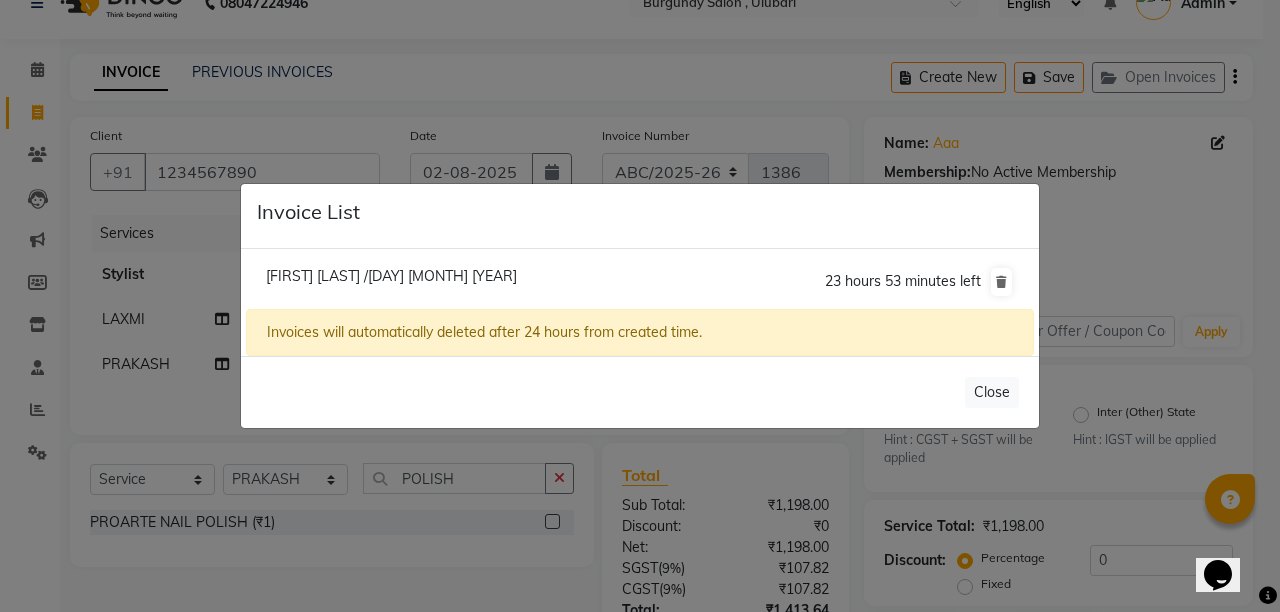 click on "Invoice List [FIRST] [LAST] /[DAY] [MONTH] [YEAR] 23 hours 53 minutes left Invoices will automatically deleted after 24 hours from created time. Close" 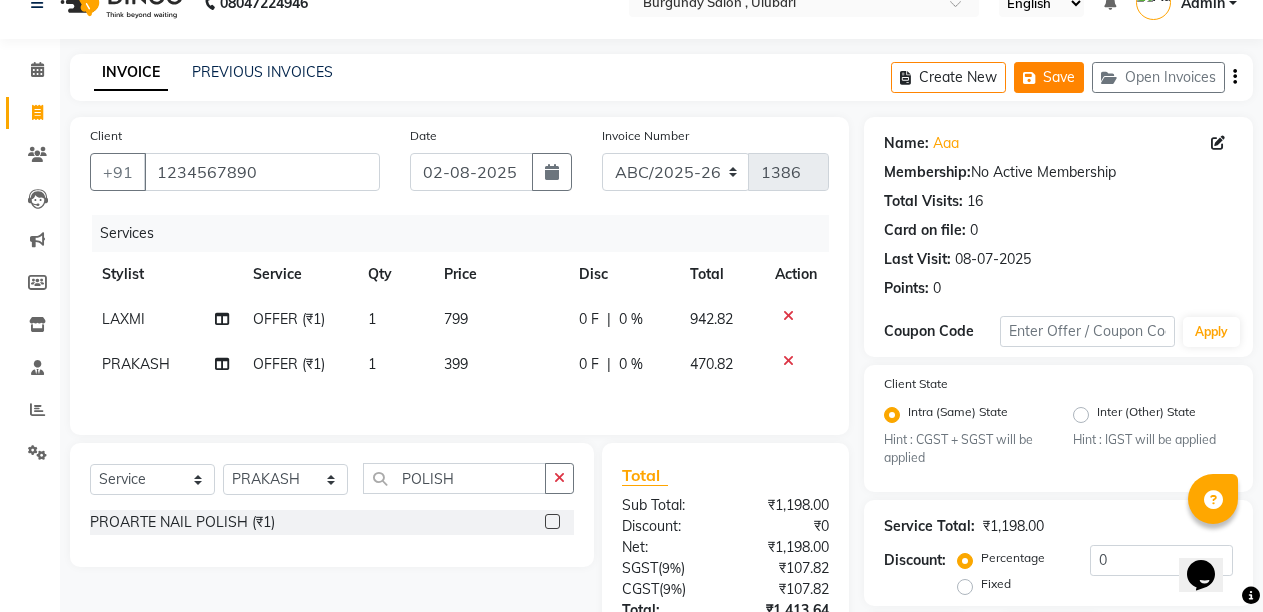 click on "Save" 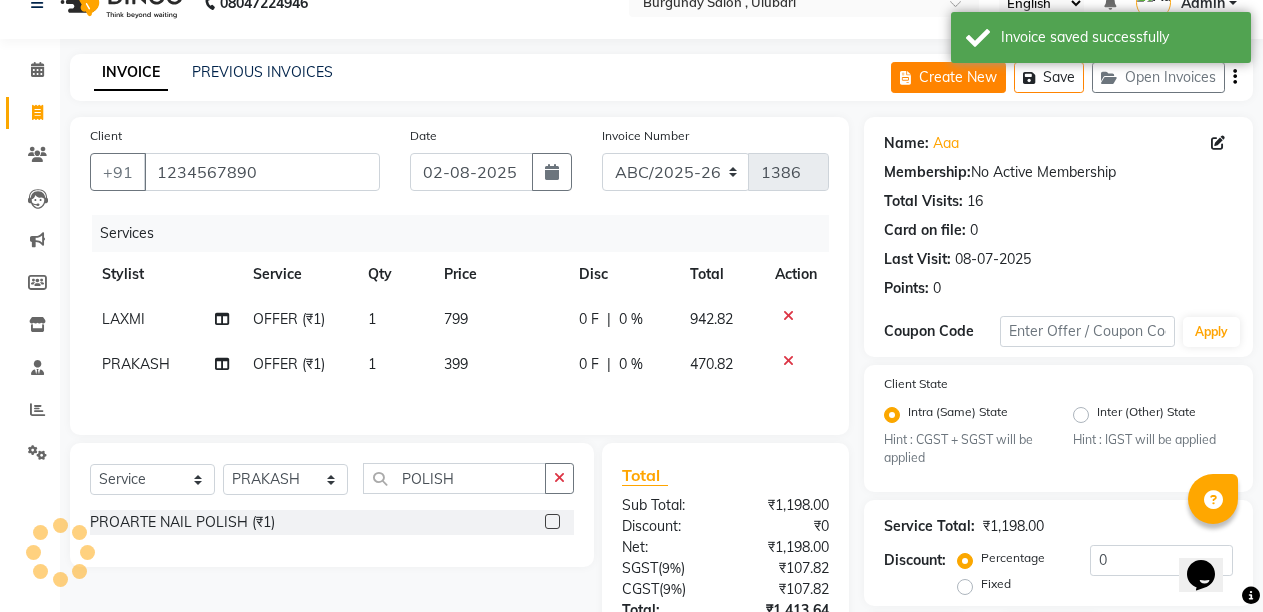 click on "Create New" 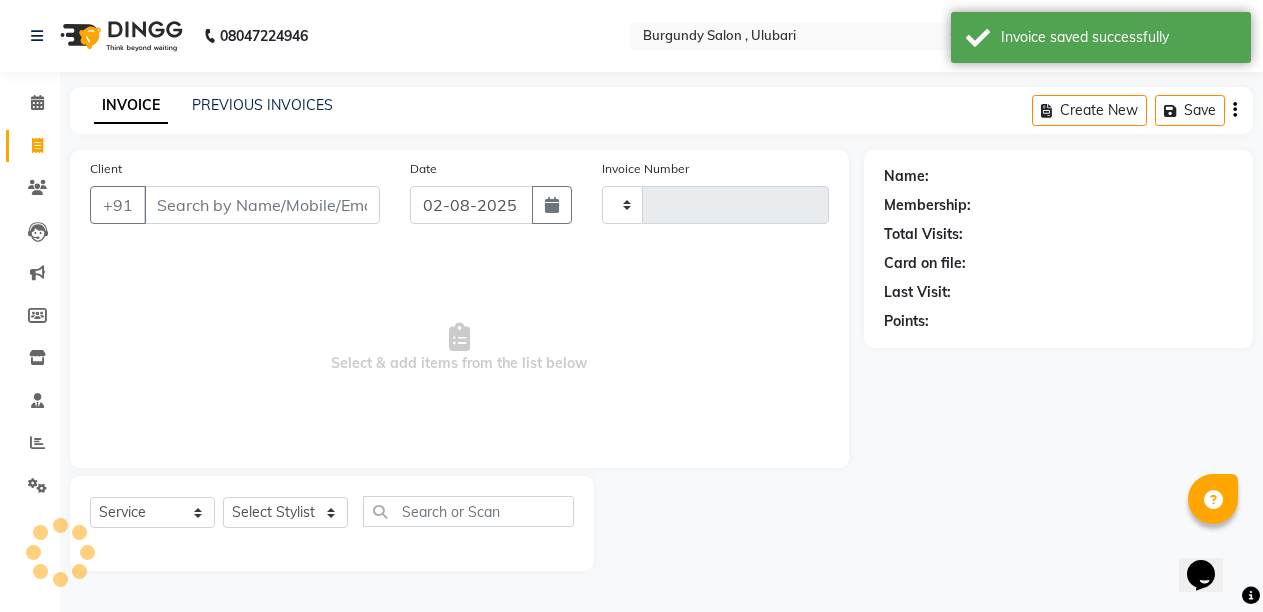 scroll, scrollTop: 0, scrollLeft: 0, axis: both 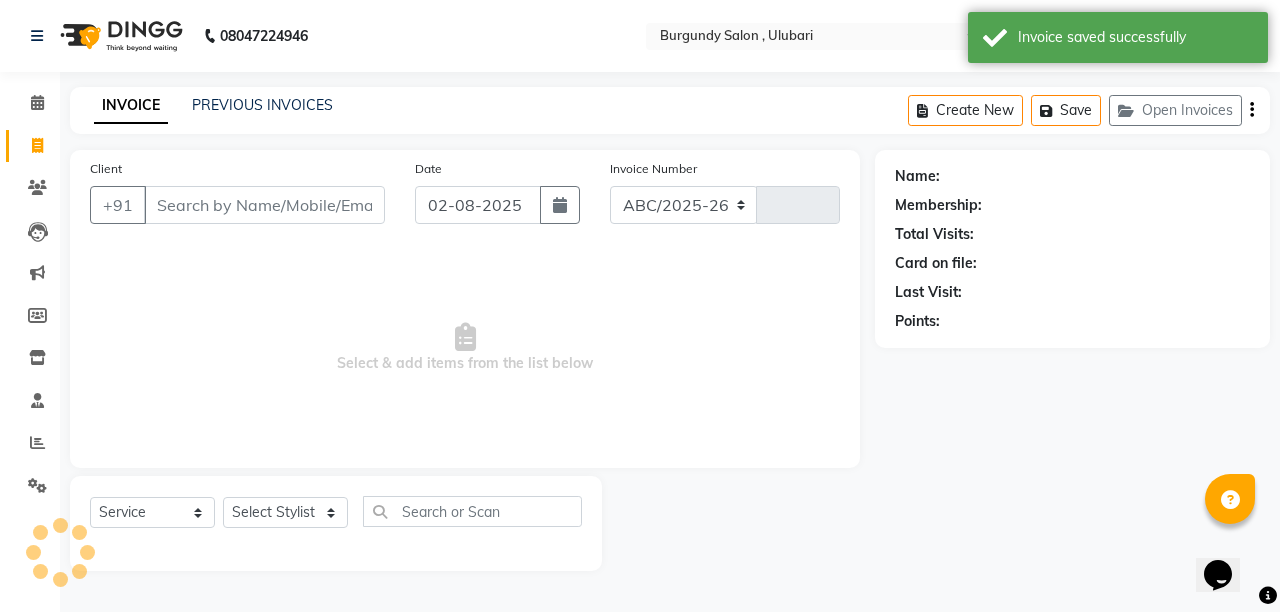 select on "5345" 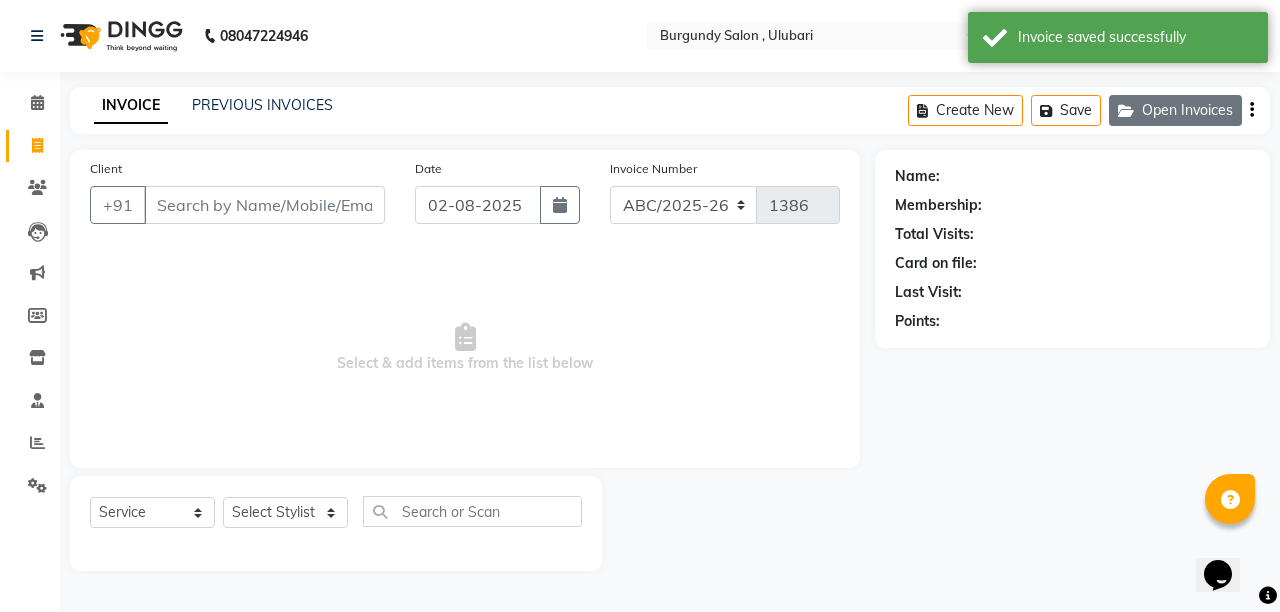 click on "Open Invoices" 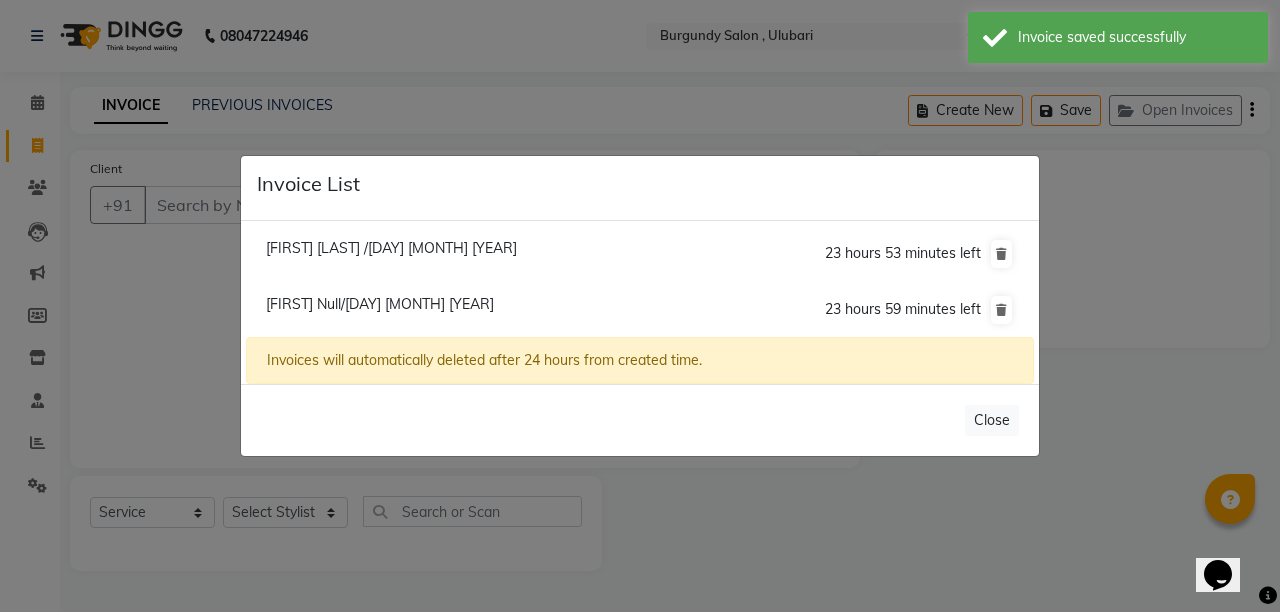click on "[FIRST] [LAST] /[DAY] [MONTH] [YEAR]" 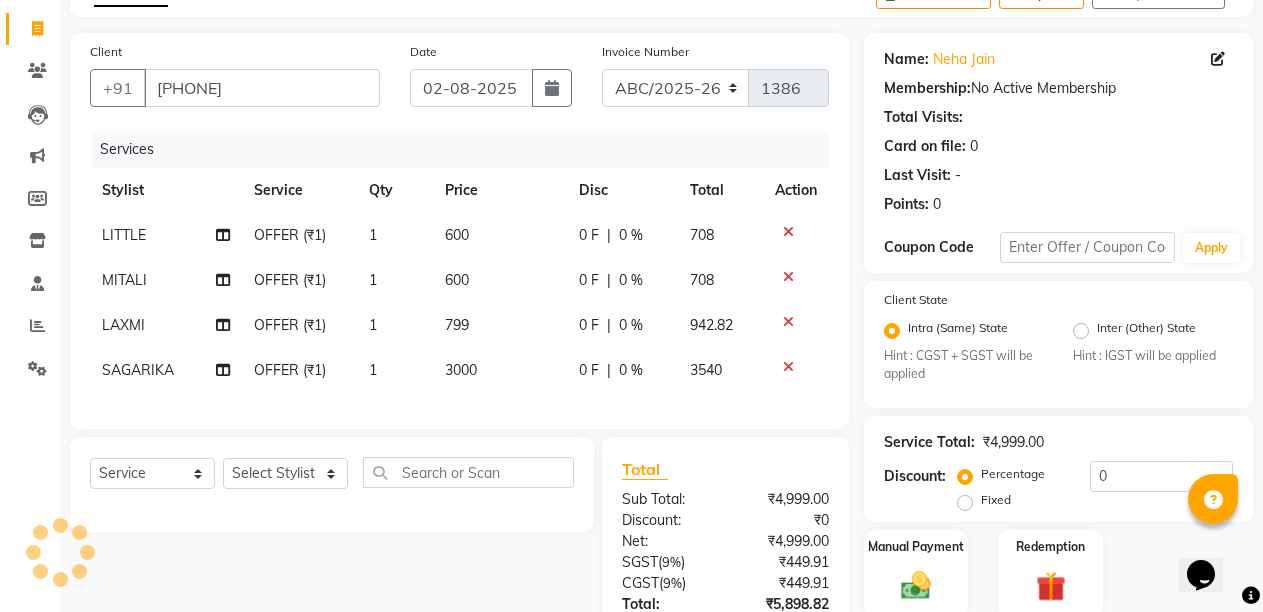 scroll, scrollTop: 160, scrollLeft: 0, axis: vertical 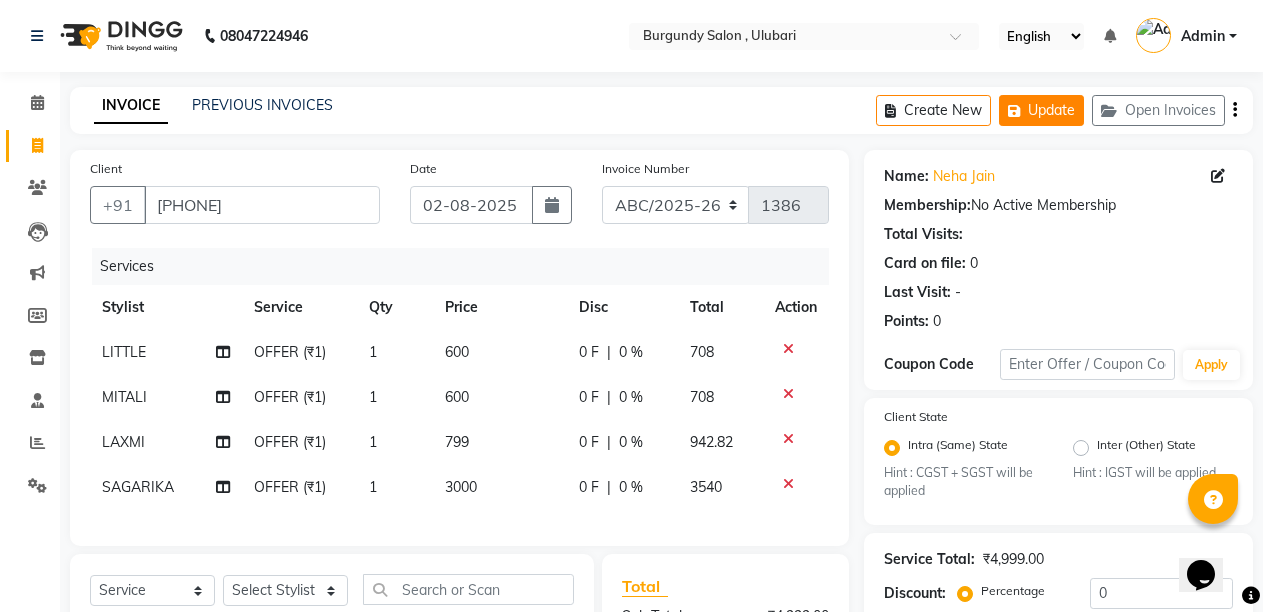 click on "Update" 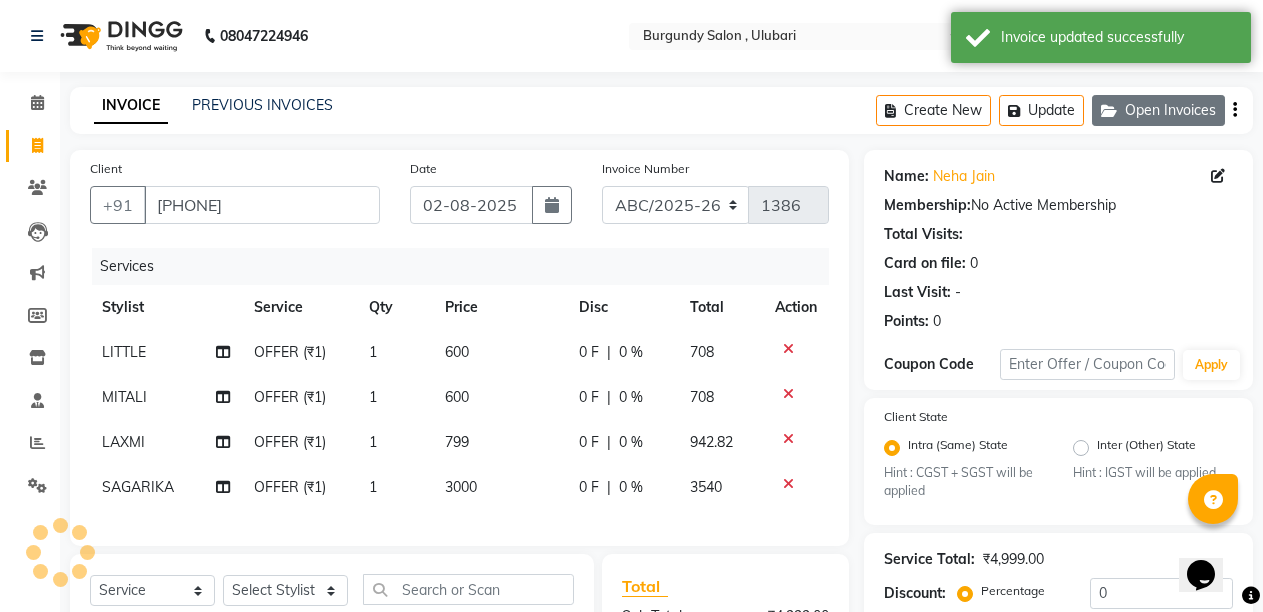 drag, startPoint x: 1031, startPoint y: 114, endPoint x: 1191, endPoint y: 109, distance: 160.07811 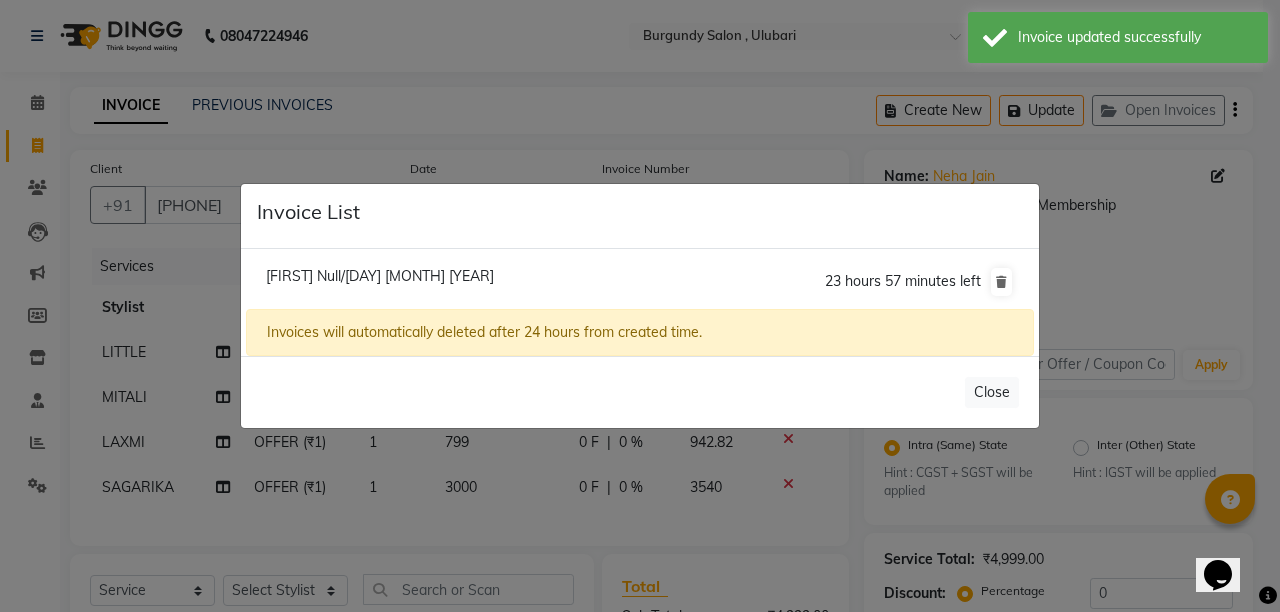 click on "[FIRST] Null/[DAY] [MONTH] [YEAR]" 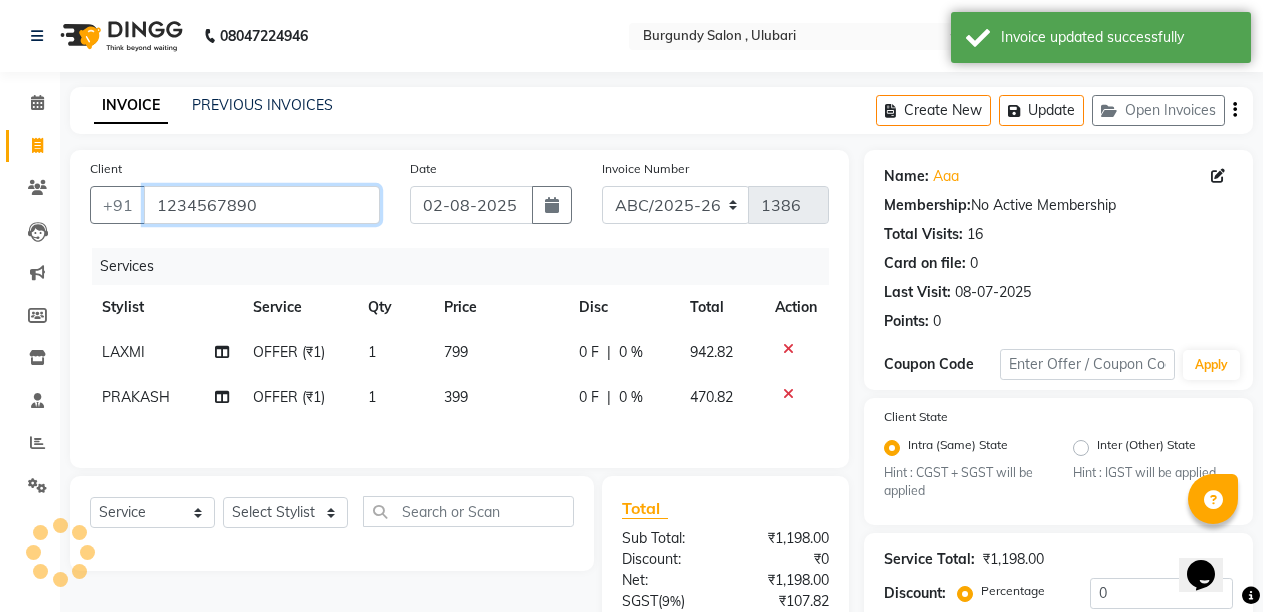 click on "1234567890" at bounding box center [262, 205] 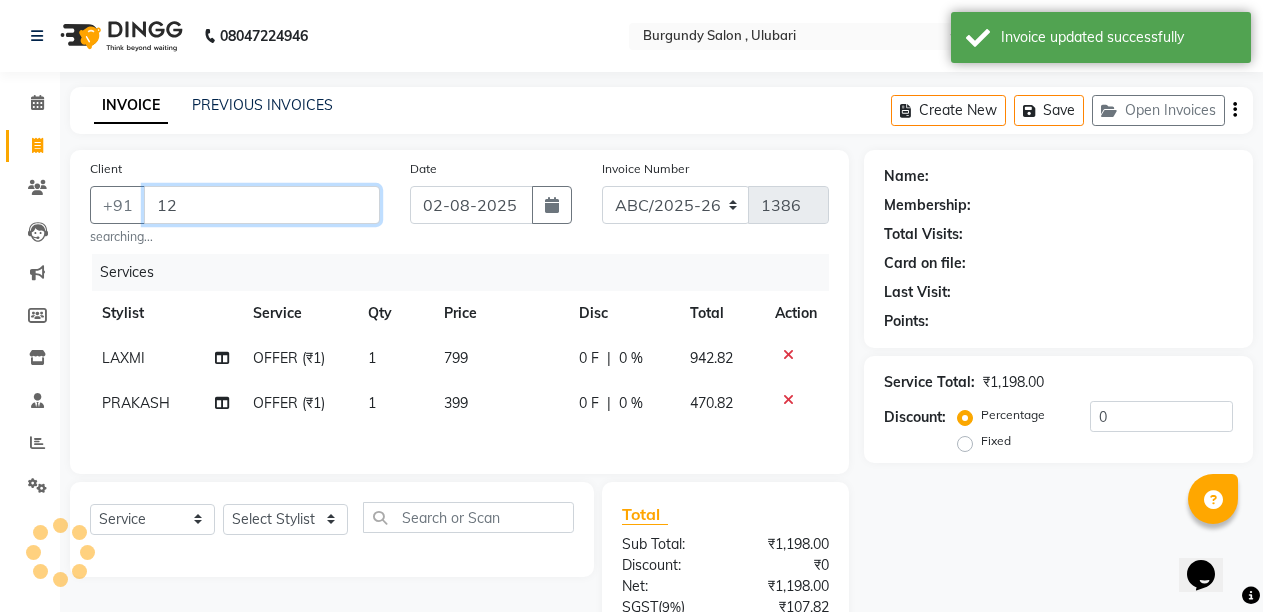 type on "1" 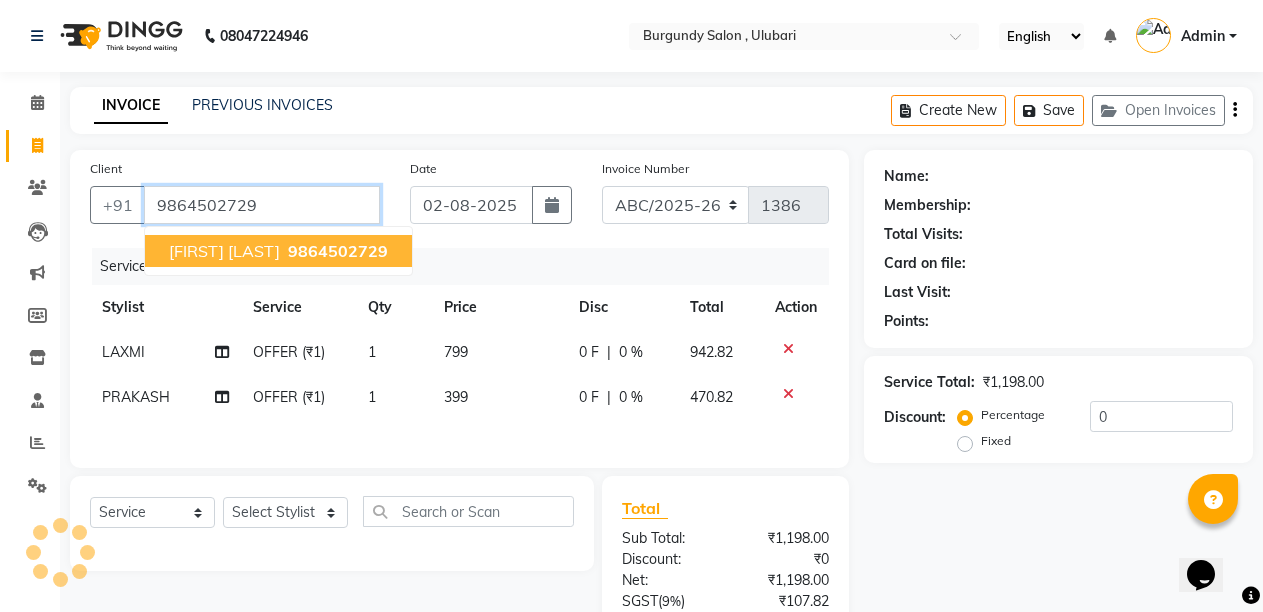 type on "9864502729" 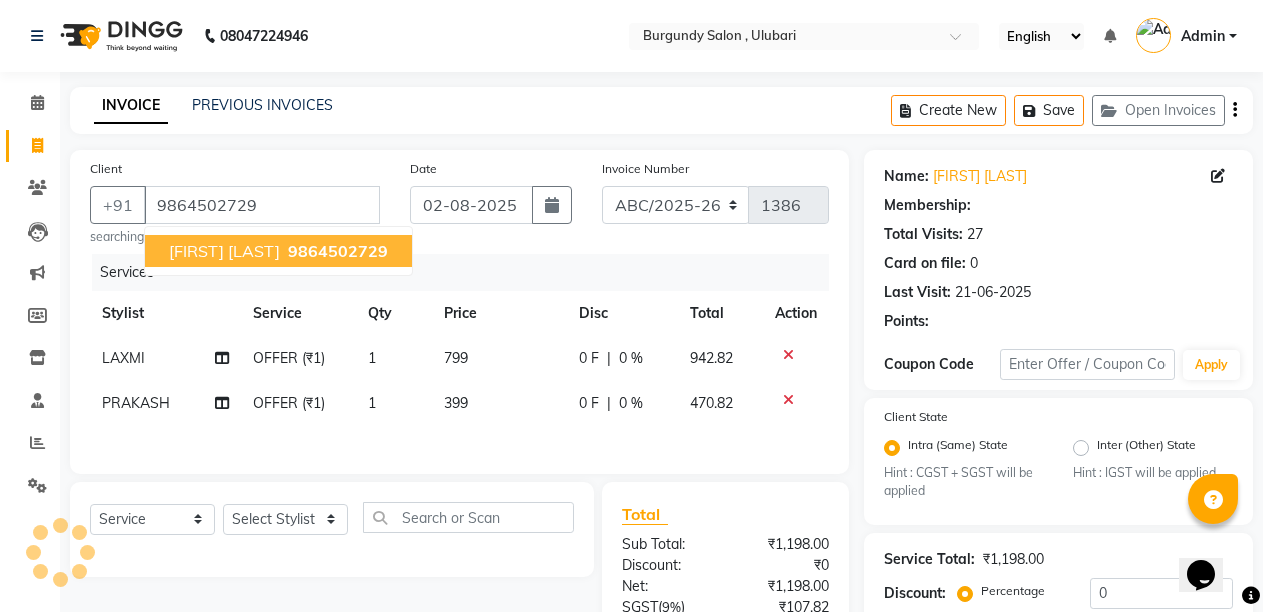 select on "1: Object" 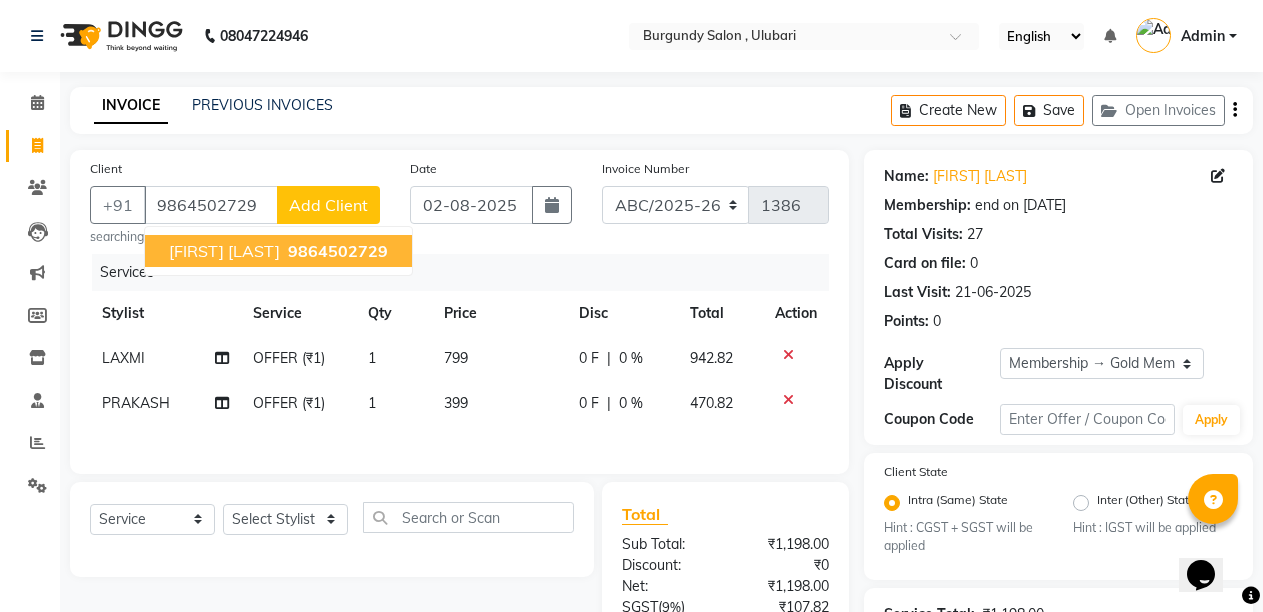 click on "9864502729" at bounding box center (338, 251) 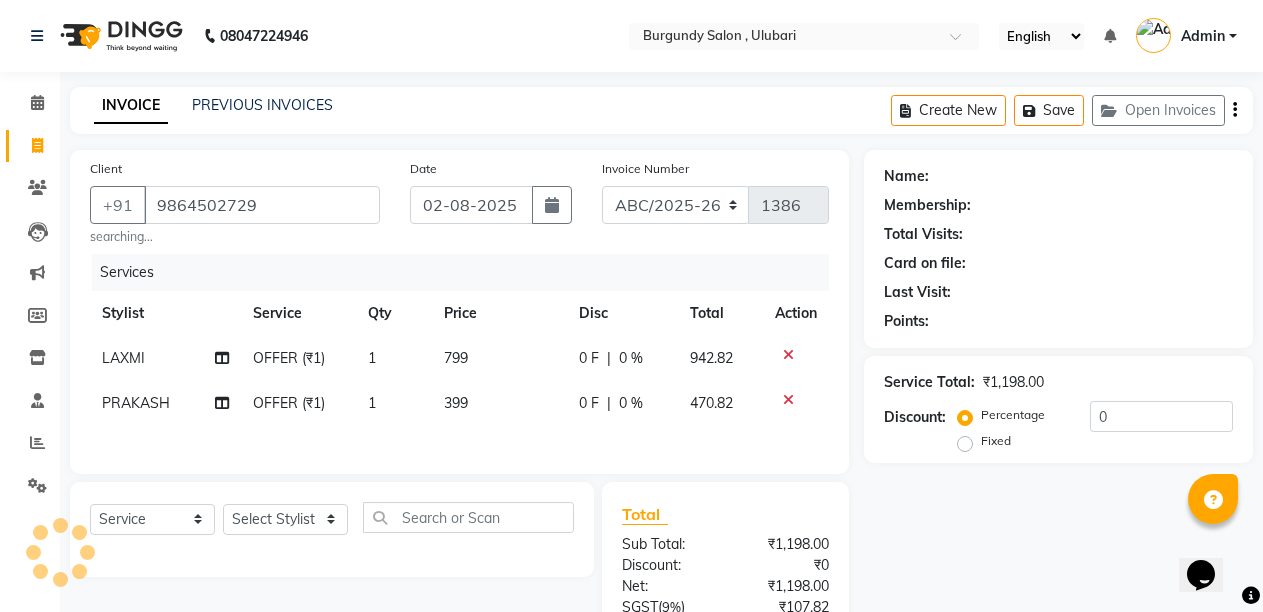 select on "1: Object" 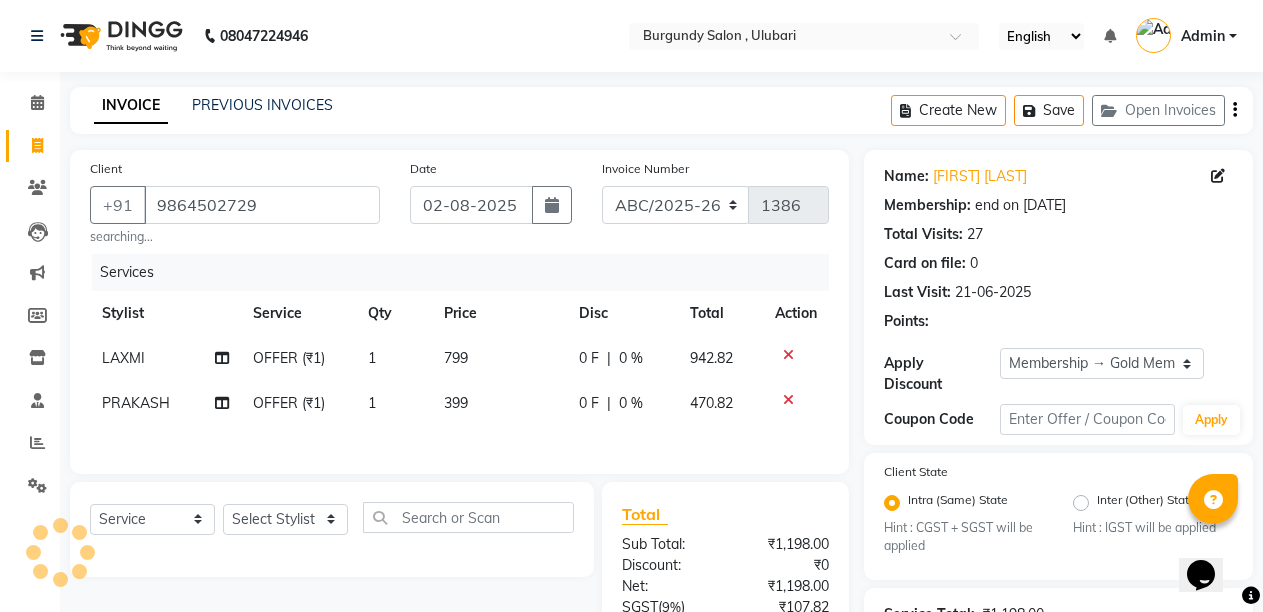 type 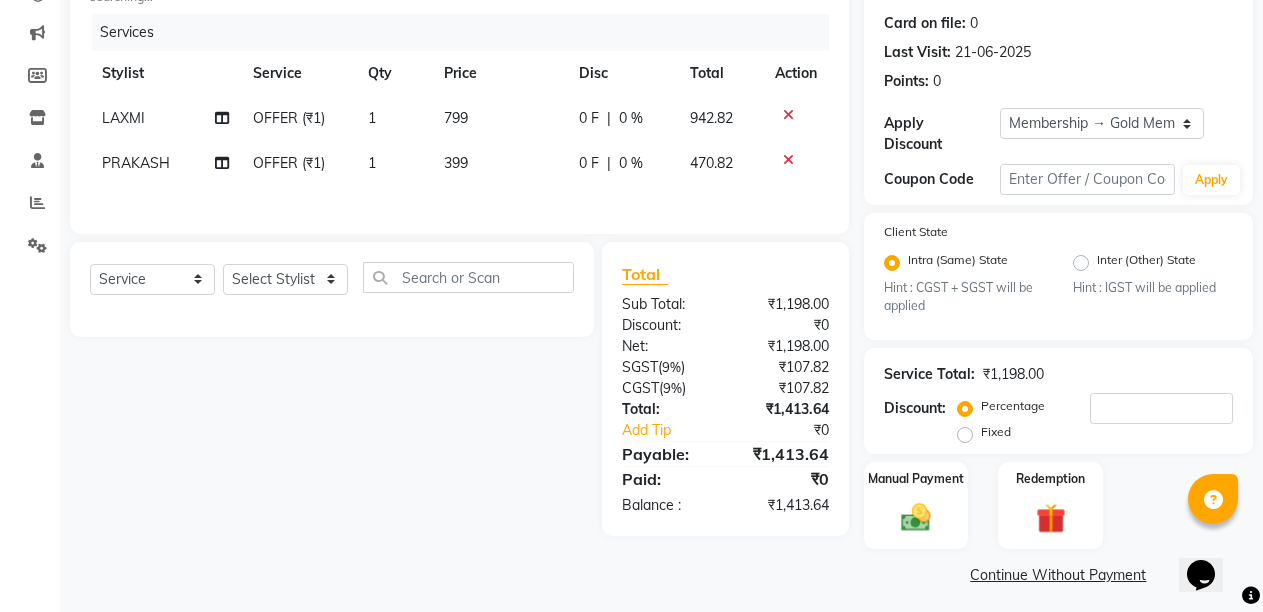 scroll, scrollTop: 248, scrollLeft: 0, axis: vertical 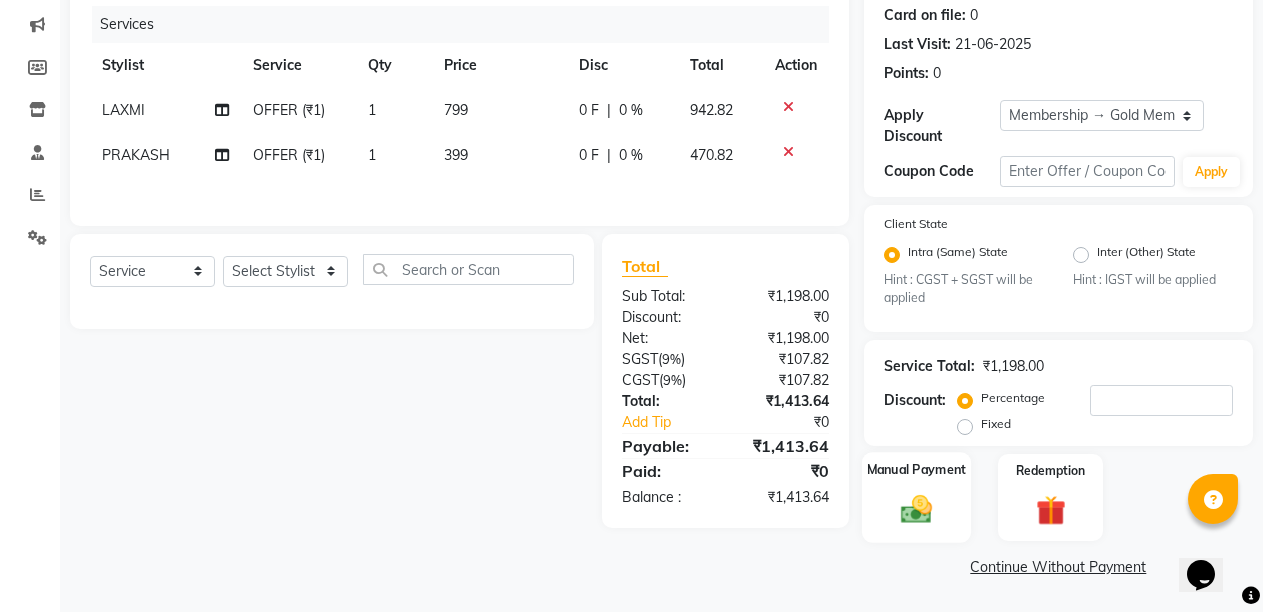 click on "Manual Payment" 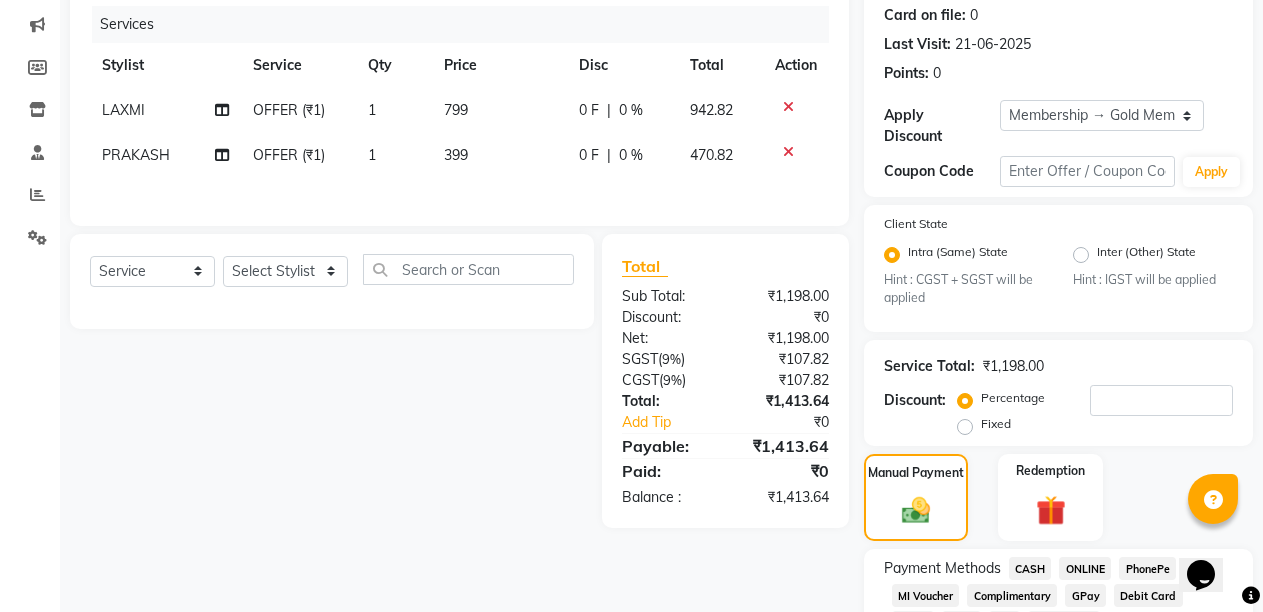 click on "CASH" 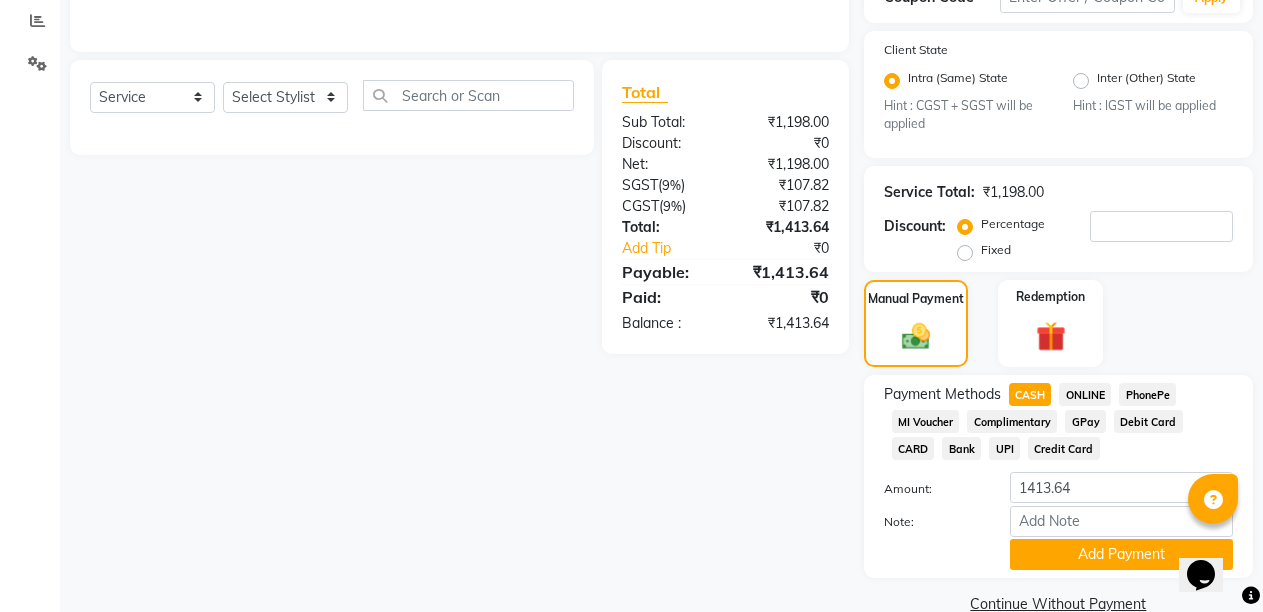 scroll, scrollTop: 448, scrollLeft: 0, axis: vertical 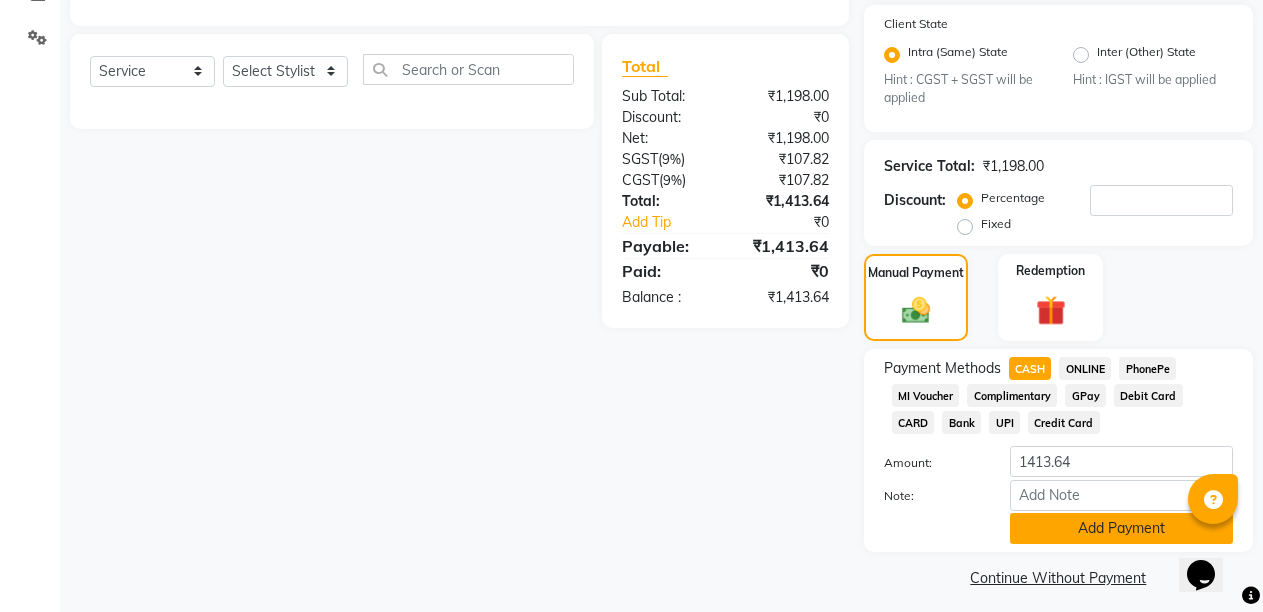 click on "Add Payment" 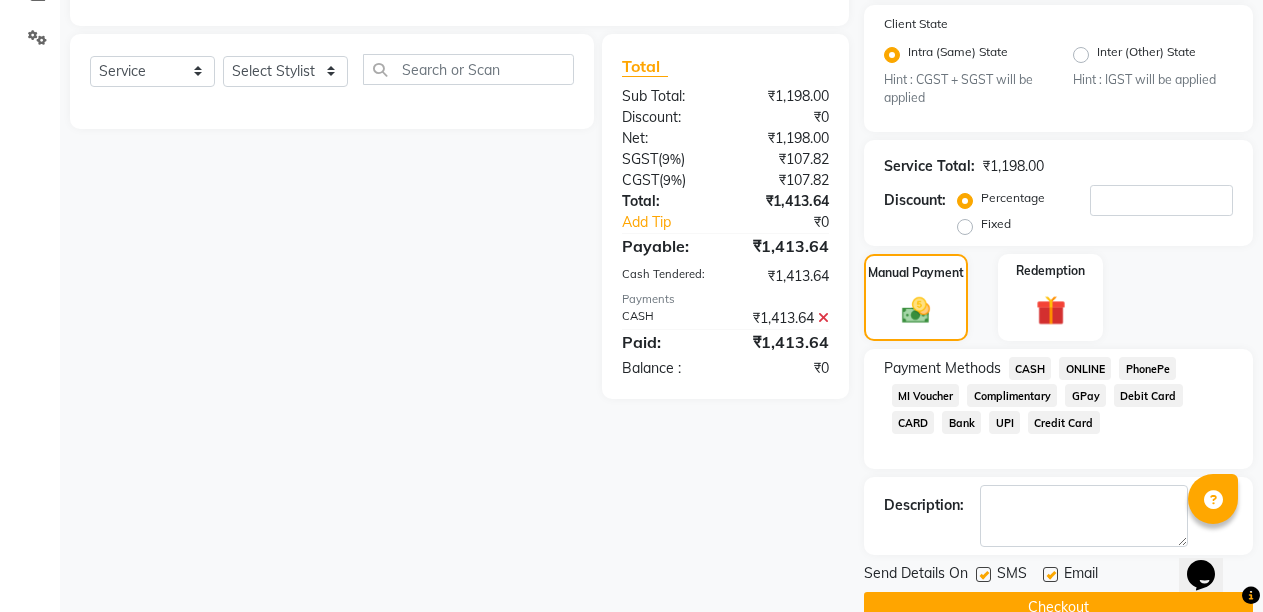 click on "Checkout" 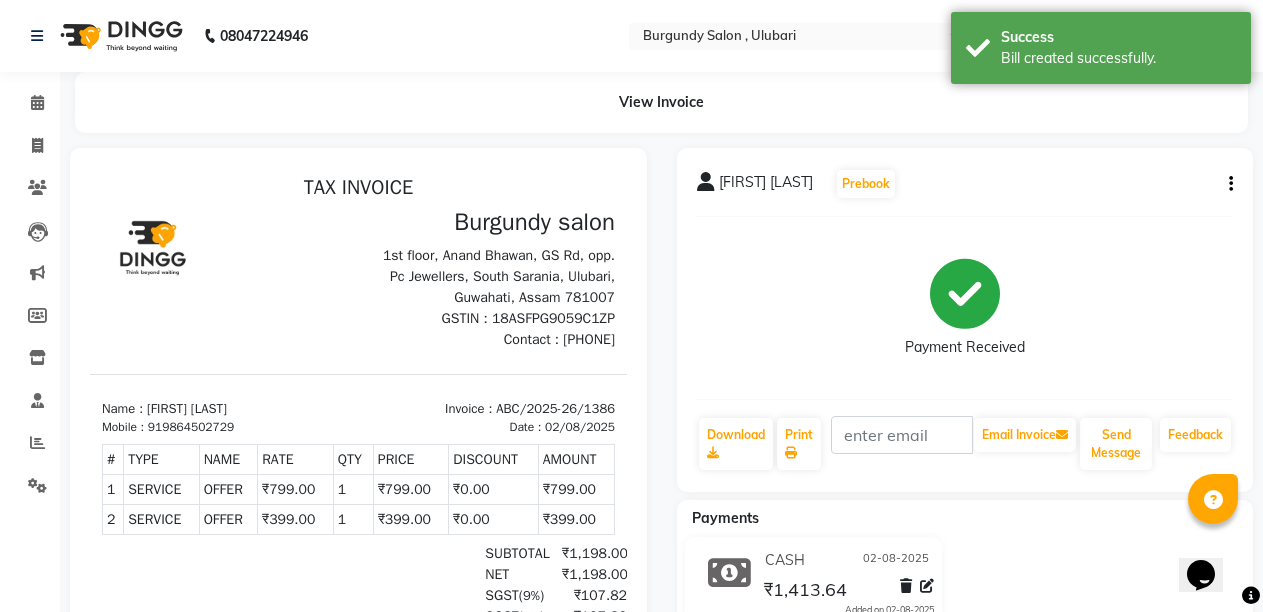 scroll, scrollTop: 0, scrollLeft: 0, axis: both 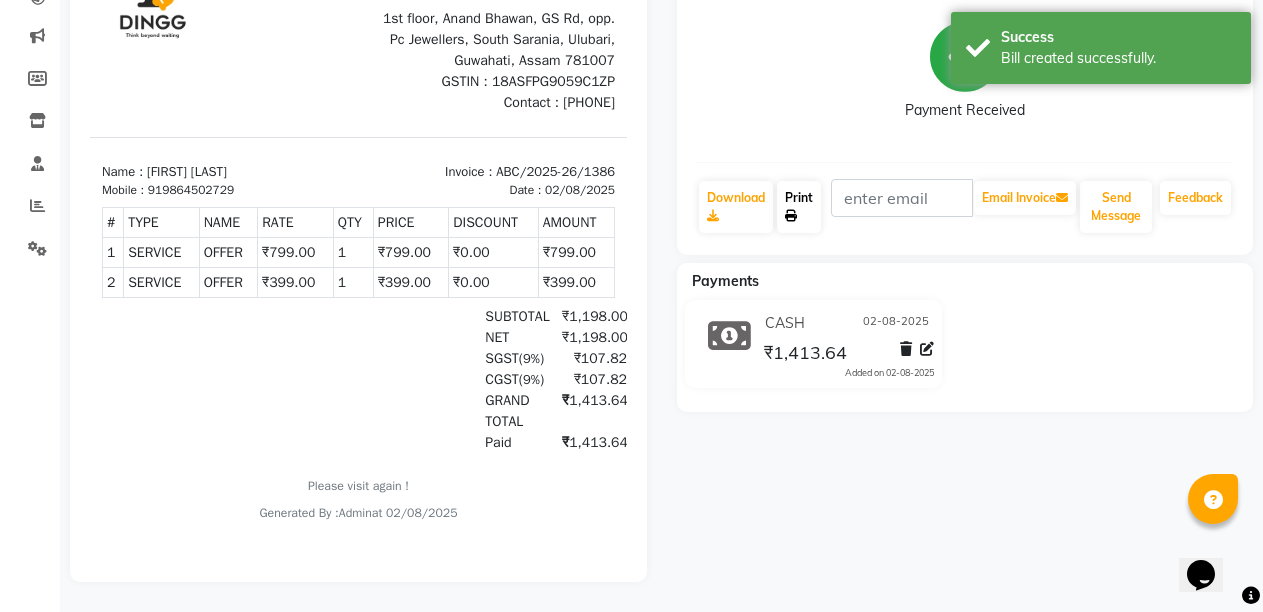 click on "Print" 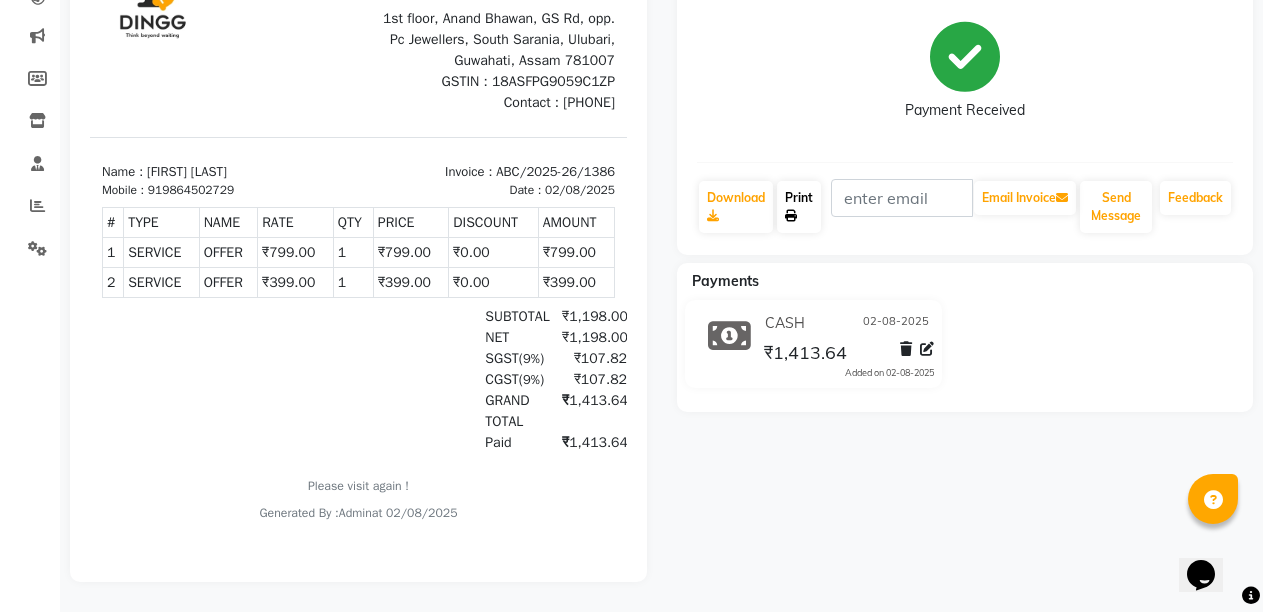 select on "service" 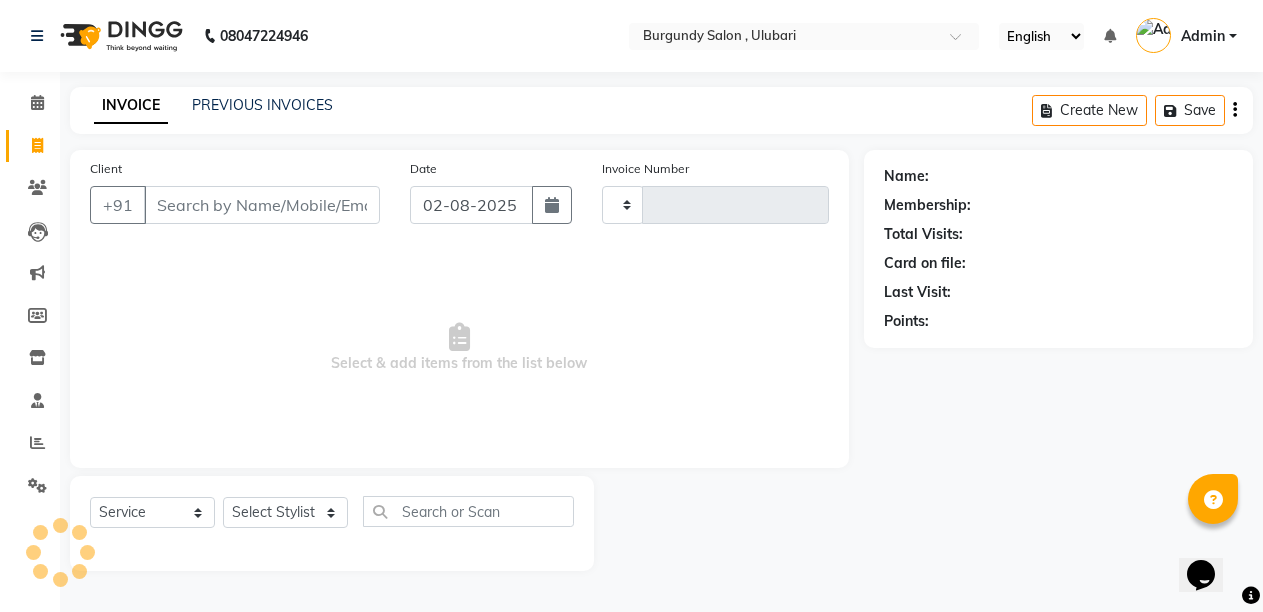 type on "1387" 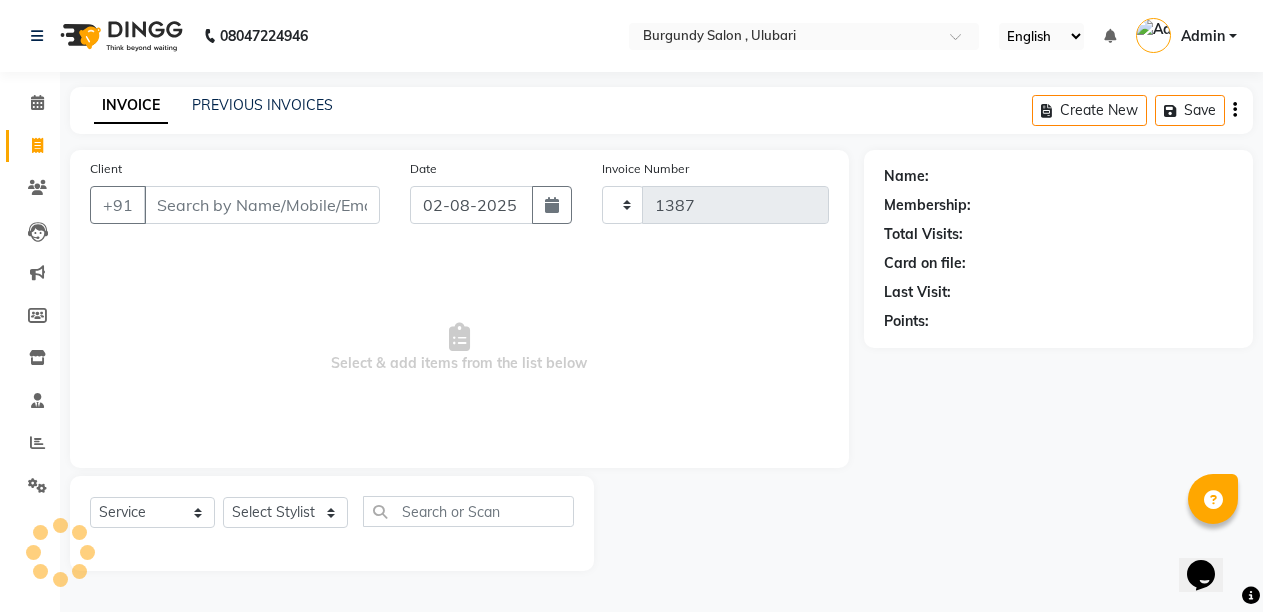 select on "5345" 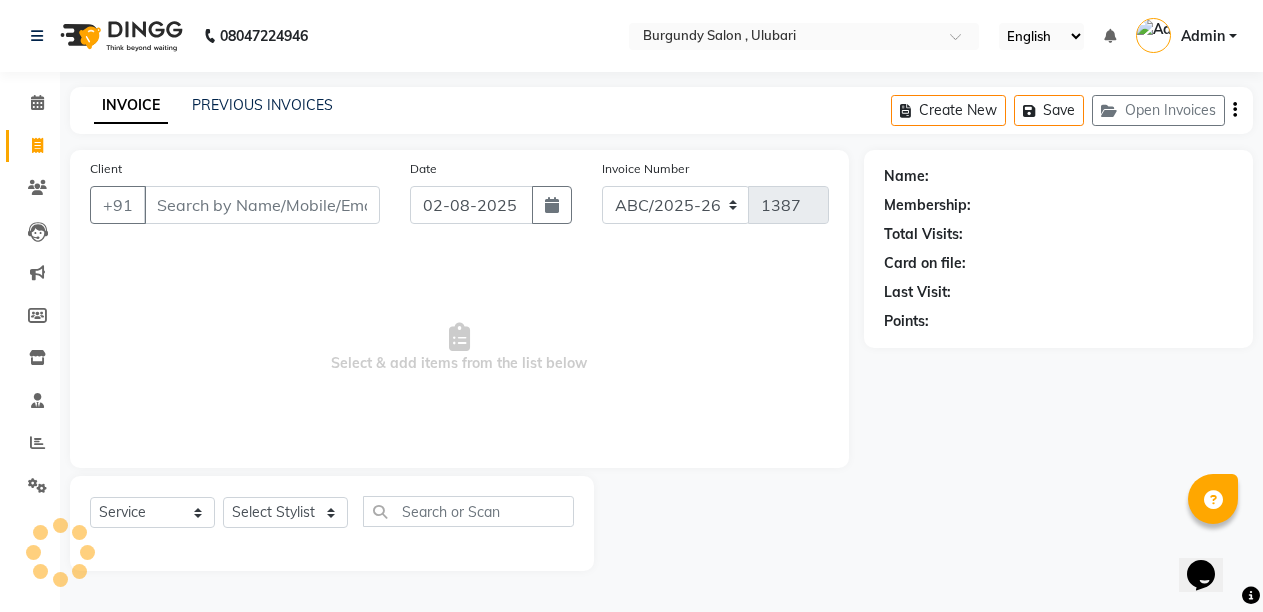 scroll, scrollTop: 0, scrollLeft: 0, axis: both 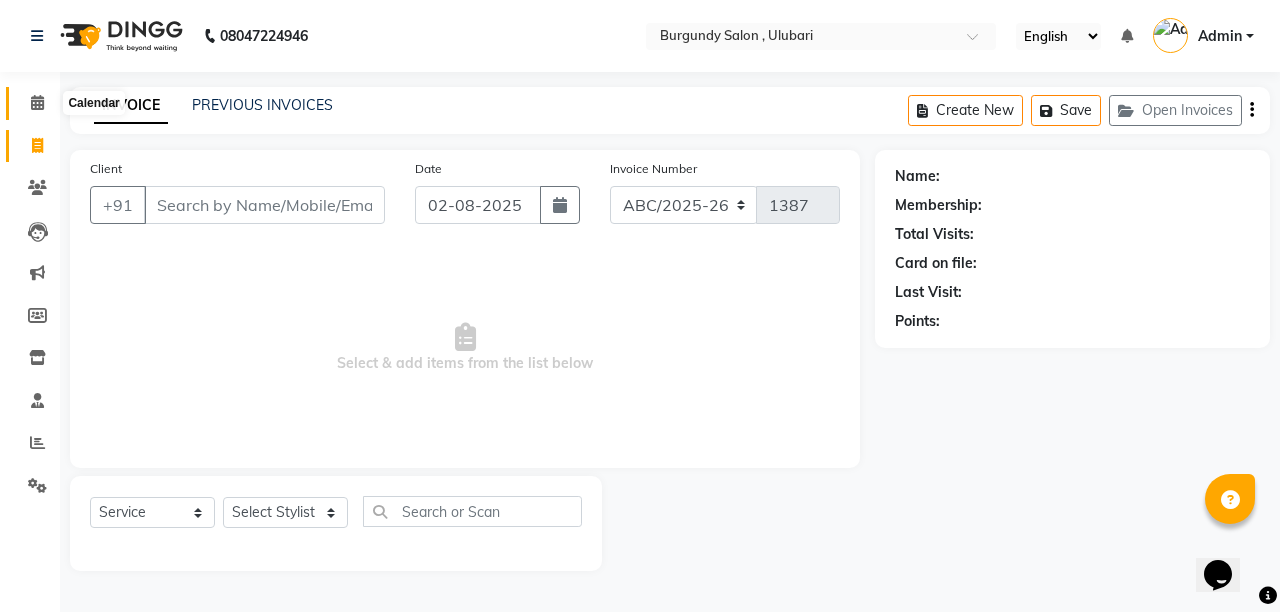 click 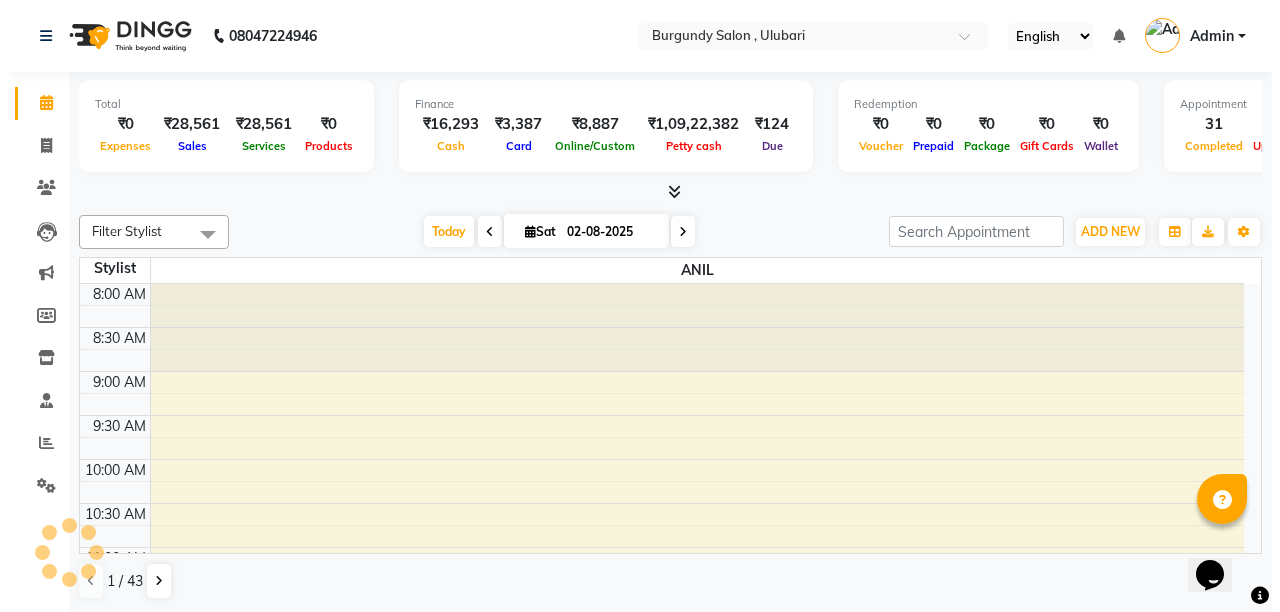 scroll, scrollTop: 0, scrollLeft: 0, axis: both 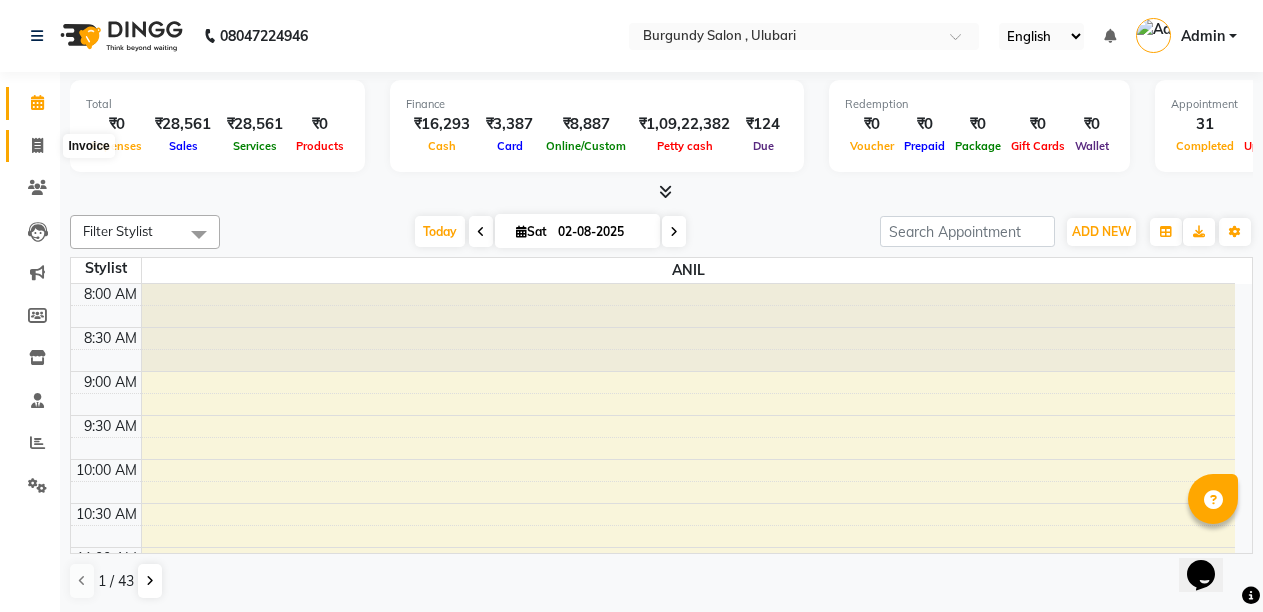 click 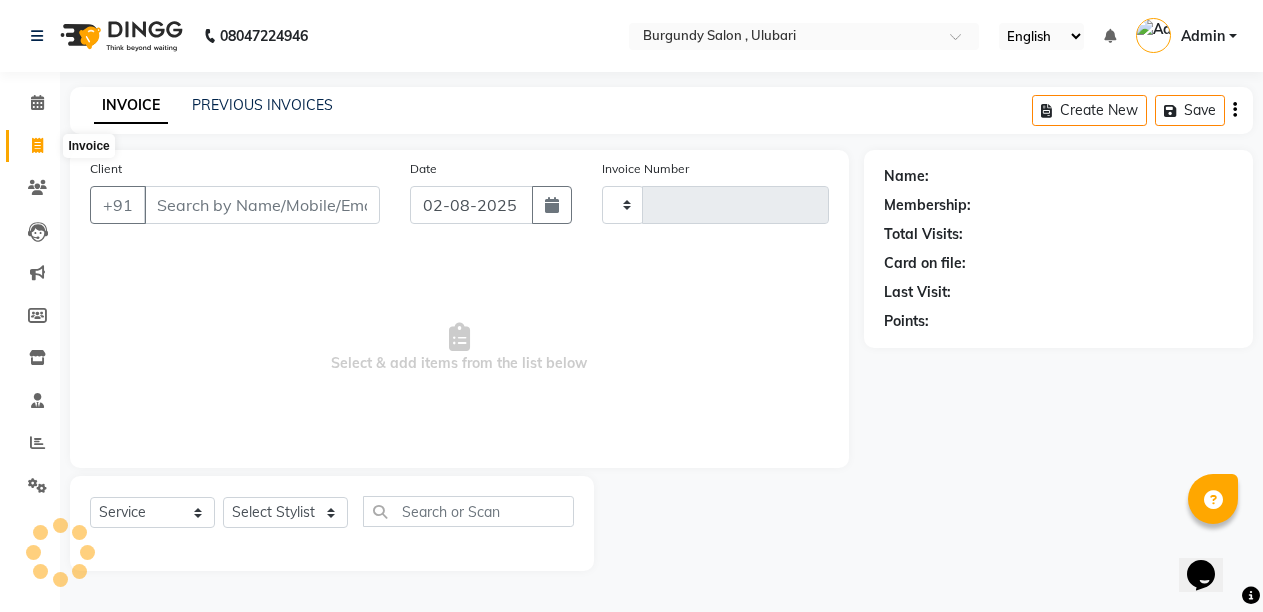 type on "1387" 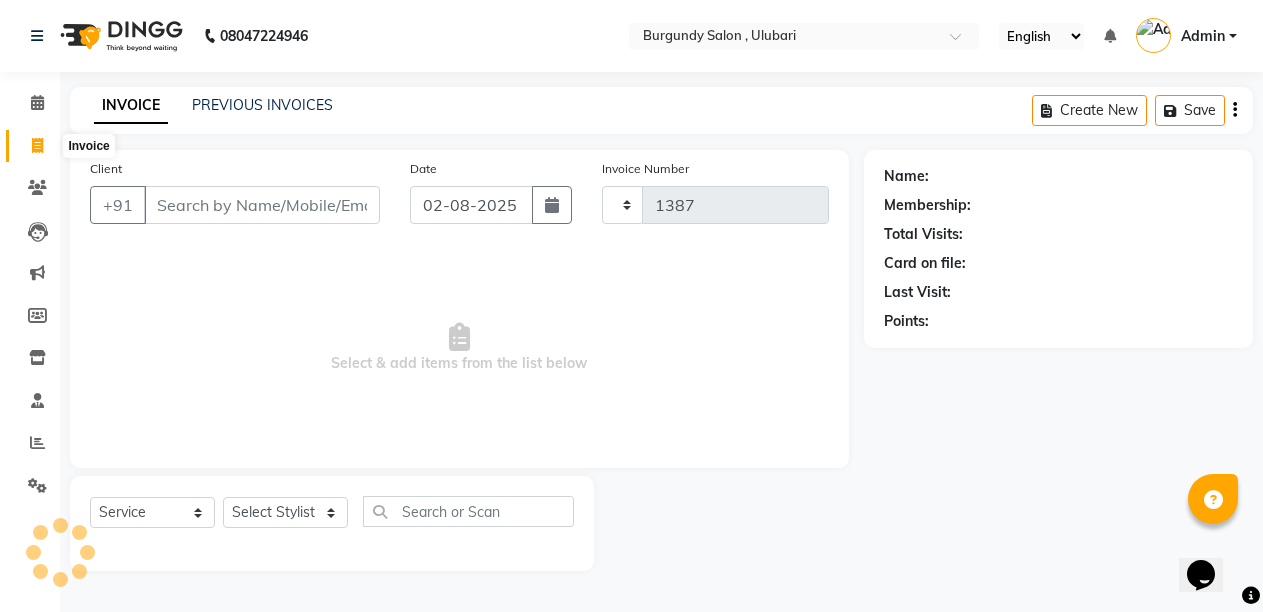 select on "5345" 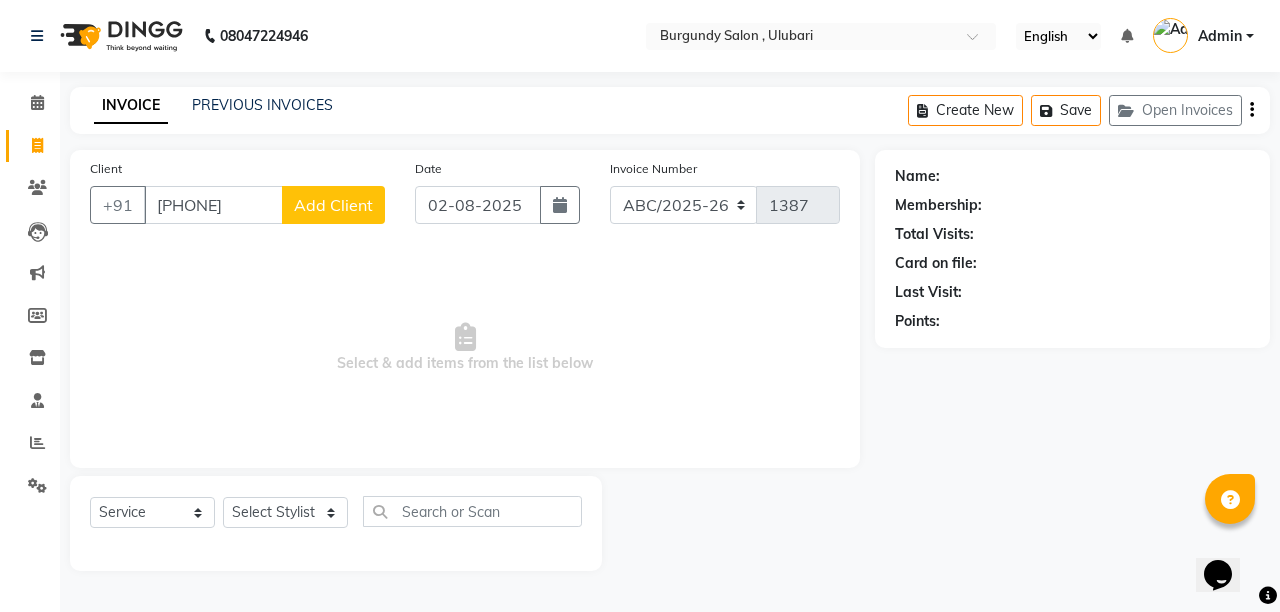 type on "[PHONE]" 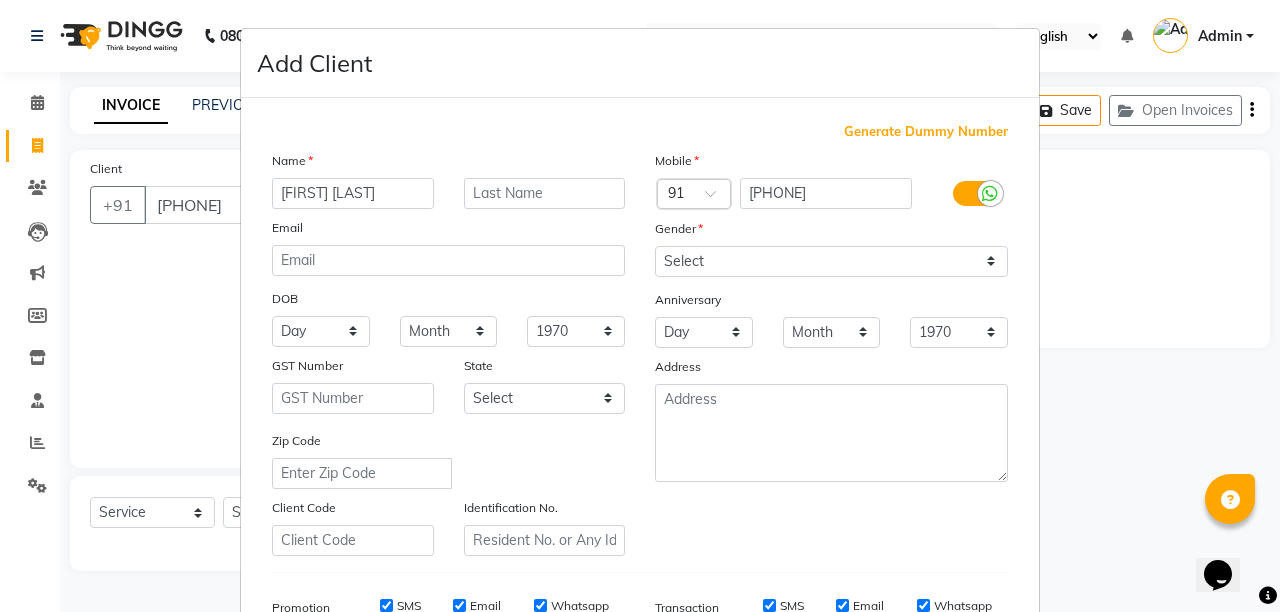 type on "[FIRST] [LAST]" 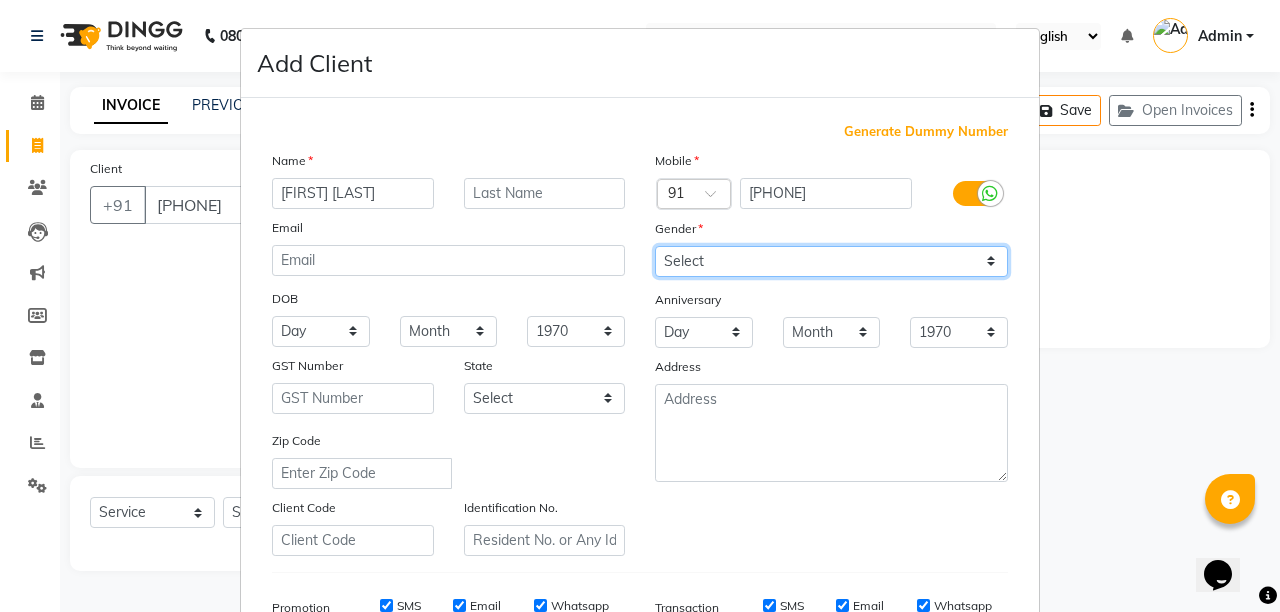 click on "Select Male Female Other Prefer Not To Say" at bounding box center [831, 261] 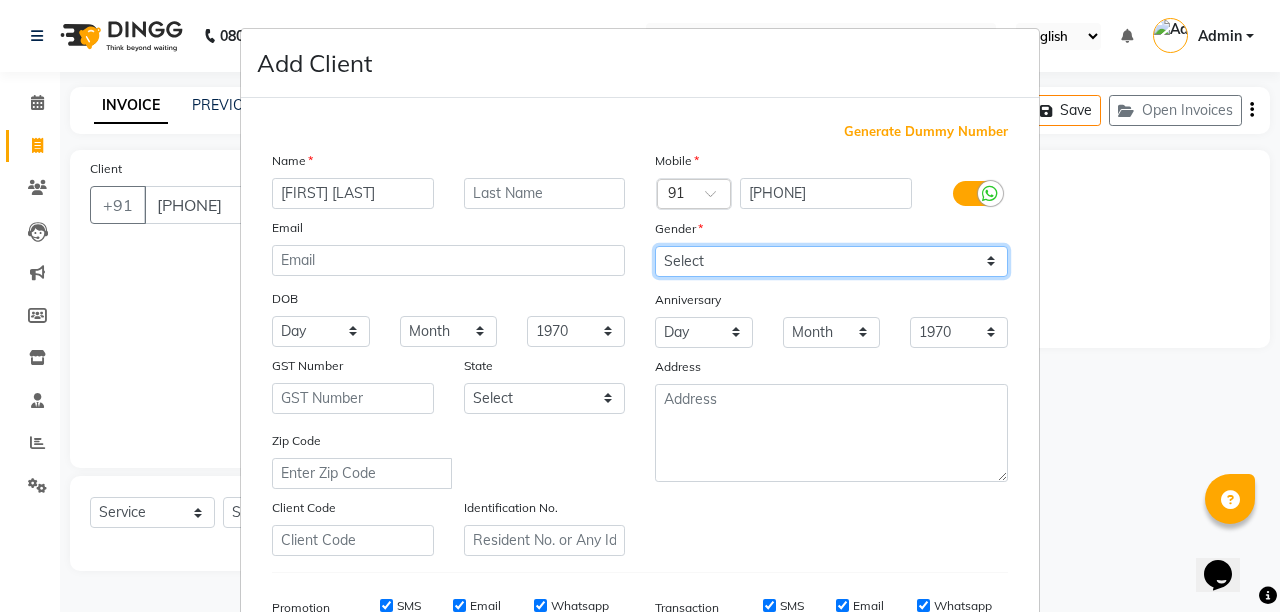 select on "female" 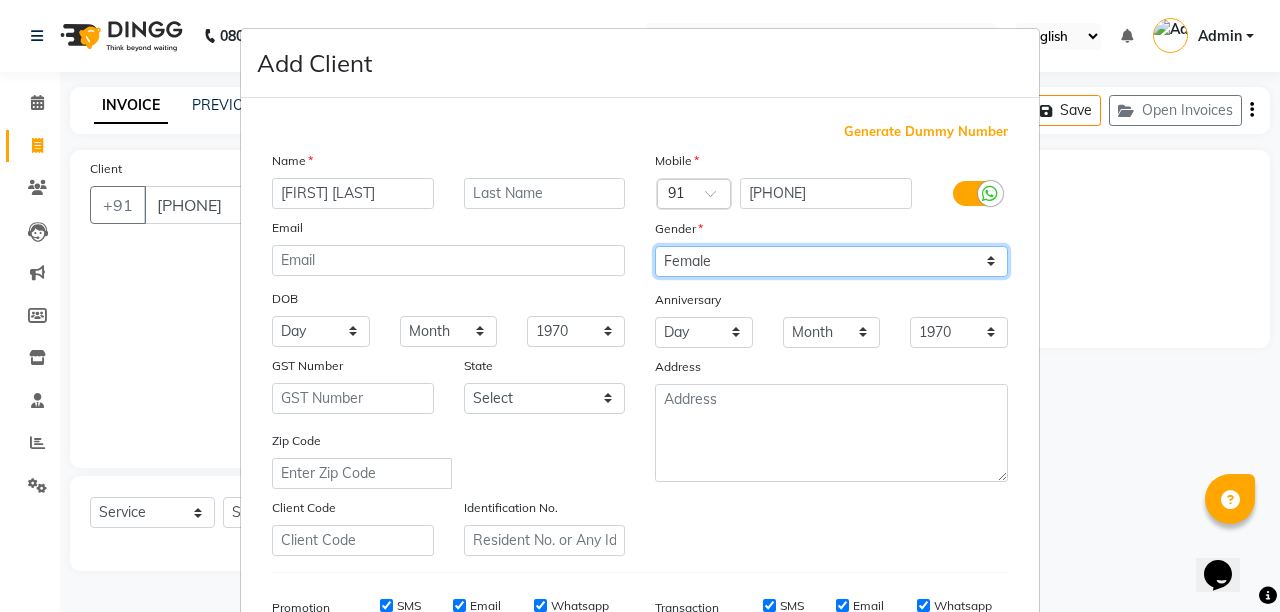 click on "Select Male Female Other Prefer Not To Say" at bounding box center (831, 261) 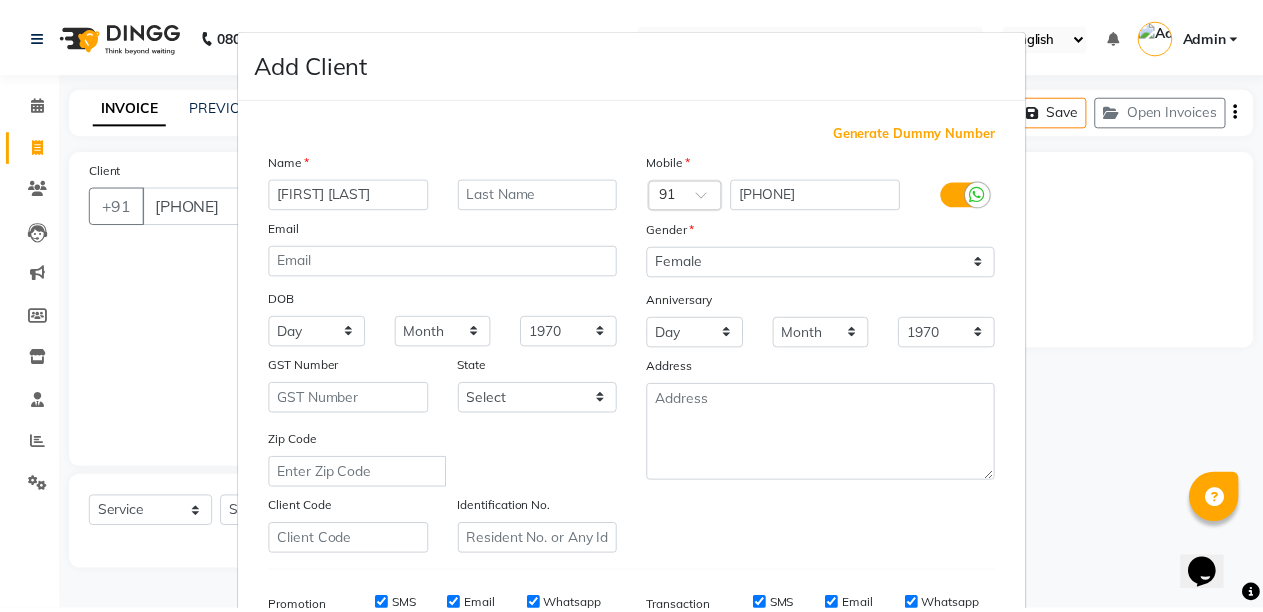 scroll, scrollTop: 311, scrollLeft: 0, axis: vertical 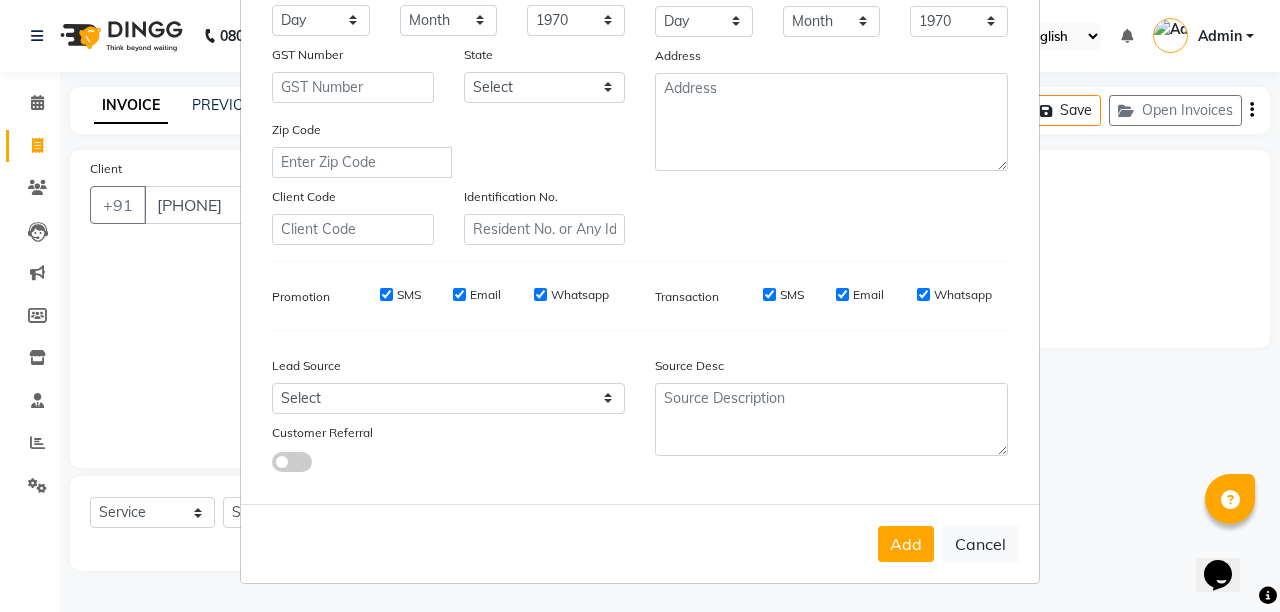 drag, startPoint x: 1269, startPoint y: 571, endPoint x: 57, endPoint y: 33, distance: 1326.0422 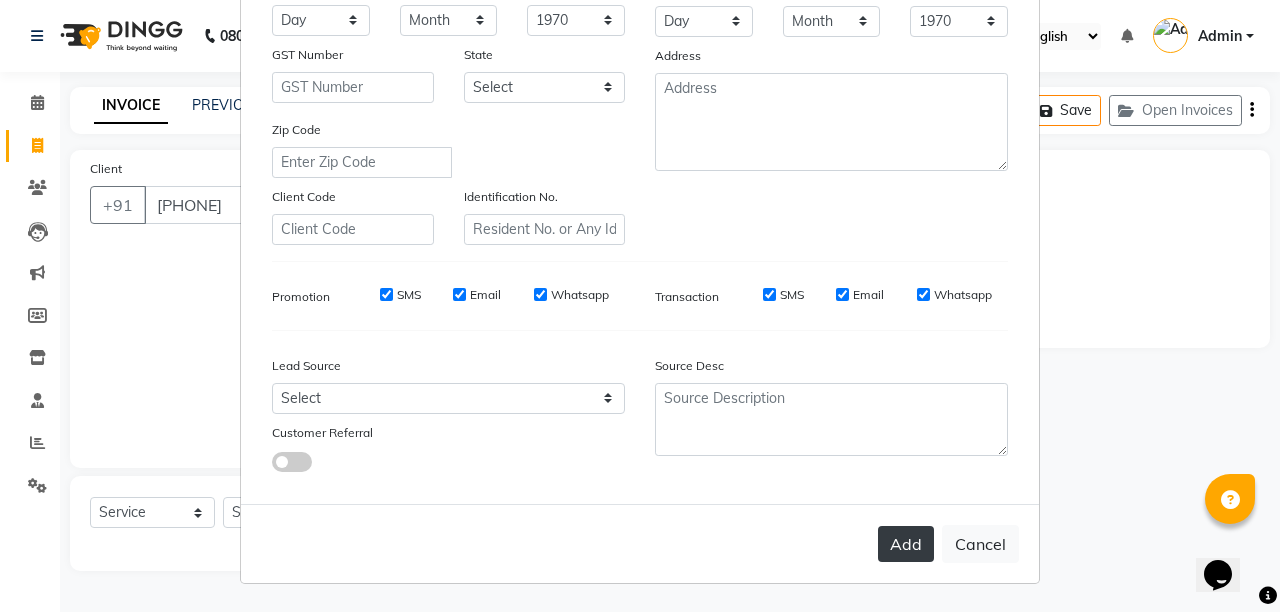 click on "Add" at bounding box center (906, 544) 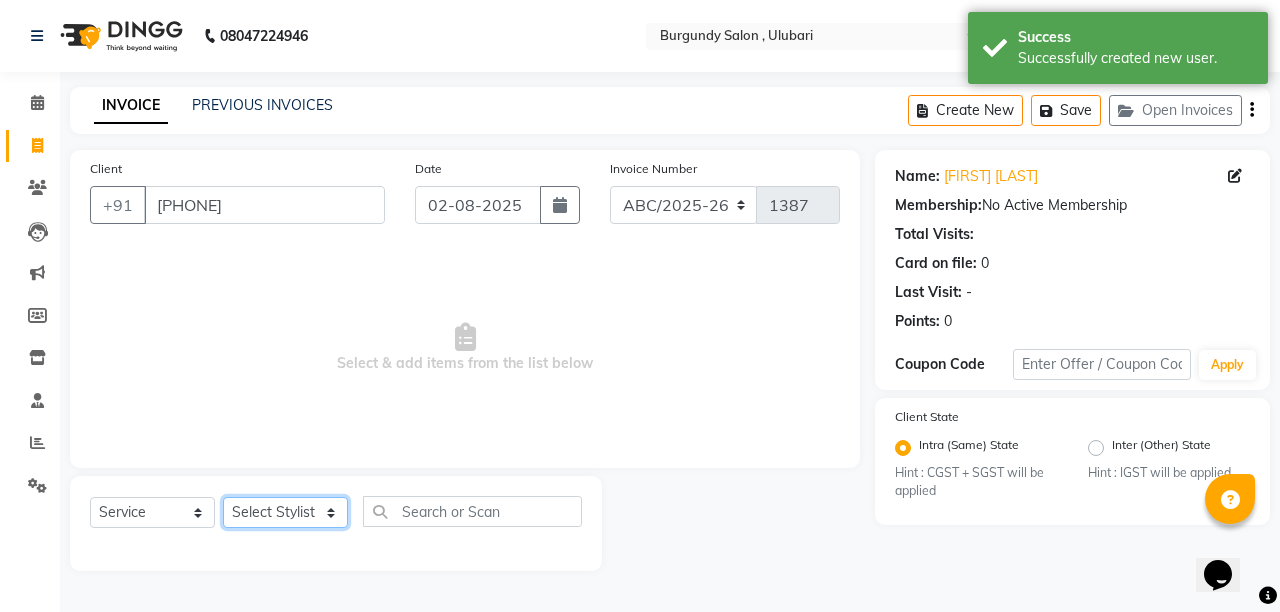 click on "Select Stylist ANIL  ANJANA BARSHA DEEPSHIKHA  DHON DAS DHON / NITUMONI EDWARD EDWARD/ LAXMI JOSHU JUNMONI KASHIF LAXI / ANJANA LAXMI LITTLE MAAM MINTUL MITALI NEETU RANA NITUMONI NITUMONI/POJA/ LAXMI NITUMONI / SAGARIKA NITUMONI/ SAGRIKA PRAKASH PUJAA Rubi RUBI / LAXMI SAGARIKA  SAGARIKA / RUBI SAHIL SAHIL / DHON SAHIL / EDWARD SAHIL/ JOSHU SAHIL/JOSHU/PRAKASH/ RUBI SAHIL/NITUMONI/ MITALI SAHIL/ RUBI SHABIR SHADHAB SIMA KALITA SONALI DEKA SOPEM staff 1 staff 1 TANU" 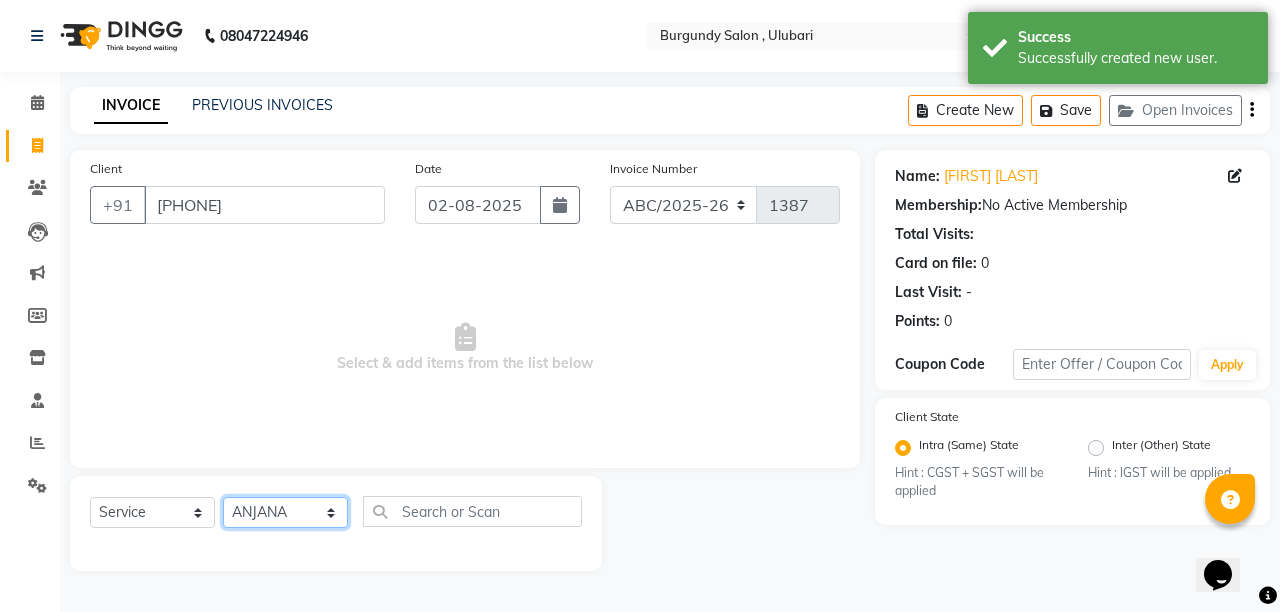 click on "Select Stylist ANIL  ANJANA BARSHA DEEPSHIKHA  DHON DAS DHON / NITUMONI EDWARD EDWARD/ LAXMI JOSHU JUNMONI KASHIF LAXI / ANJANA LAXMI LITTLE MAAM MINTUL MITALI NEETU RANA NITUMONI NITUMONI/POJA/ LAXMI NITUMONI / SAGARIKA NITUMONI/ SAGRIKA PRAKASH PUJAA Rubi RUBI / LAXMI SAGARIKA  SAGARIKA / RUBI SAHIL SAHIL / DHON SAHIL / EDWARD SAHIL/ JOSHU SAHIL/JOSHU/PRAKASH/ RUBI SAHIL/NITUMONI/ MITALI SAHIL/ RUBI SHABIR SHADHAB SIMA KALITA SONALI DEKA SOPEM staff 1 staff 1 TANU" 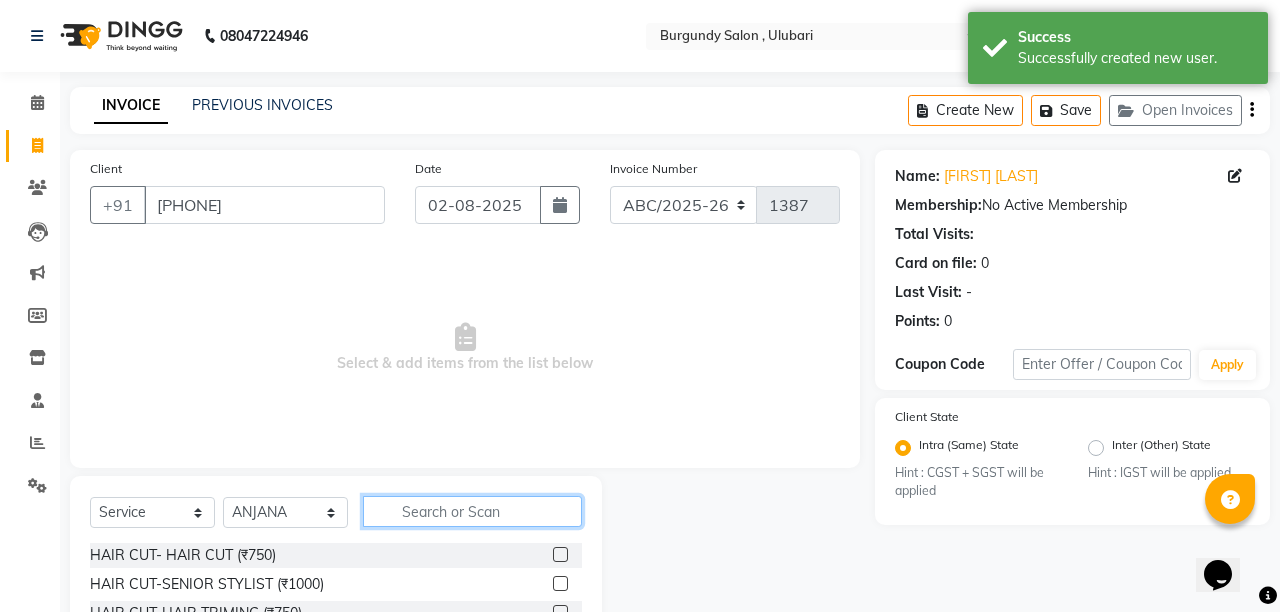 click 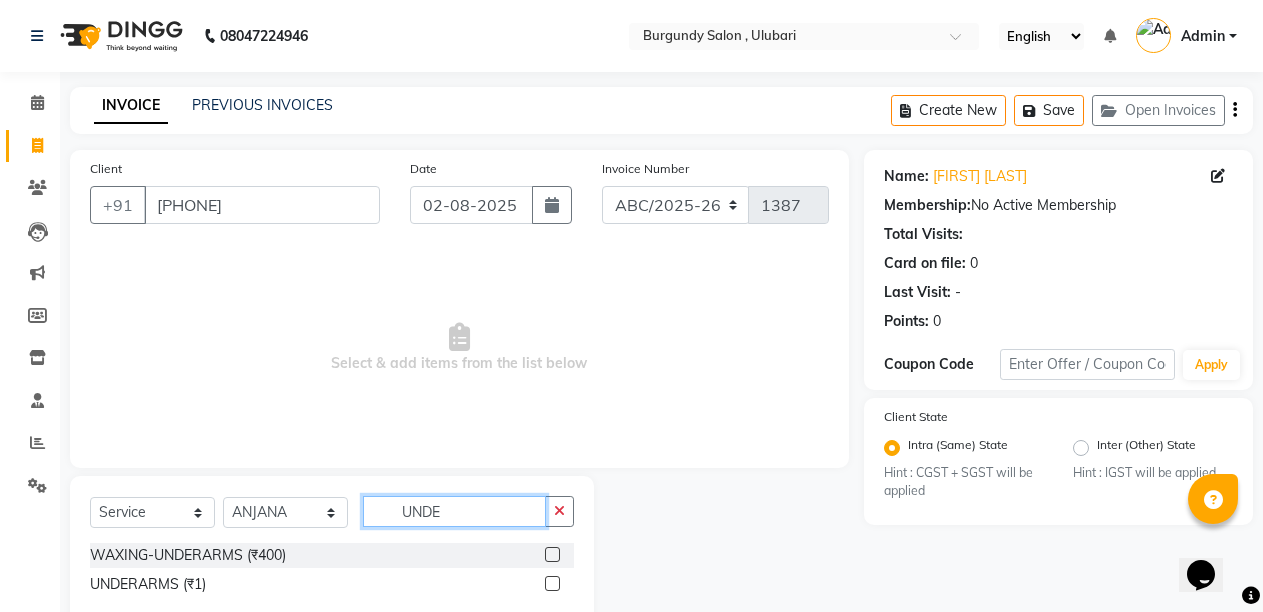 type on "UNDE" 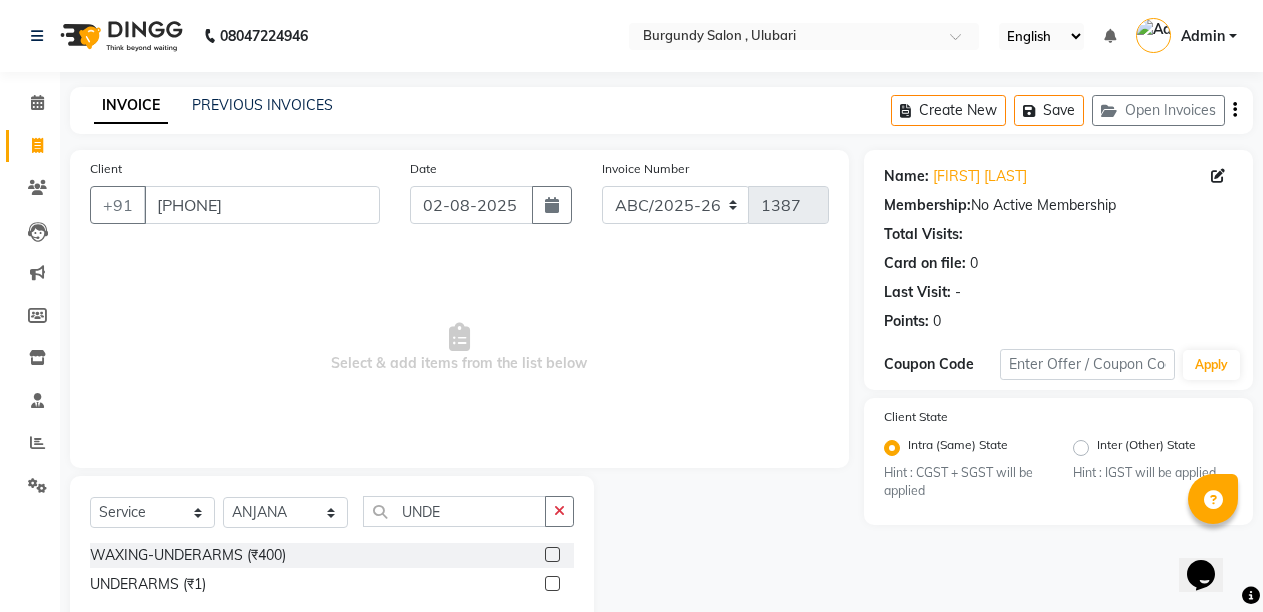 click 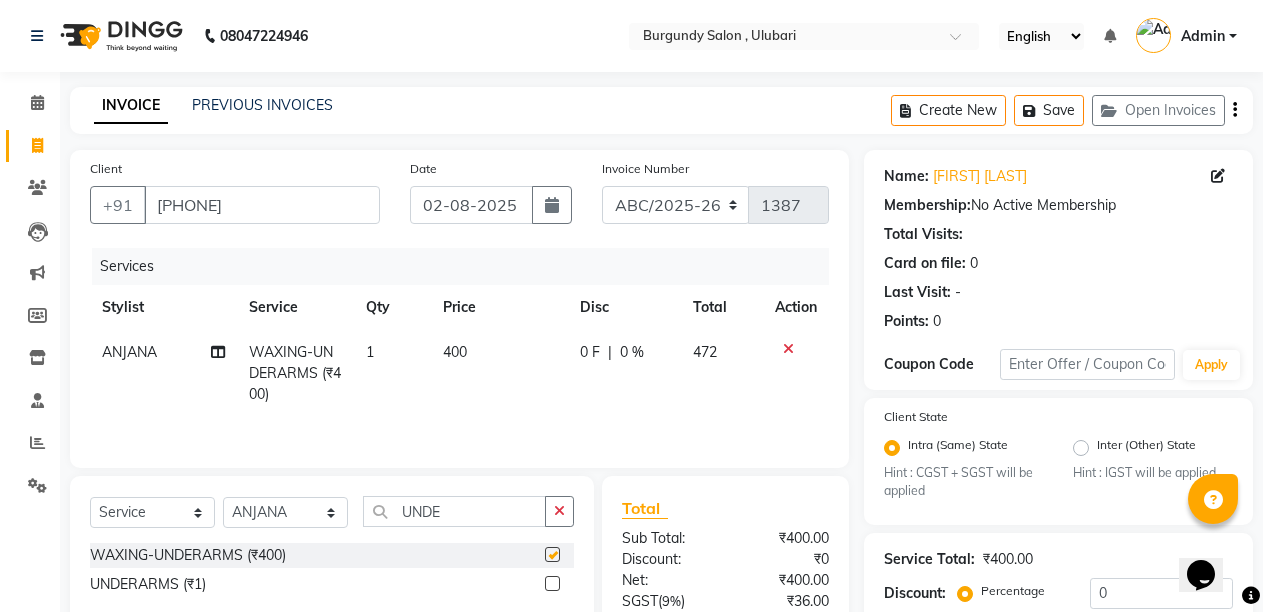 checkbox on "false" 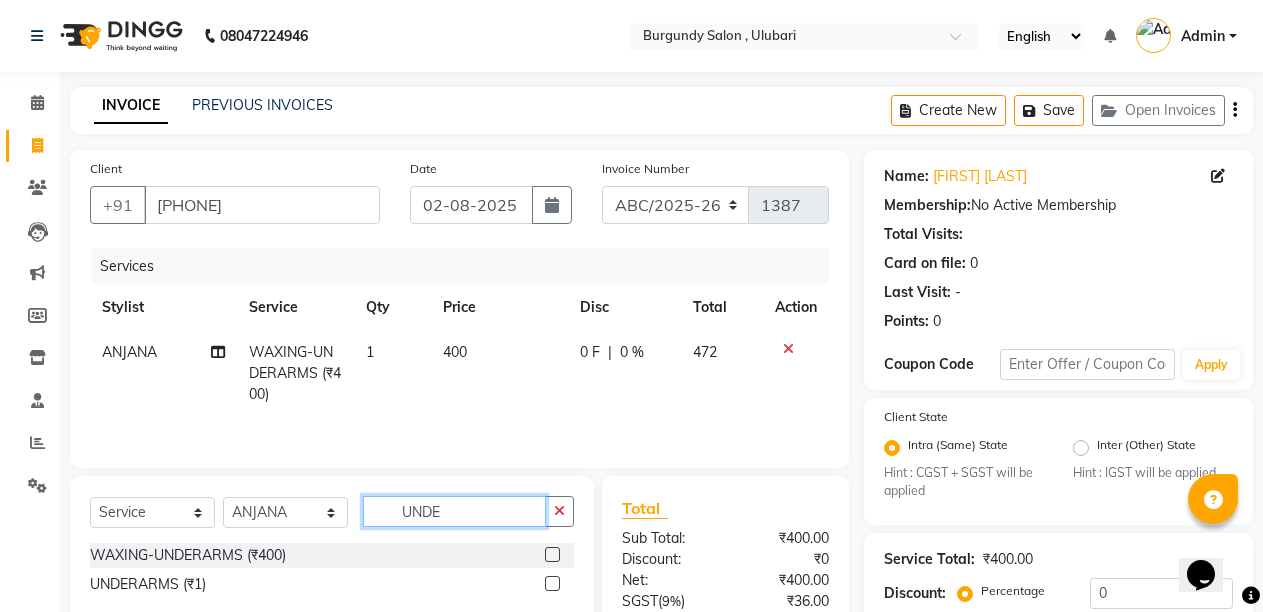 click on "UNDE" 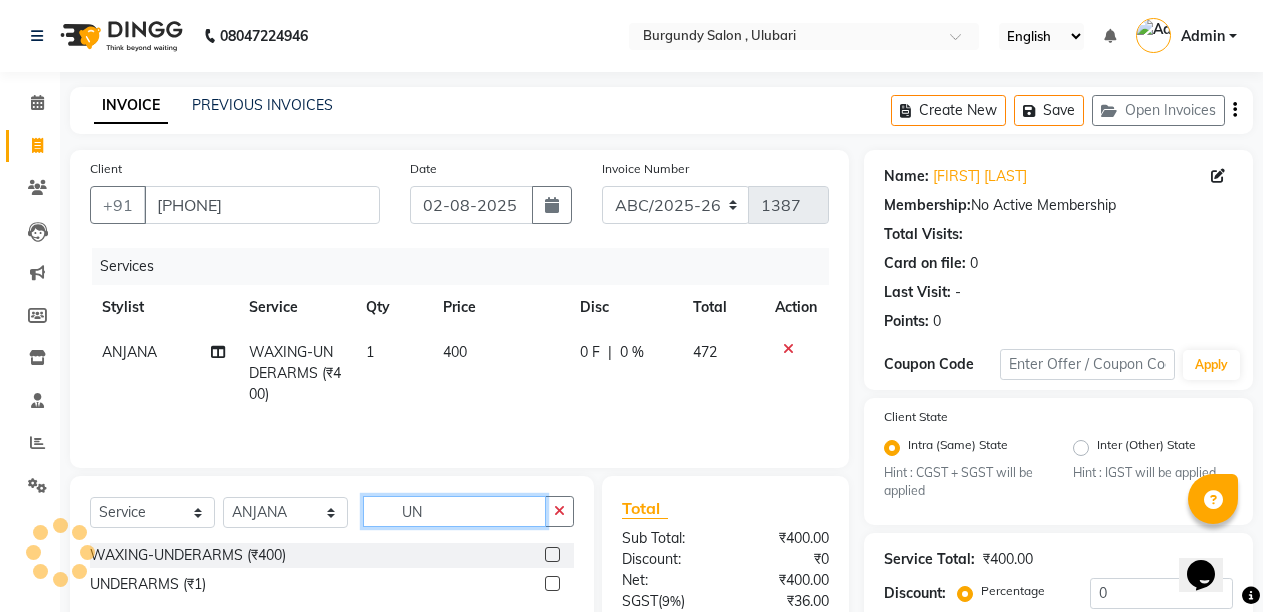 type on "U" 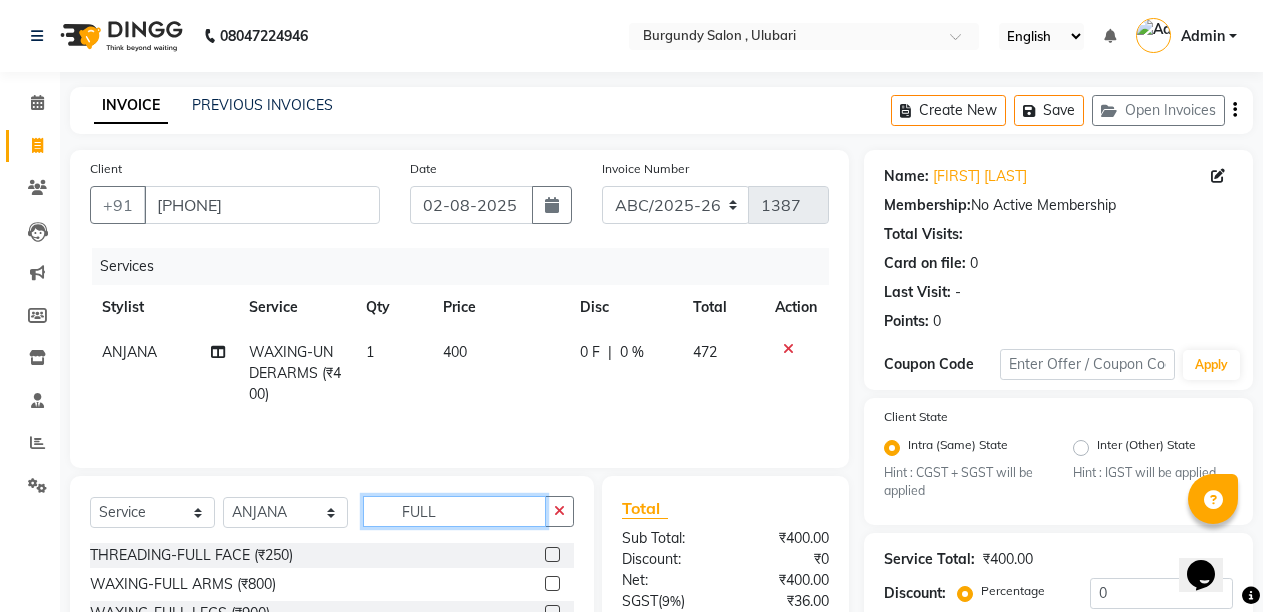 type on "FULL" 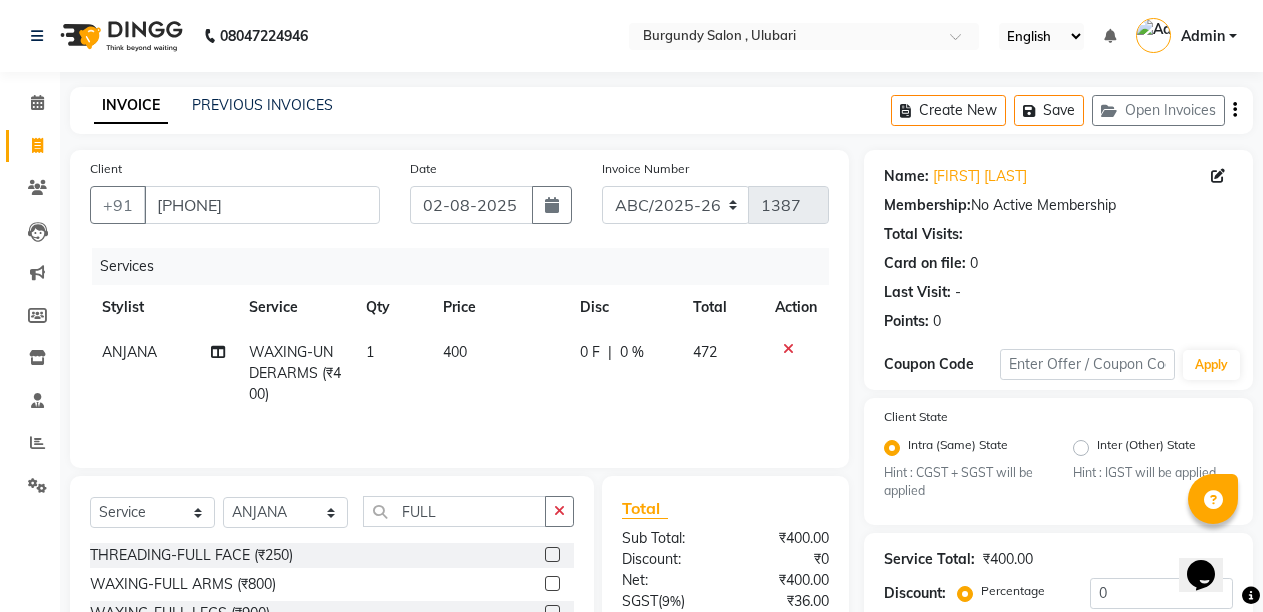 click 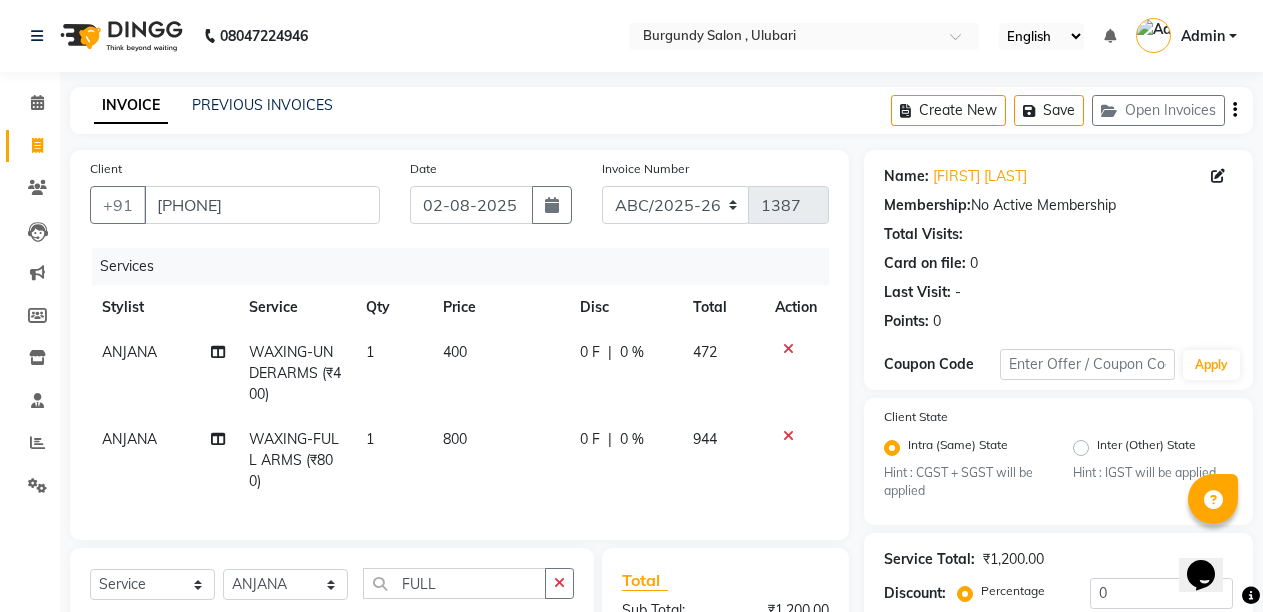 checkbox on "false" 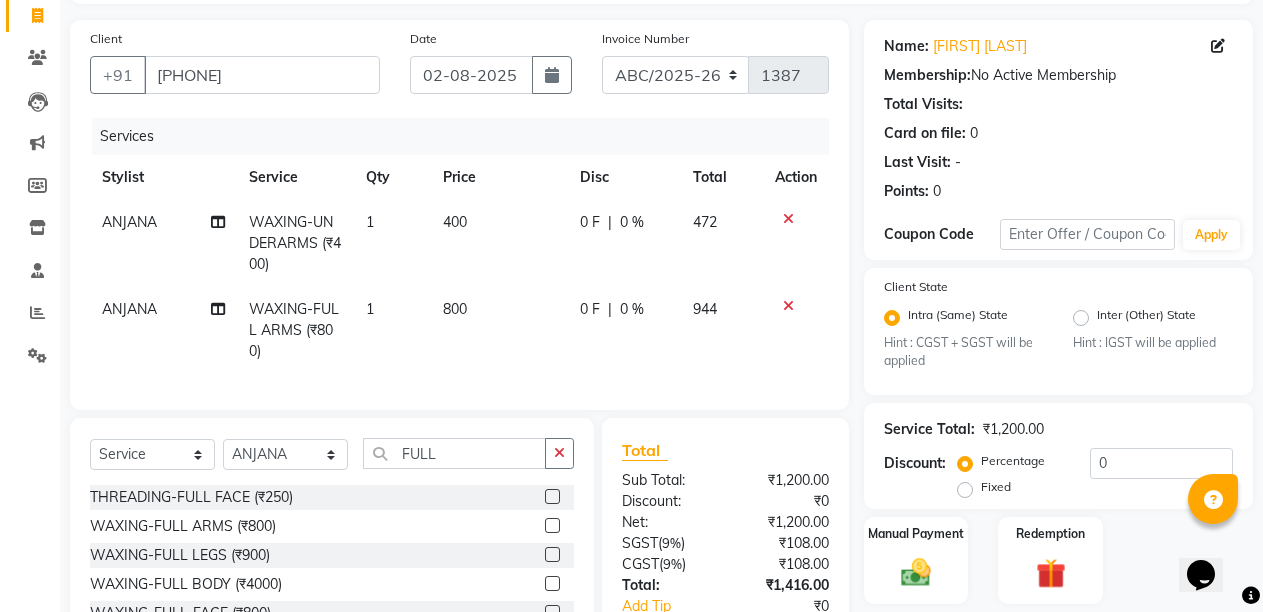 scroll, scrollTop: 160, scrollLeft: 0, axis: vertical 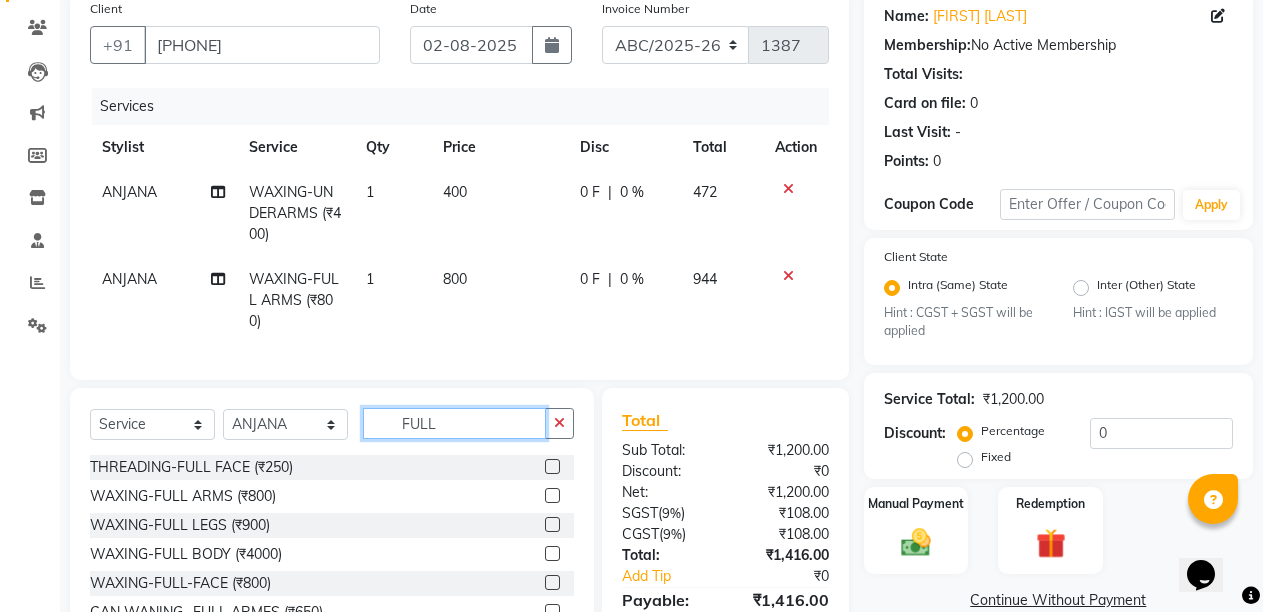 click on "FULL" 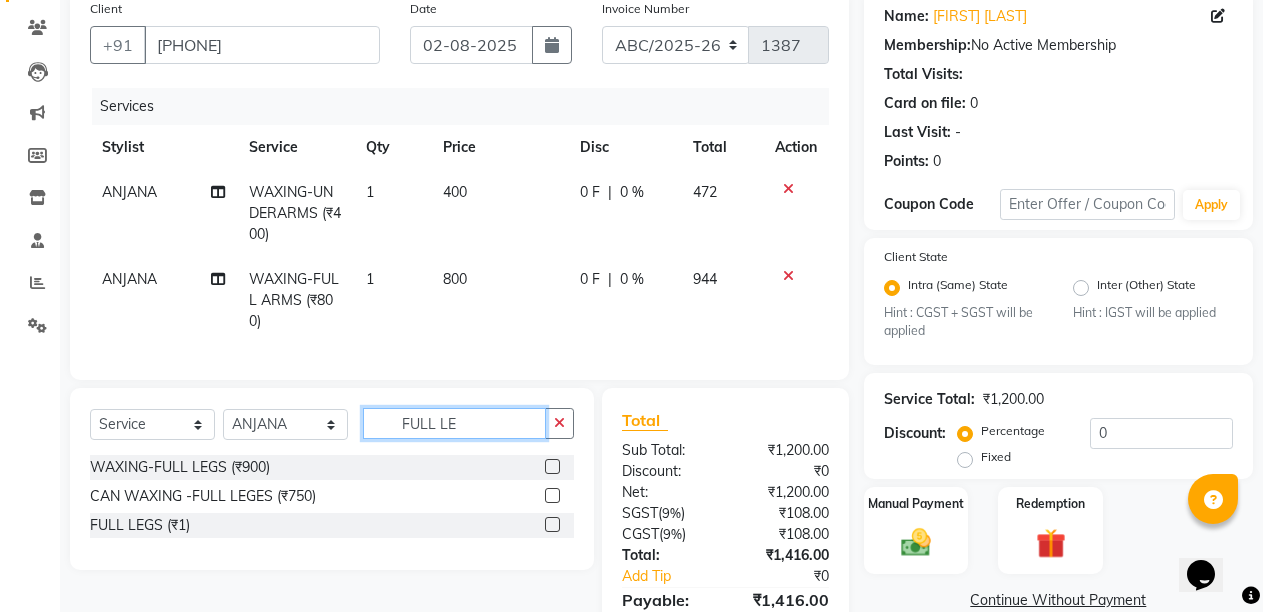 type on "FULL LE" 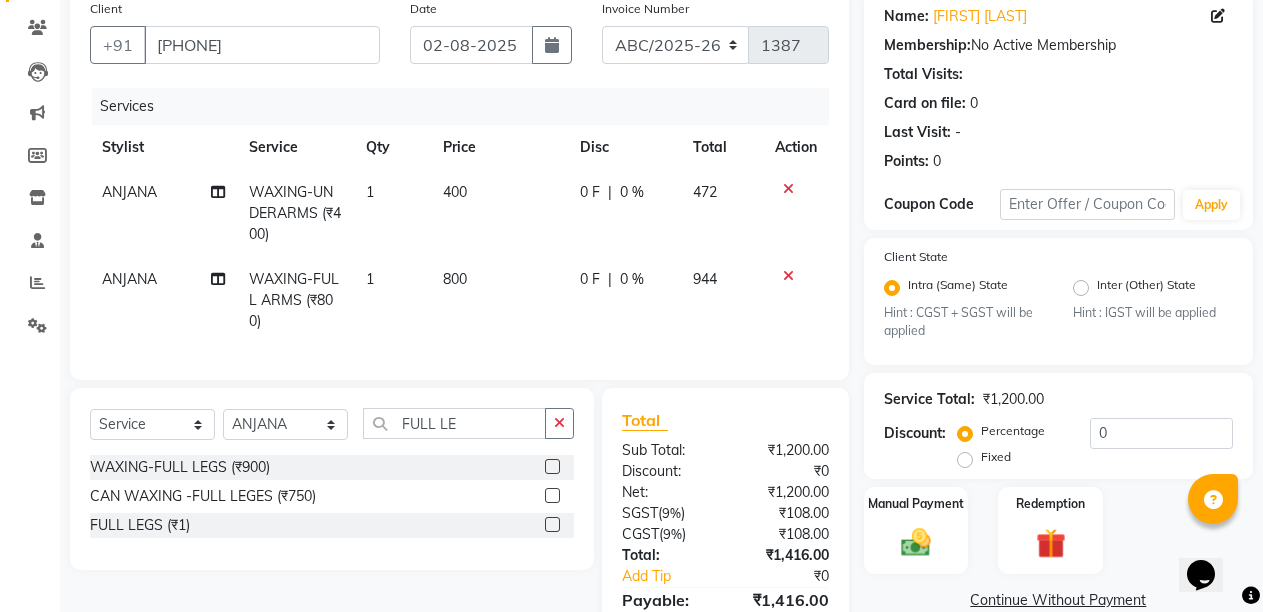 click 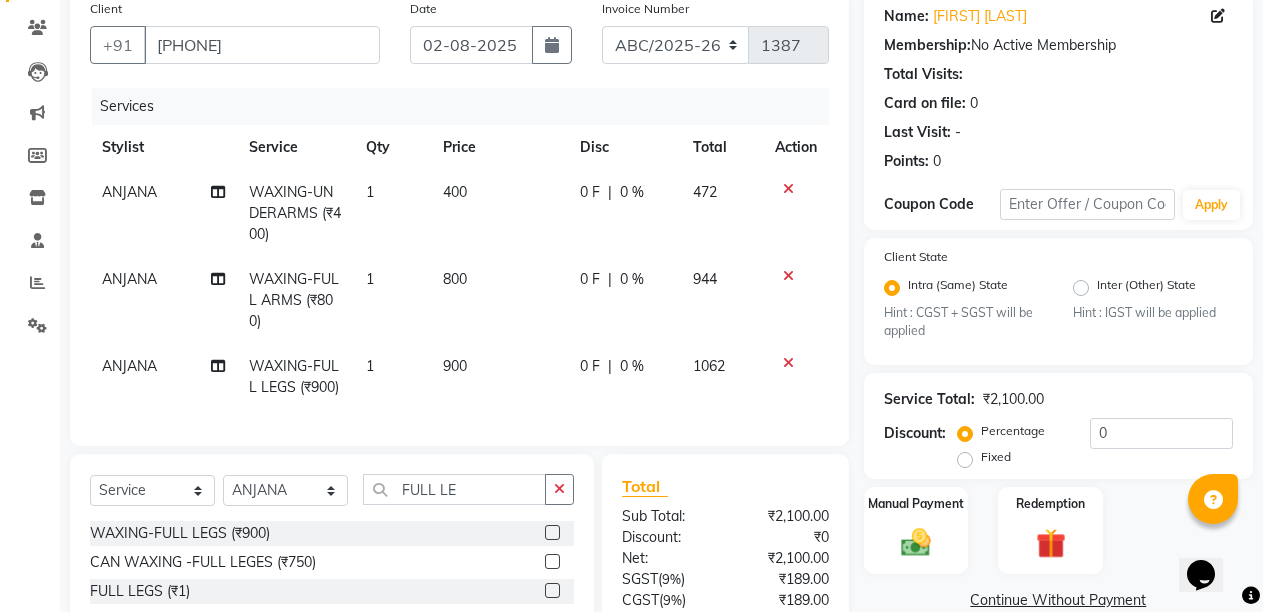 click 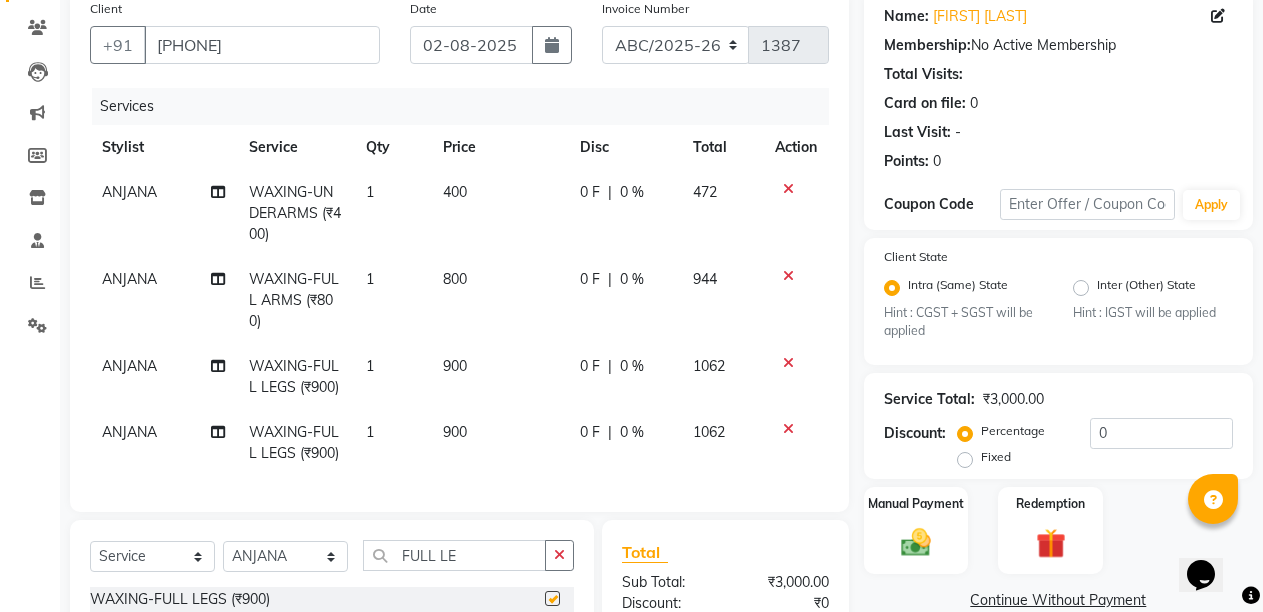 checkbox on "false" 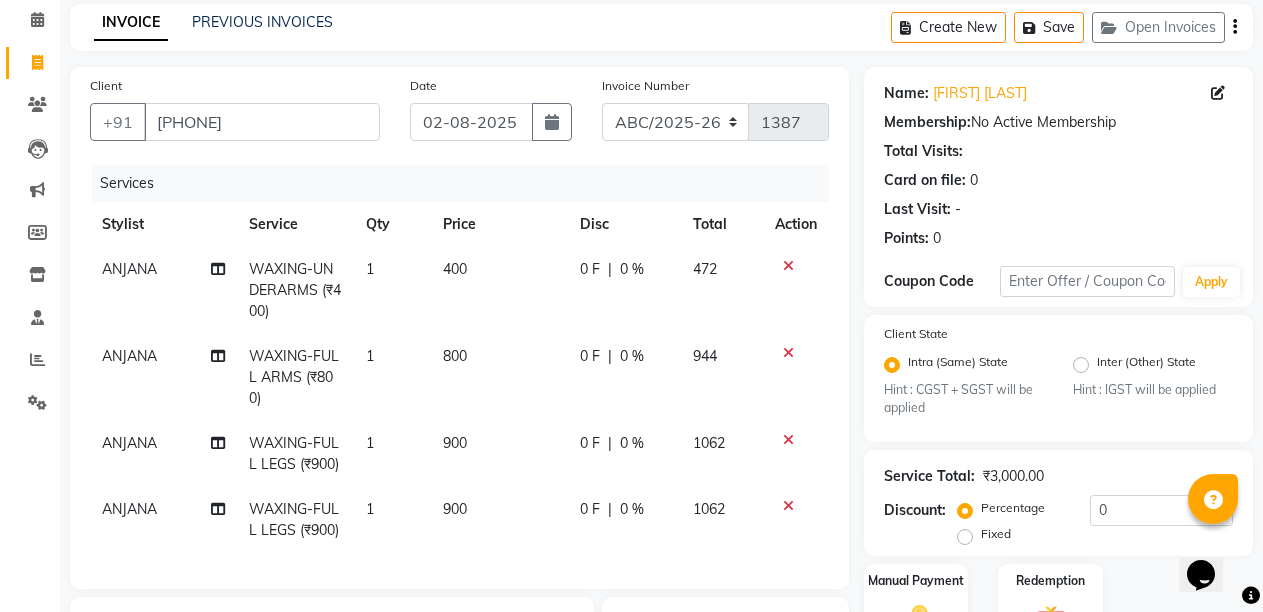scroll, scrollTop: 24, scrollLeft: 0, axis: vertical 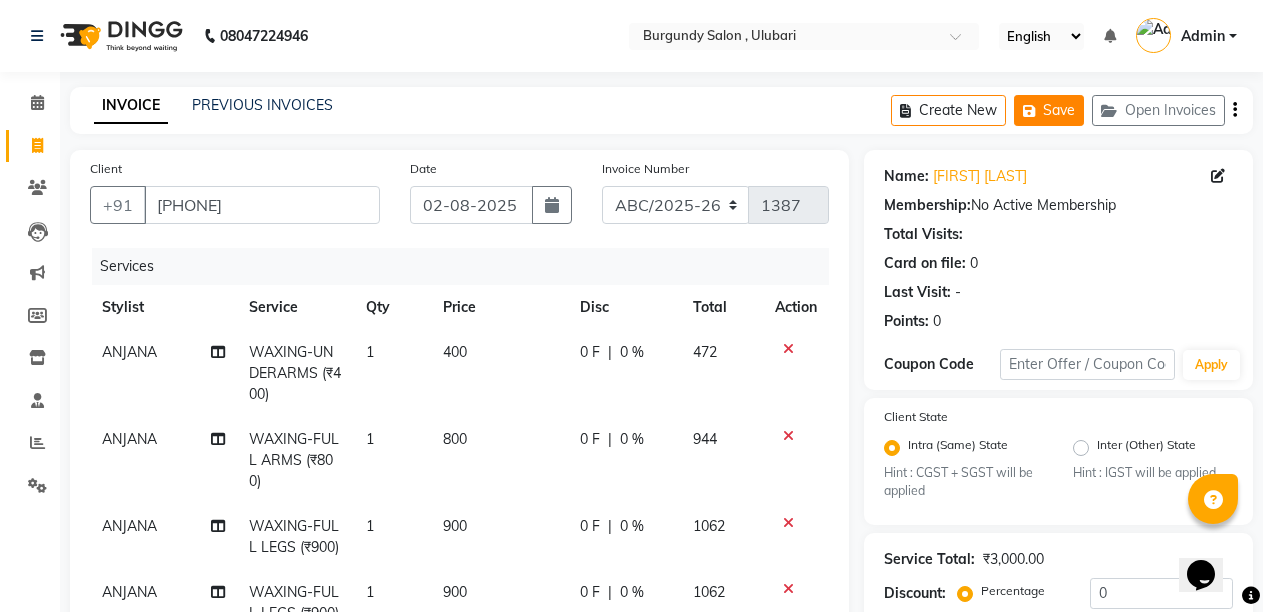click on "Save" 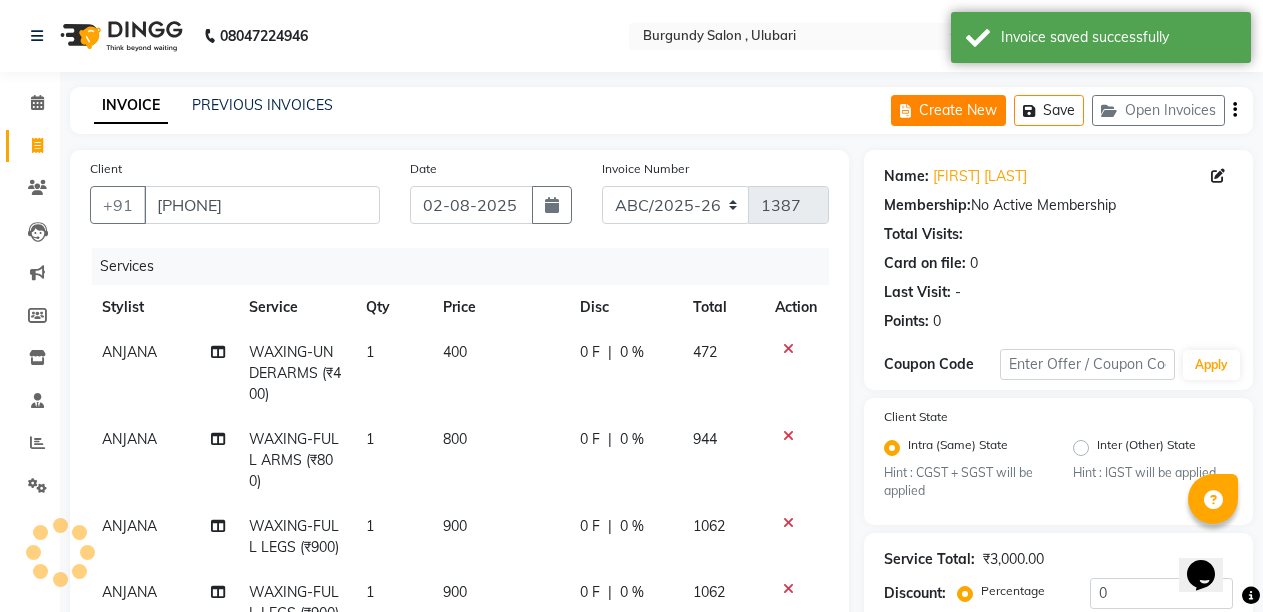 click on "Create New" 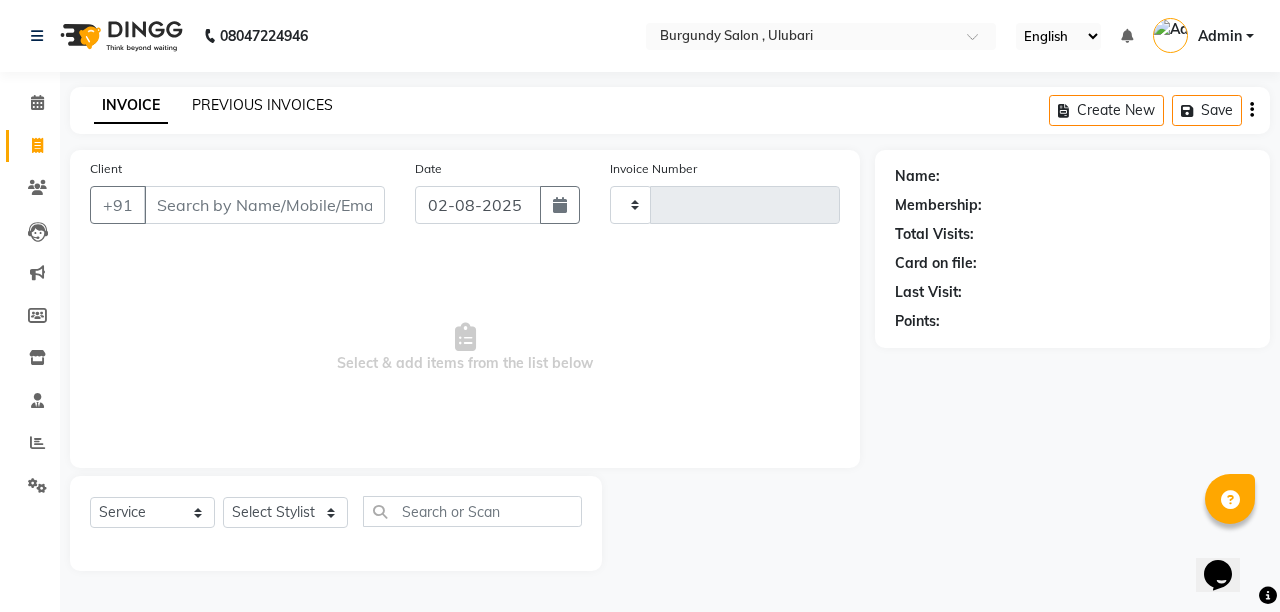 click on "PREVIOUS INVOICES" 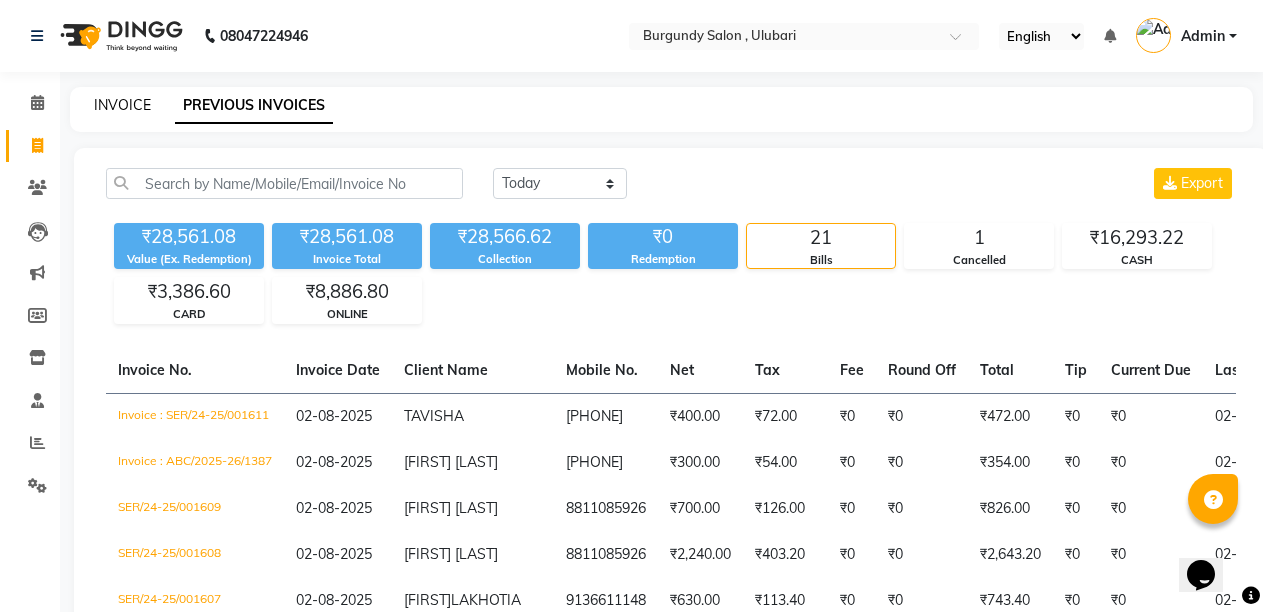 click on "INVOICE" 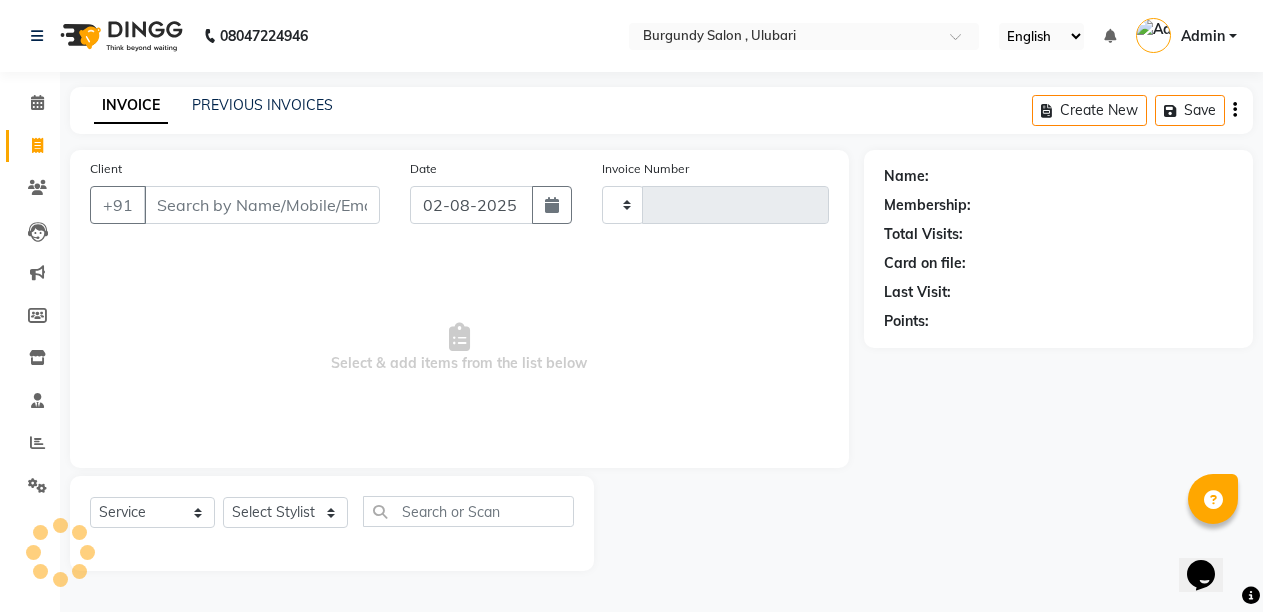 type on "1387" 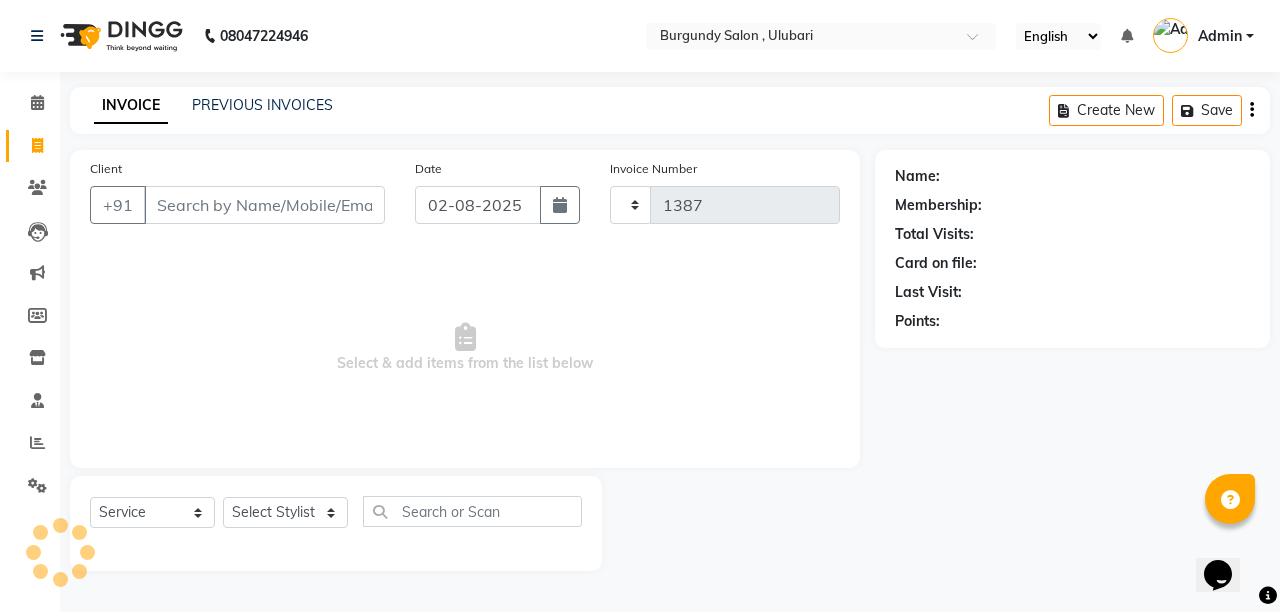 select on "5345" 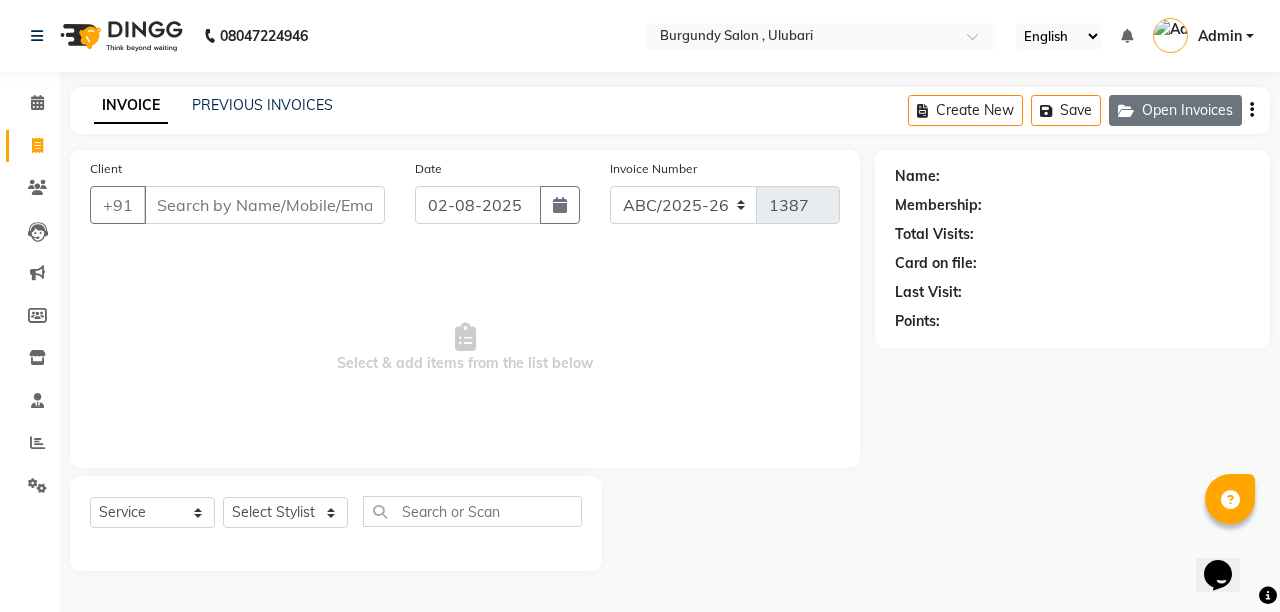 click on "Open Invoices" 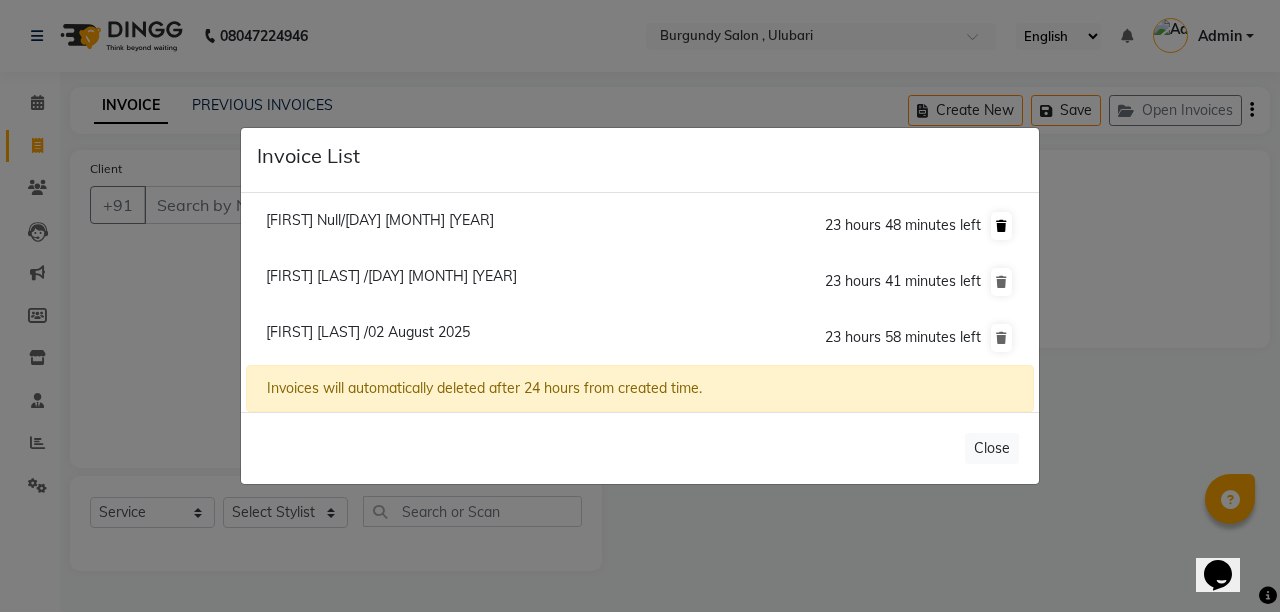 click 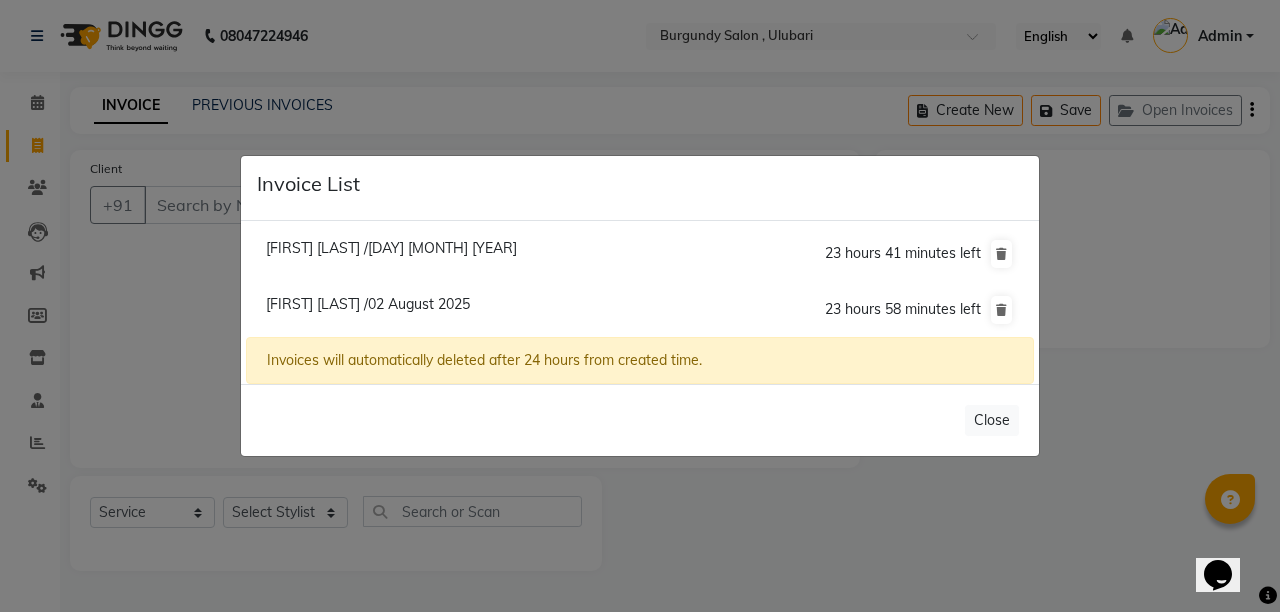 click on "[FIRST] [LAST] /[DAY] [MONTH] [YEAR]" 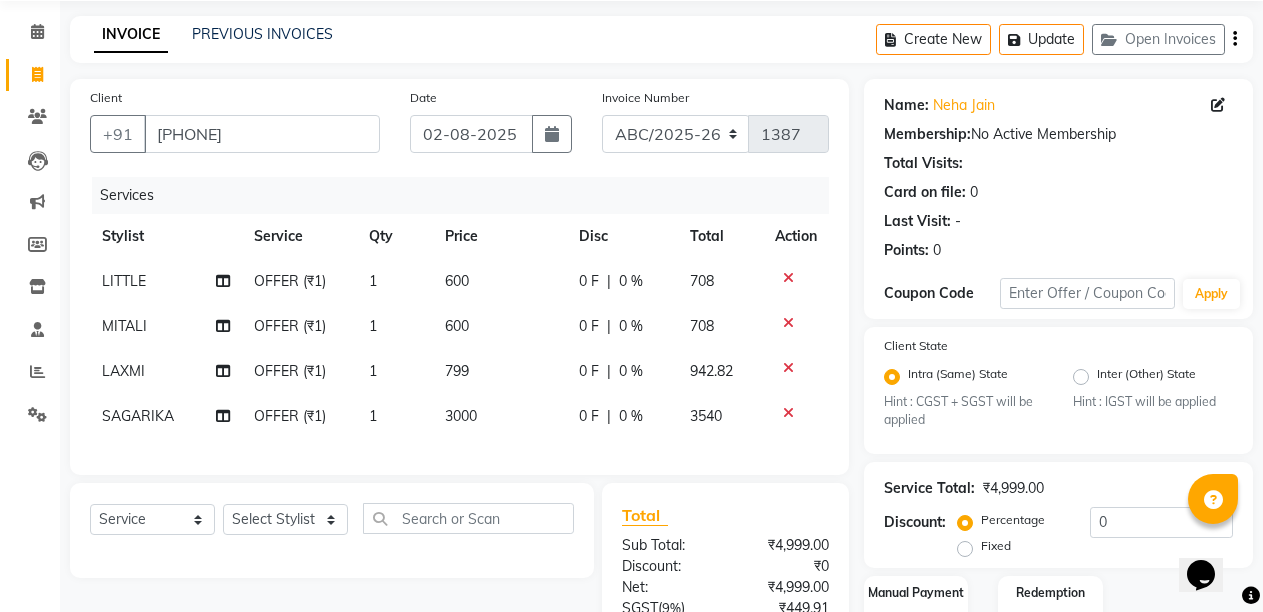 scroll, scrollTop: 80, scrollLeft: 0, axis: vertical 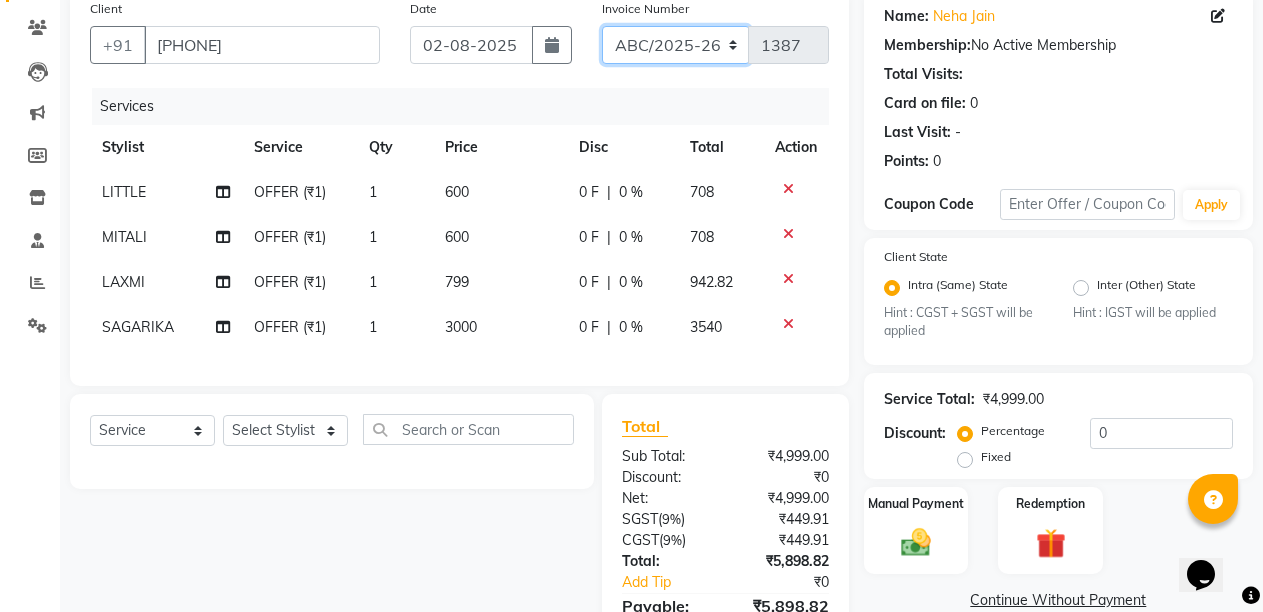 click on "ABC/2025-26 SER/24-25 V/2025-26" 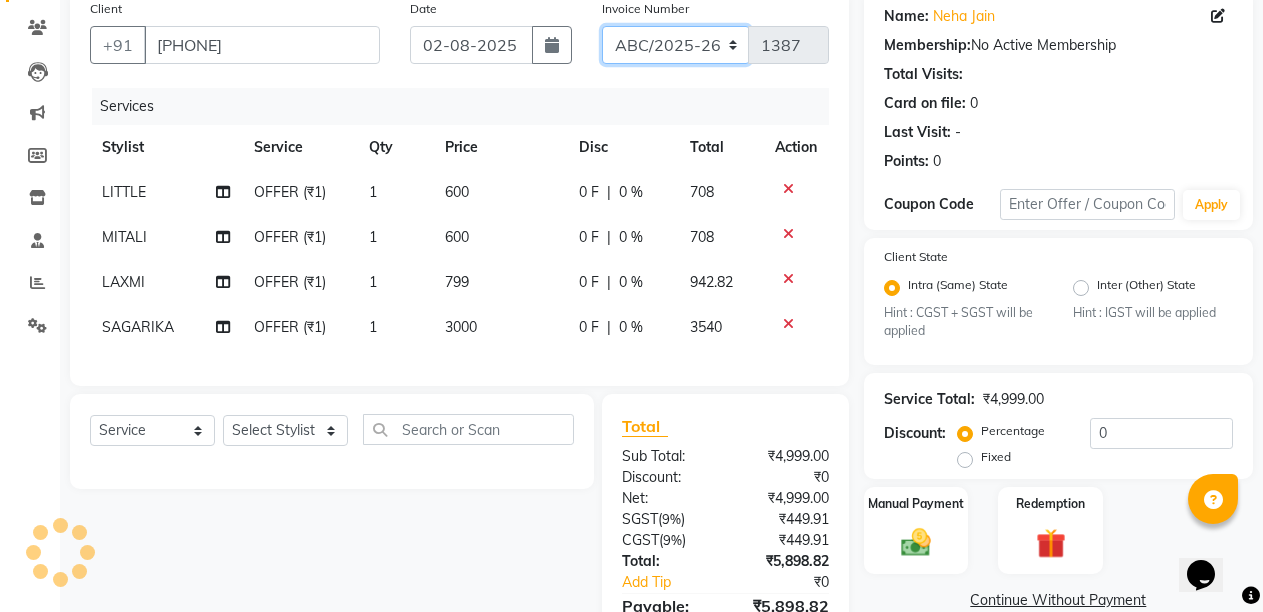 select on "5334" 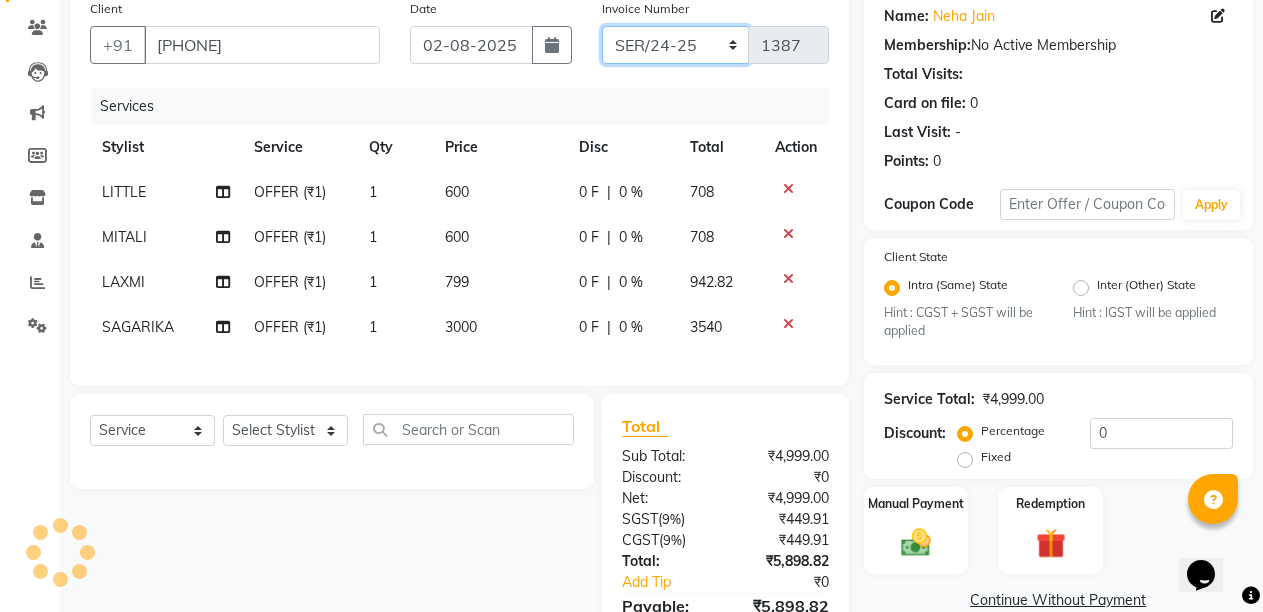click on "ABC/2025-26 SER/24-25 V/2025-26" 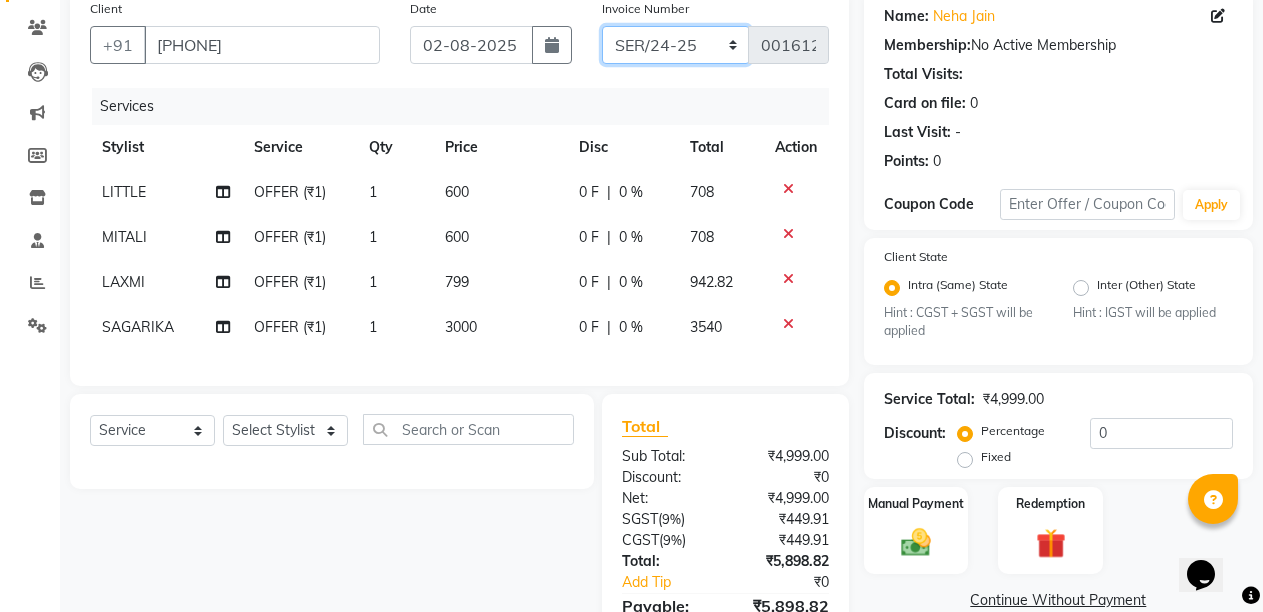 scroll, scrollTop: 279, scrollLeft: 0, axis: vertical 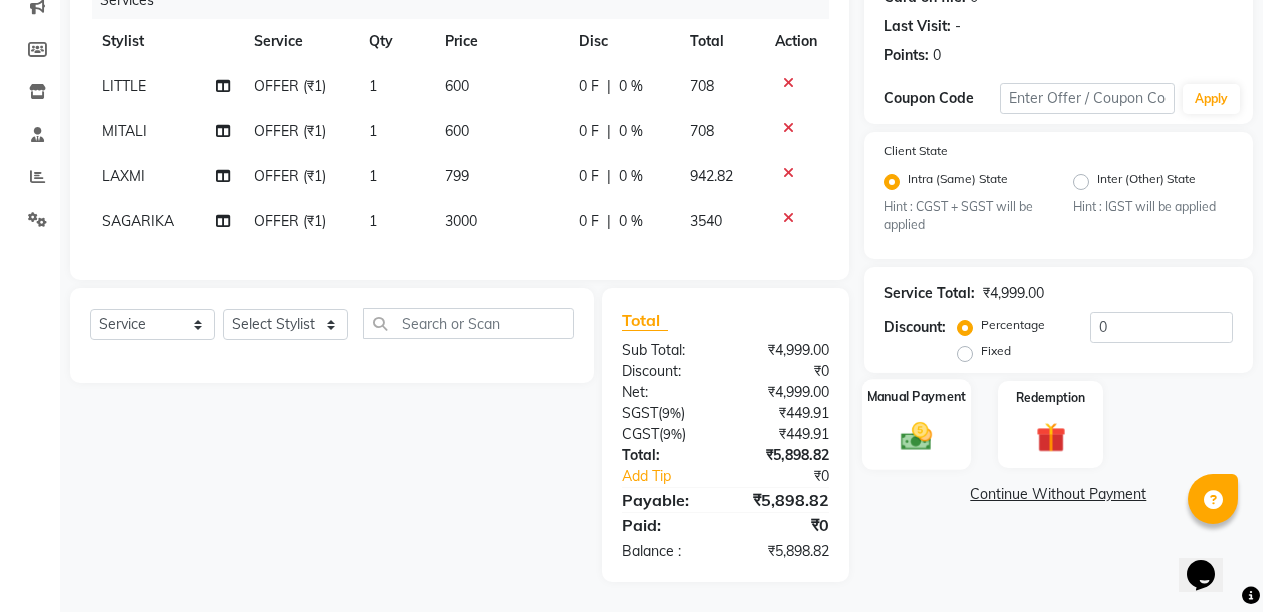 click on "Manual Payment" 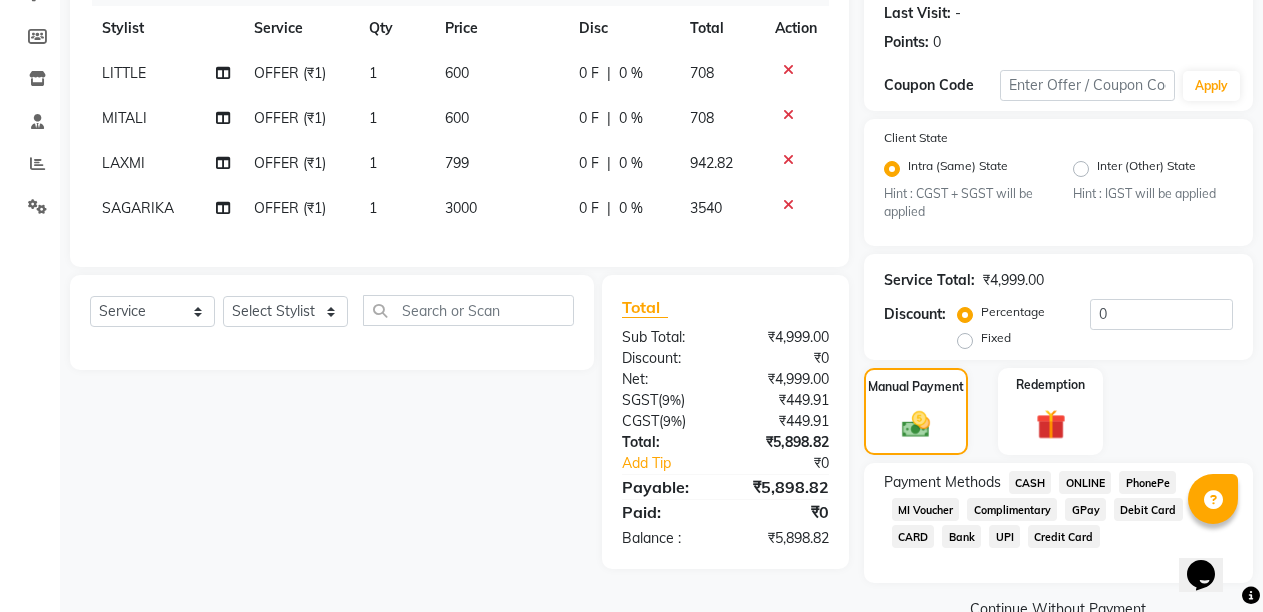 click on "CARD" 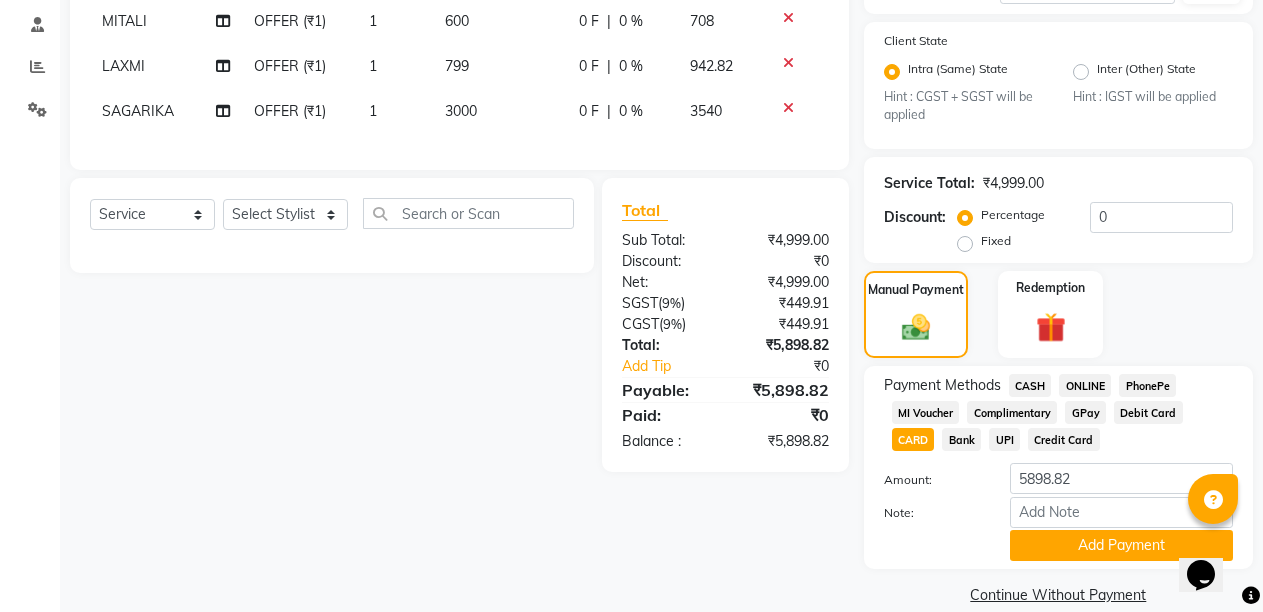 scroll, scrollTop: 403, scrollLeft: 0, axis: vertical 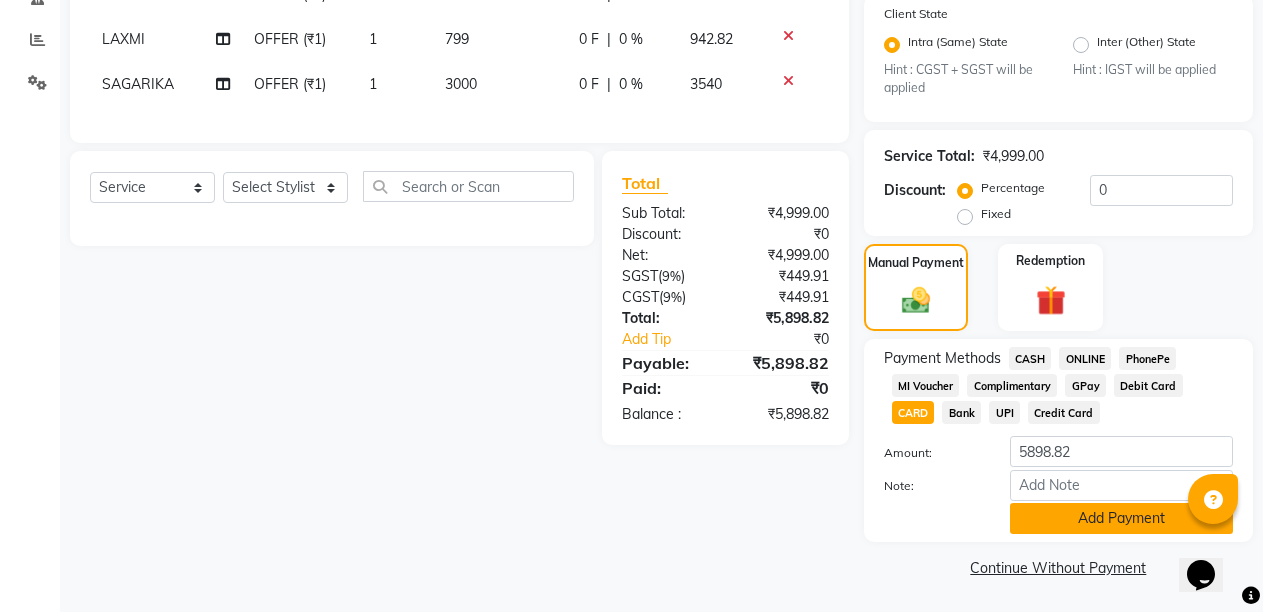 click on "Add Payment" 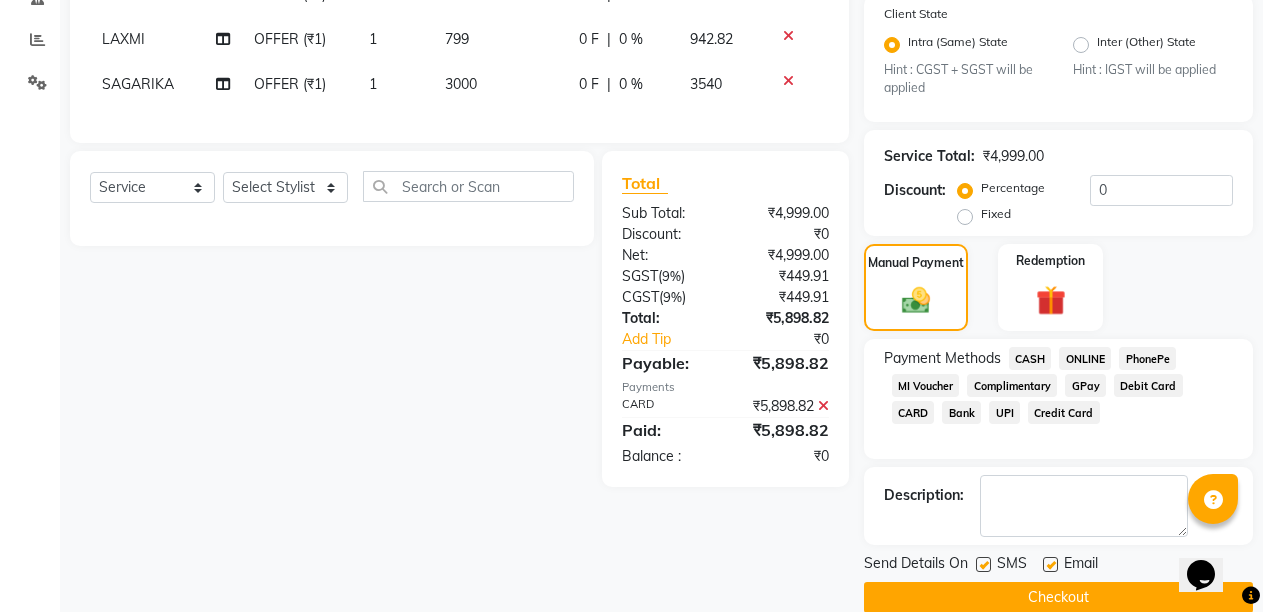 click on "Checkout" 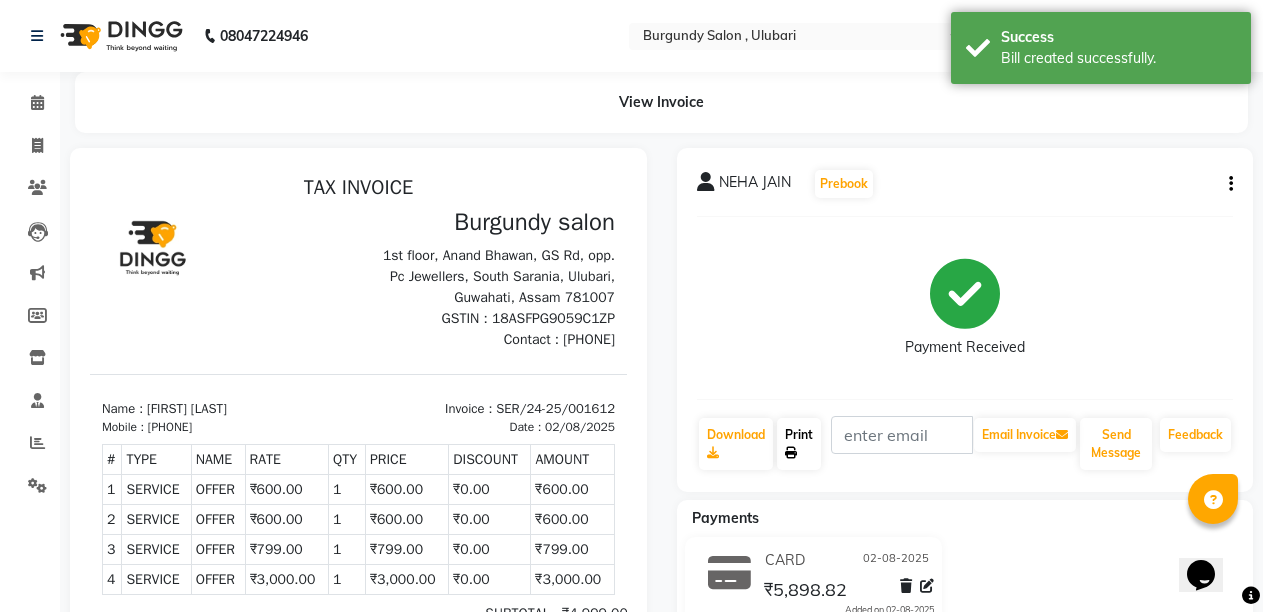 scroll, scrollTop: 0, scrollLeft: 0, axis: both 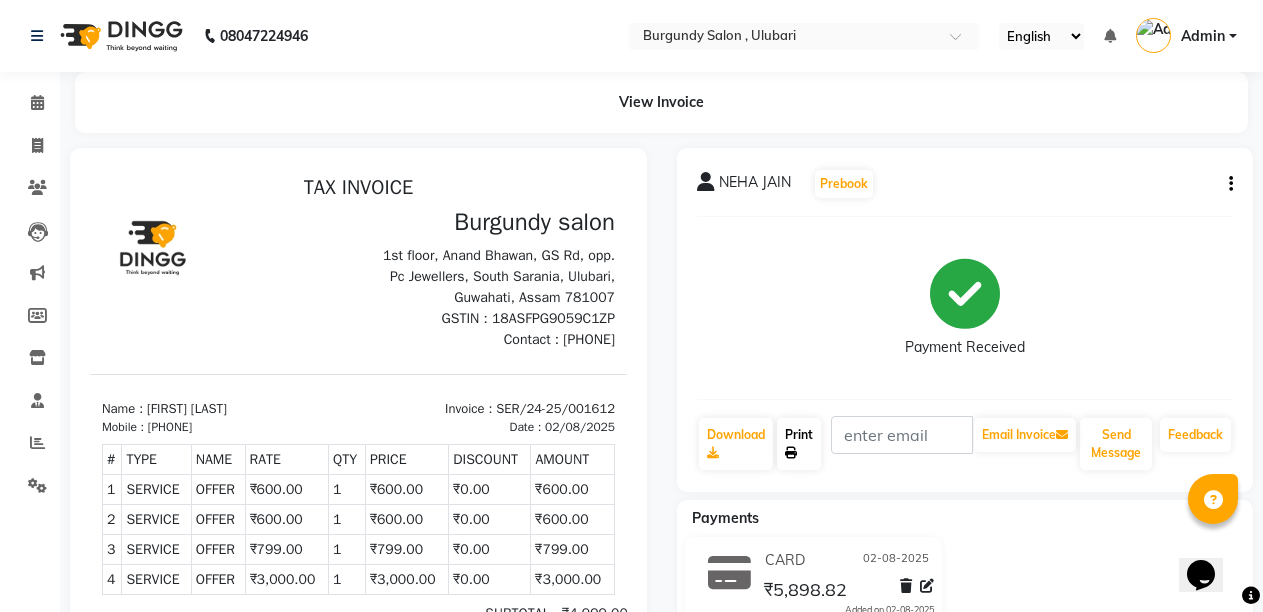 select on "service" 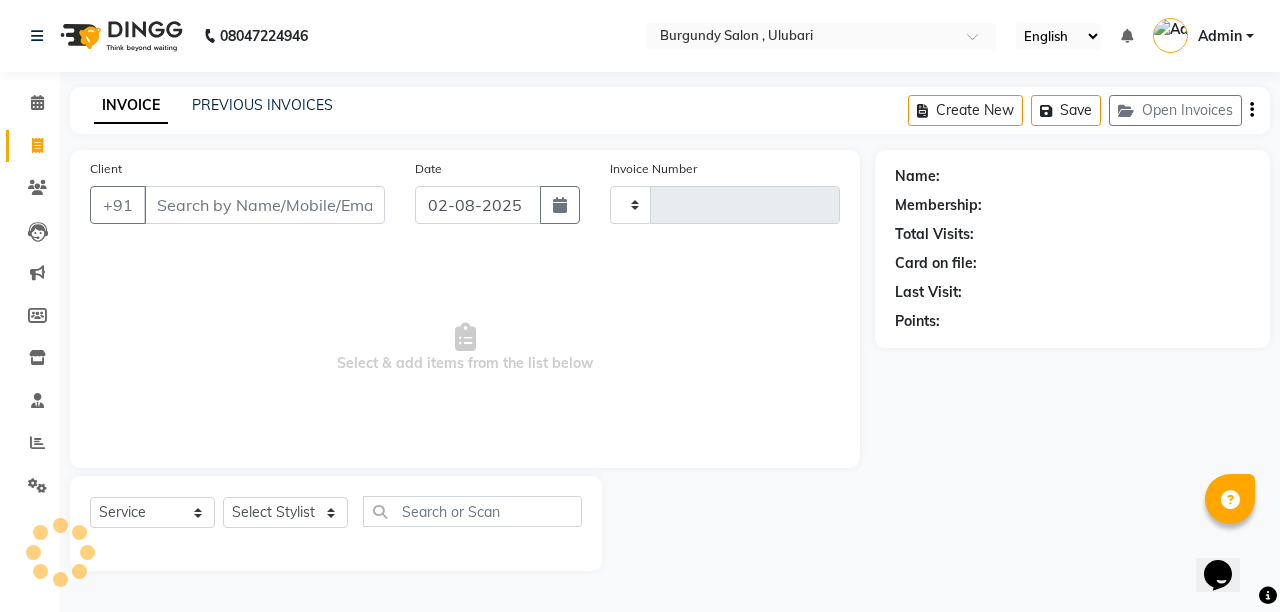 type on "1387" 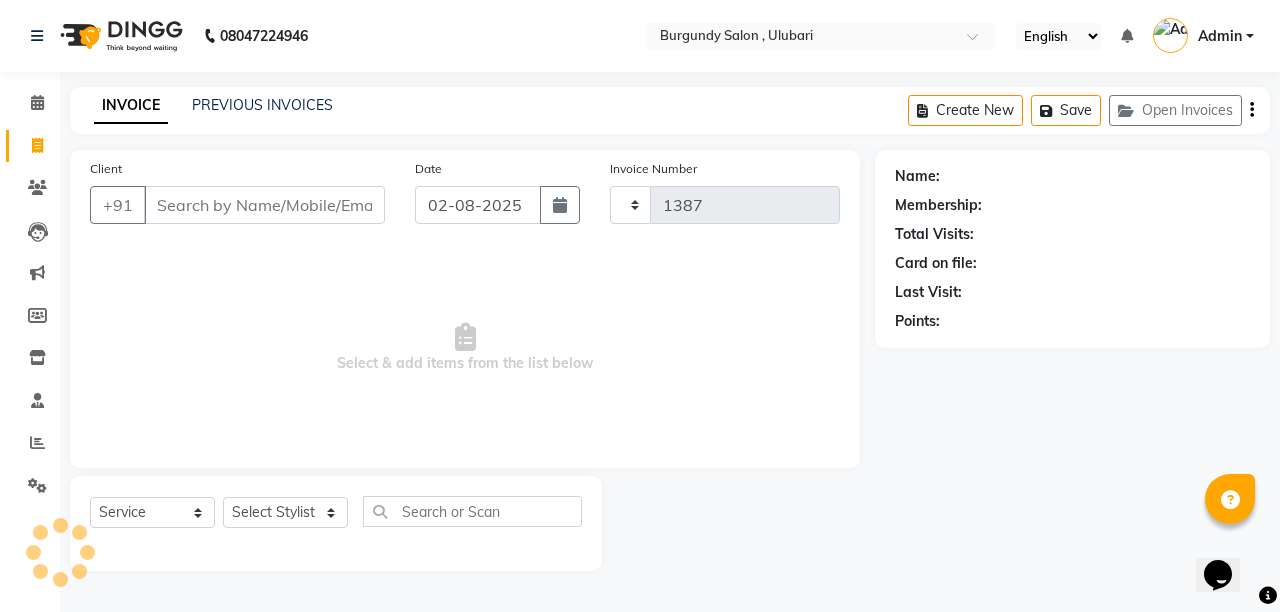 select on "5345" 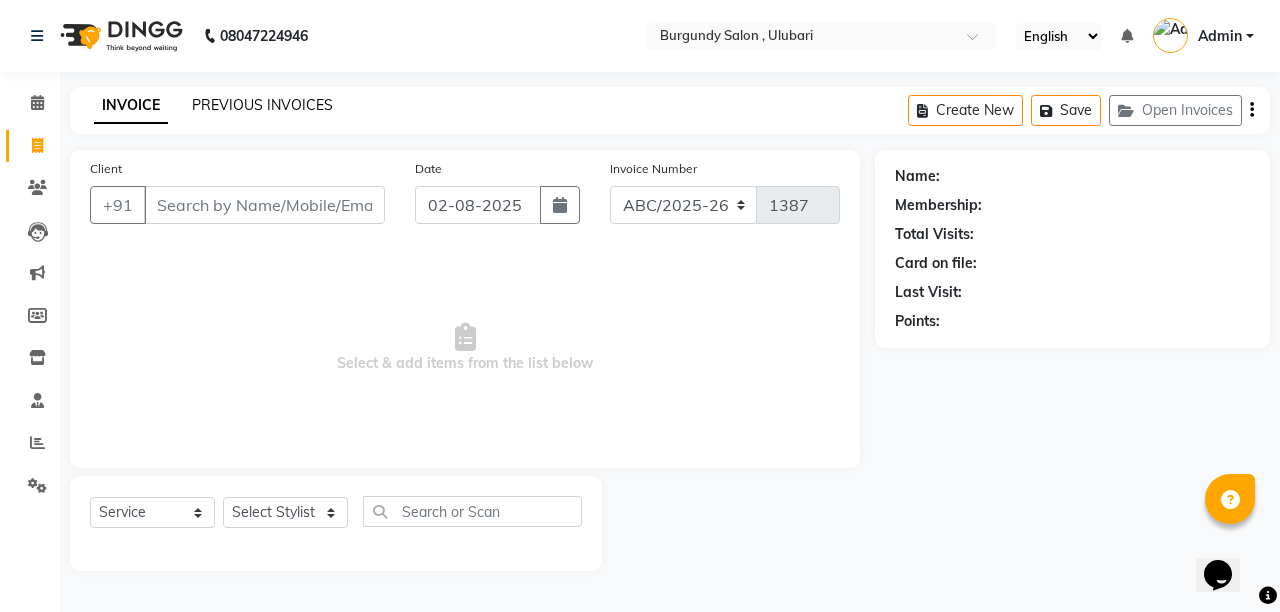 click on "PREVIOUS INVOICES" 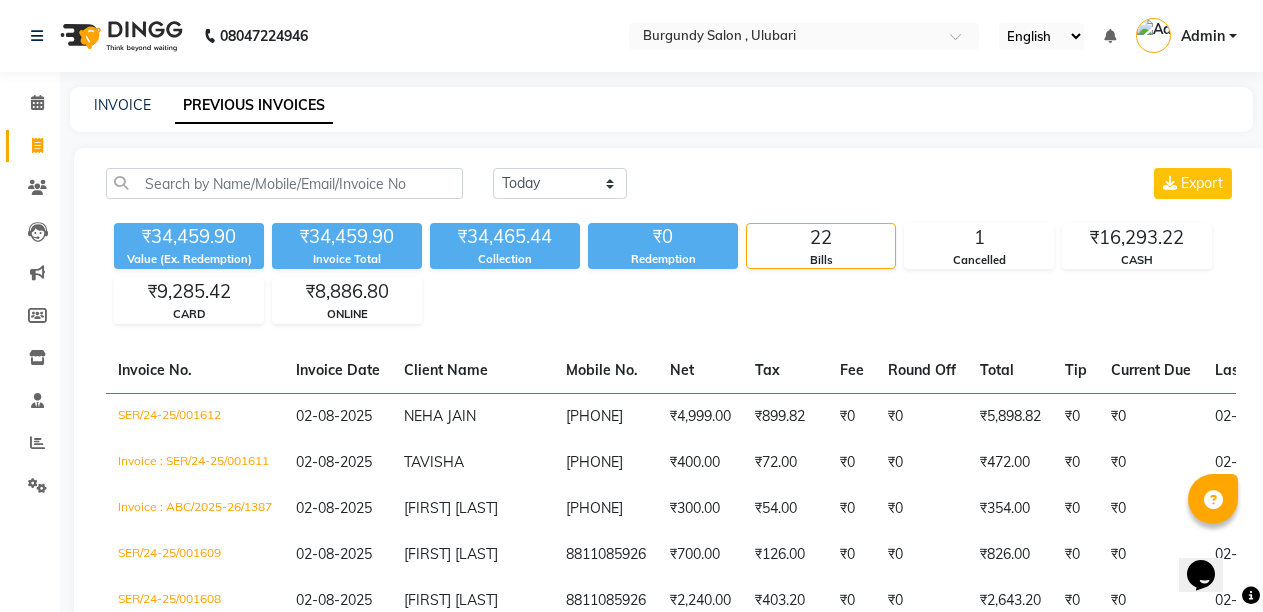 scroll, scrollTop: 536, scrollLeft: 0, axis: vertical 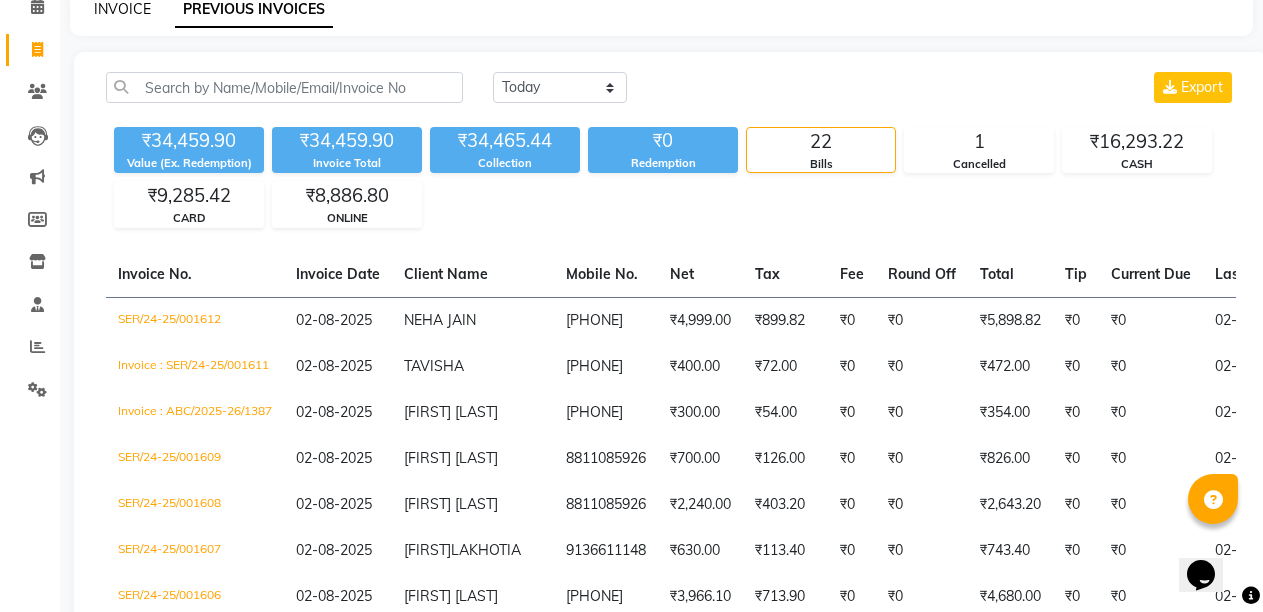 click on "INVOICE" 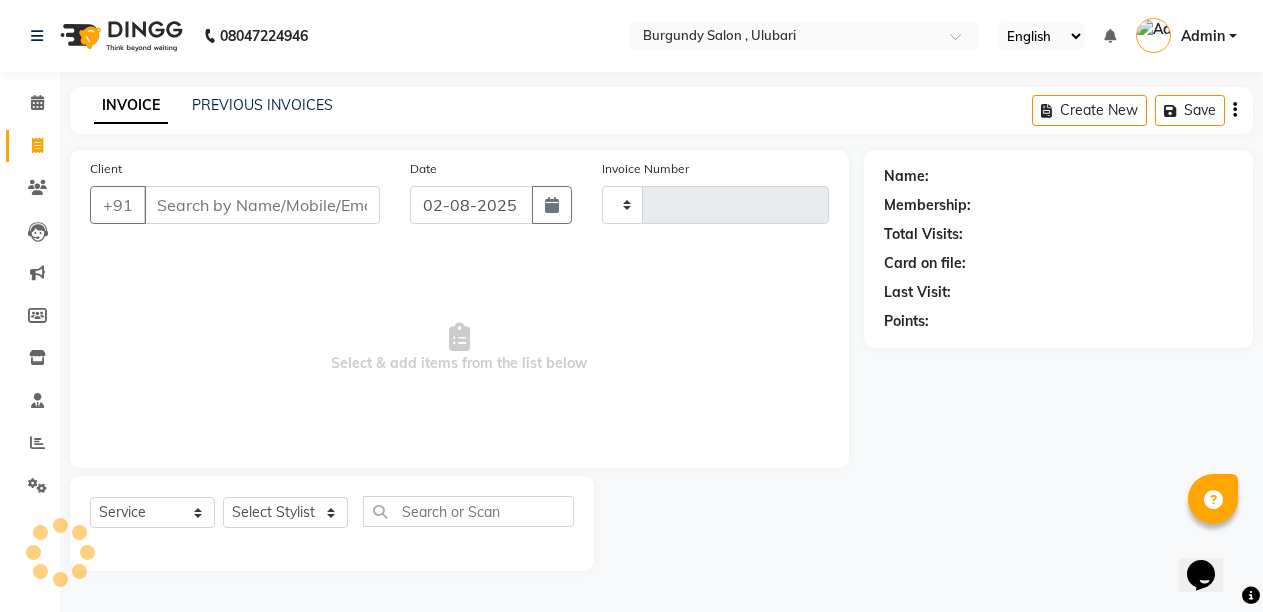 scroll, scrollTop: 0, scrollLeft: 0, axis: both 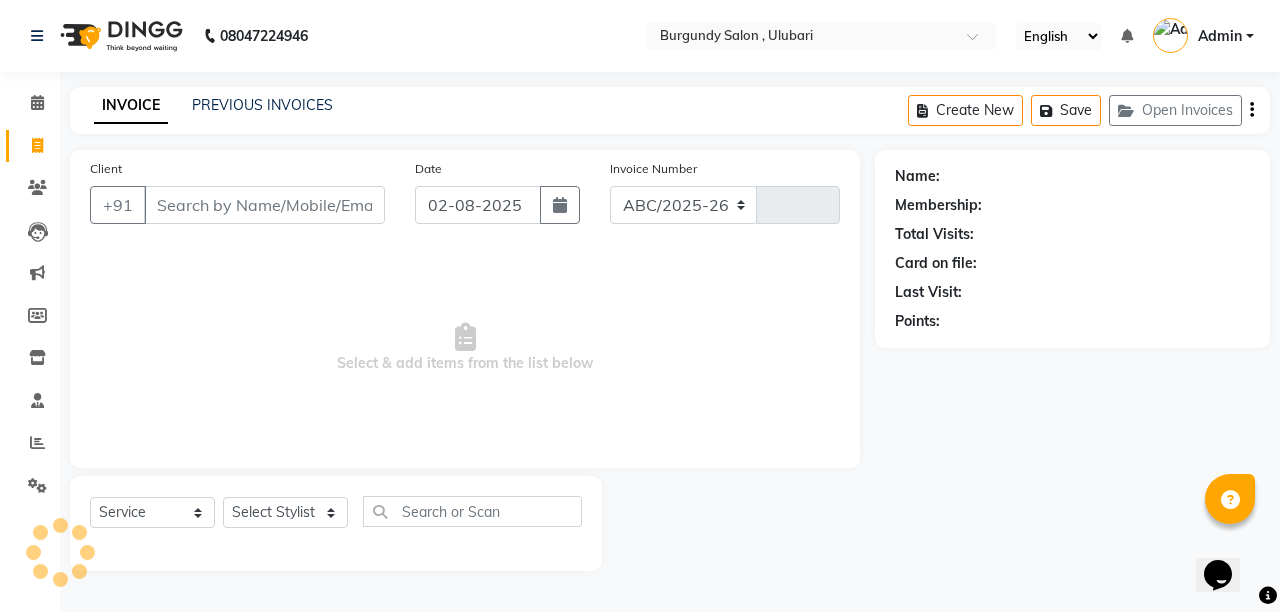 select on "5345" 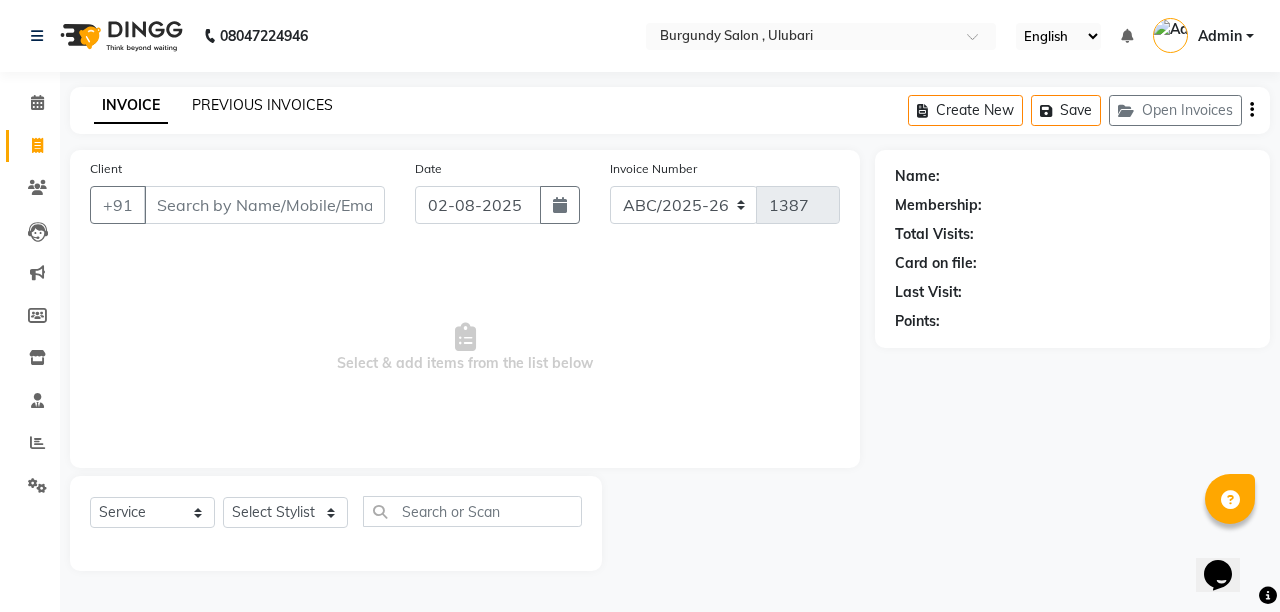 click on "PREVIOUS INVOICES" 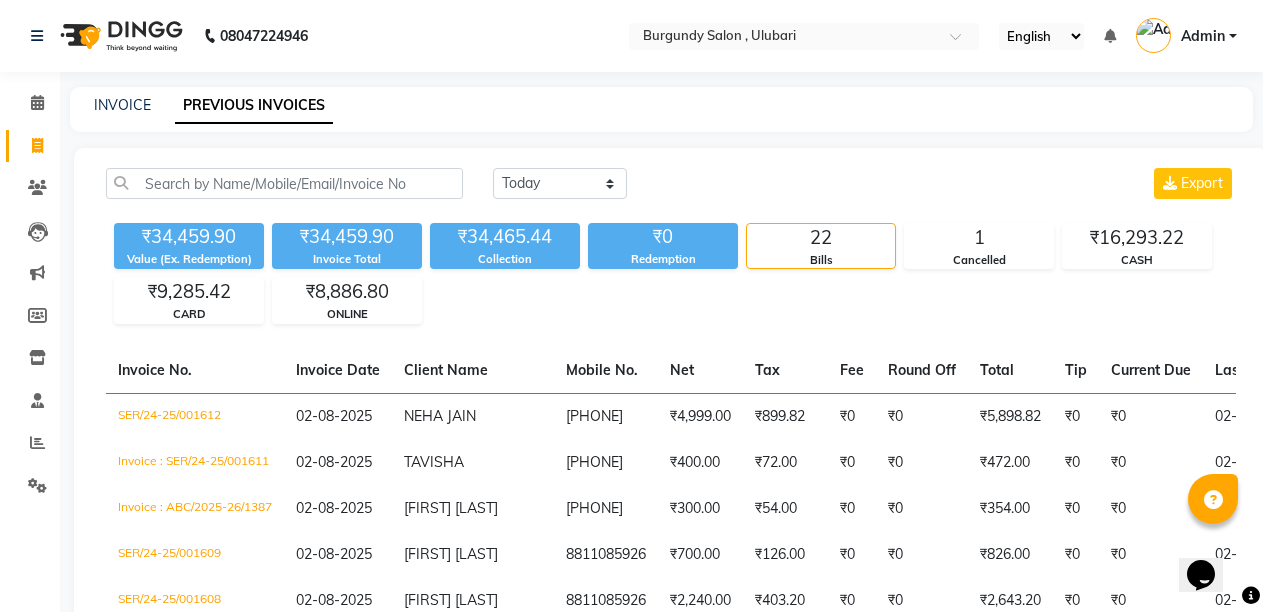scroll, scrollTop: 1071, scrollLeft: 0, axis: vertical 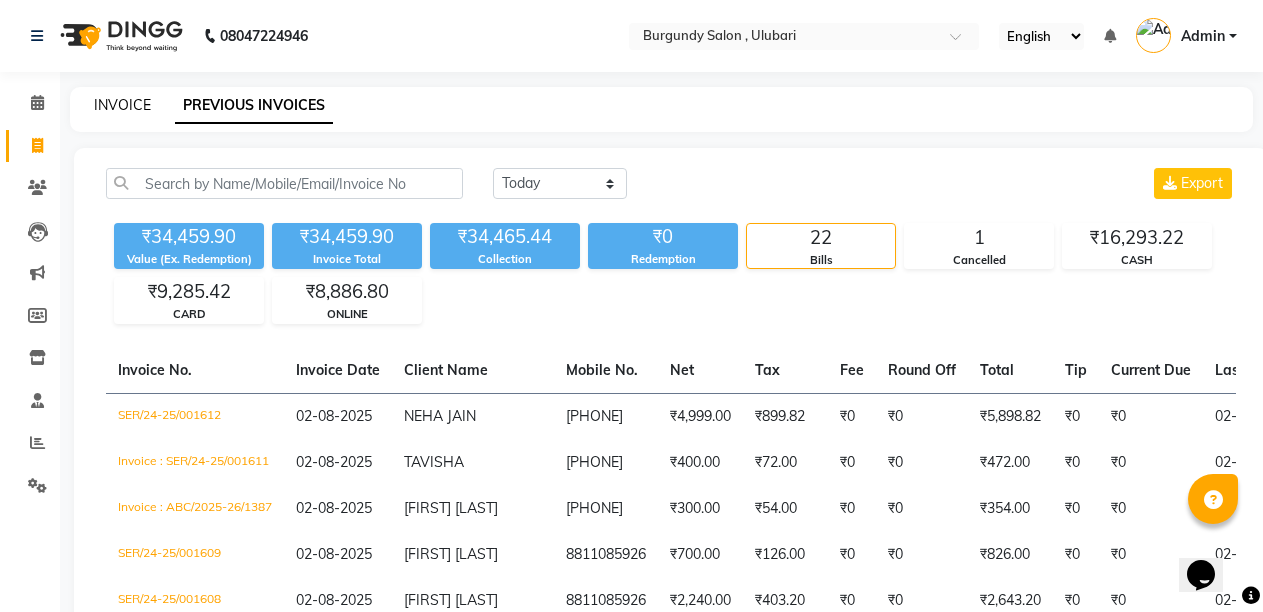click on "INVOICE" 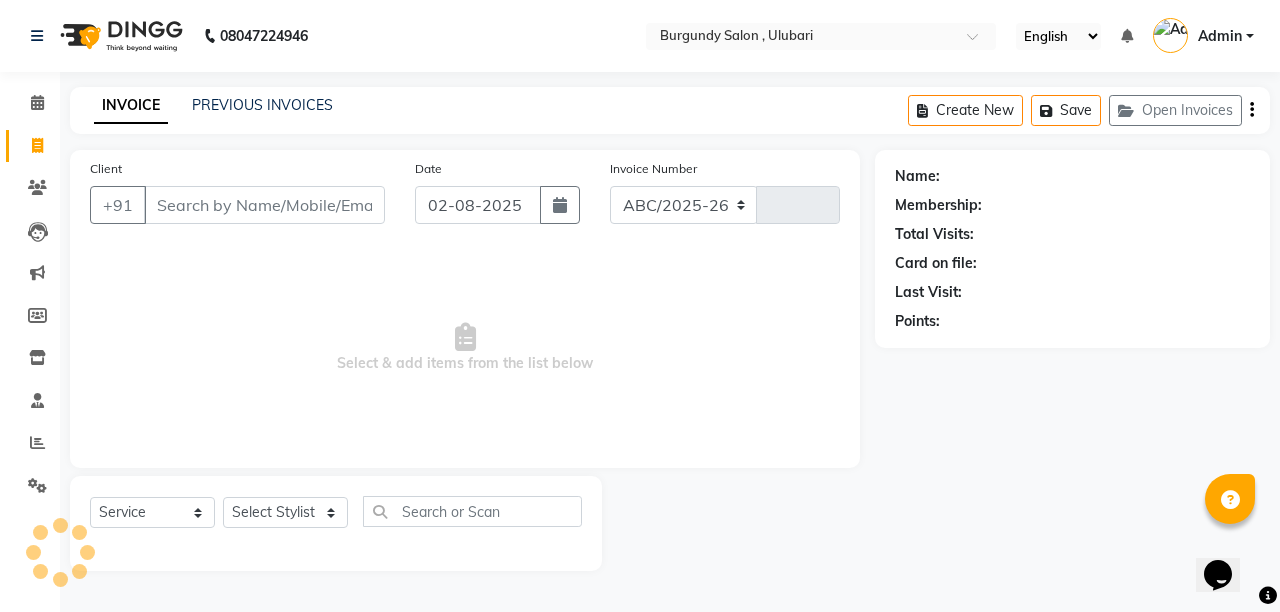 select on "5345" 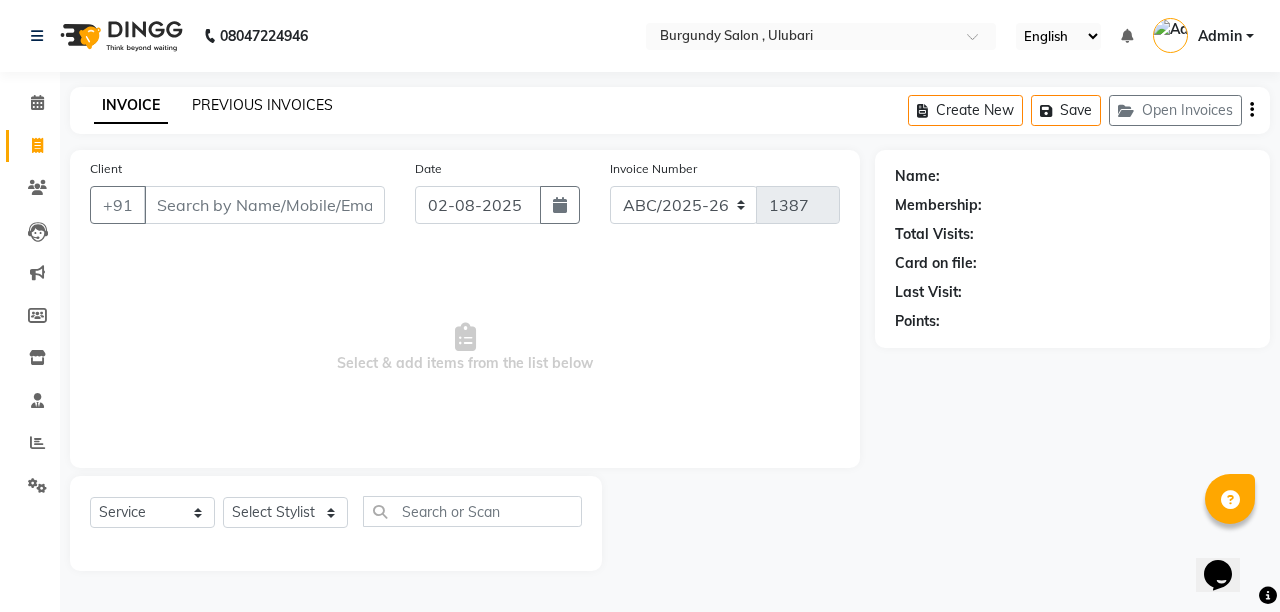 click on "PREVIOUS INVOICES" 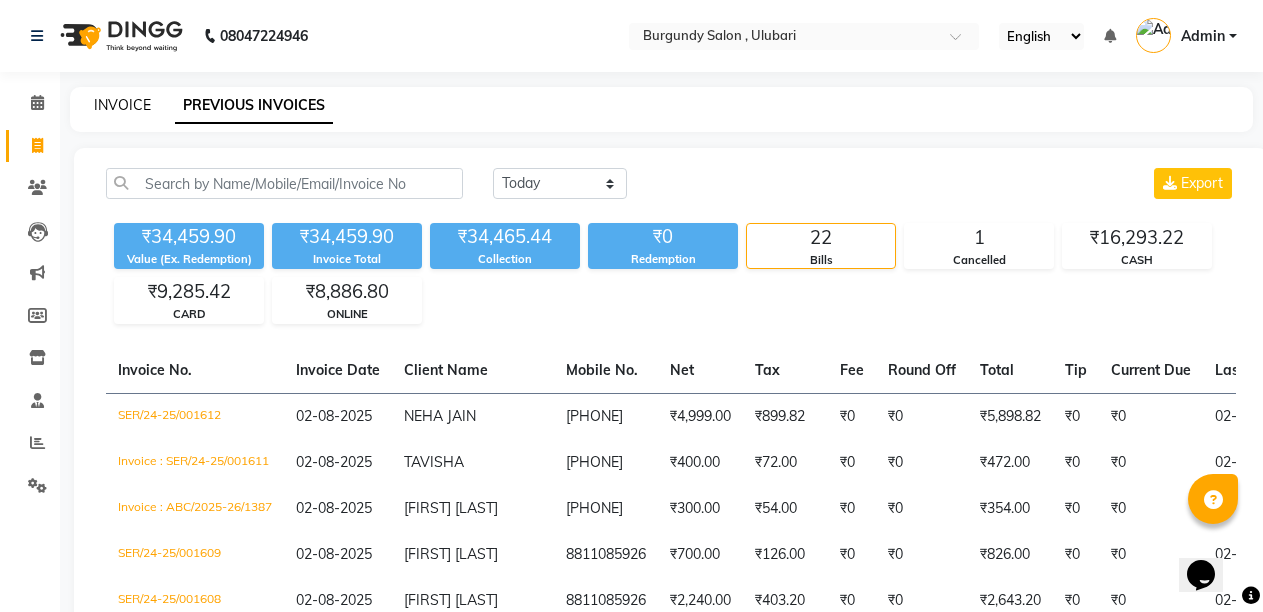 click on "INVOICE" 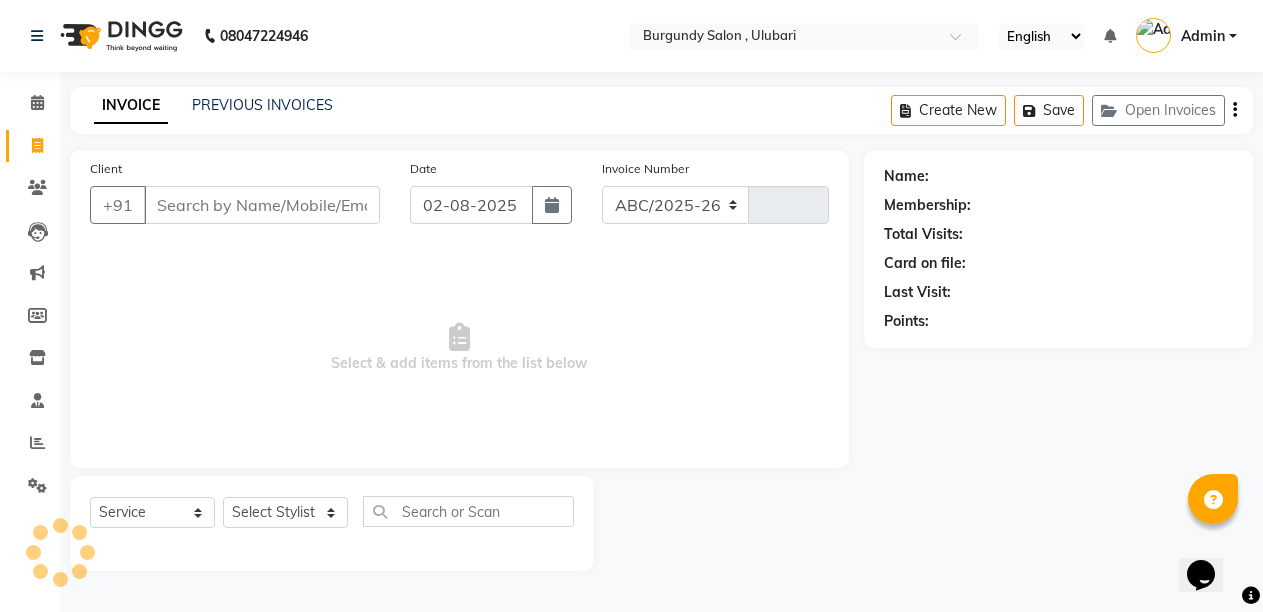 select on "5345" 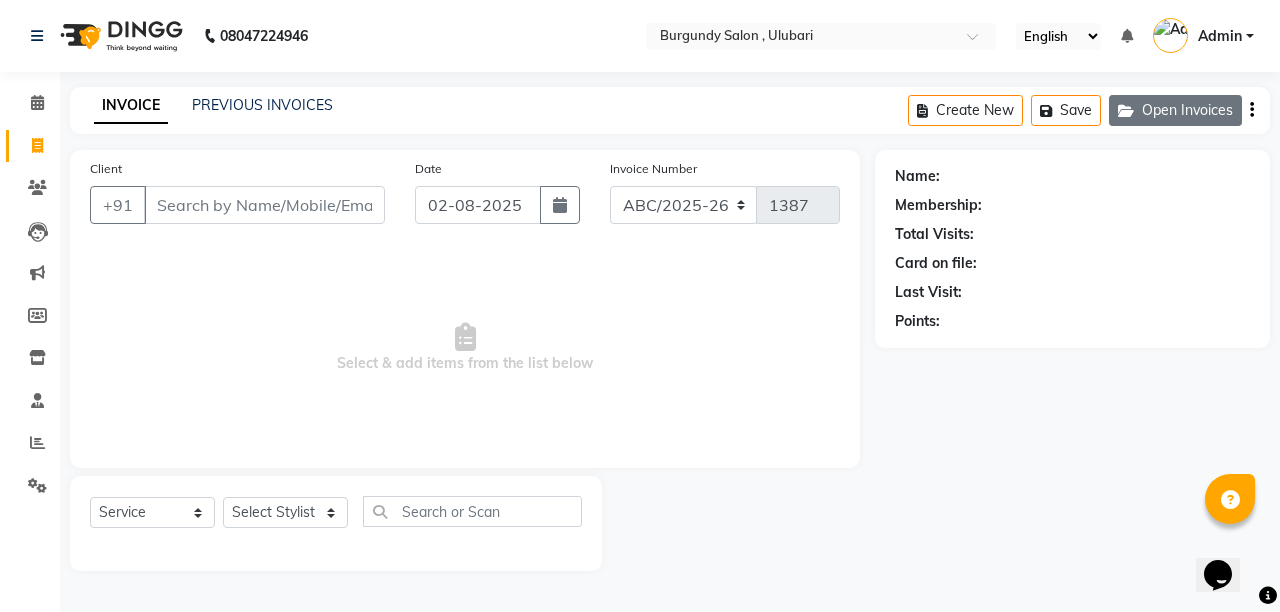 click on "Open Invoices" 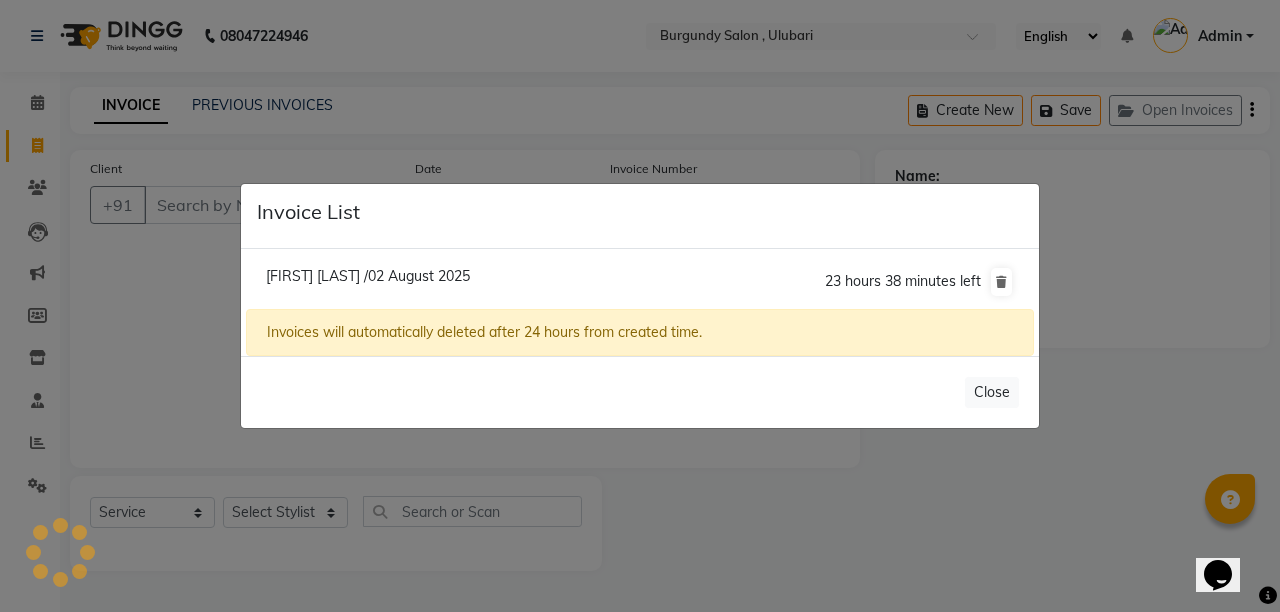 click on "[FIRST] [LAST] /02 August 2025" 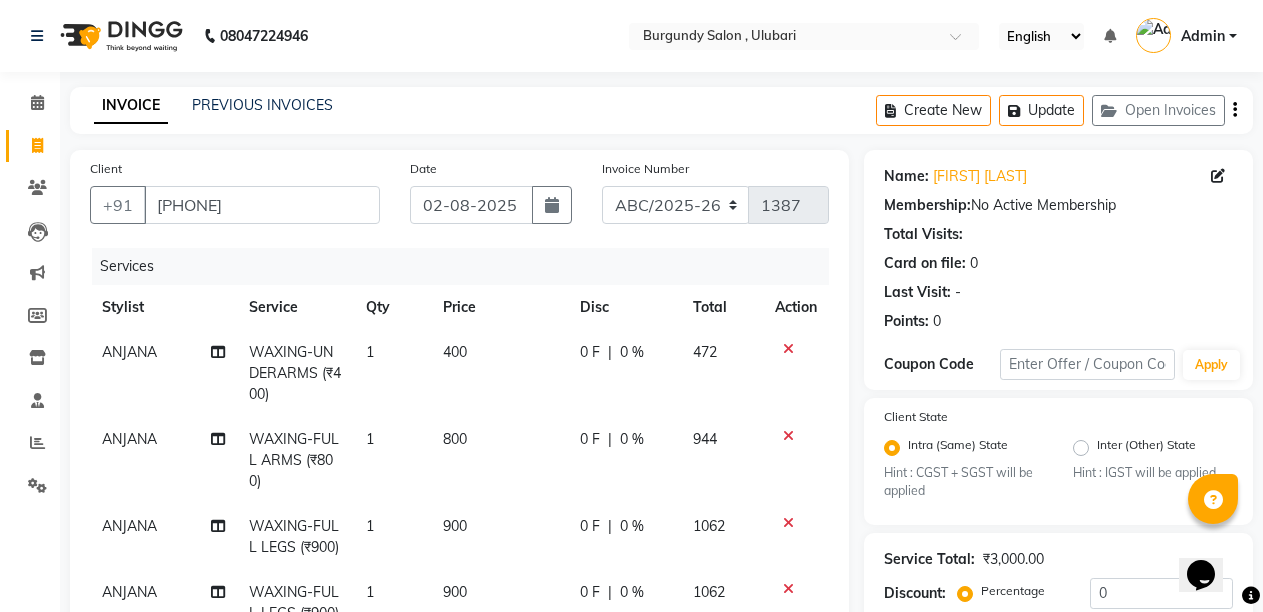 scroll, scrollTop: 409, scrollLeft: 0, axis: vertical 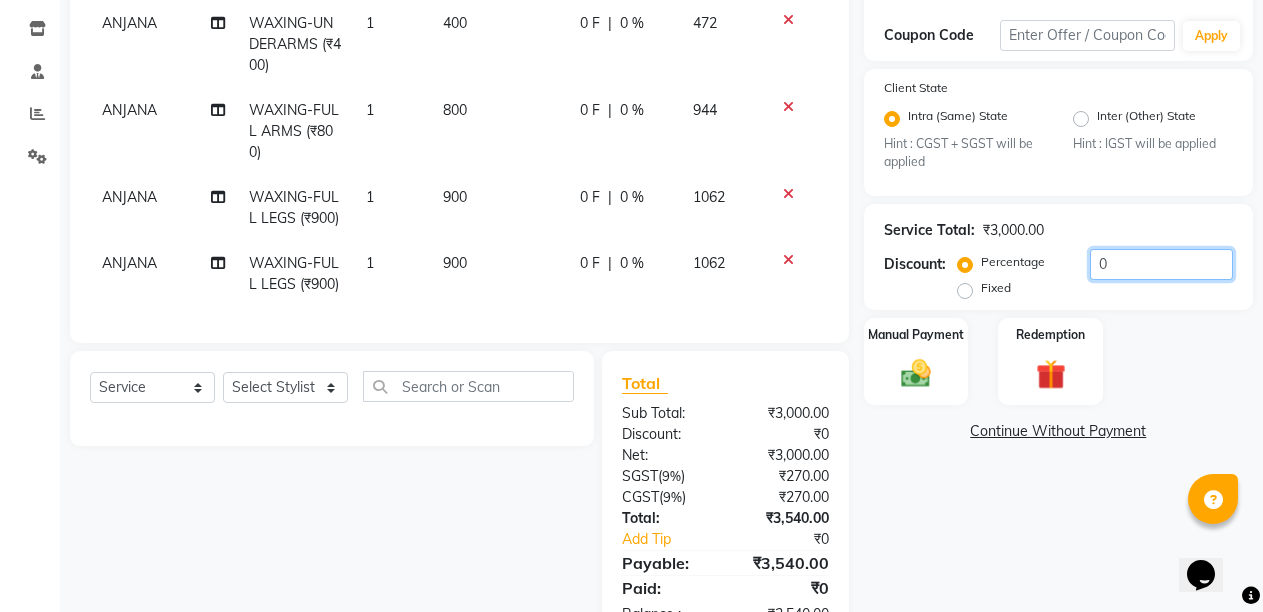 click on "0" 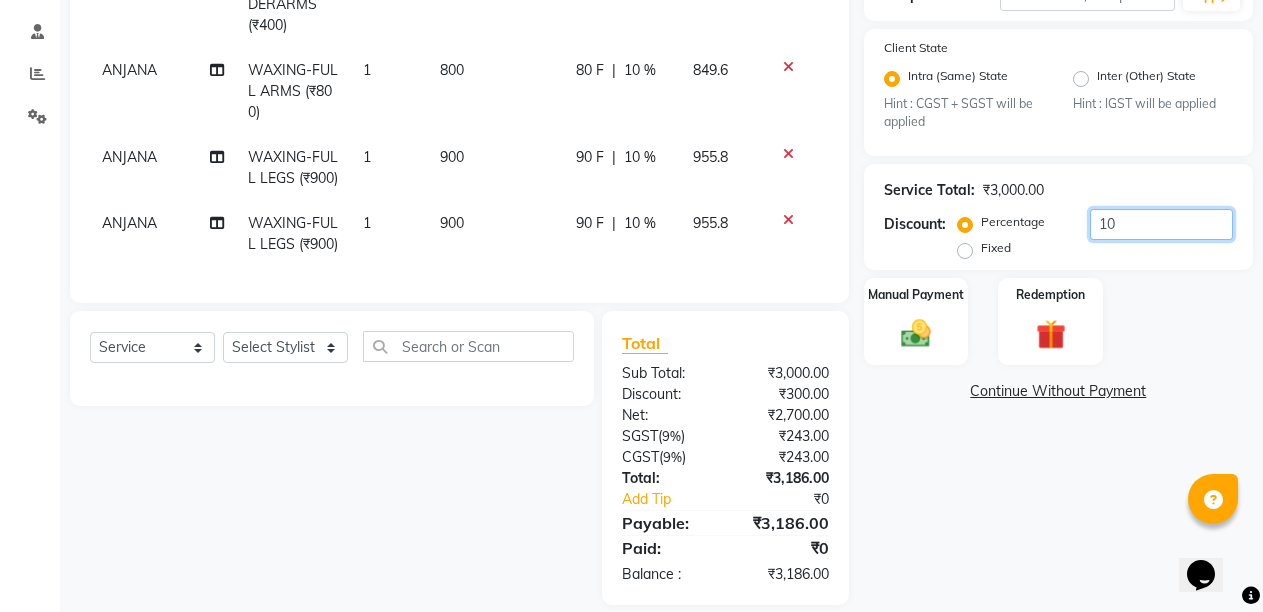 scroll, scrollTop: 409, scrollLeft: 0, axis: vertical 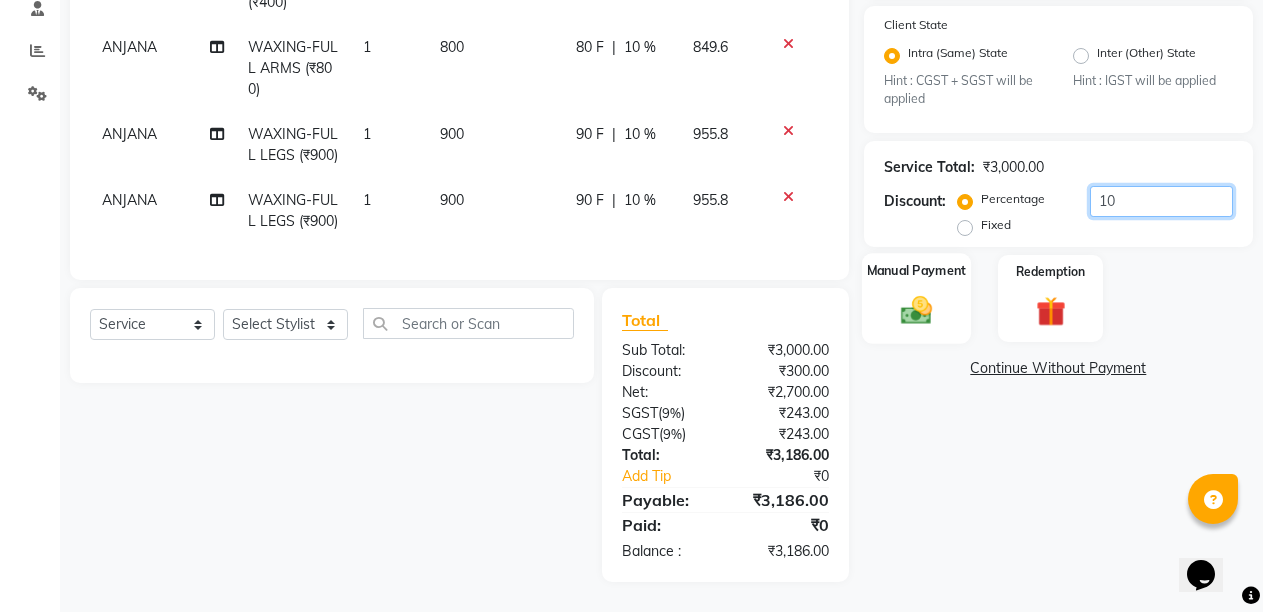 type on "10" 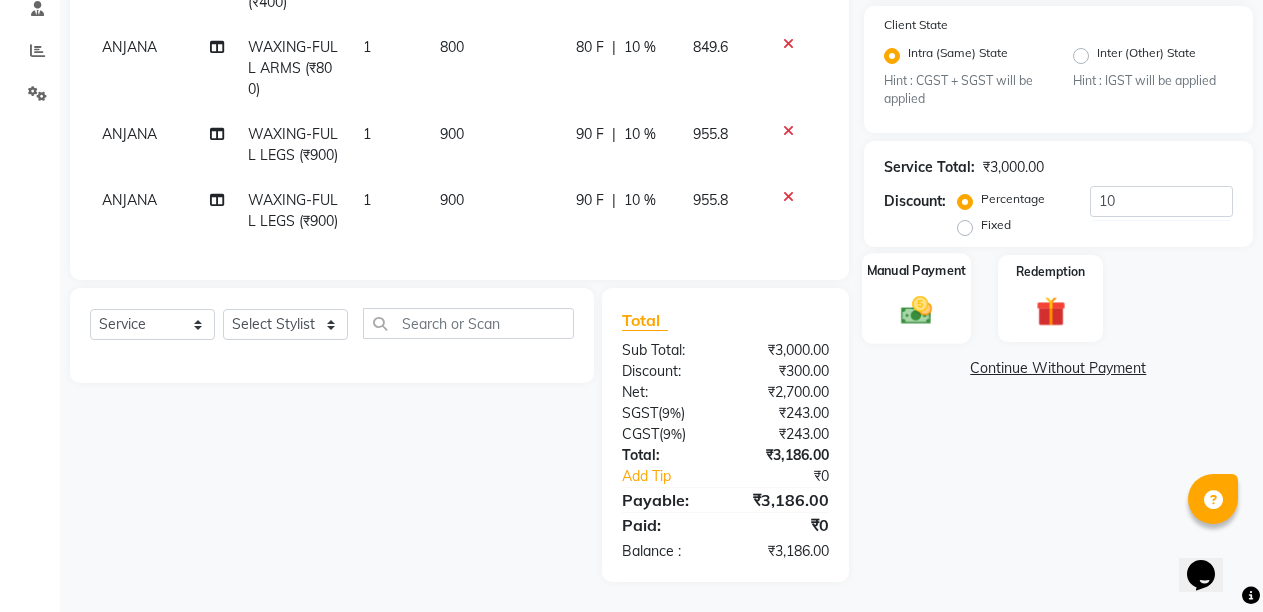 click on "Manual Payment" 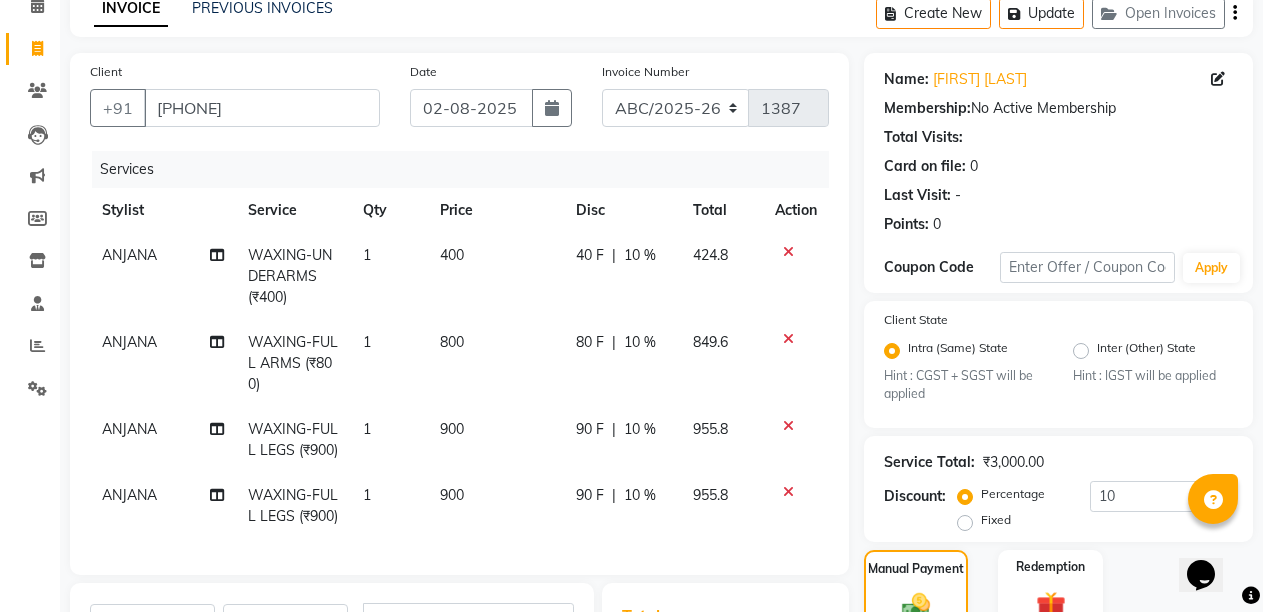scroll, scrollTop: 89, scrollLeft: 0, axis: vertical 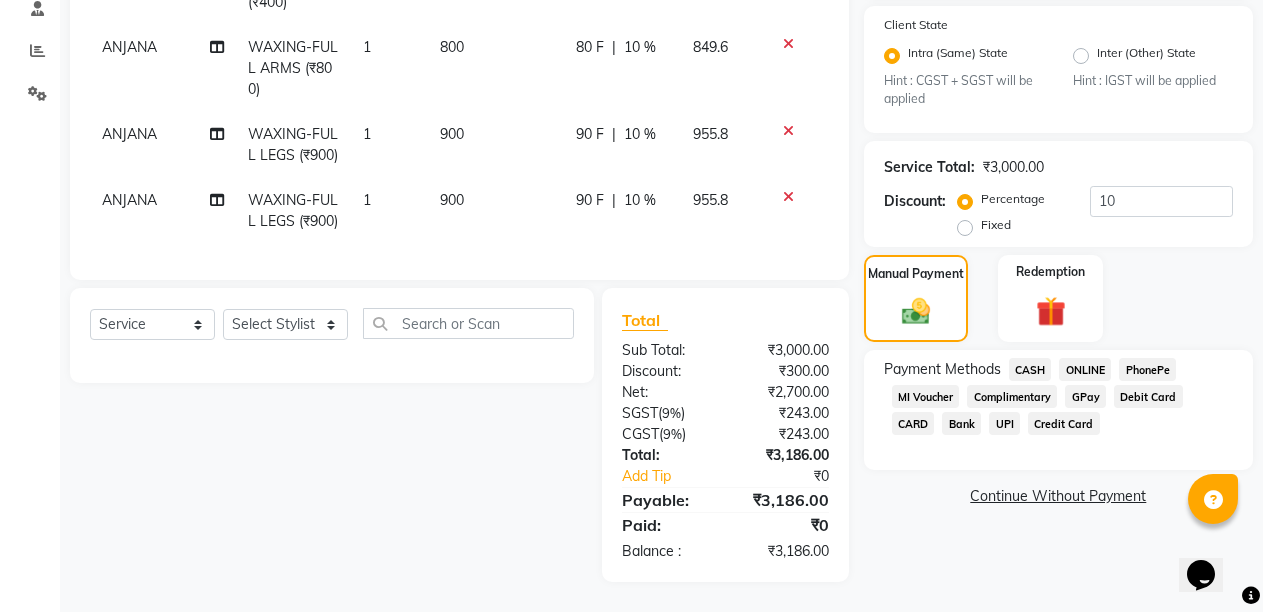 click on "CASH" 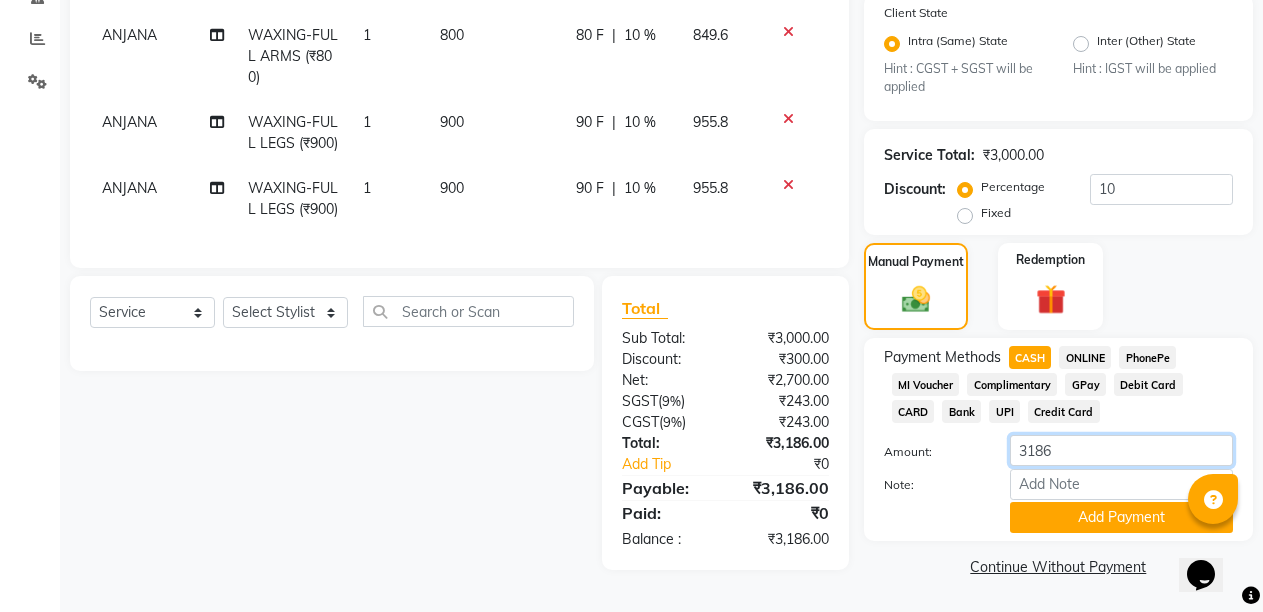 click on "3186" 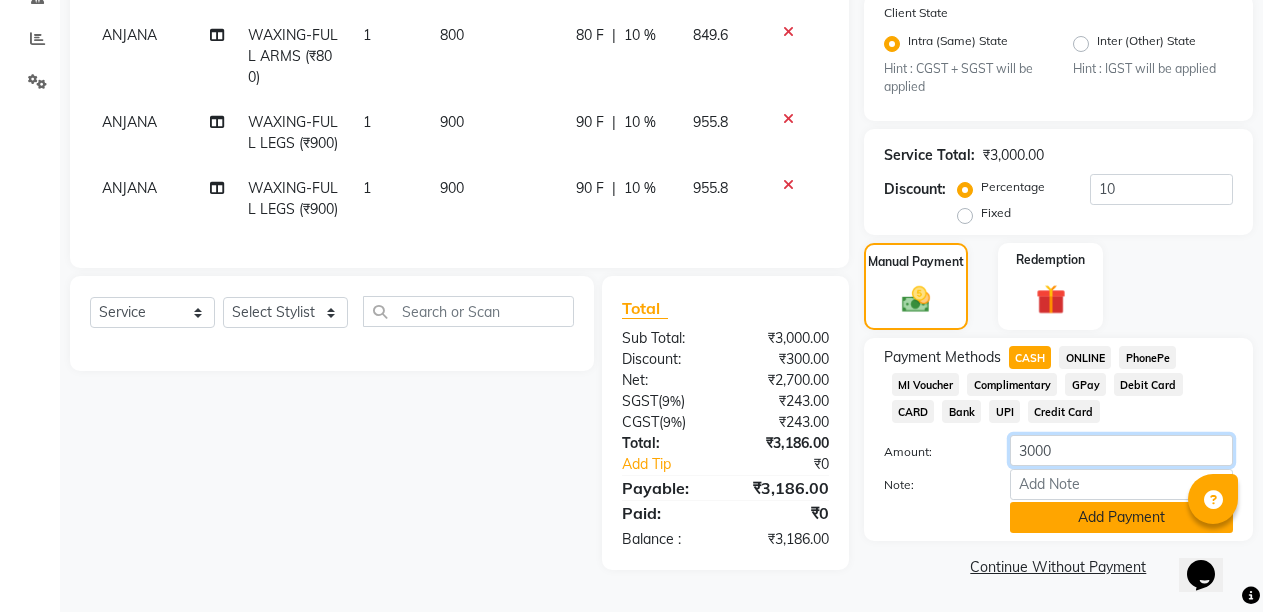 type on "3000" 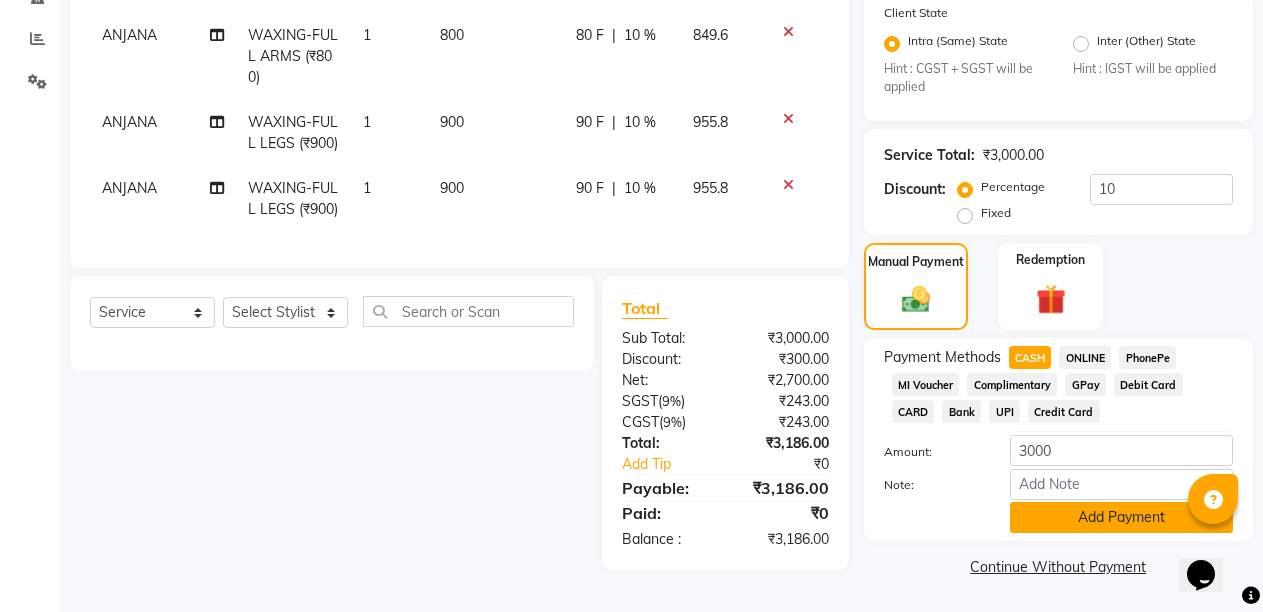 click on "Add Payment" 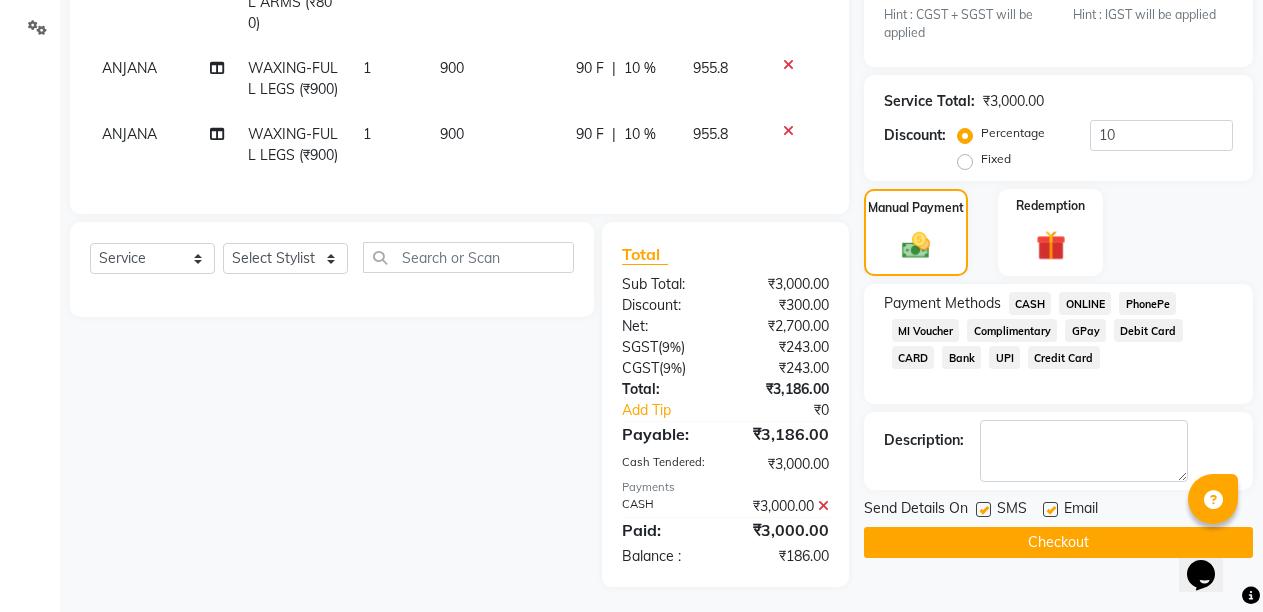 scroll, scrollTop: 480, scrollLeft: 0, axis: vertical 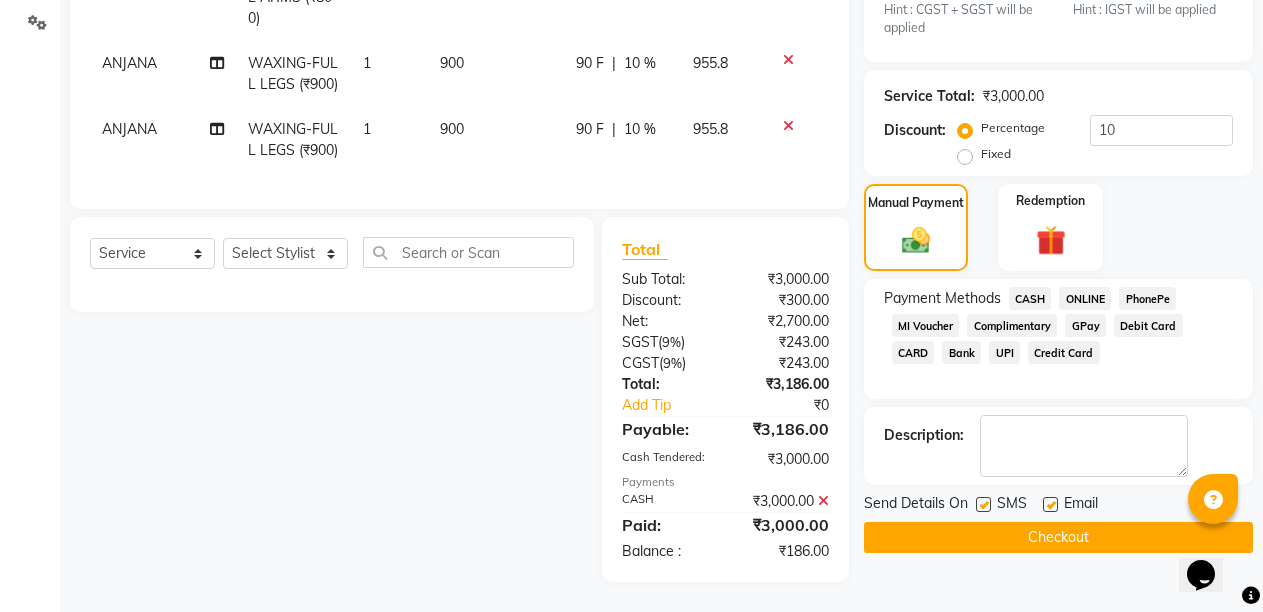 click on "ONLINE" 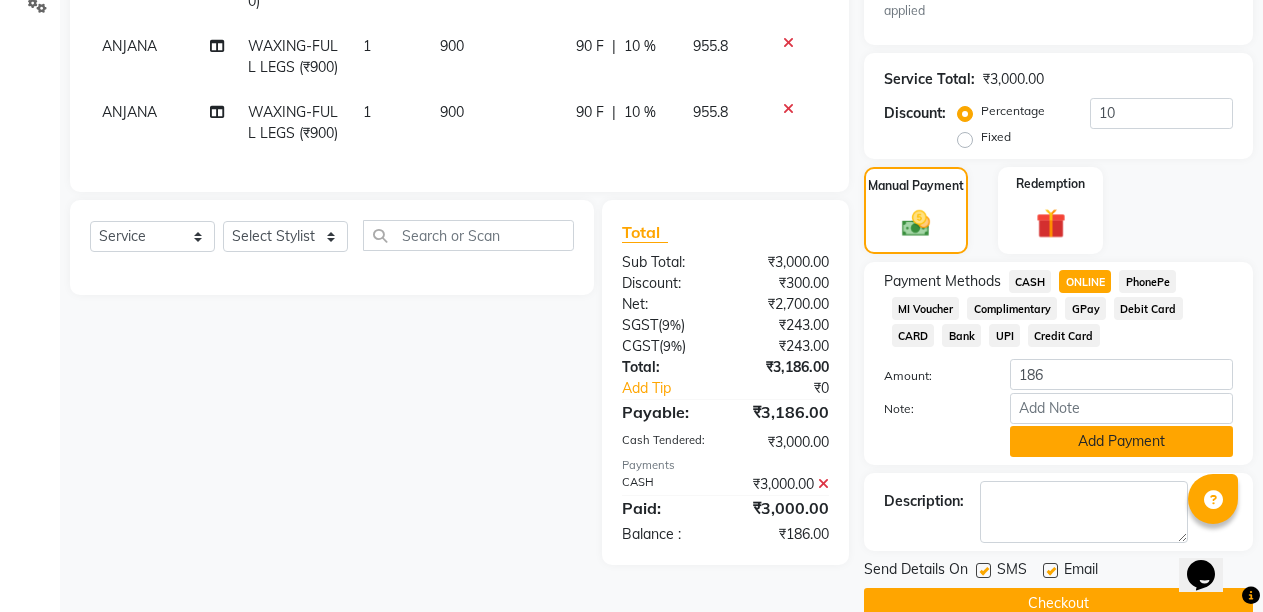 click on "Add Payment" 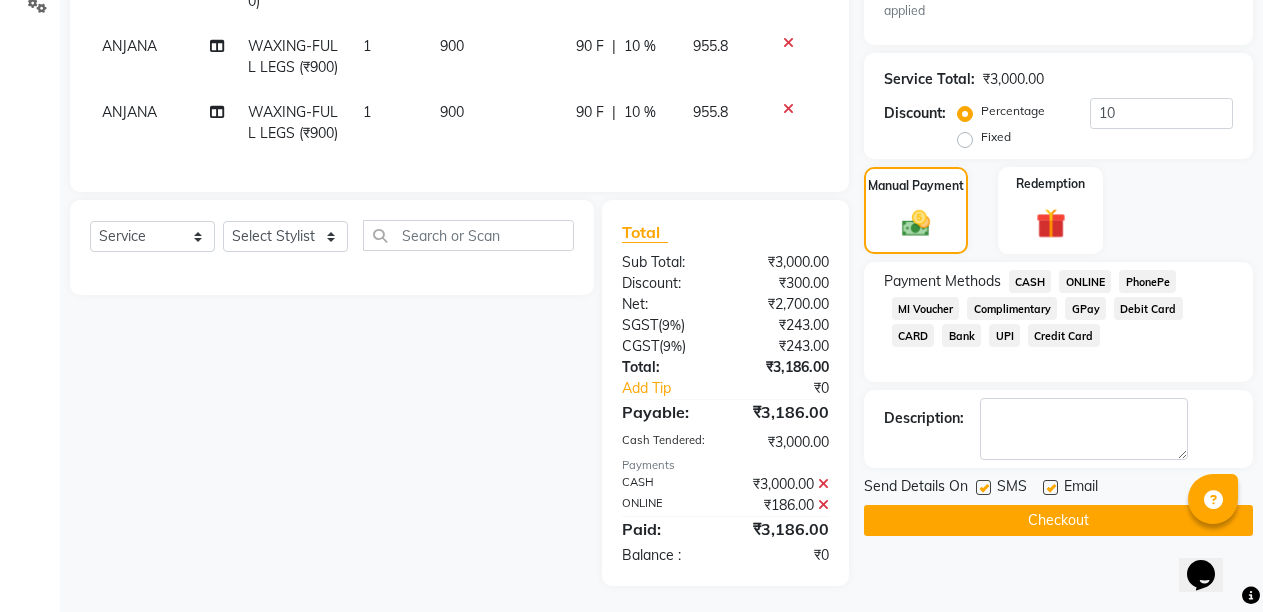 click on "Checkout" 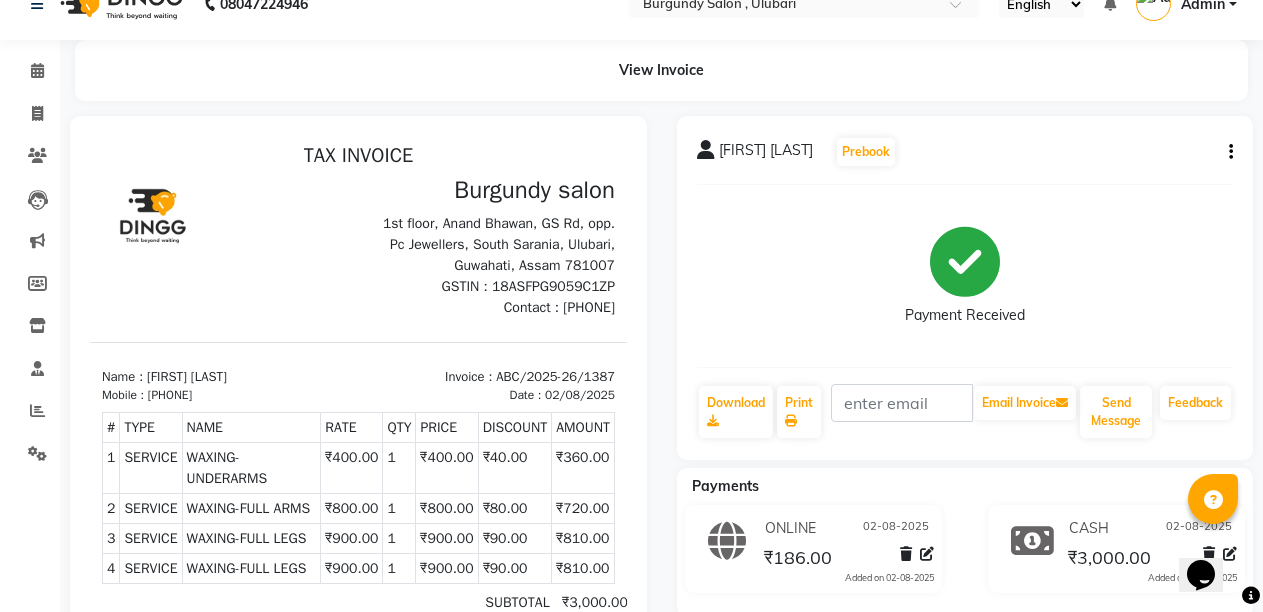 scroll, scrollTop: 19, scrollLeft: 0, axis: vertical 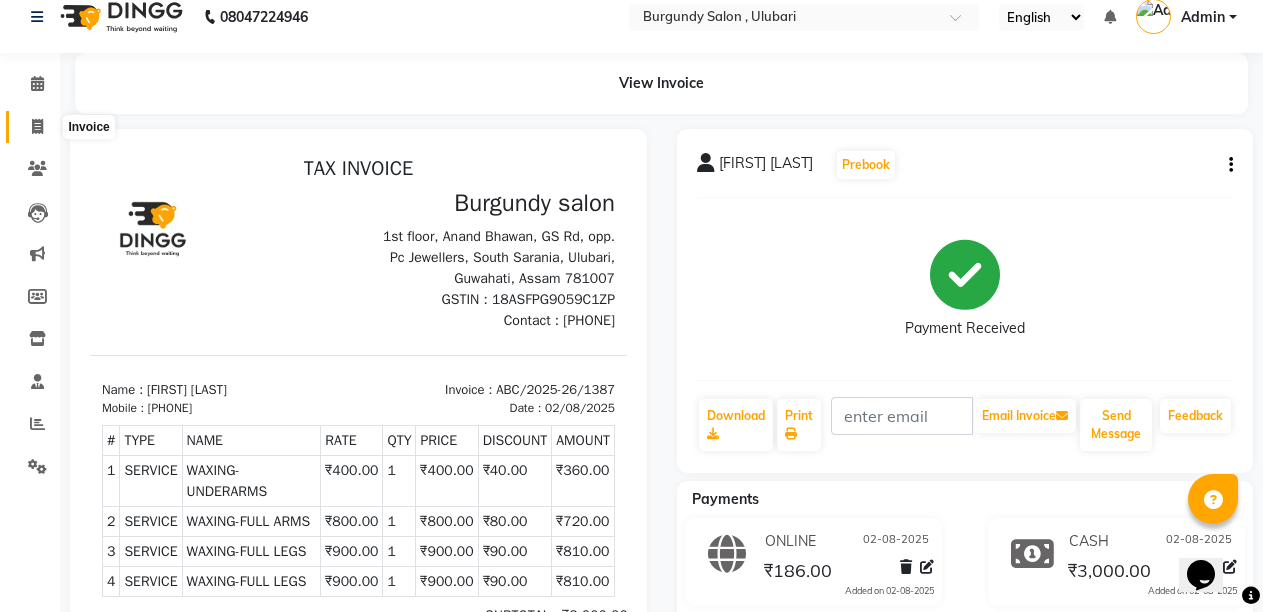 click 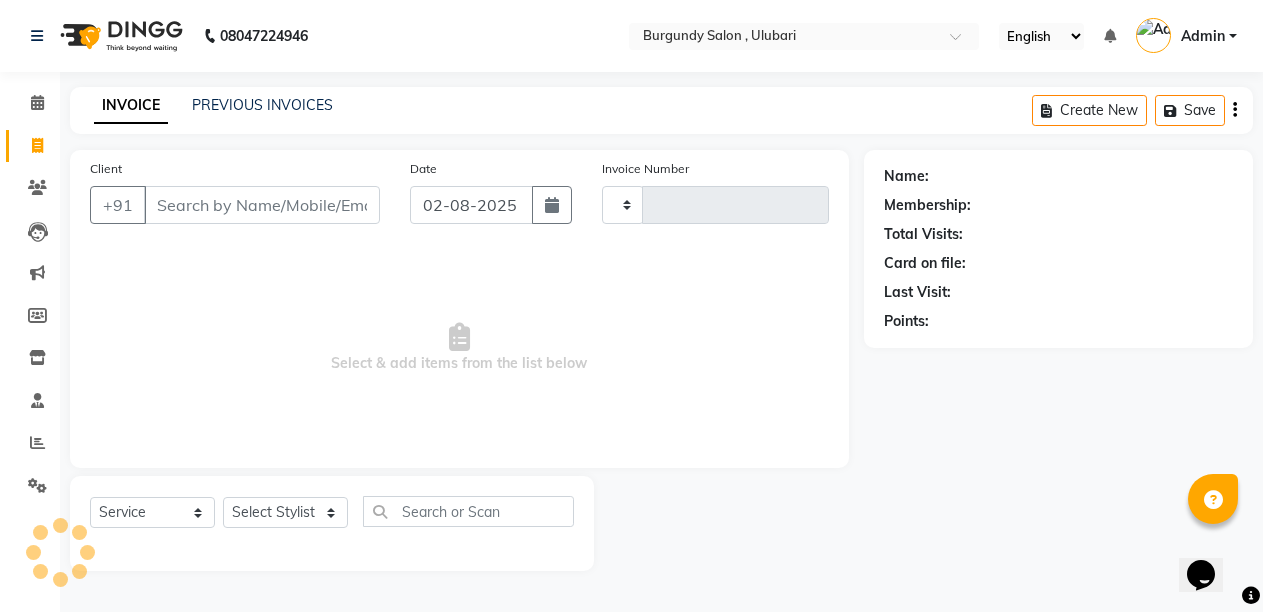 scroll, scrollTop: 0, scrollLeft: 0, axis: both 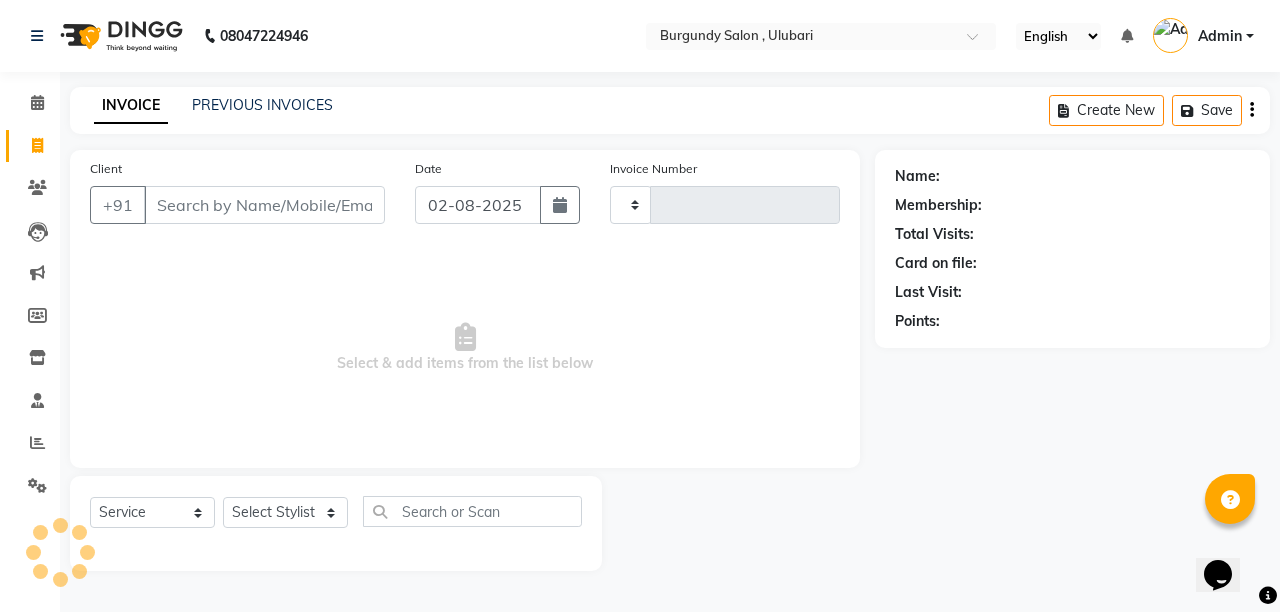 type on "1388" 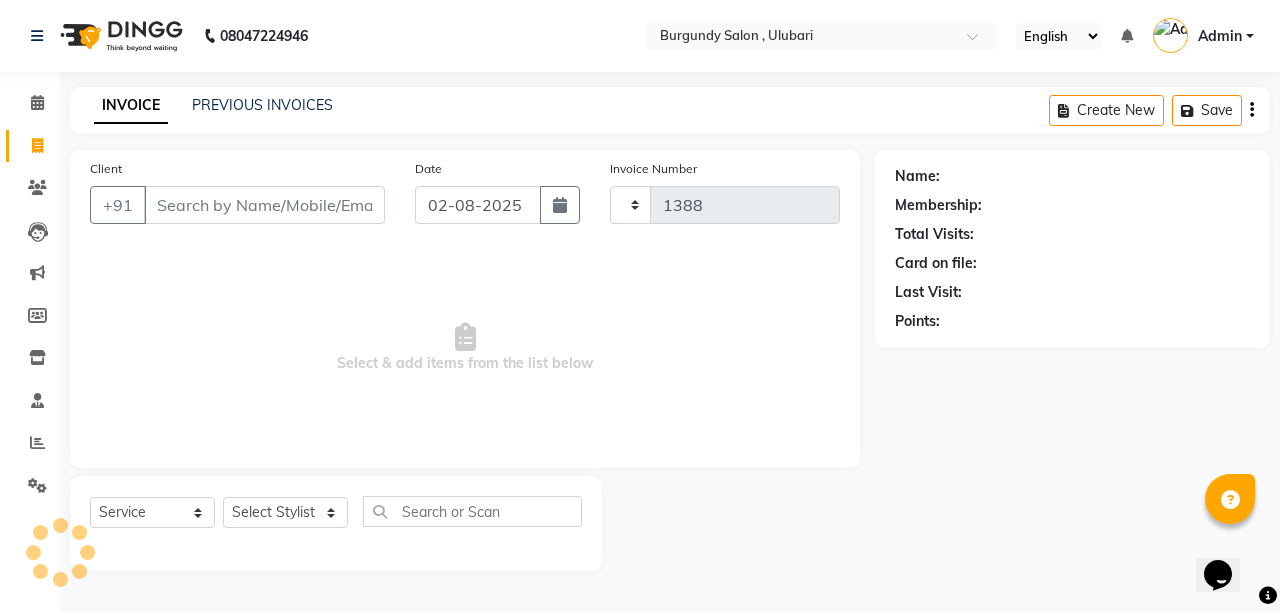 select on "5345" 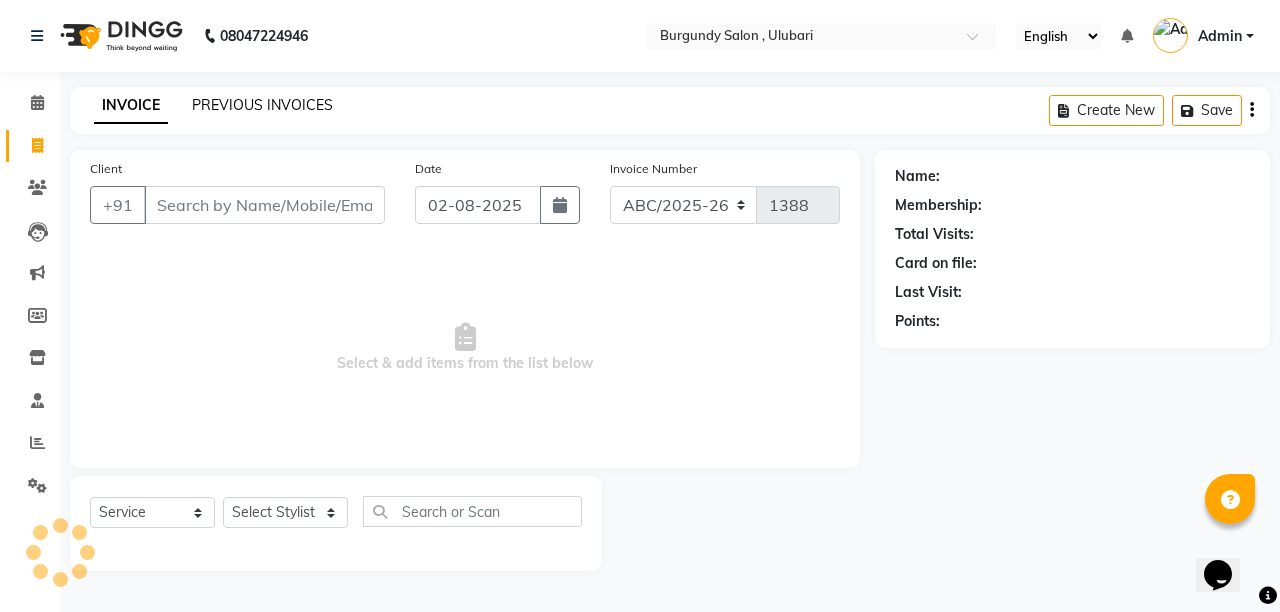 click on "PREVIOUS INVOICES" 